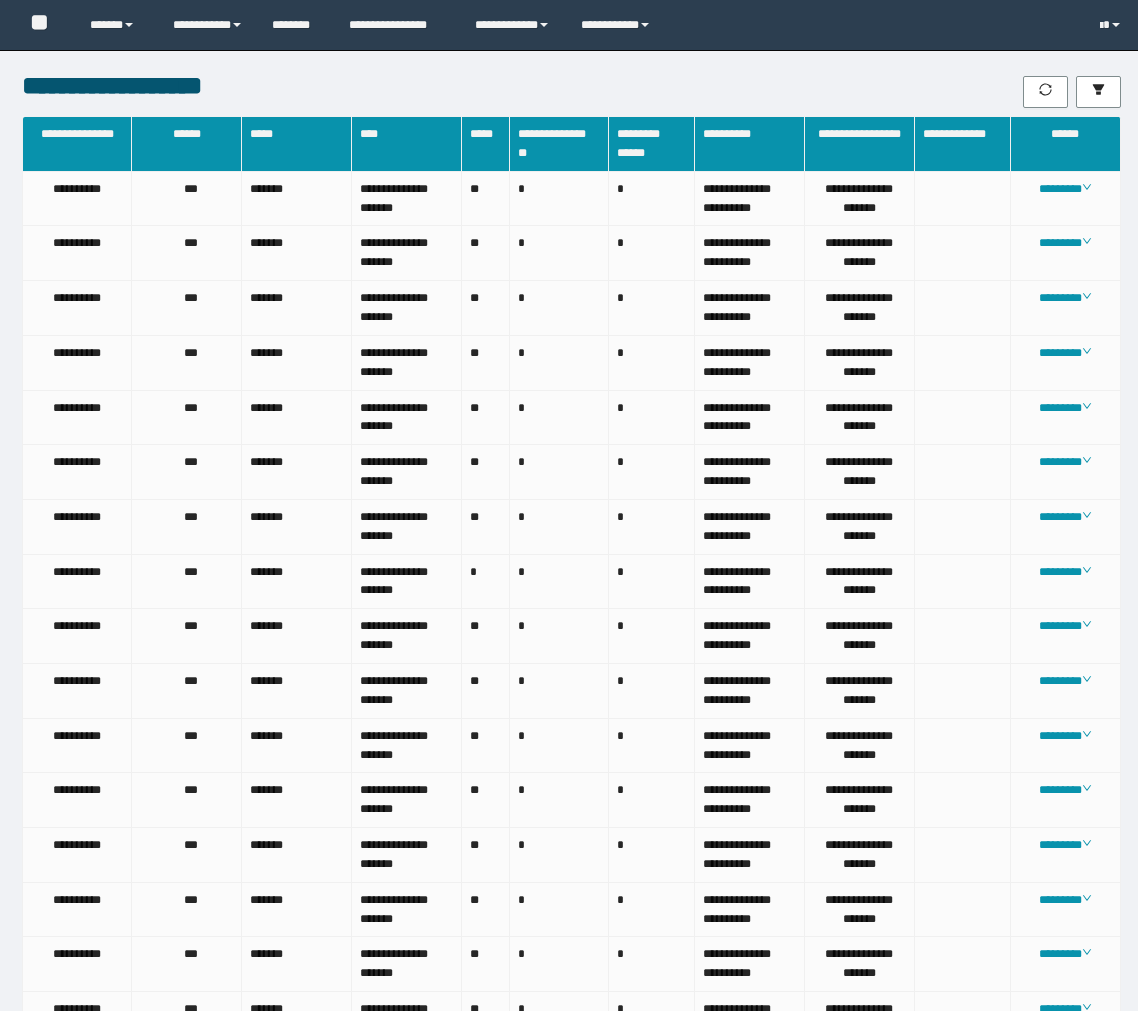 scroll, scrollTop: 1831, scrollLeft: 0, axis: vertical 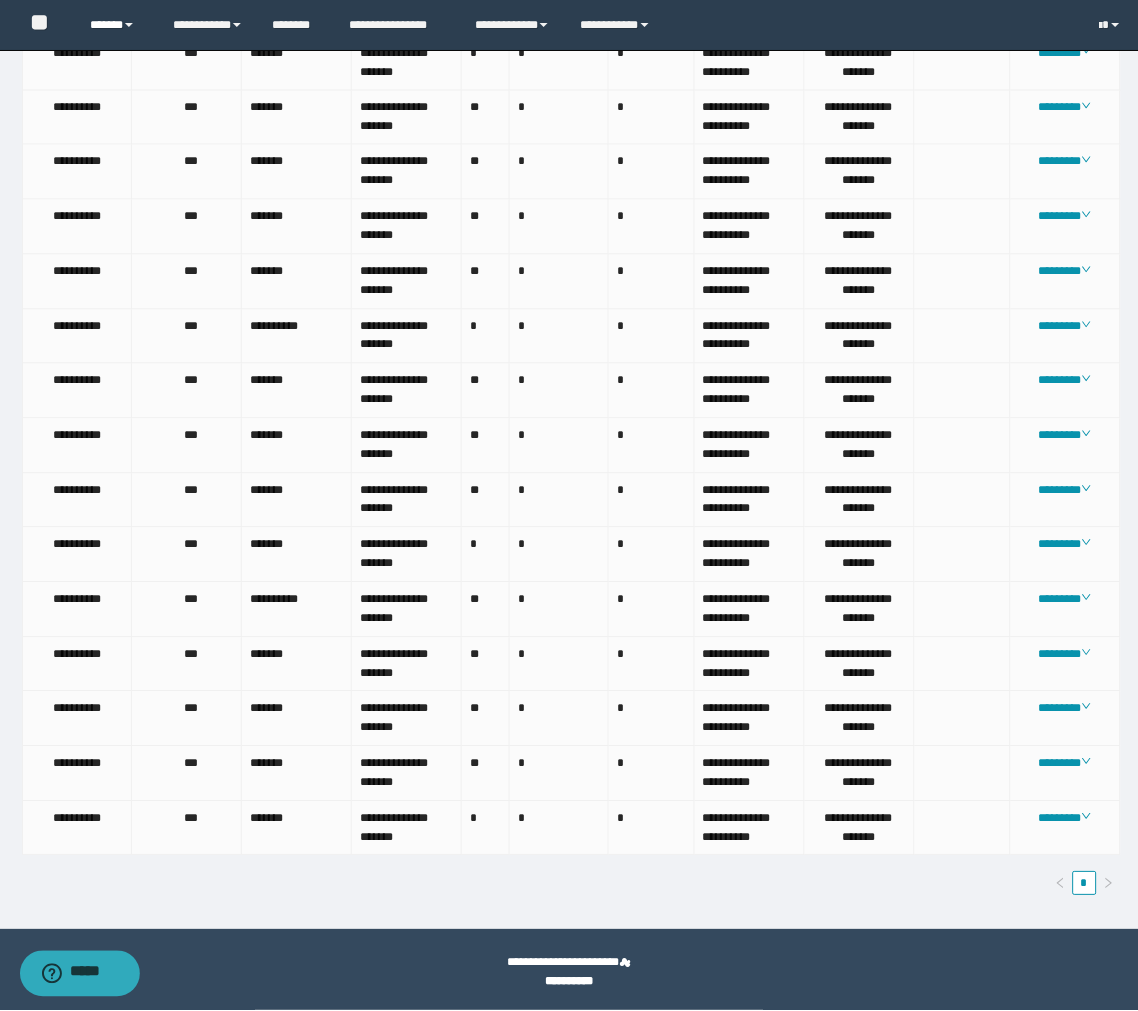 click on "******" at bounding box center [116, 25] 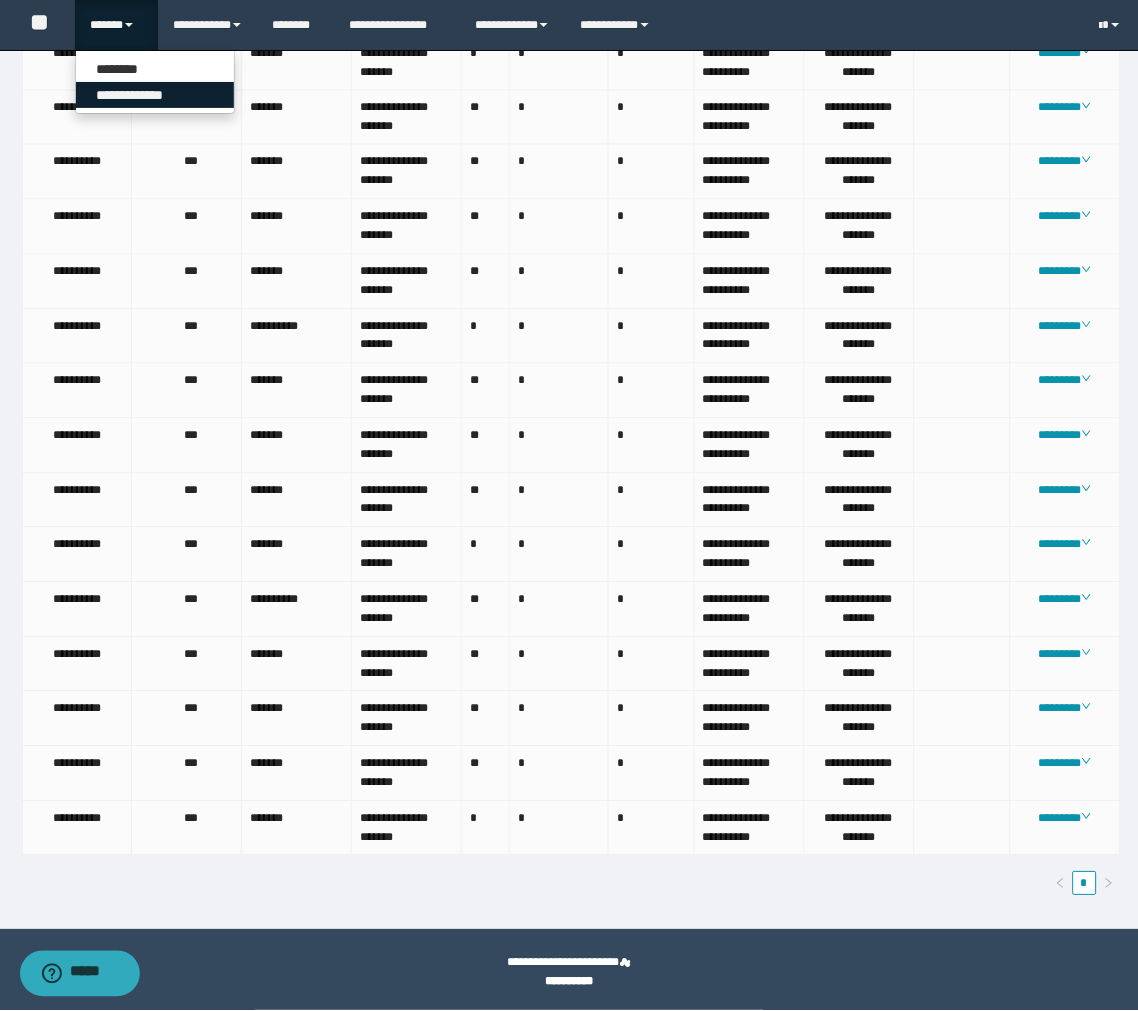 click on "**********" at bounding box center [155, 95] 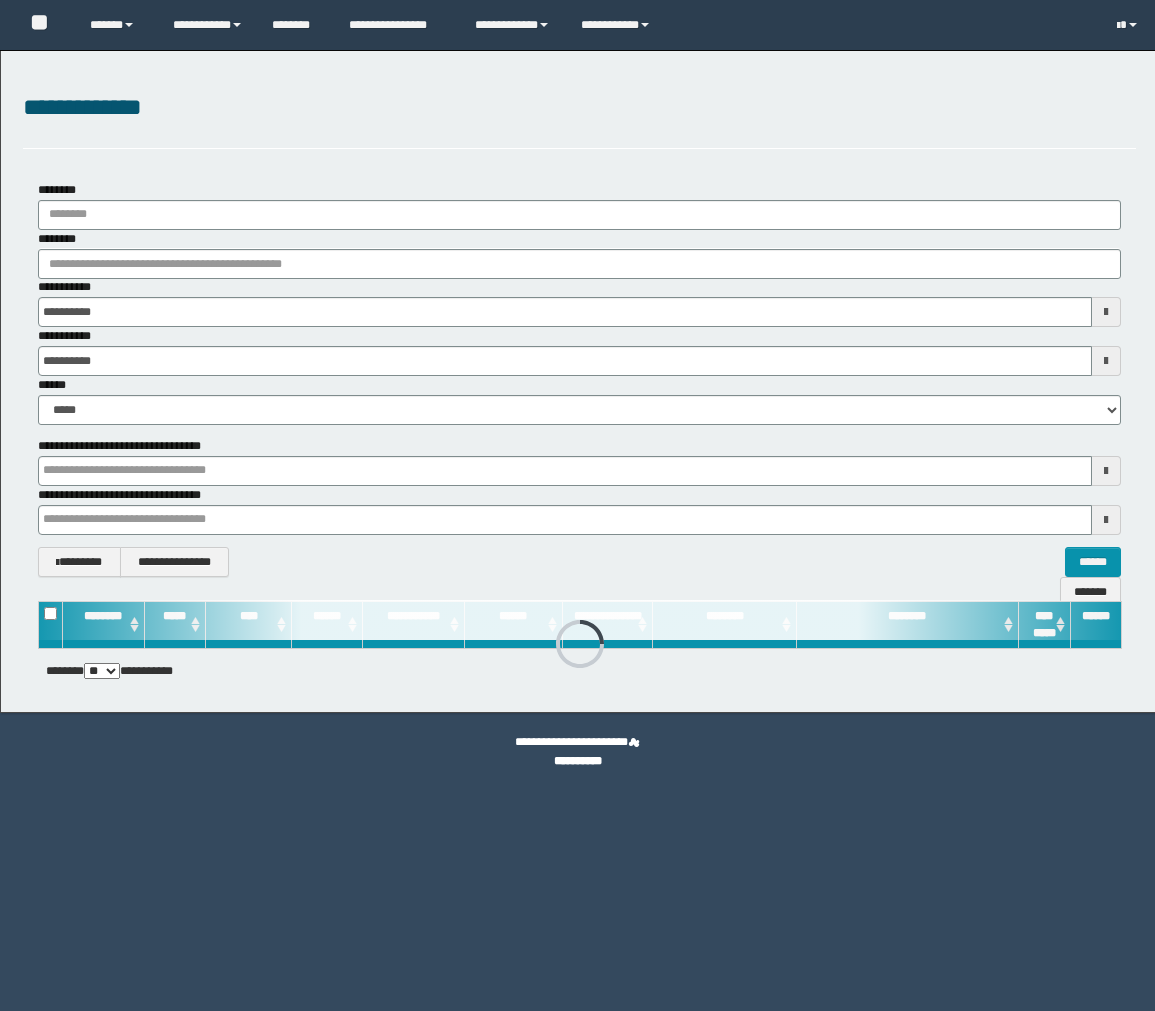 scroll, scrollTop: 0, scrollLeft: 0, axis: both 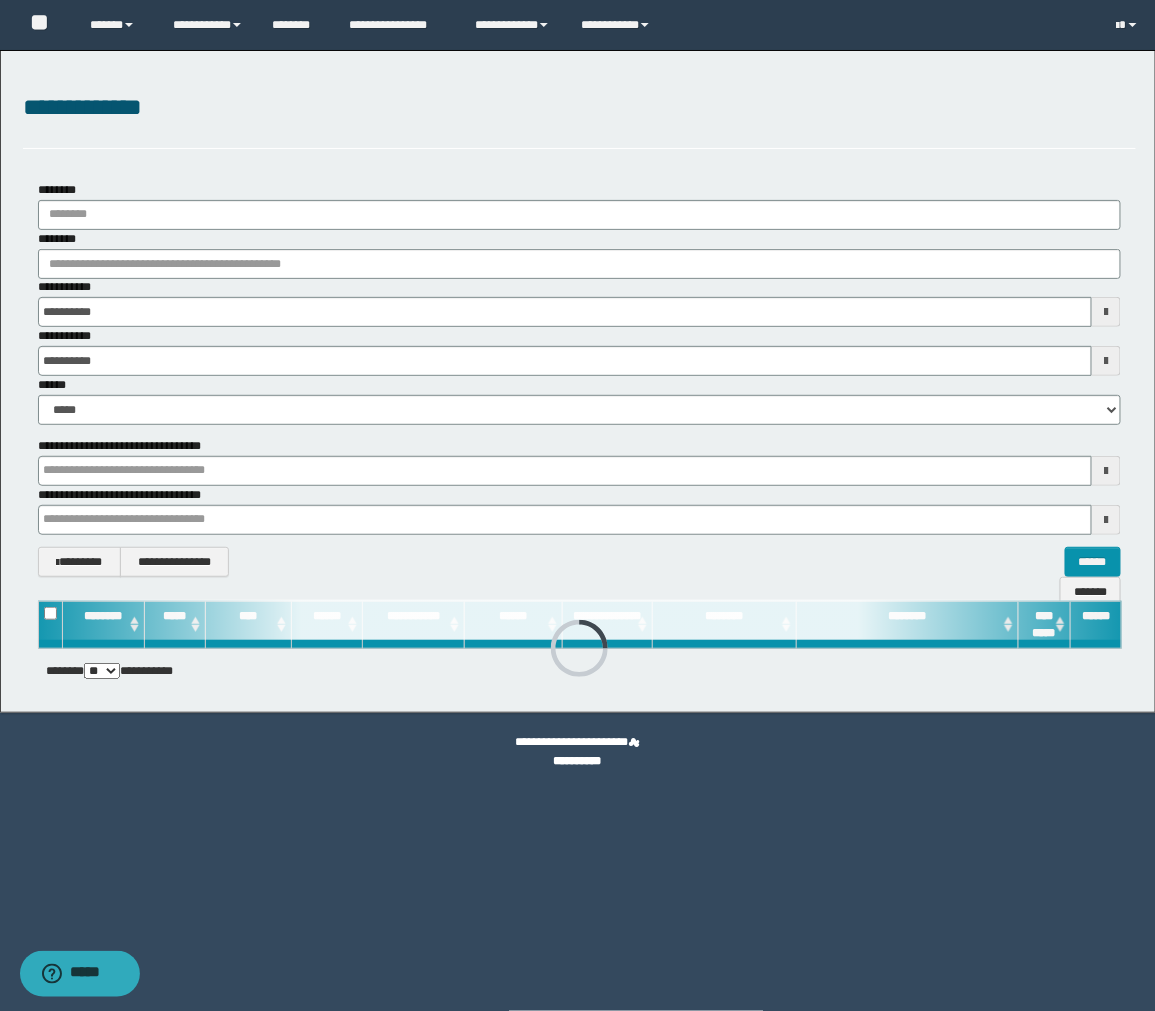 click on "**********" at bounding box center (580, 379) 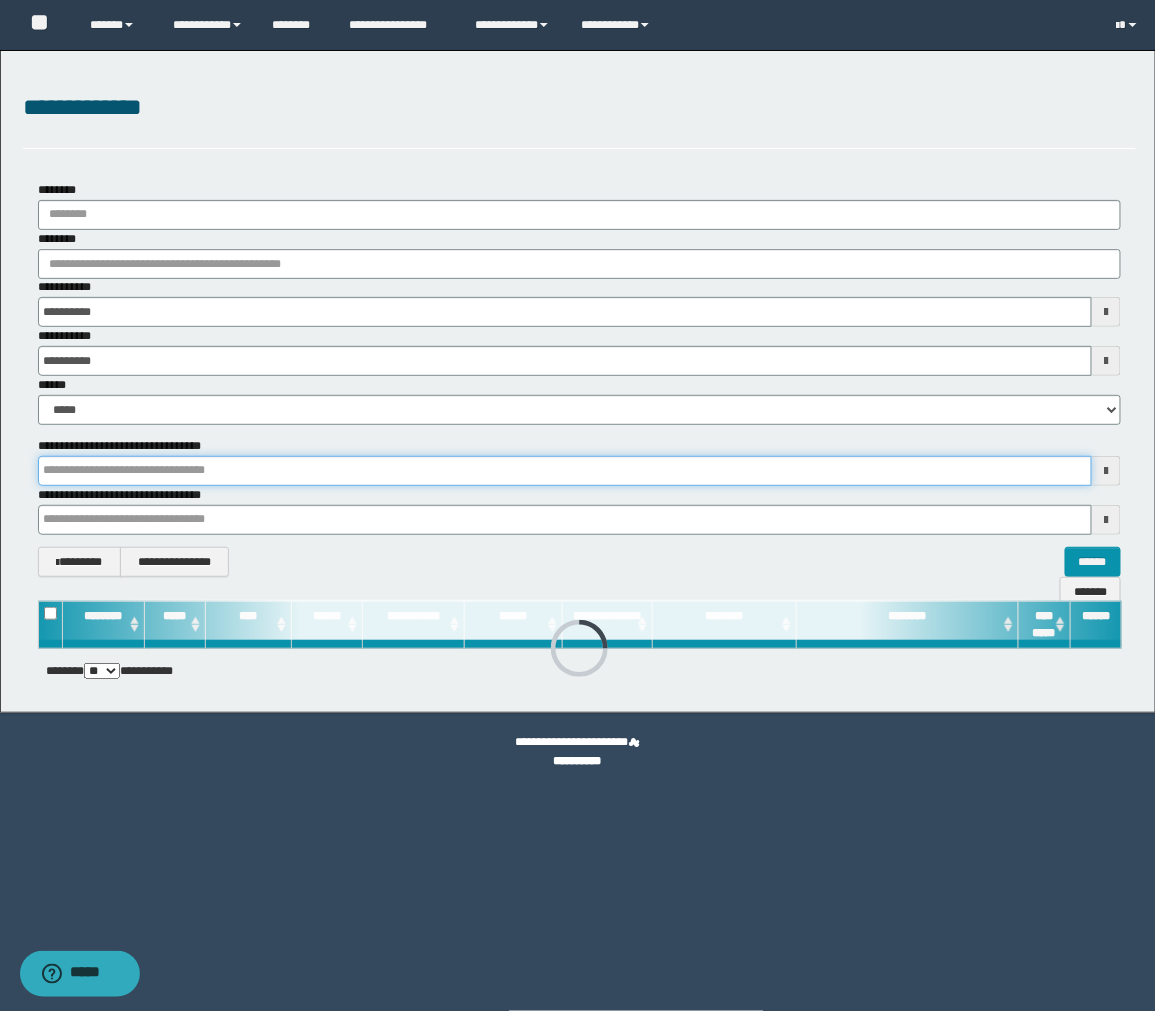 click at bounding box center [565, 471] 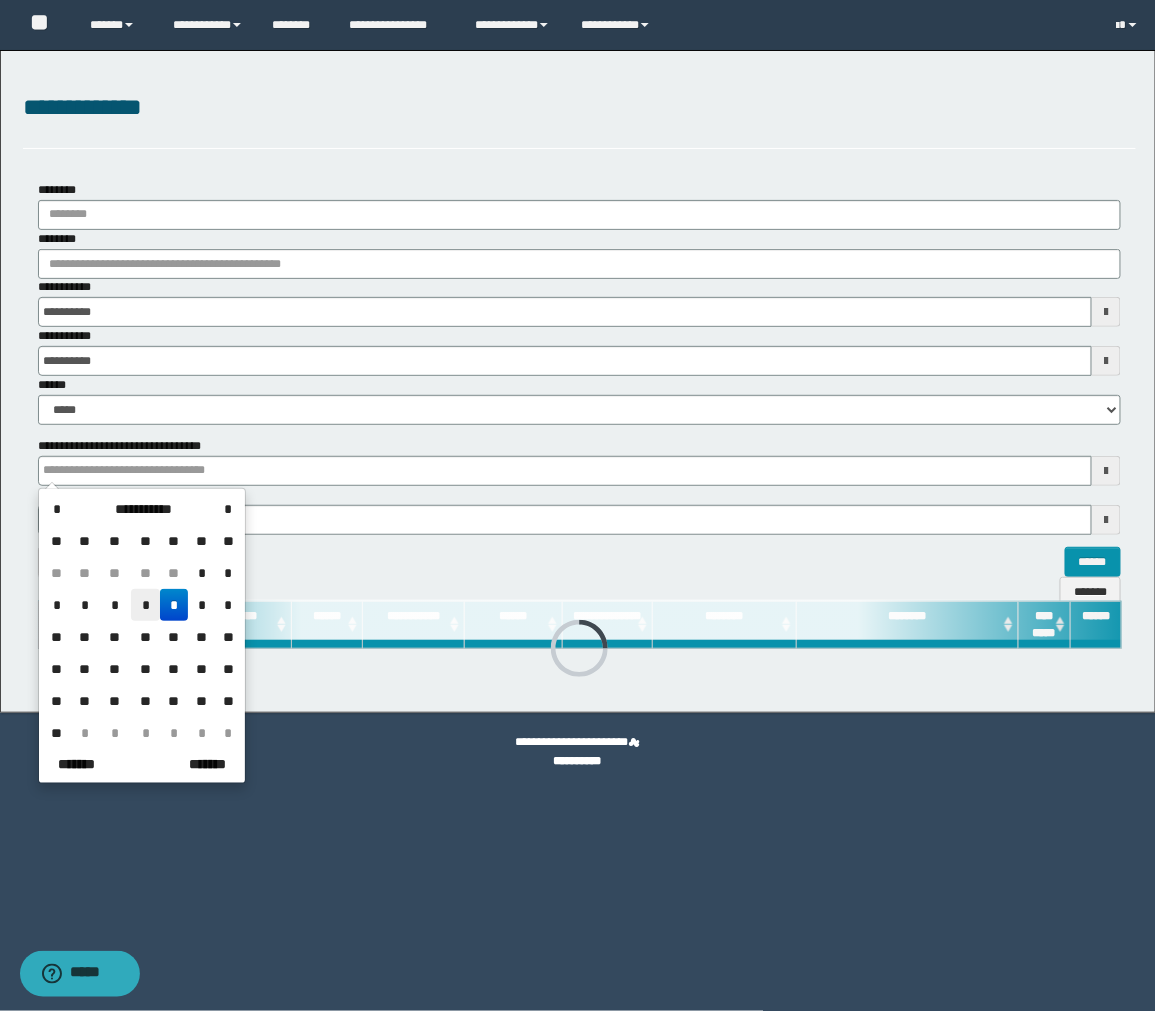 click on "*" at bounding box center (145, 605) 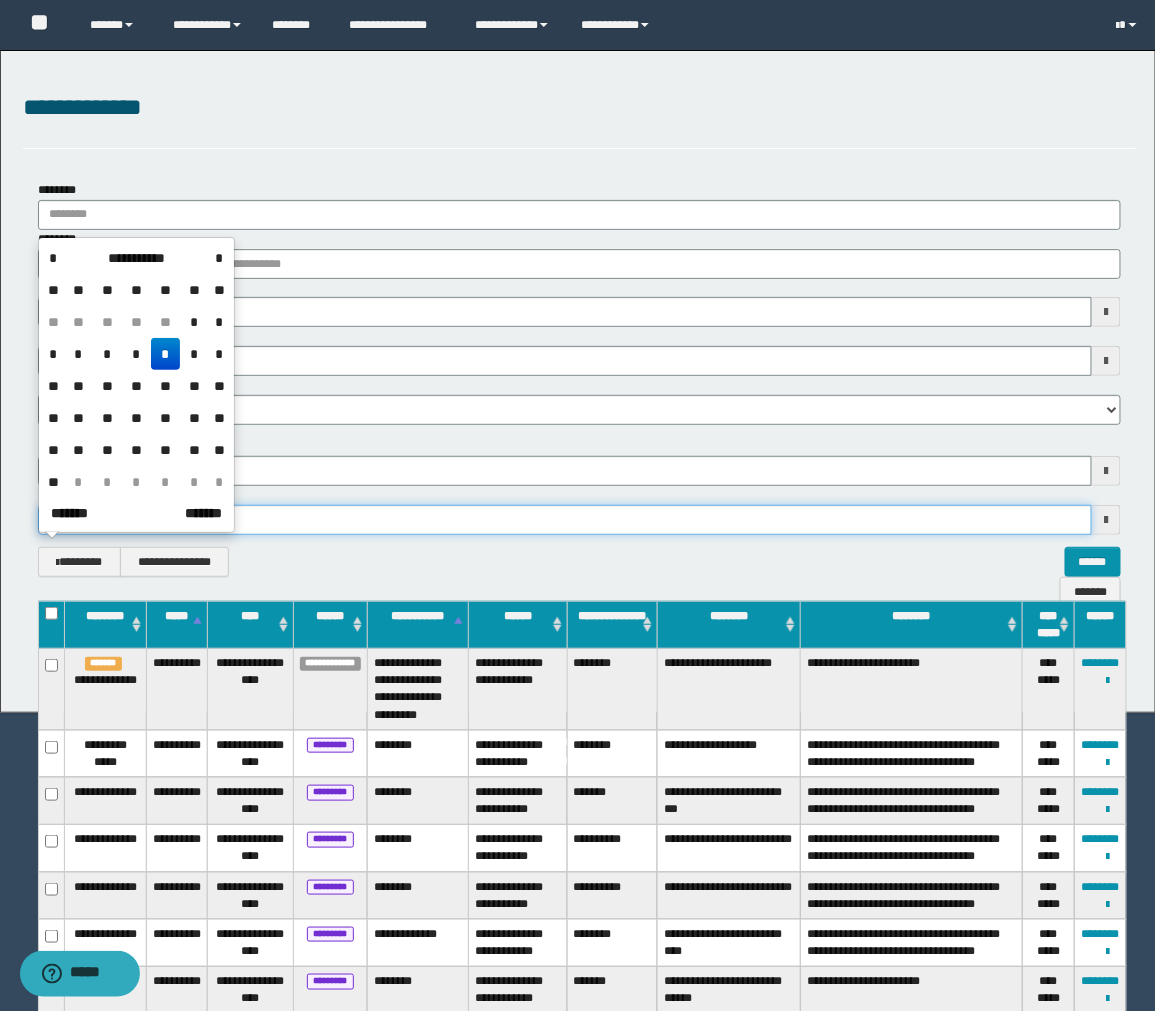 click on "**********" at bounding box center [578, 505] 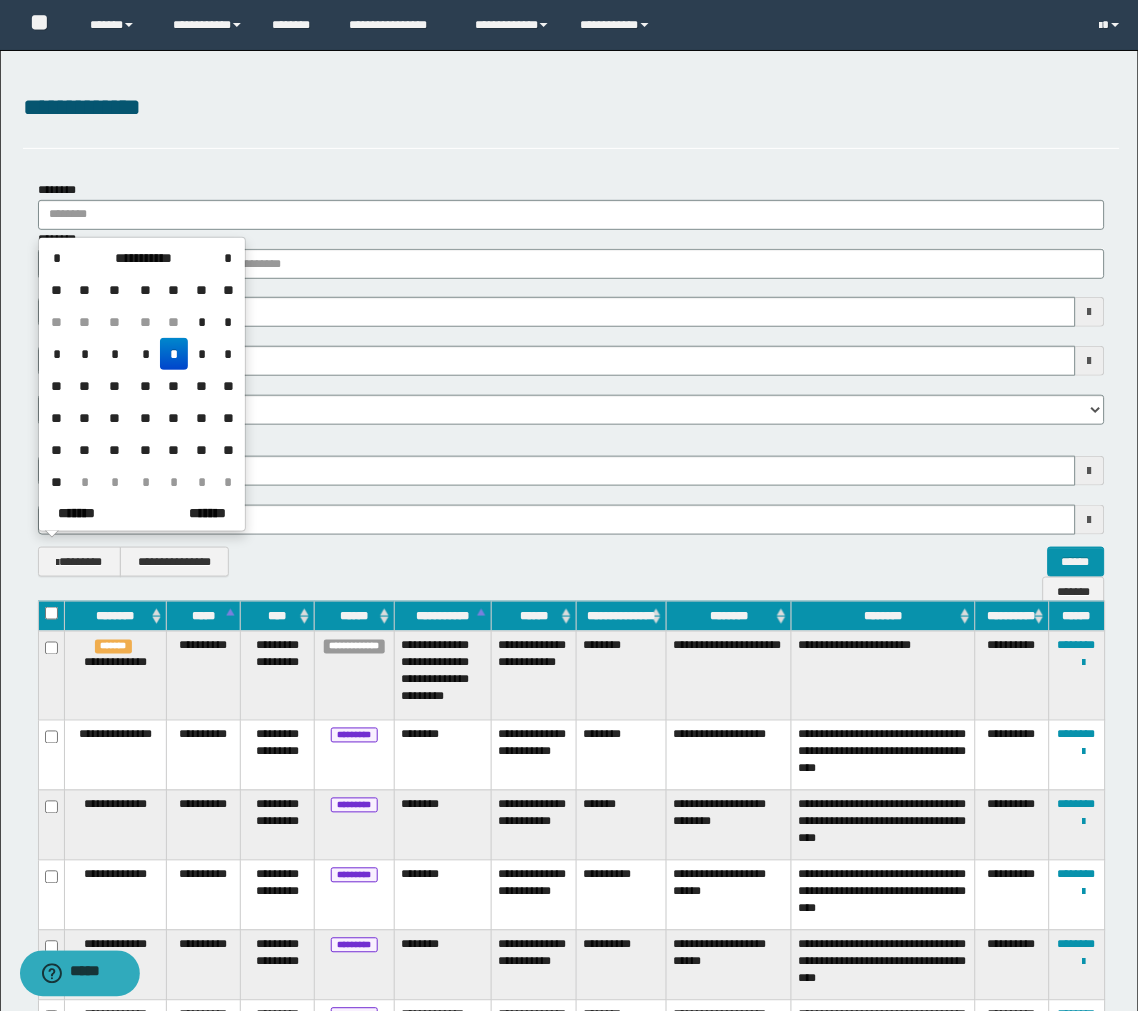 click on "*" at bounding box center [145, 354] 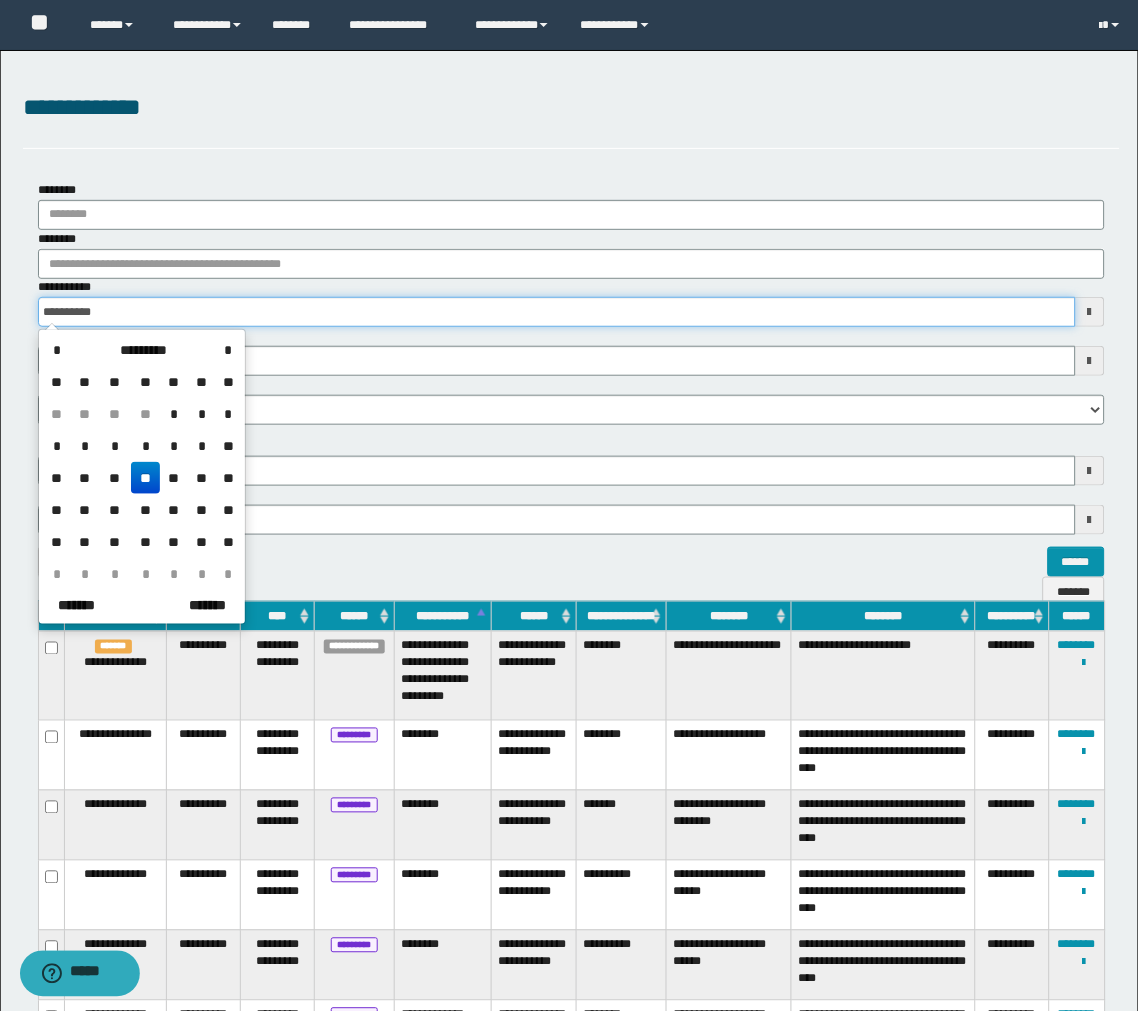 drag, startPoint x: 190, startPoint y: 313, endPoint x: -2, endPoint y: 318, distance: 192.0651 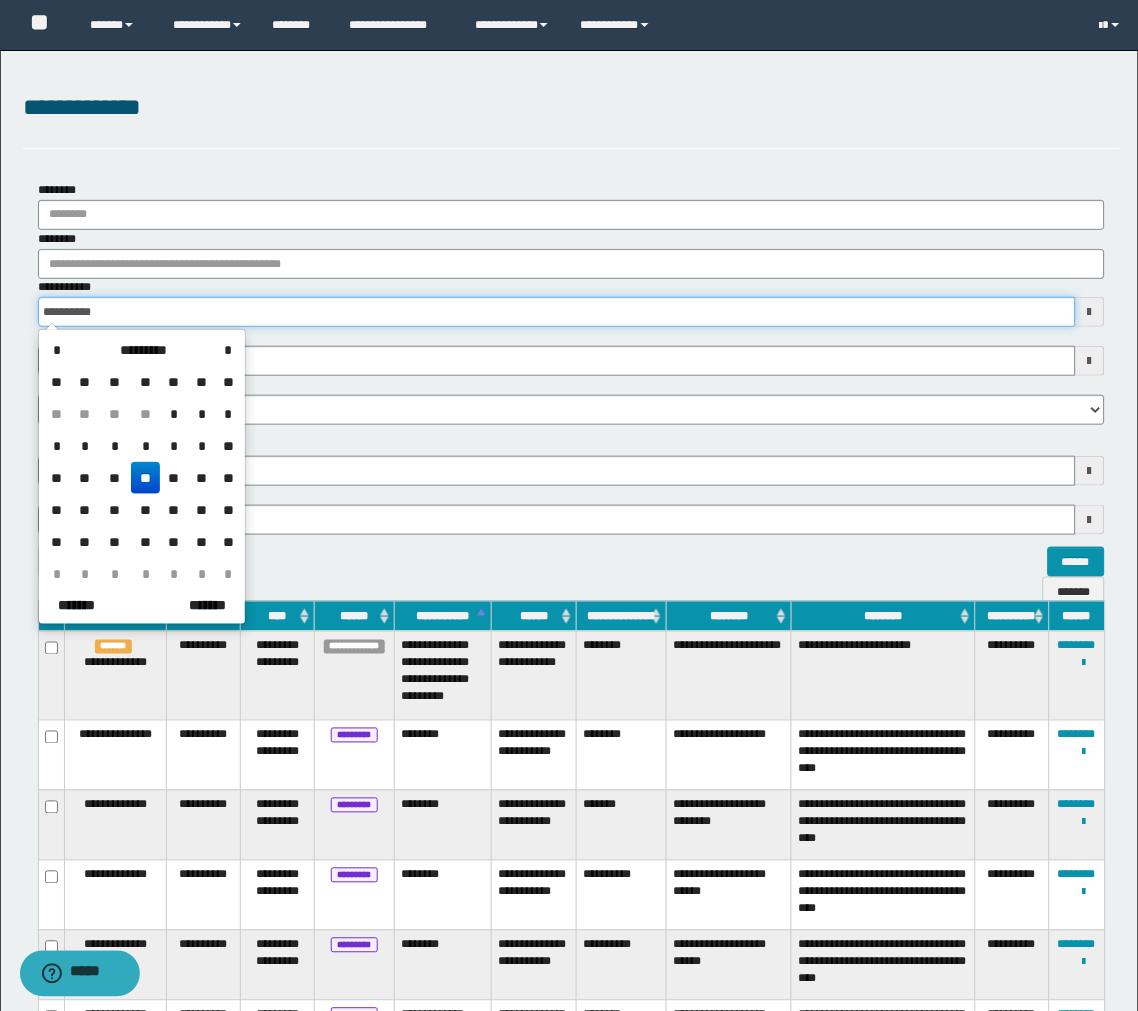 click on "**********" at bounding box center (569, 505) 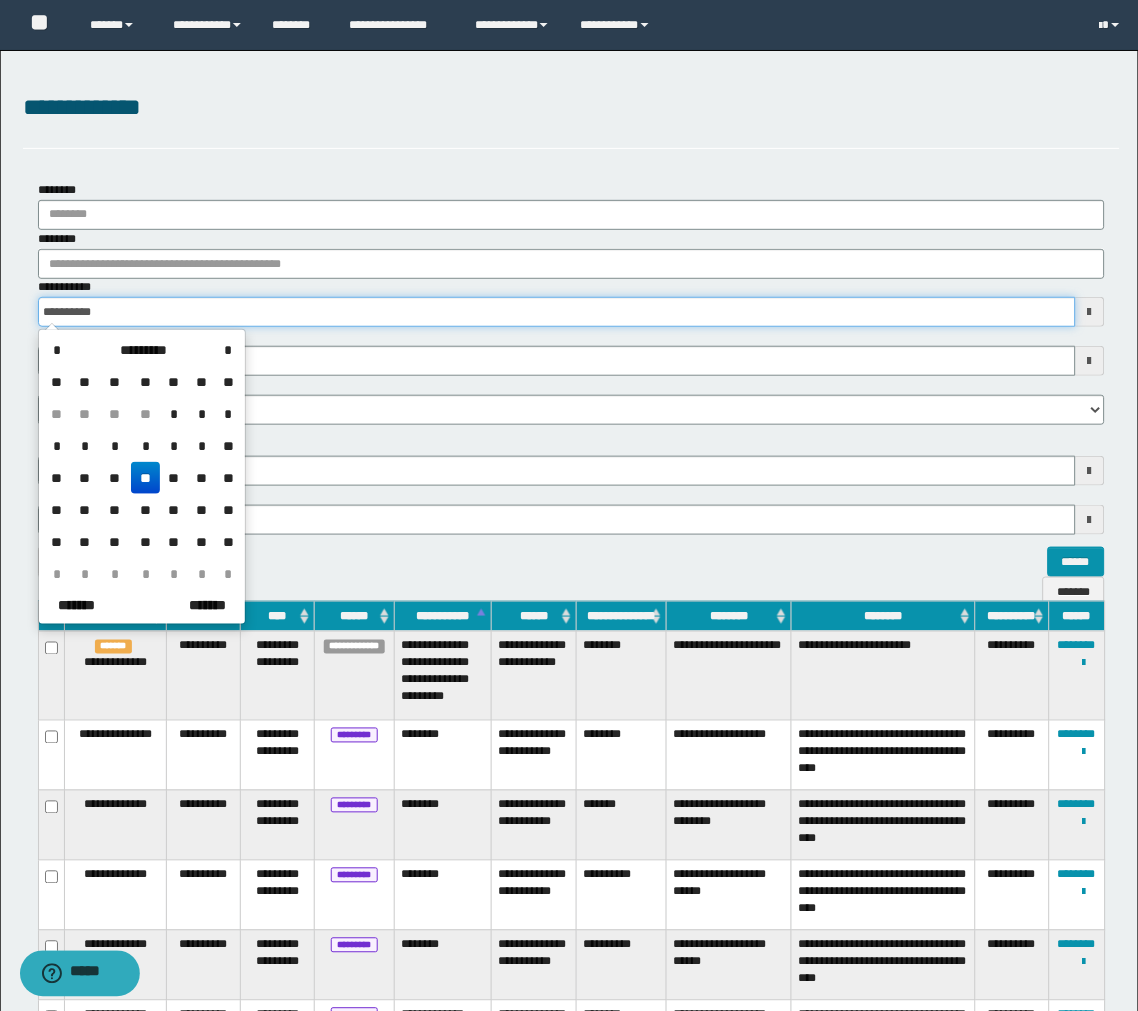 type 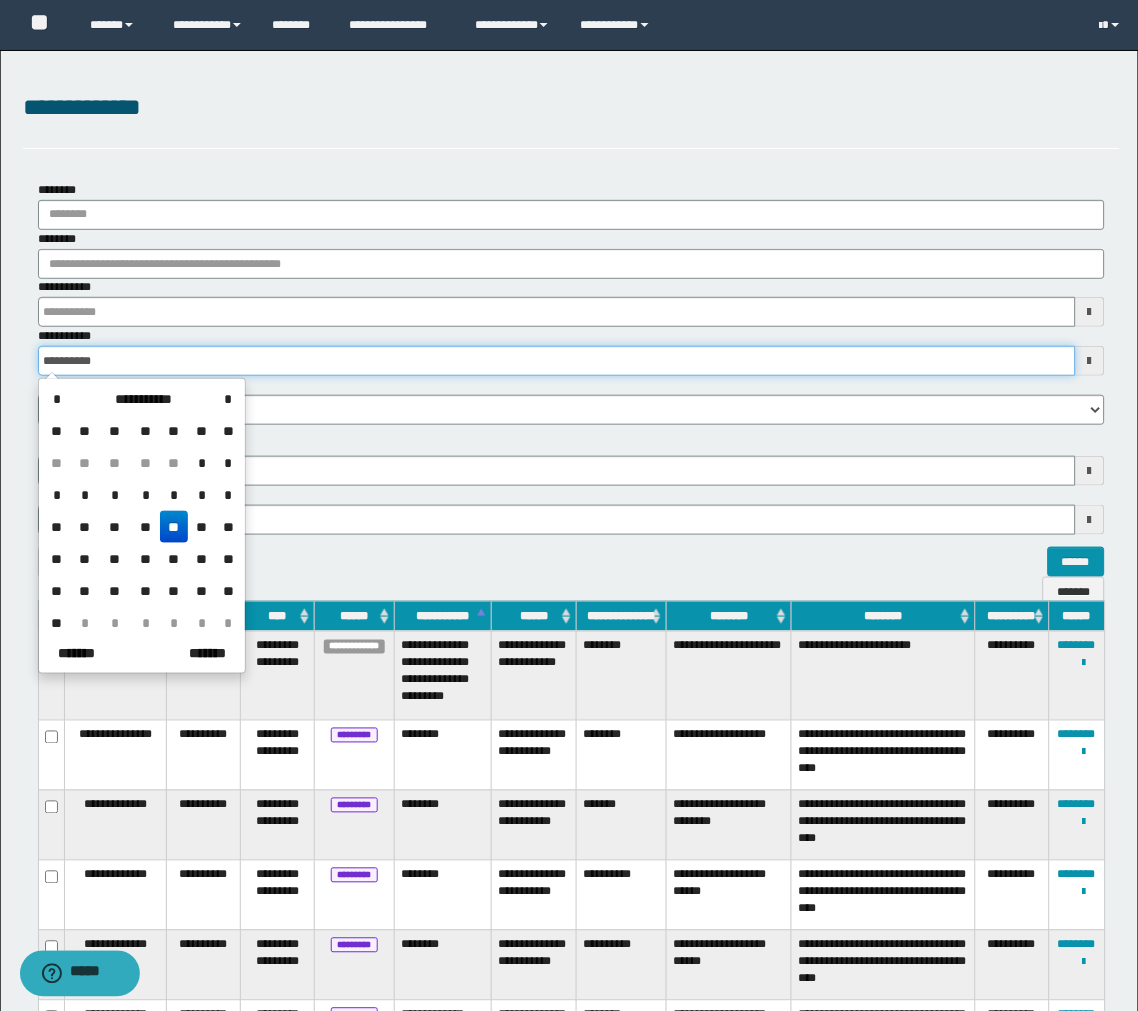 drag, startPoint x: 261, startPoint y: 358, endPoint x: 41, endPoint y: 380, distance: 221.09726 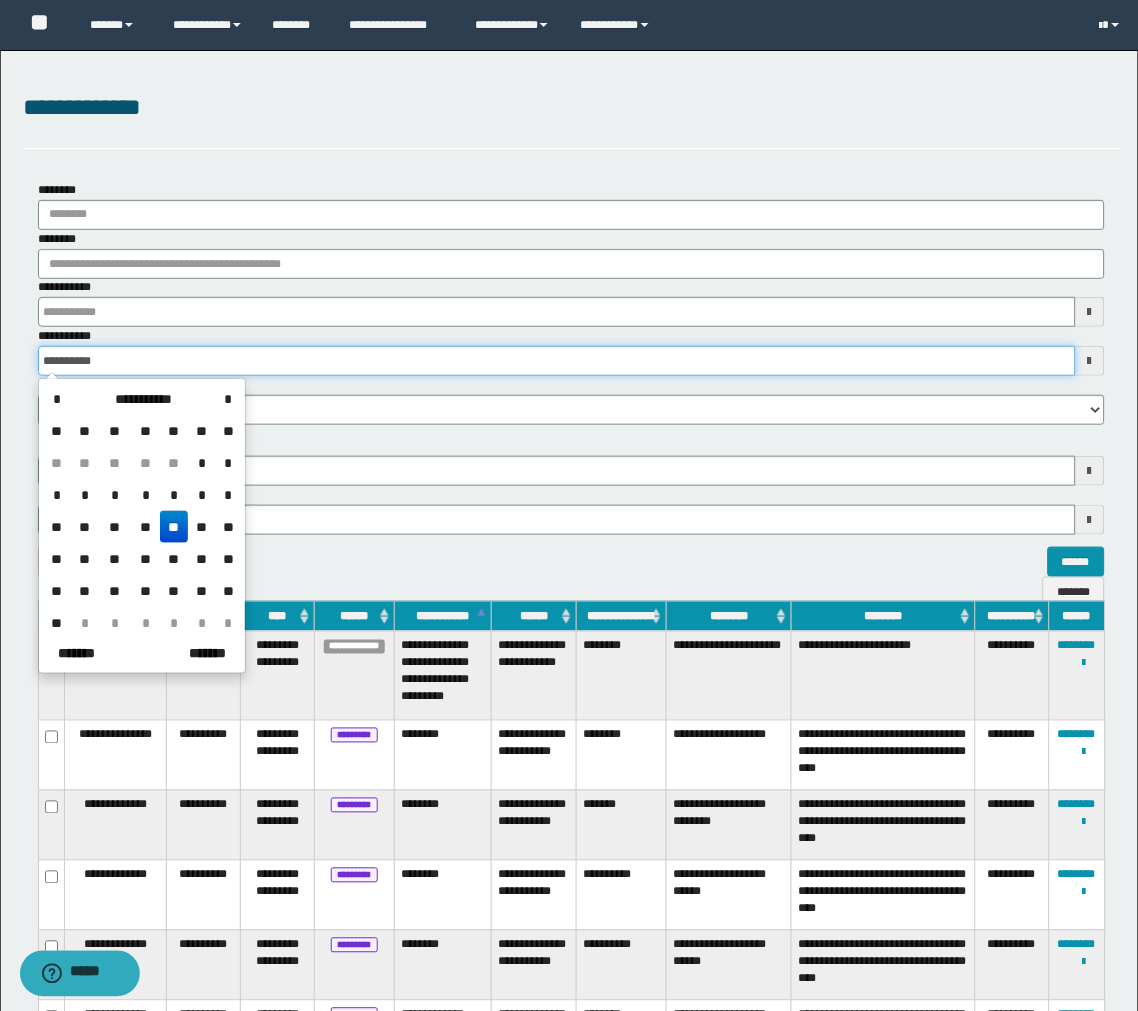 click on "**********" at bounding box center (569, 505) 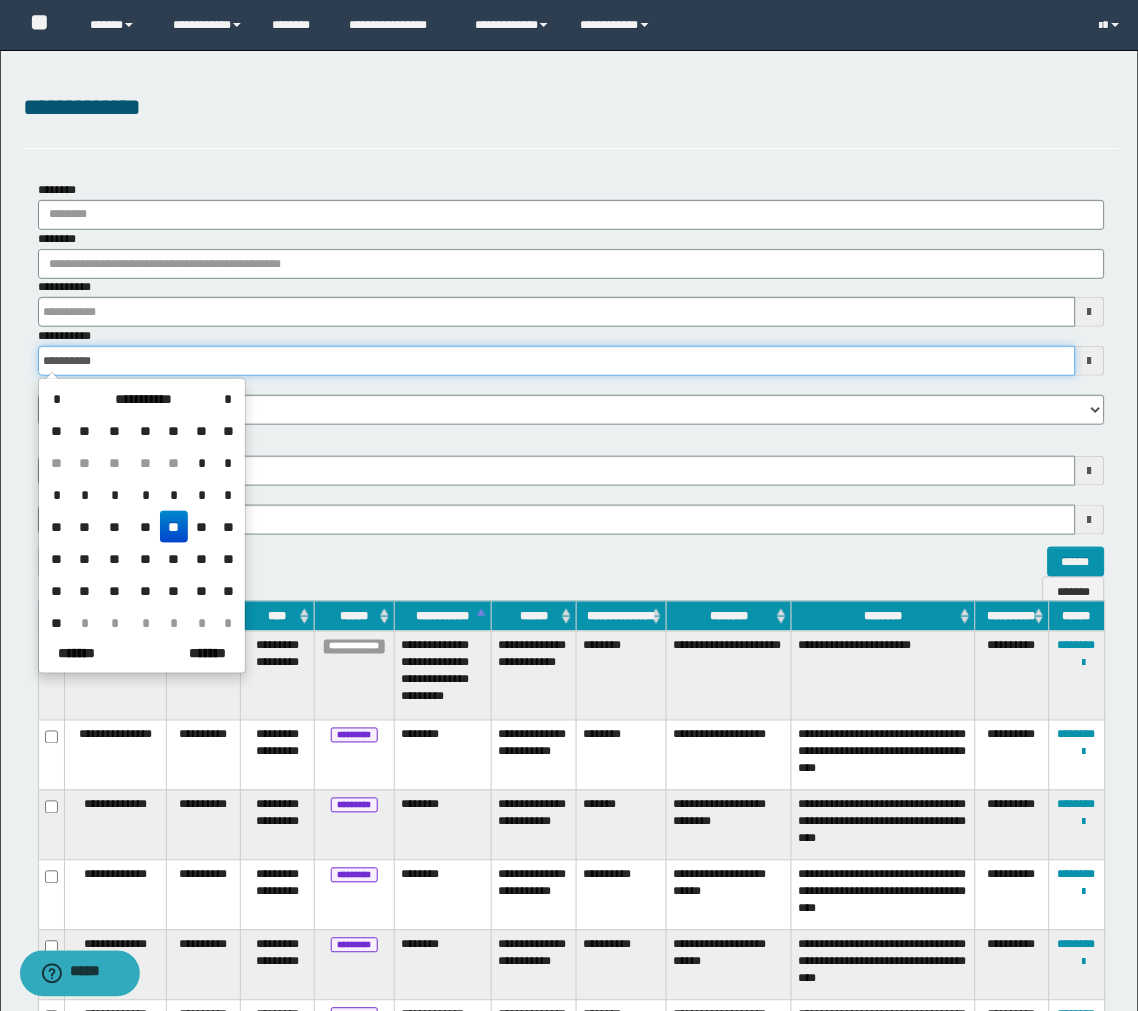 type 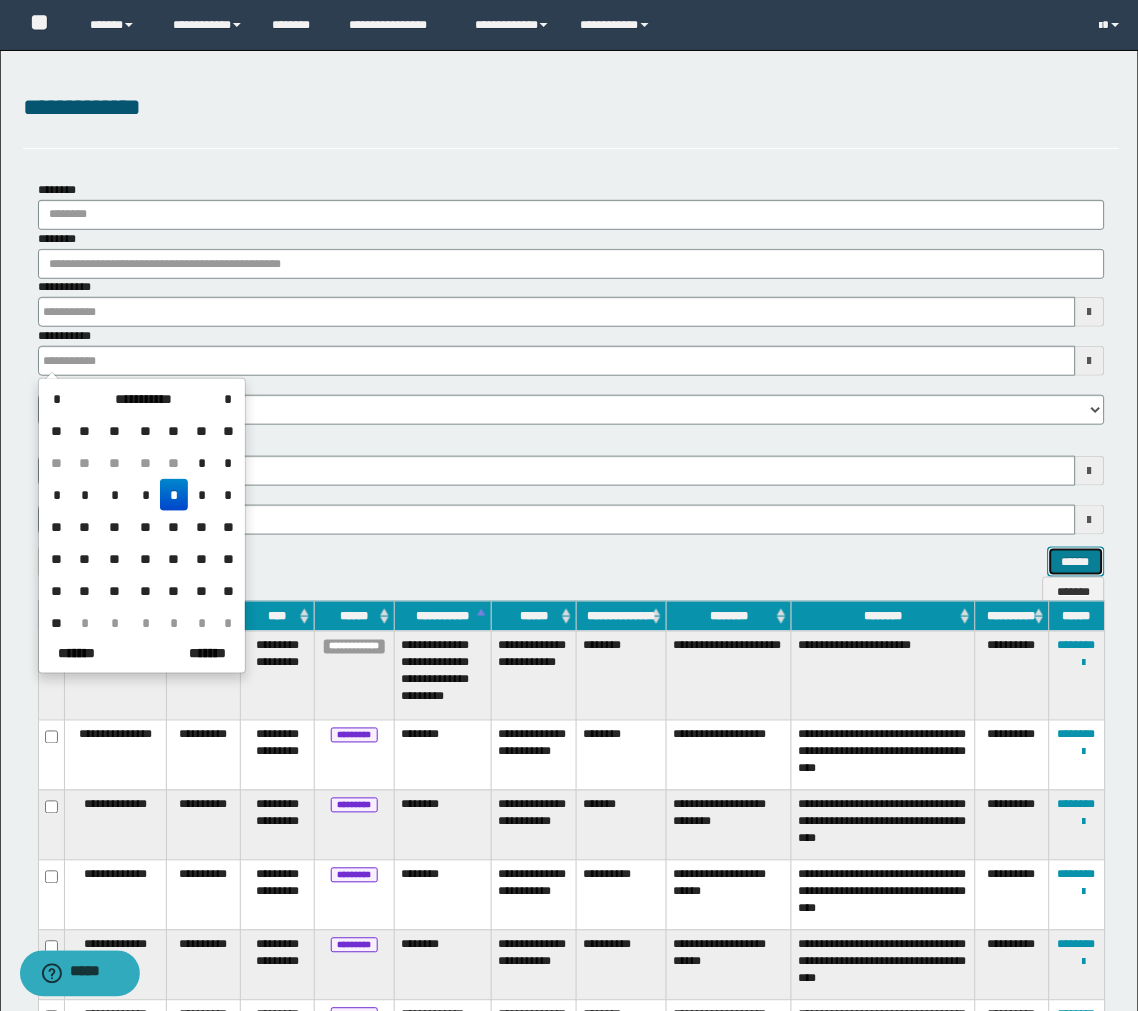 click on "******" at bounding box center [1076, 562] 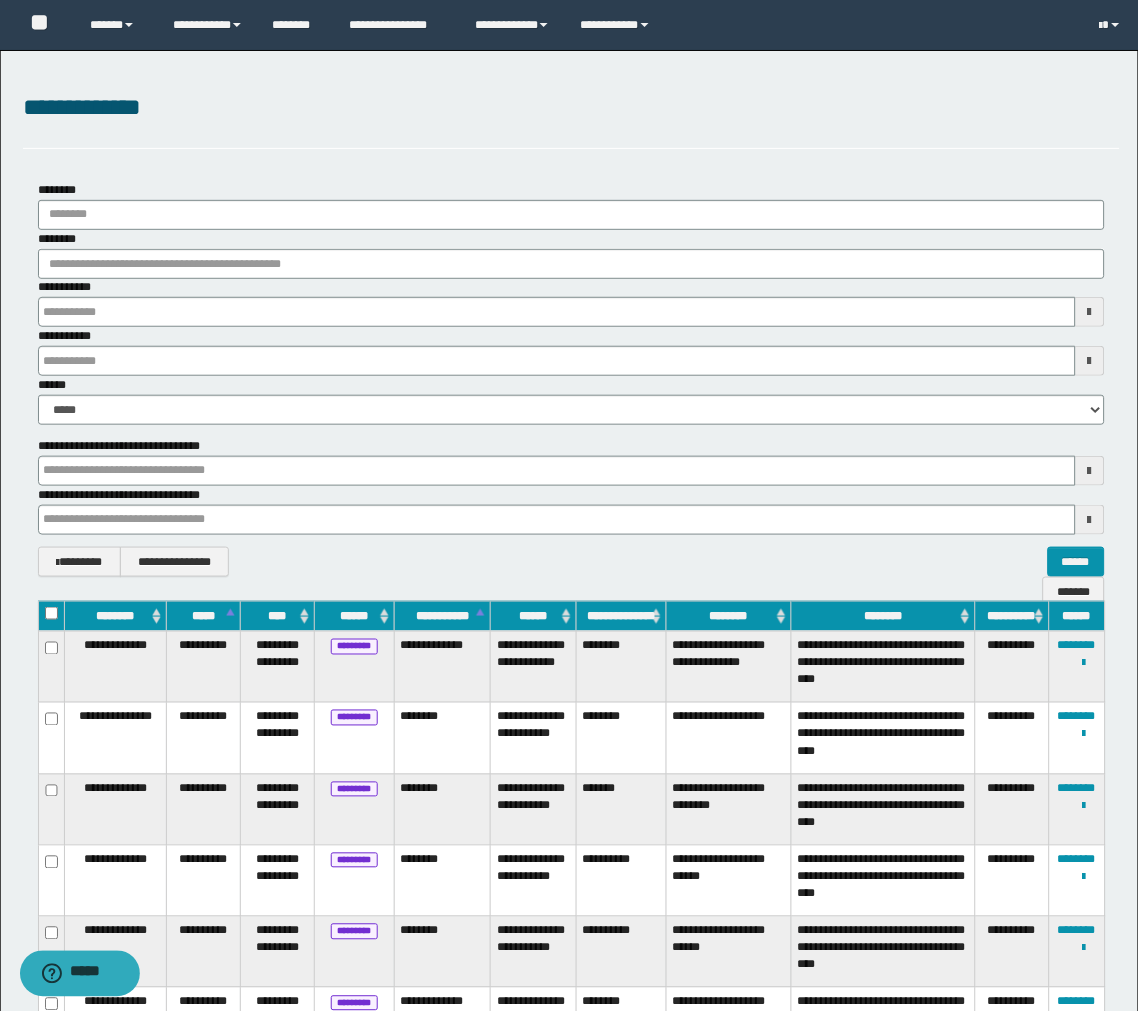 click on "********" at bounding box center (728, 616) 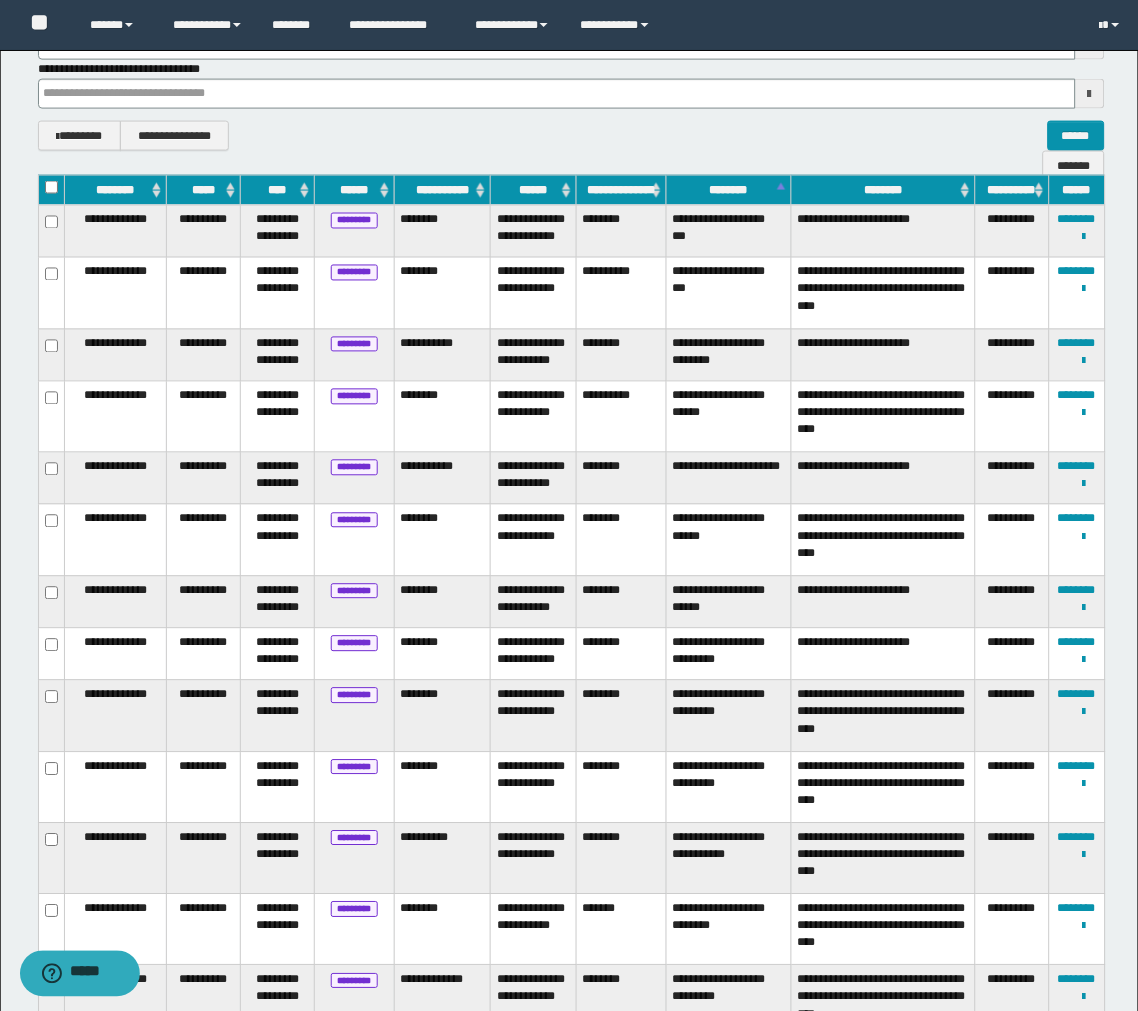 scroll, scrollTop: 444, scrollLeft: 0, axis: vertical 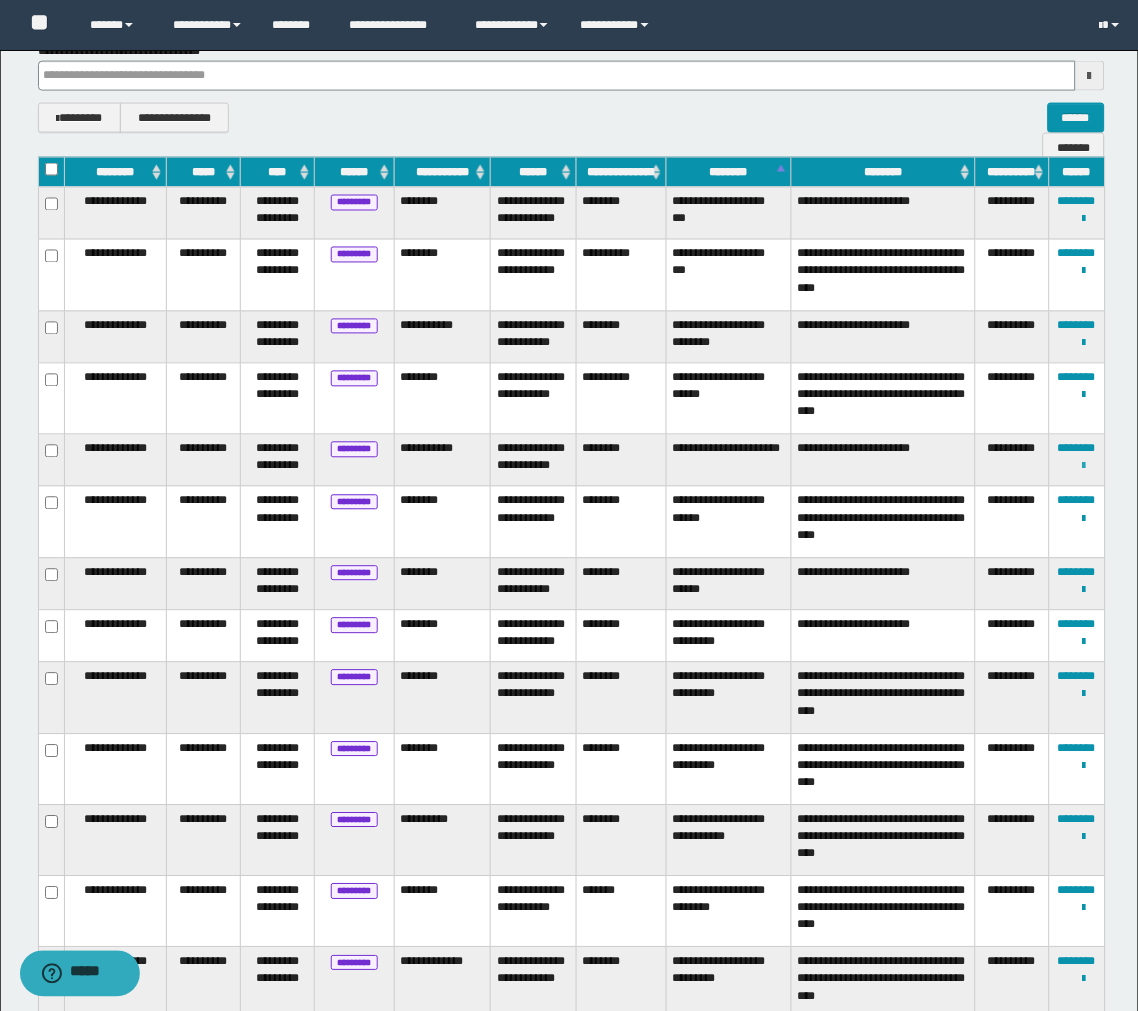 click at bounding box center (1084, 467) 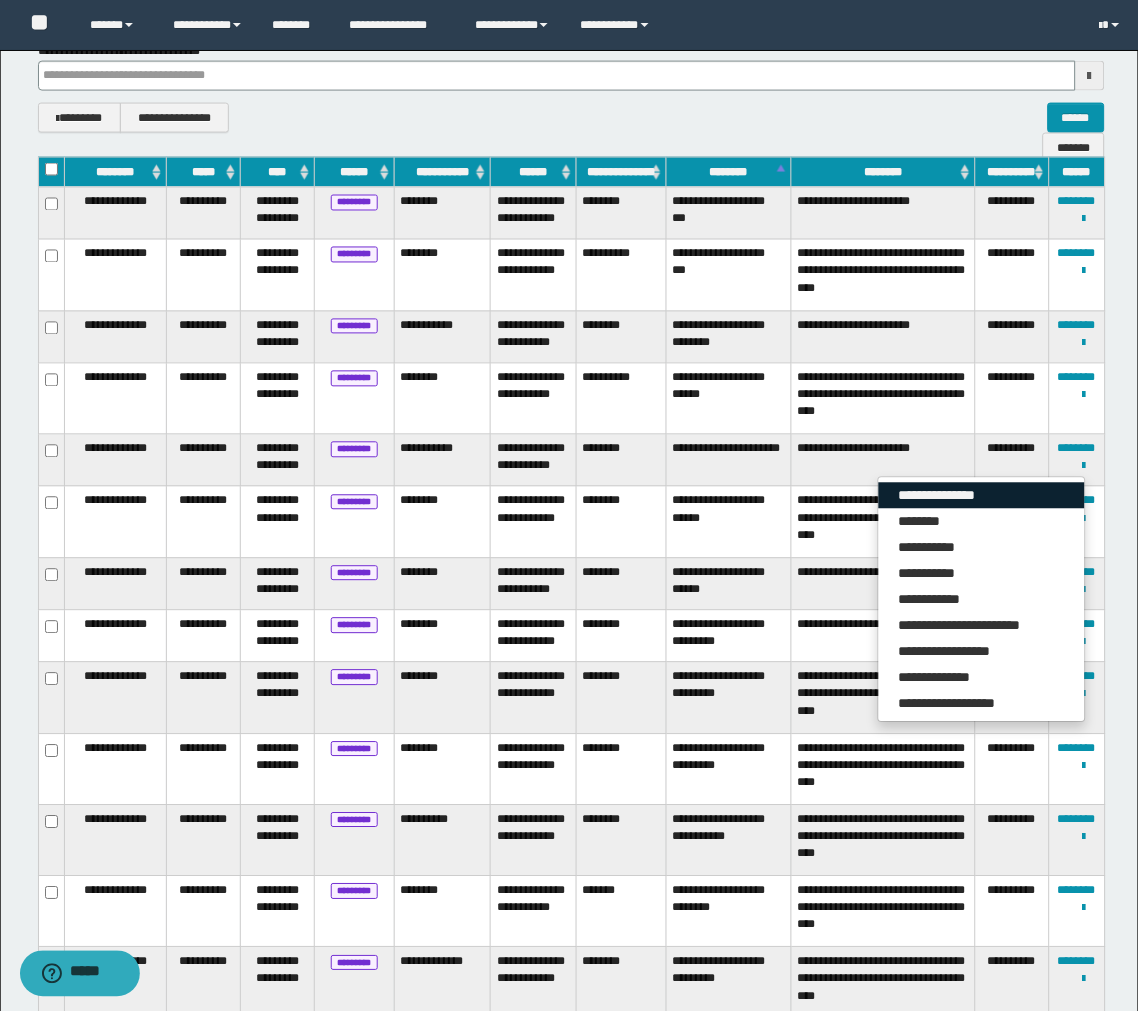 click on "**********" at bounding box center [982, 496] 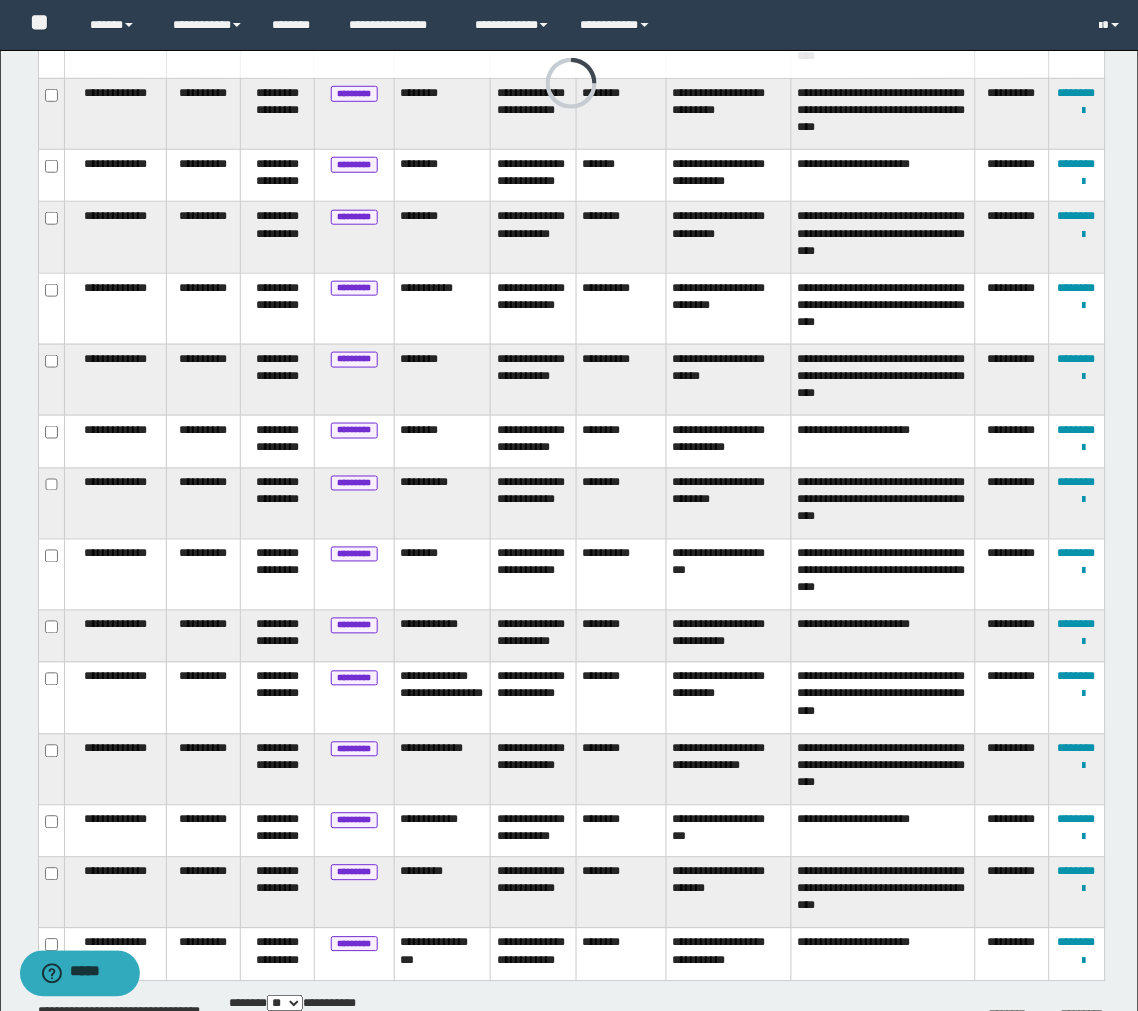 scroll, scrollTop: 1585, scrollLeft: 0, axis: vertical 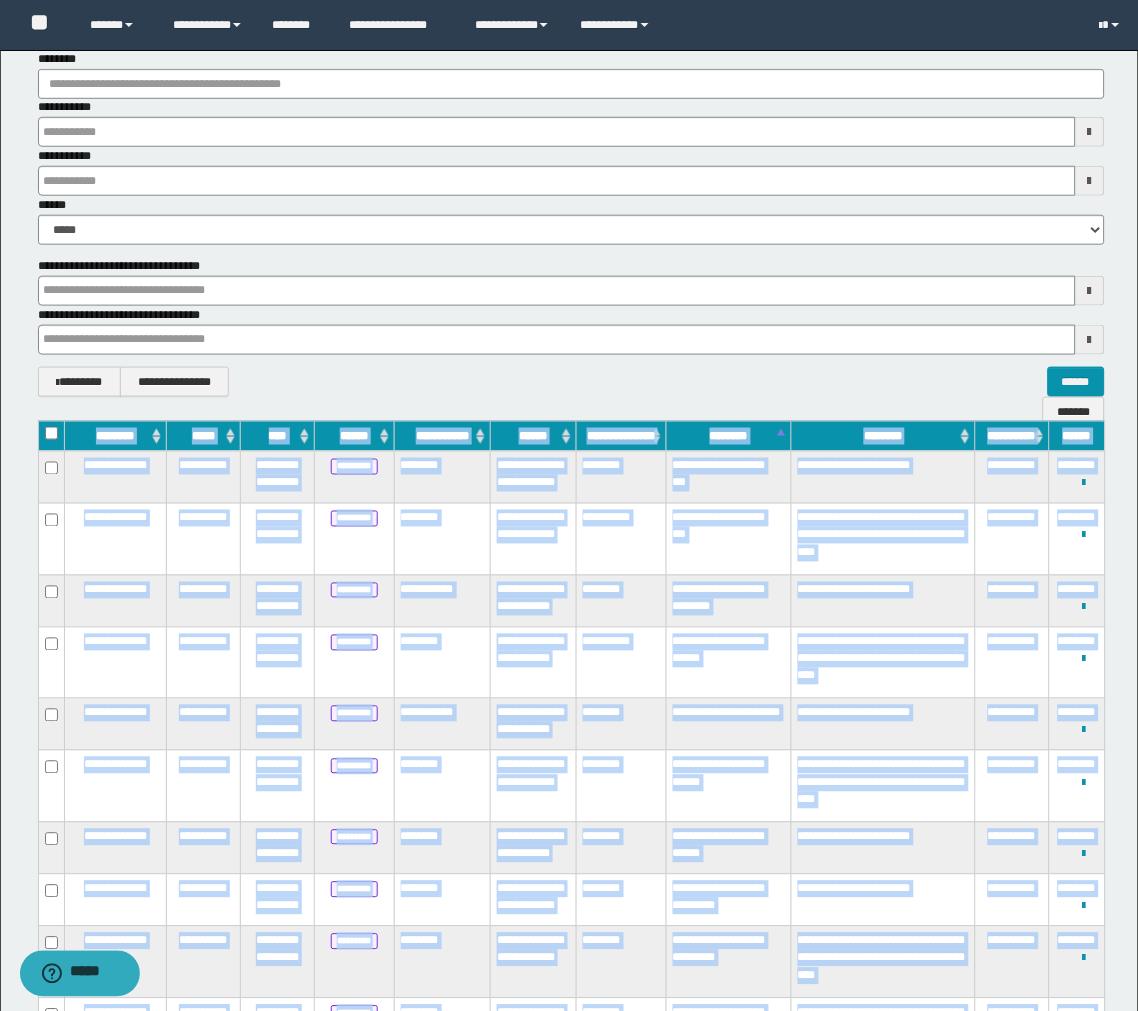 drag, startPoint x: 1078, startPoint y: 835, endPoint x: 71, endPoint y: 421, distance: 1088.7814 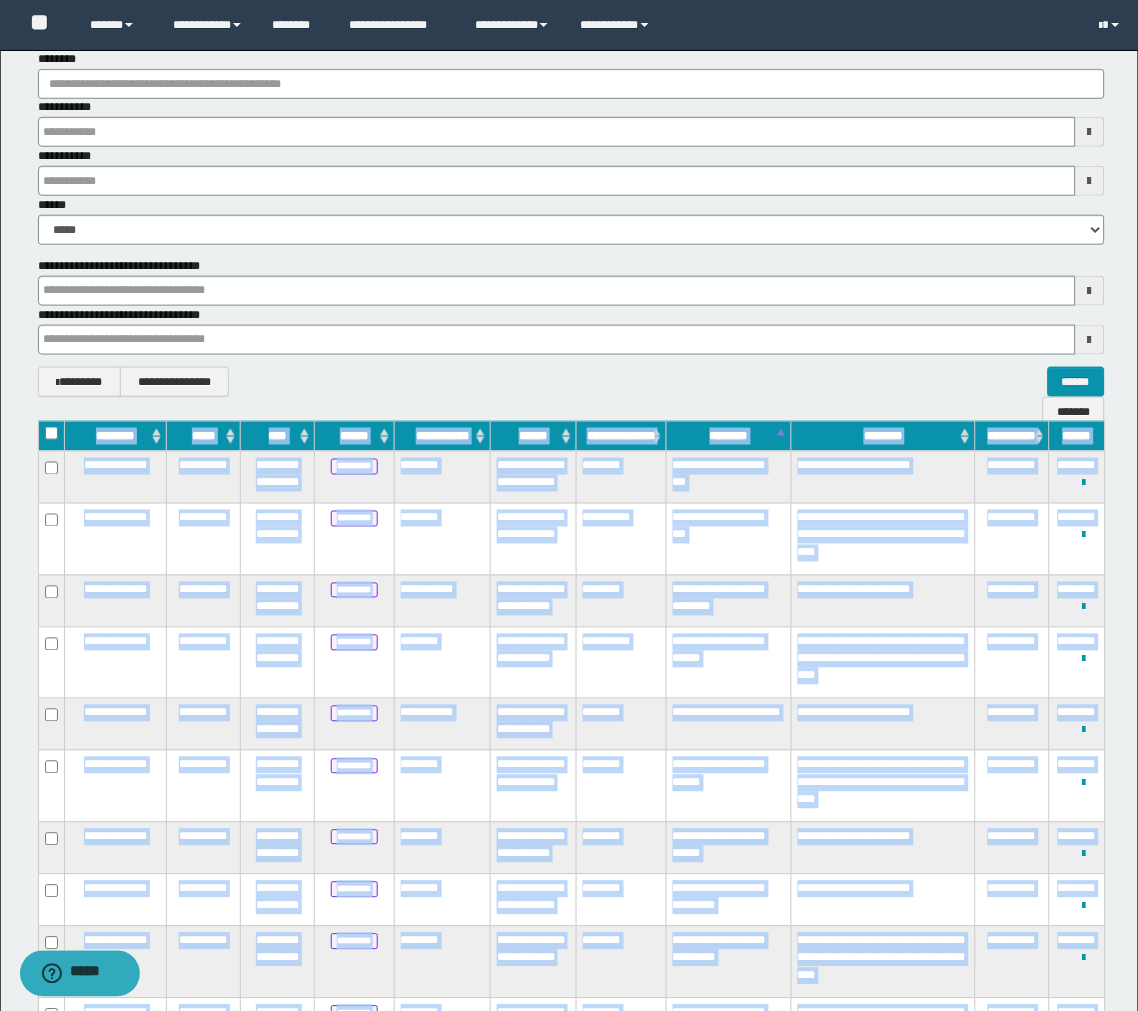 click on "**********" at bounding box center [572, 1339] 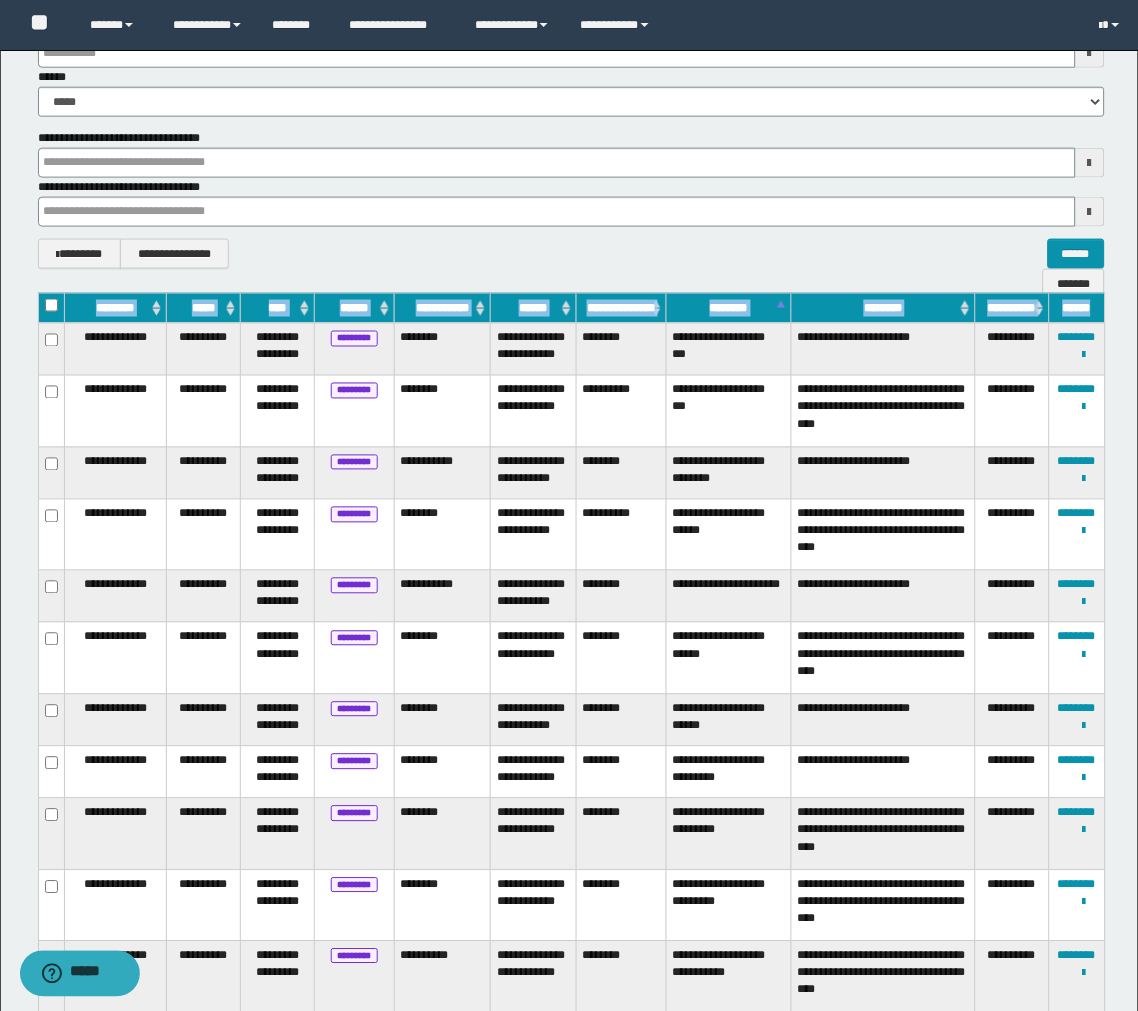 scroll, scrollTop: 735, scrollLeft: 0, axis: vertical 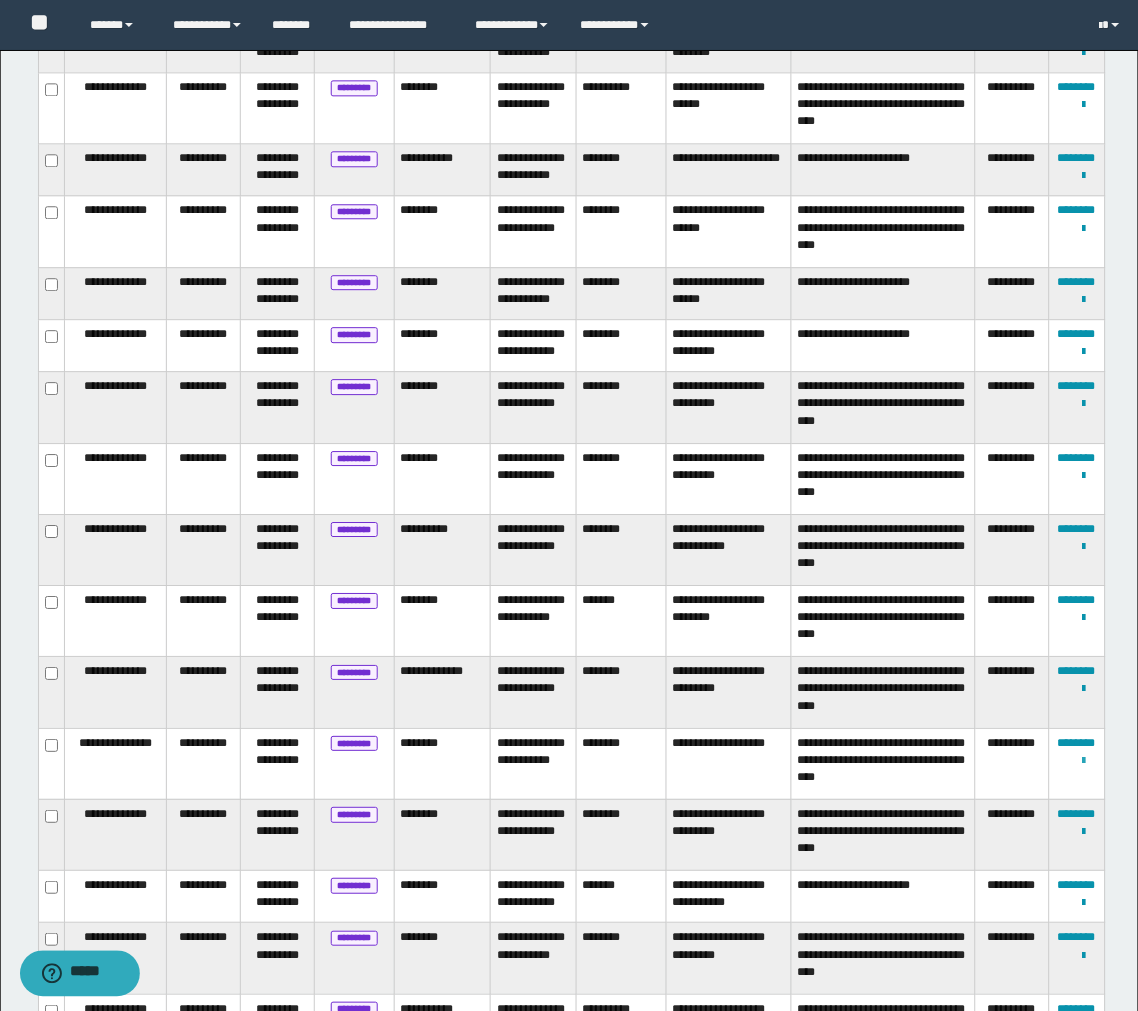 click at bounding box center (1084, 761) 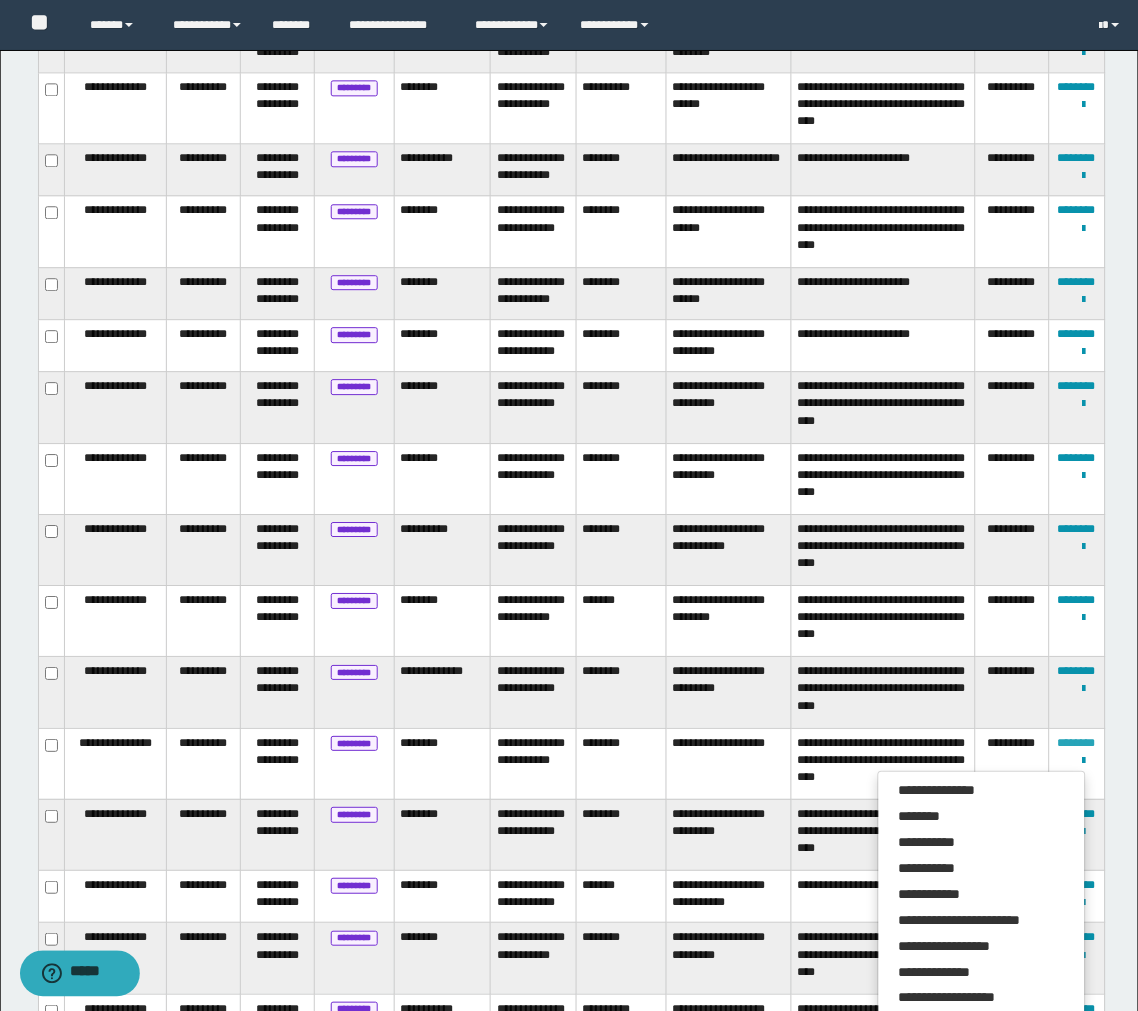 click on "********" at bounding box center (1077, 743) 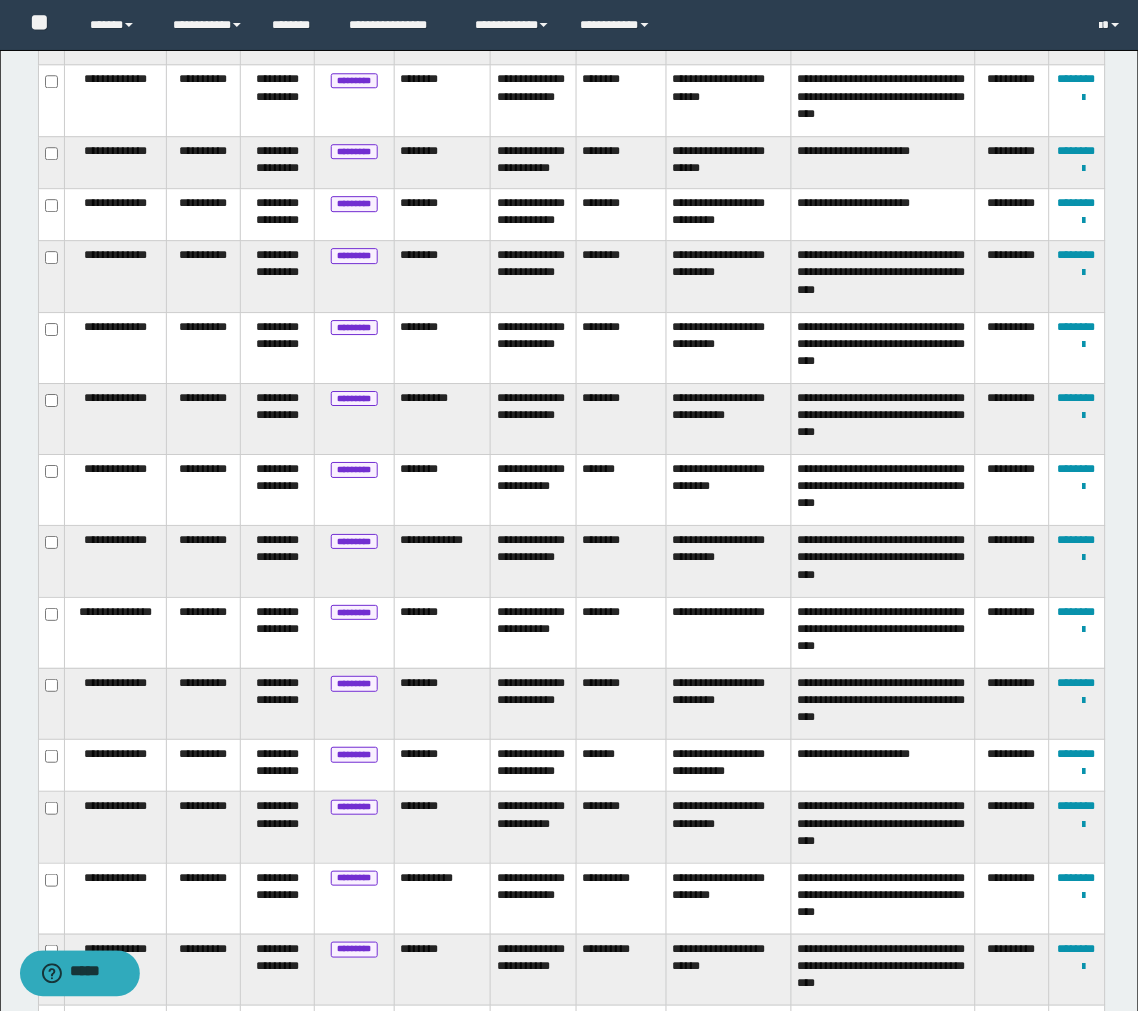 scroll, scrollTop: 872, scrollLeft: 0, axis: vertical 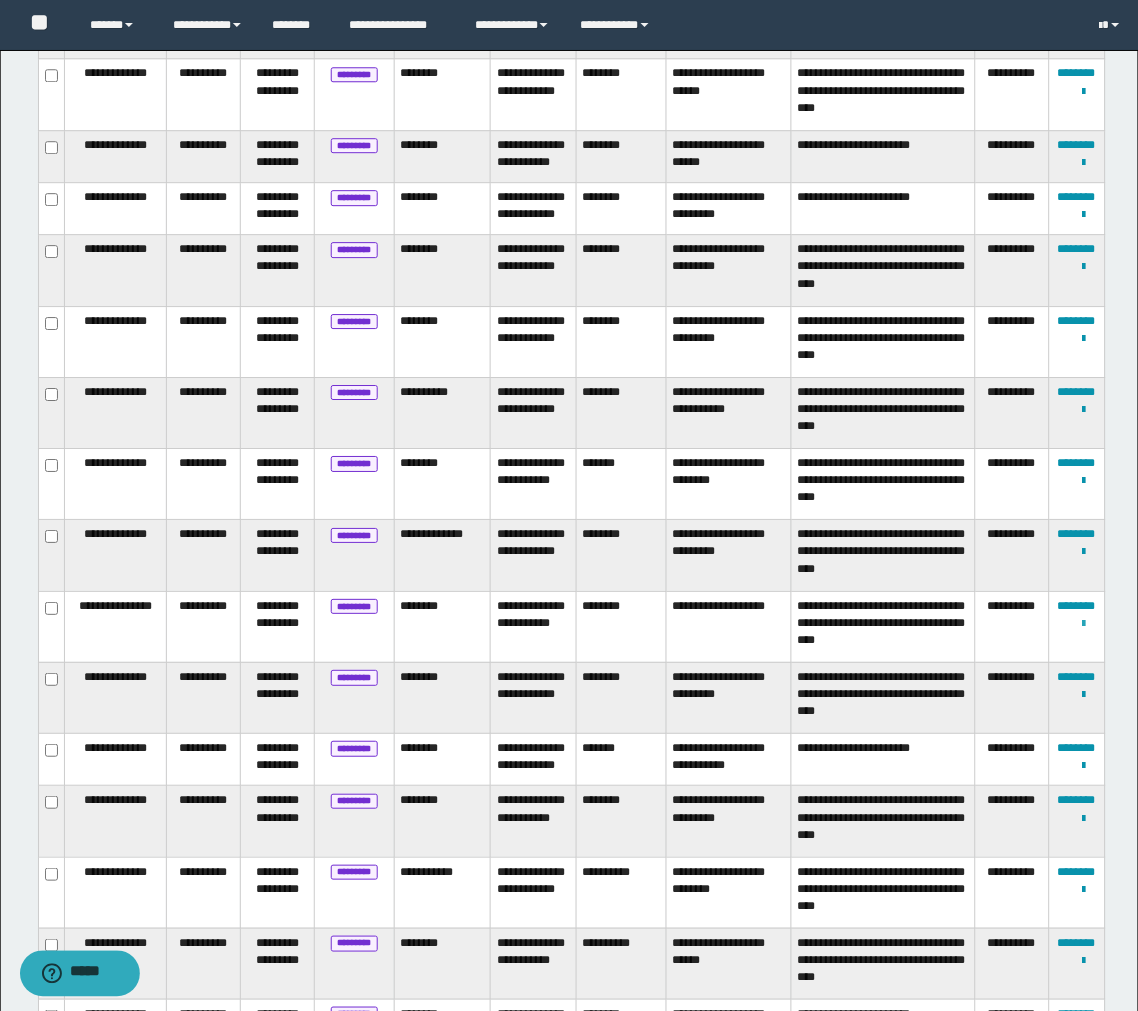 click at bounding box center (1084, 624) 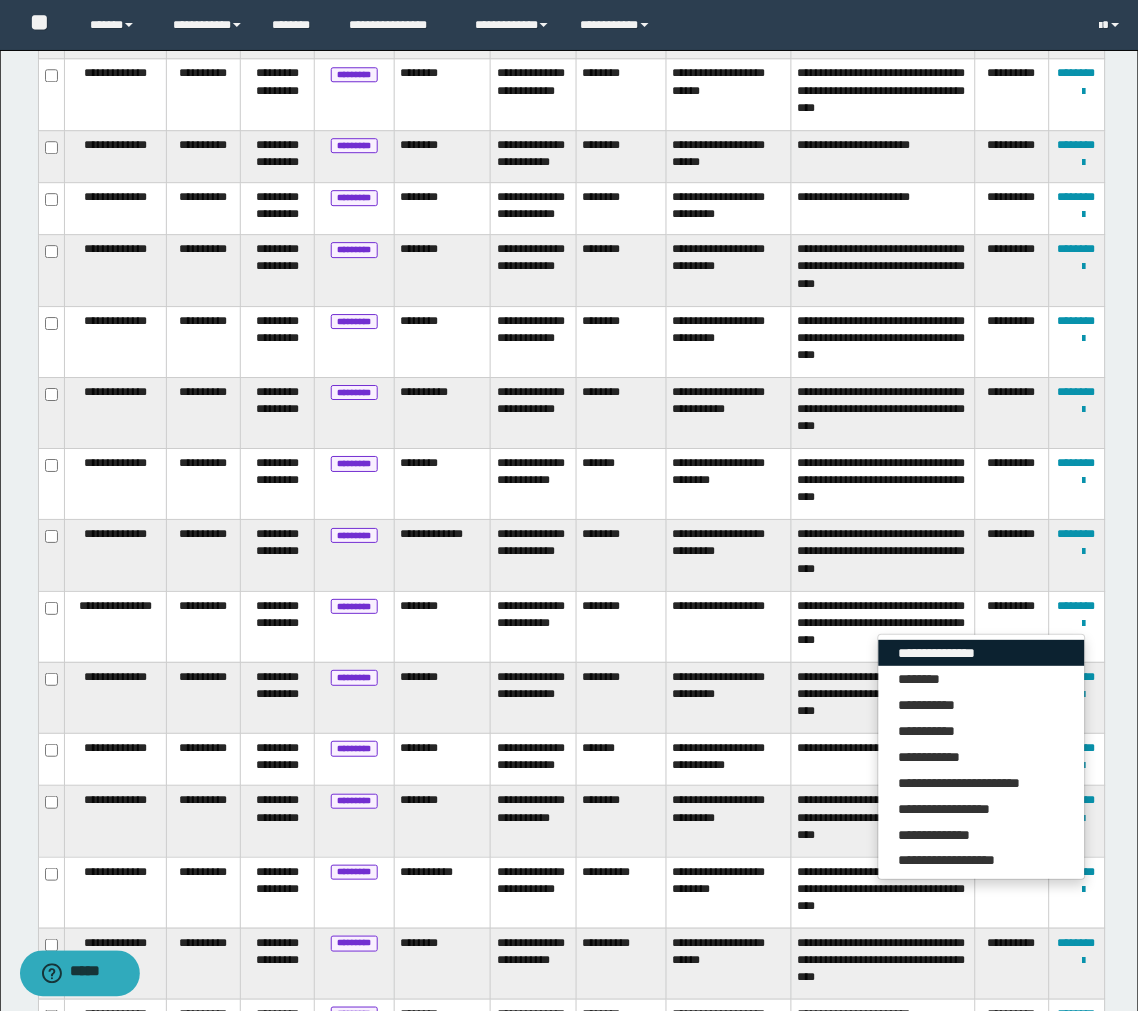 click on "**********" at bounding box center [982, 653] 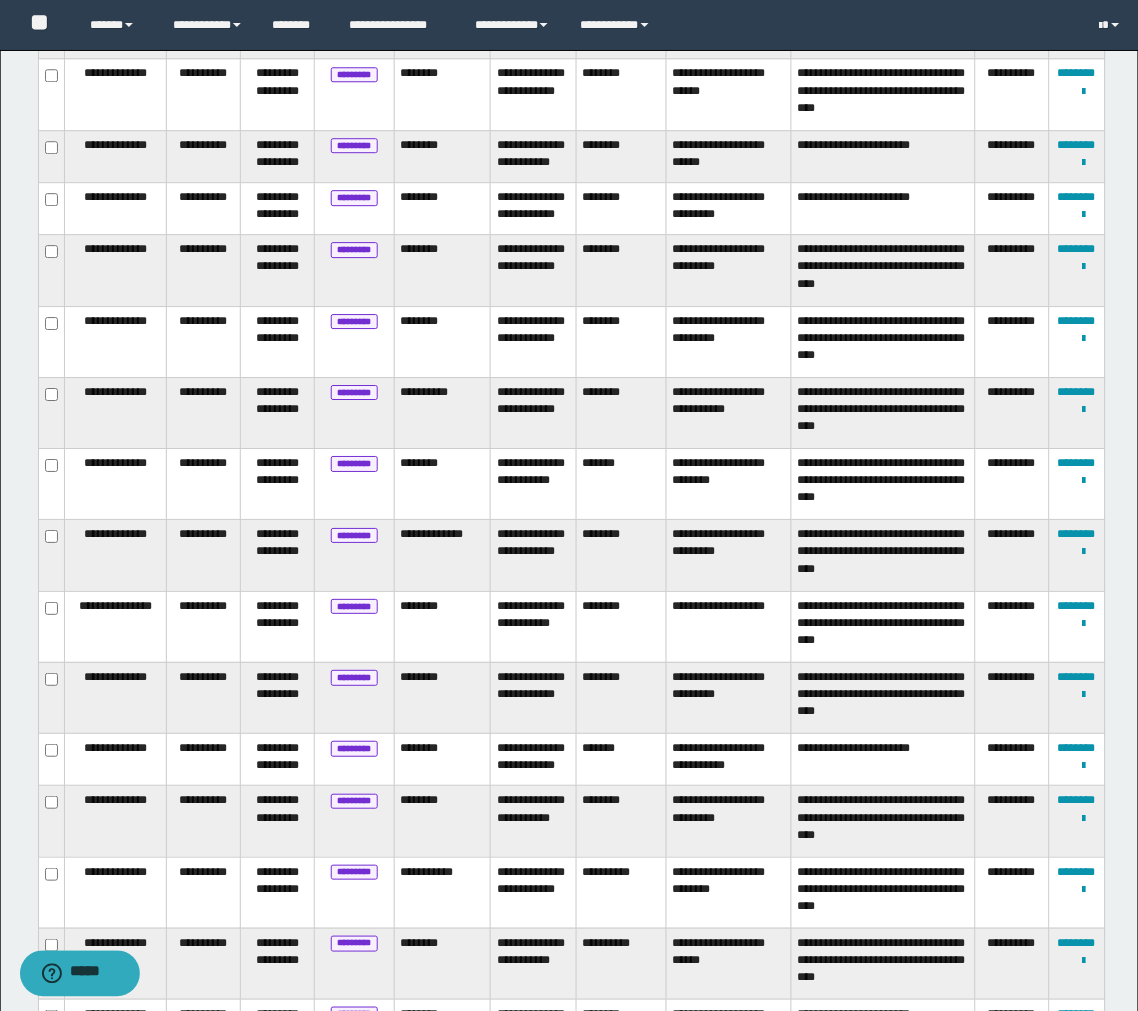 scroll, scrollTop: 0, scrollLeft: 0, axis: both 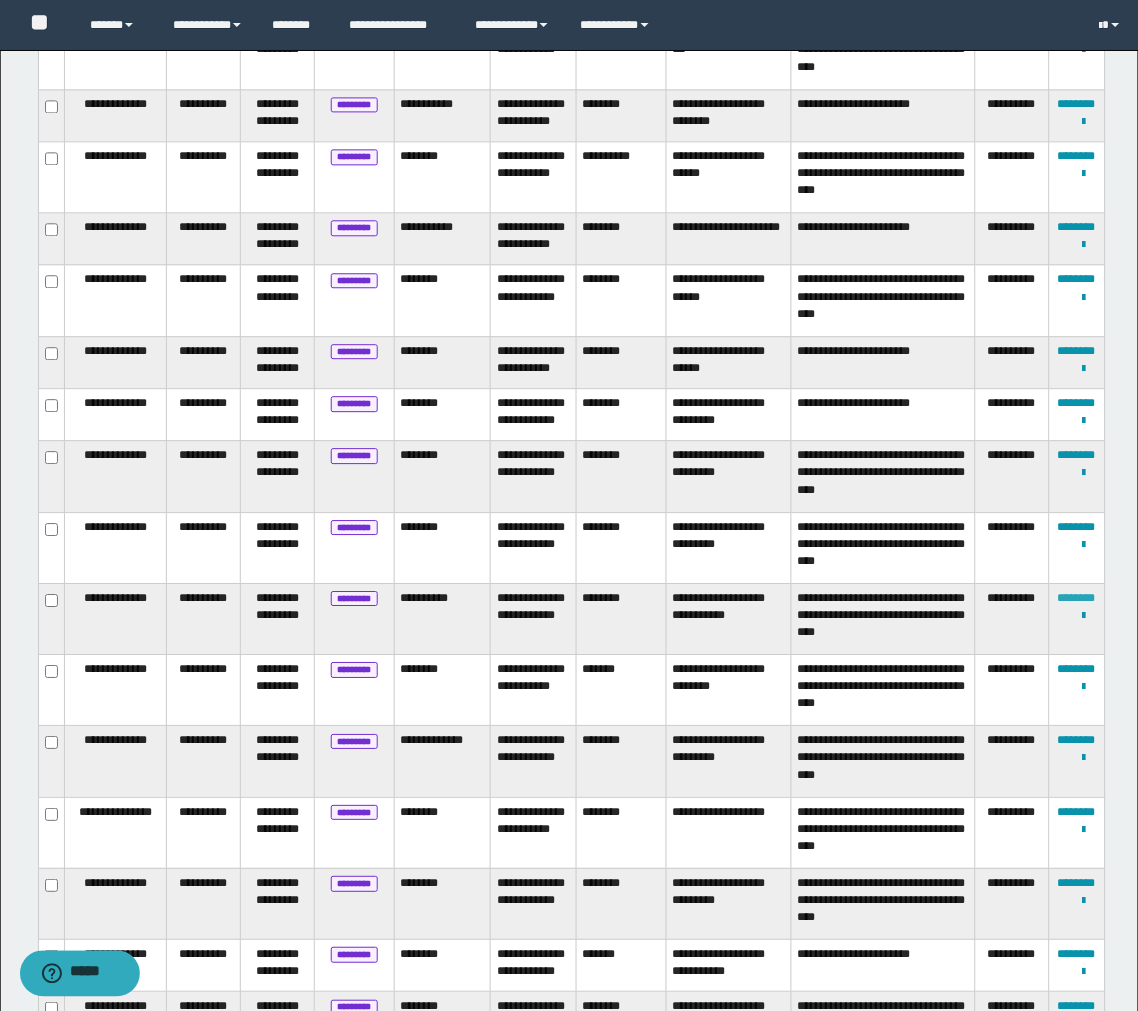 click on "********" at bounding box center [1077, 598] 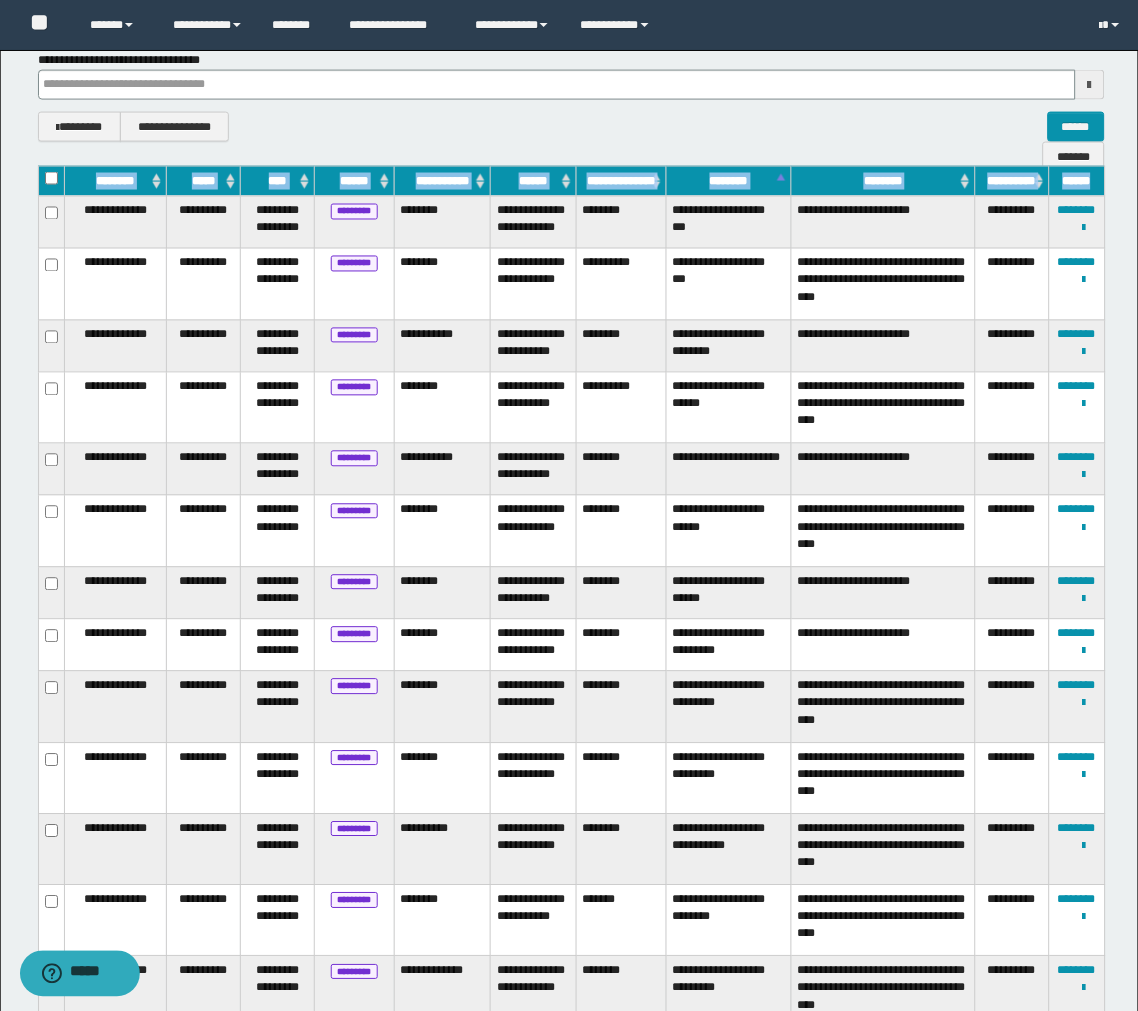 scroll, scrollTop: 677, scrollLeft: 0, axis: vertical 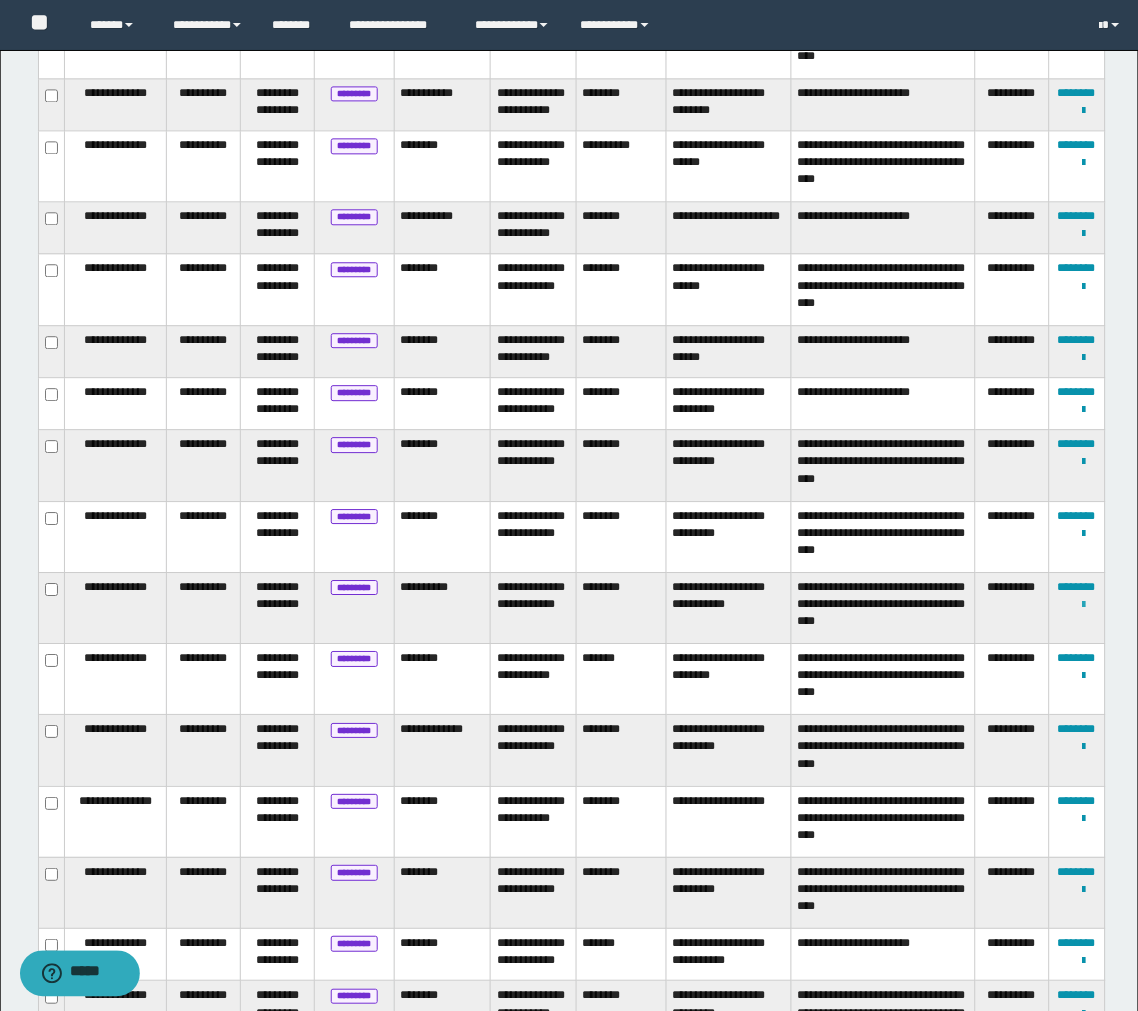 click at bounding box center (1084, 605) 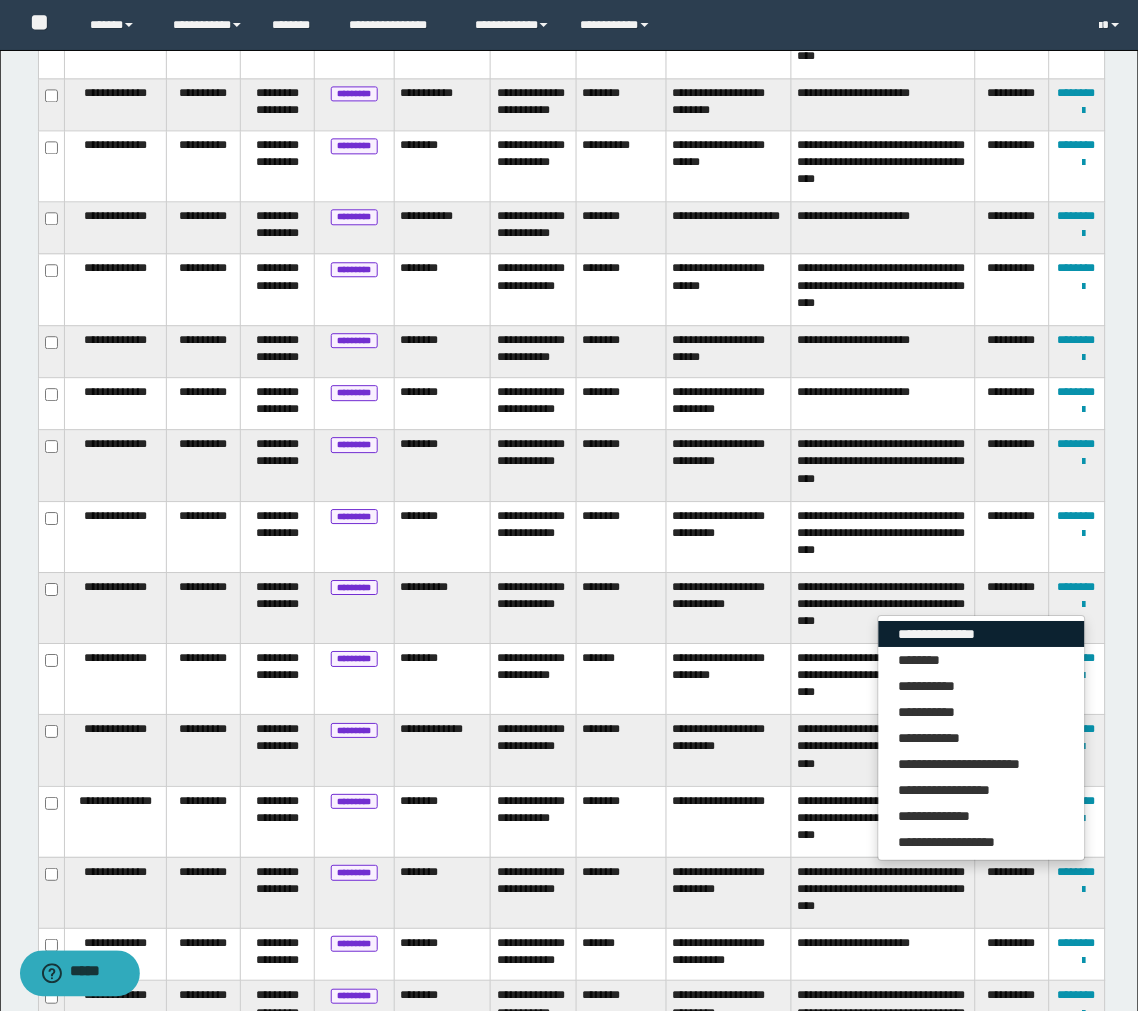 click on "**********" at bounding box center [982, 634] 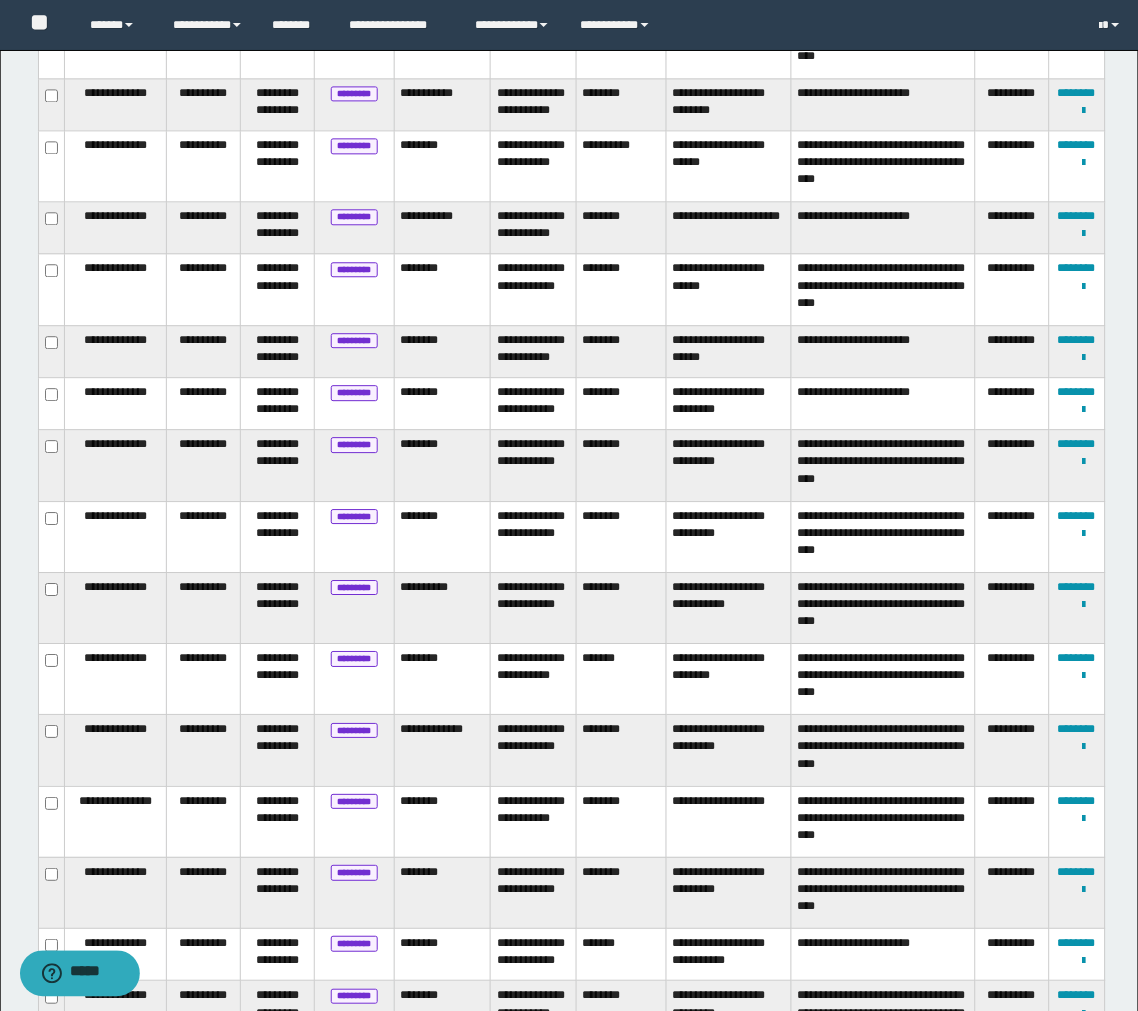 scroll, scrollTop: 0, scrollLeft: 0, axis: both 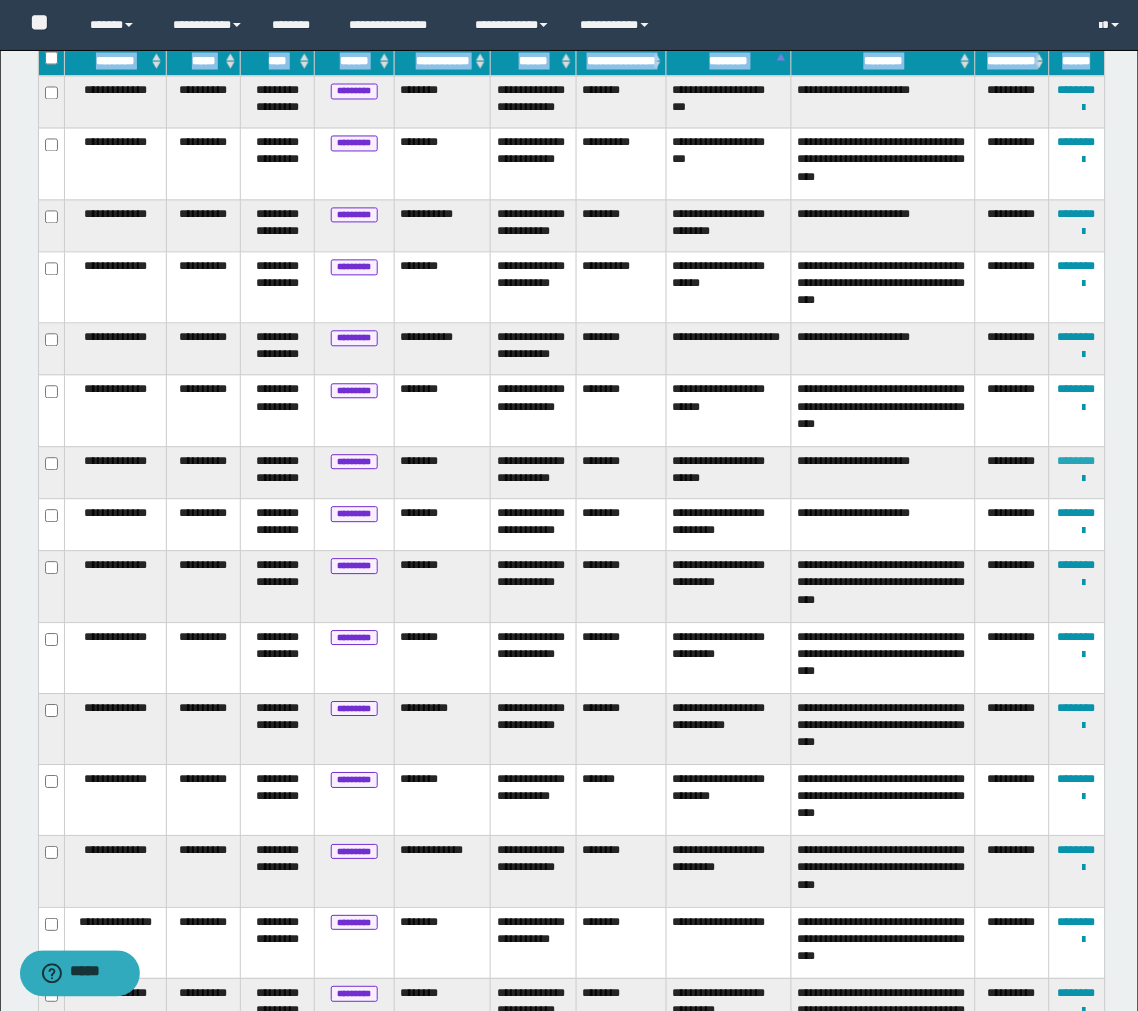click on "********" at bounding box center (1077, 462) 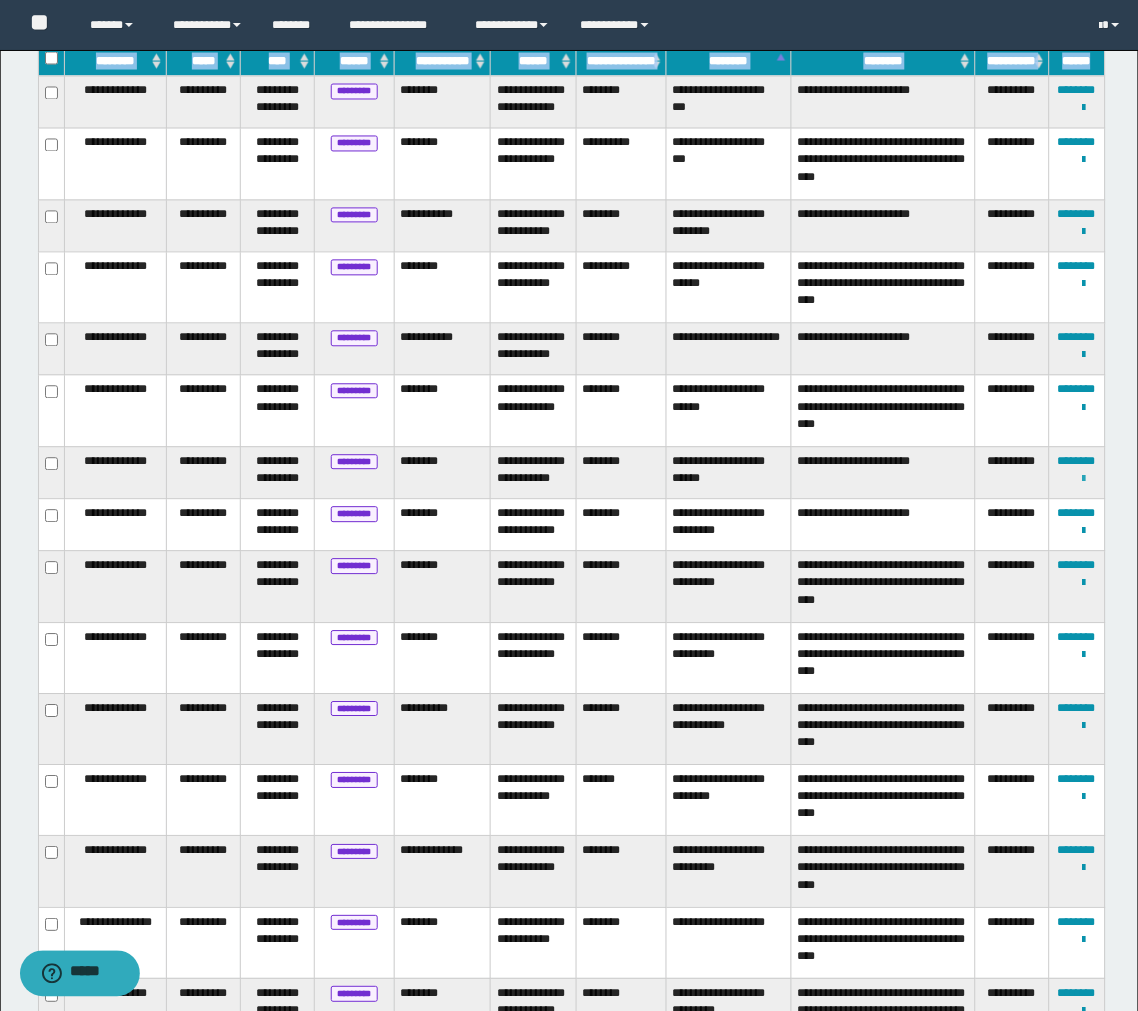click at bounding box center [1084, 480] 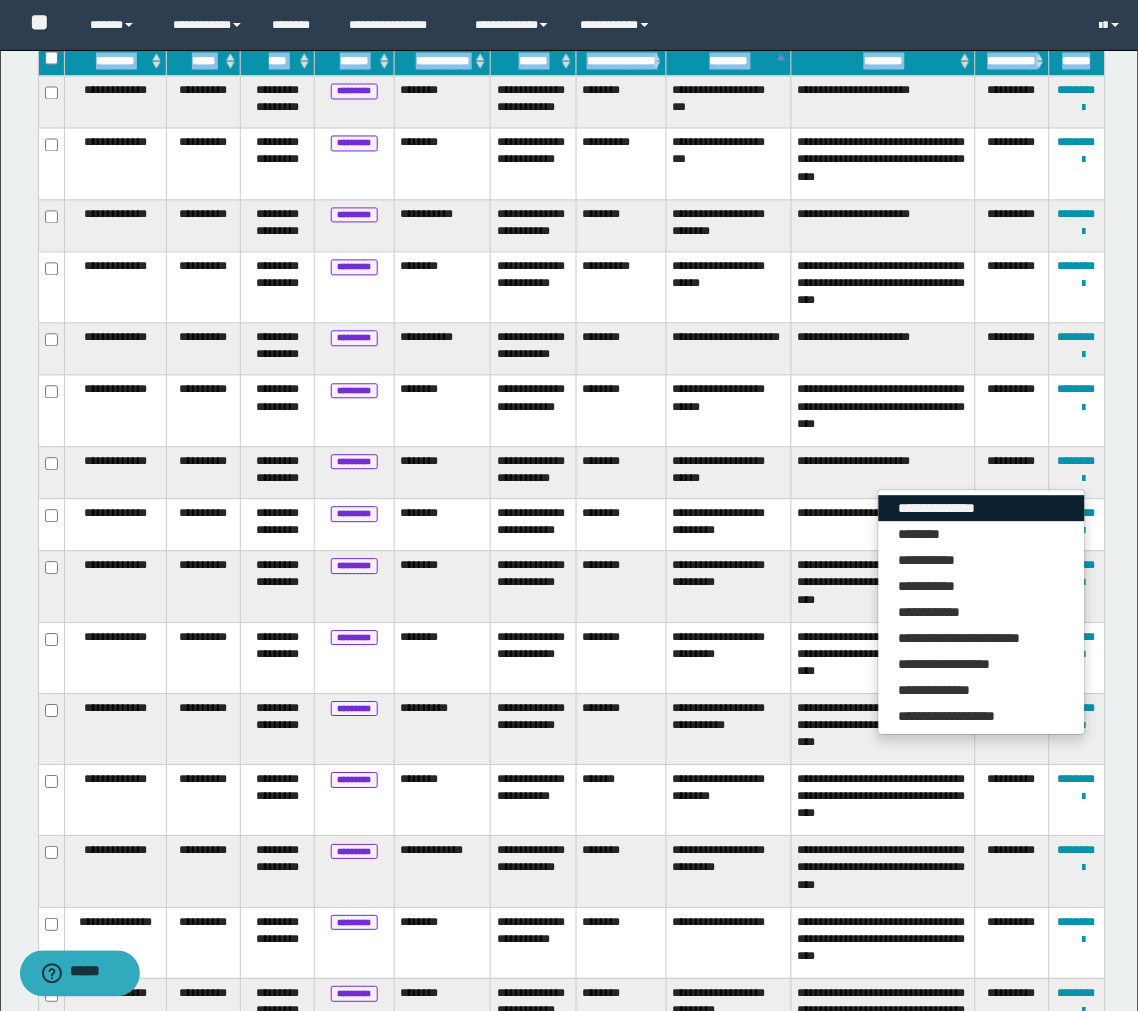 click on "**********" at bounding box center (982, 509) 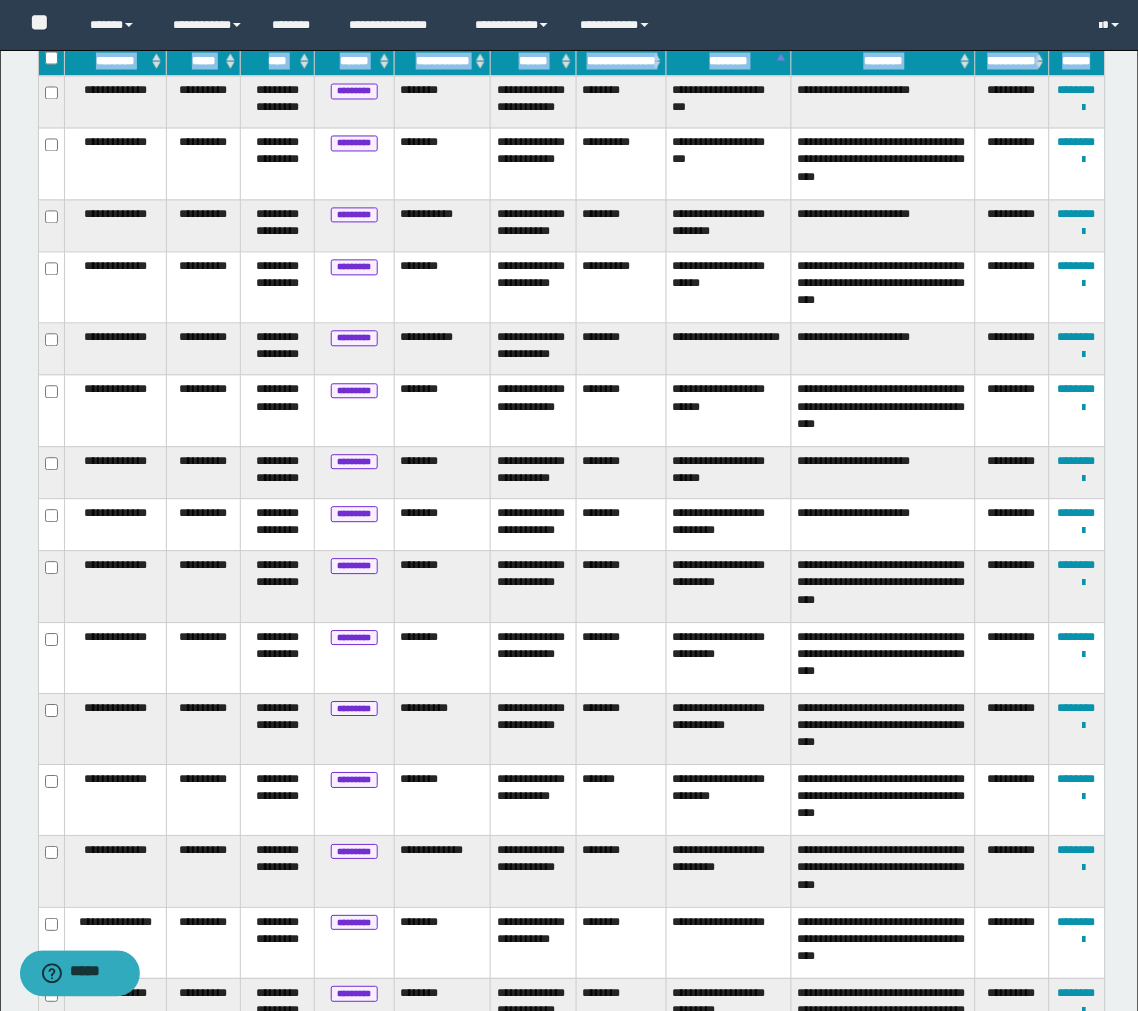 scroll, scrollTop: 0, scrollLeft: 0, axis: both 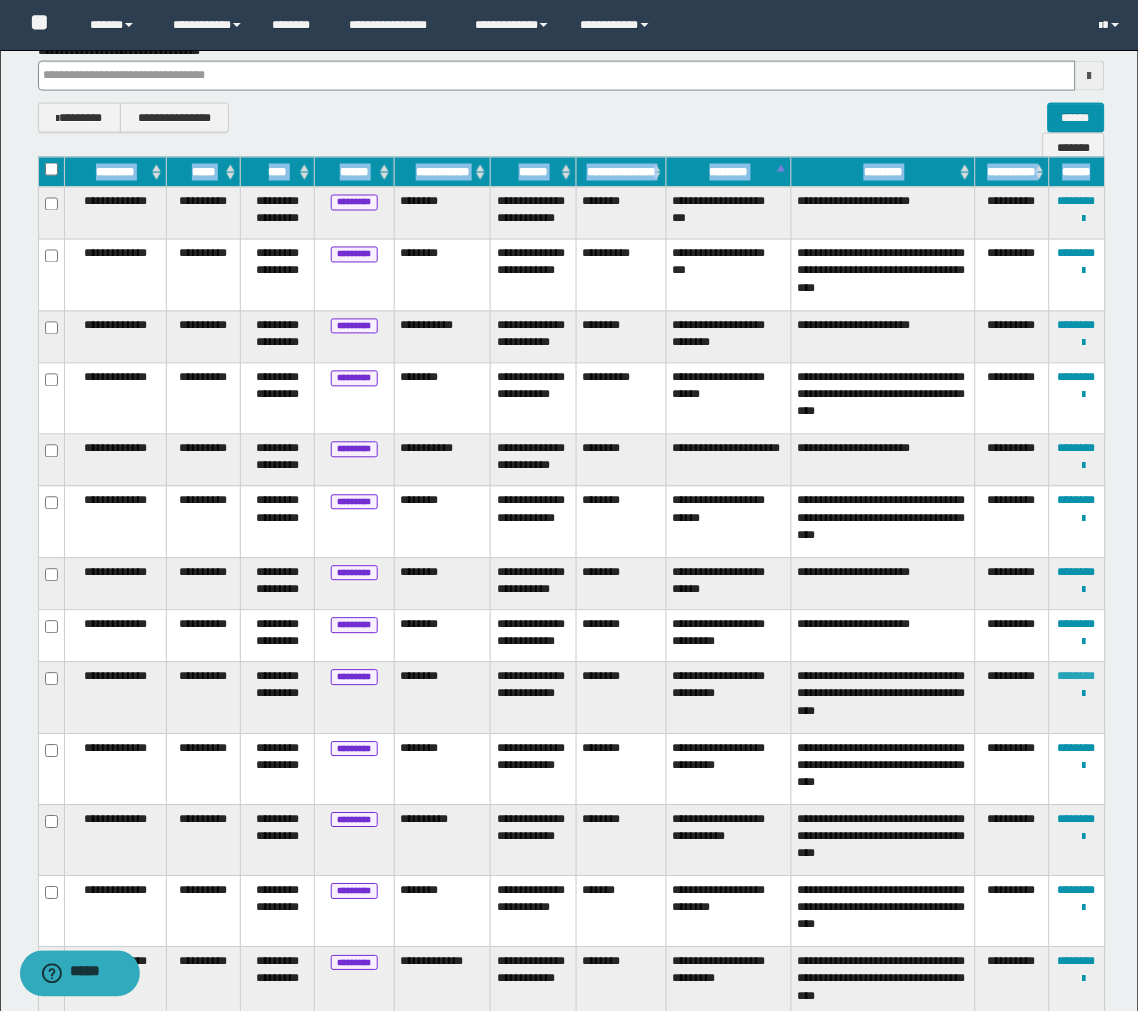click on "********" at bounding box center (1077, 677) 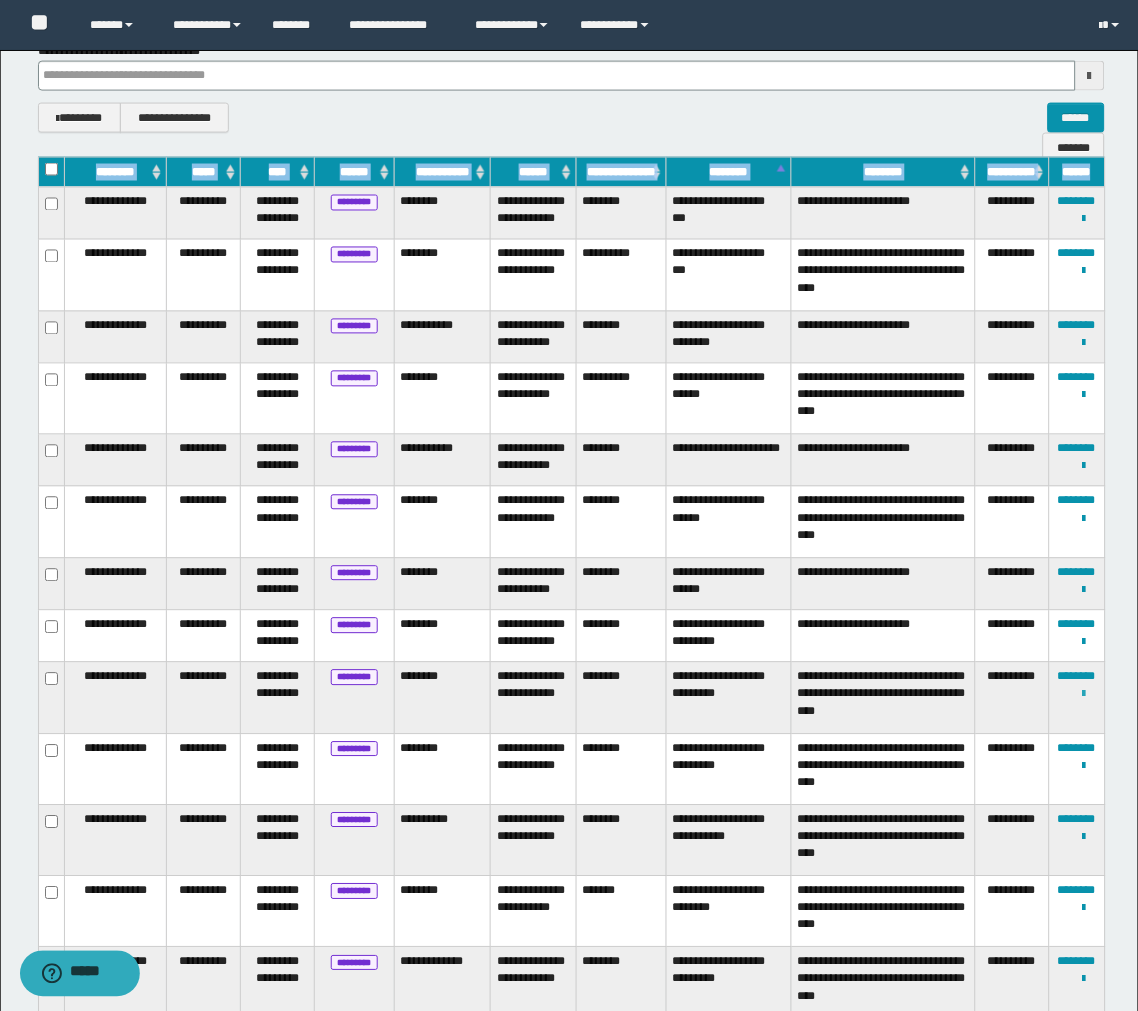 click at bounding box center [1084, 695] 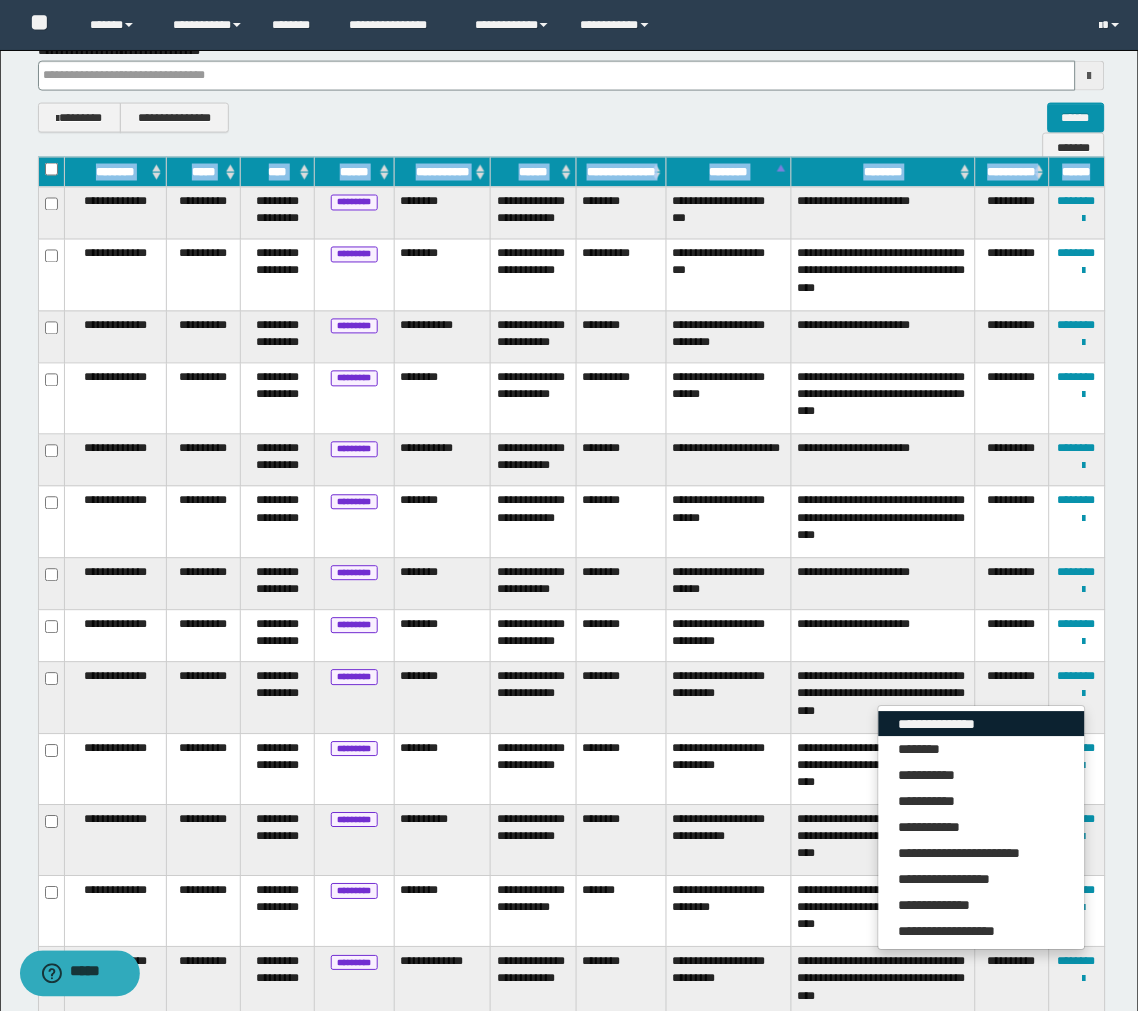 click on "**********" at bounding box center [982, 725] 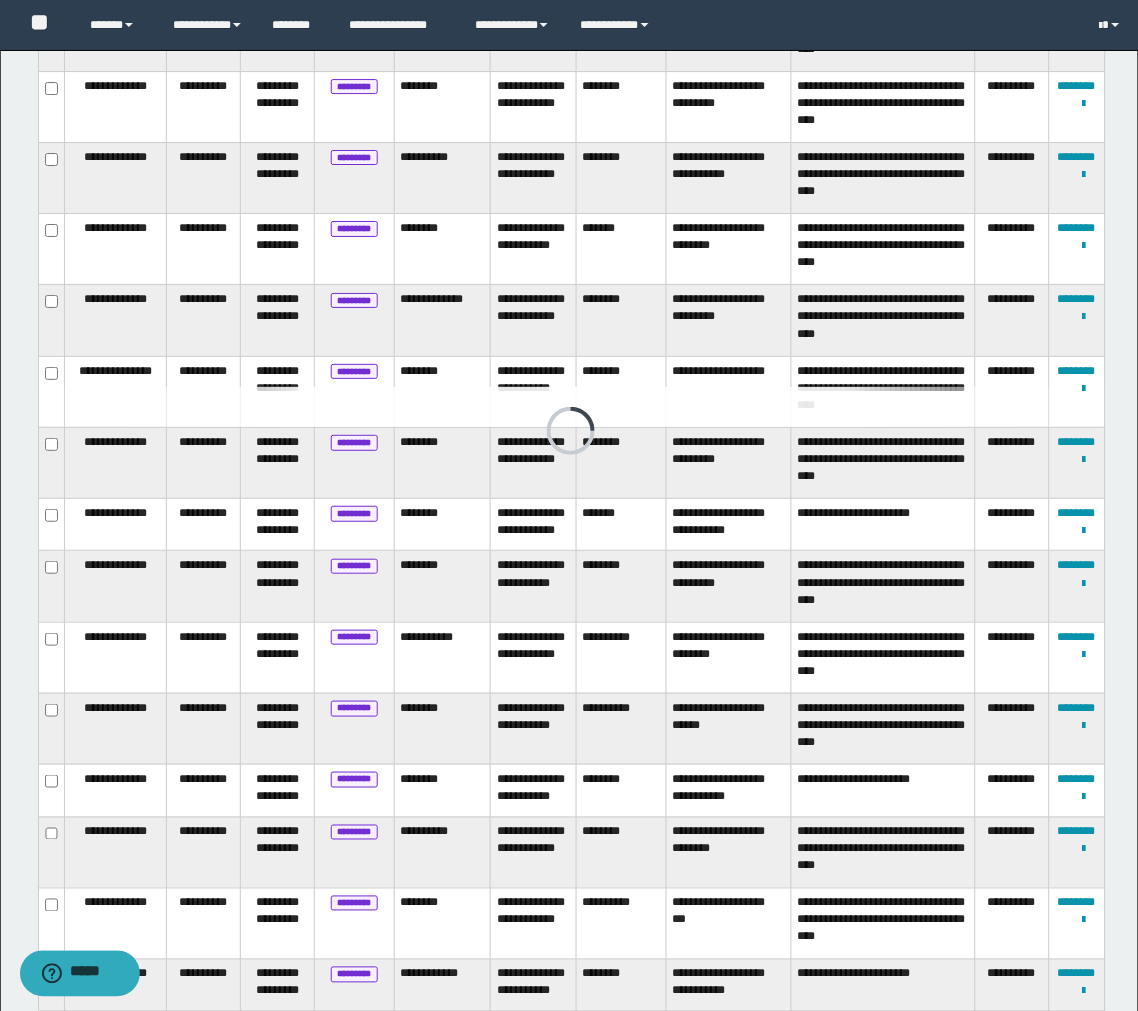 scroll, scrollTop: 1222, scrollLeft: 0, axis: vertical 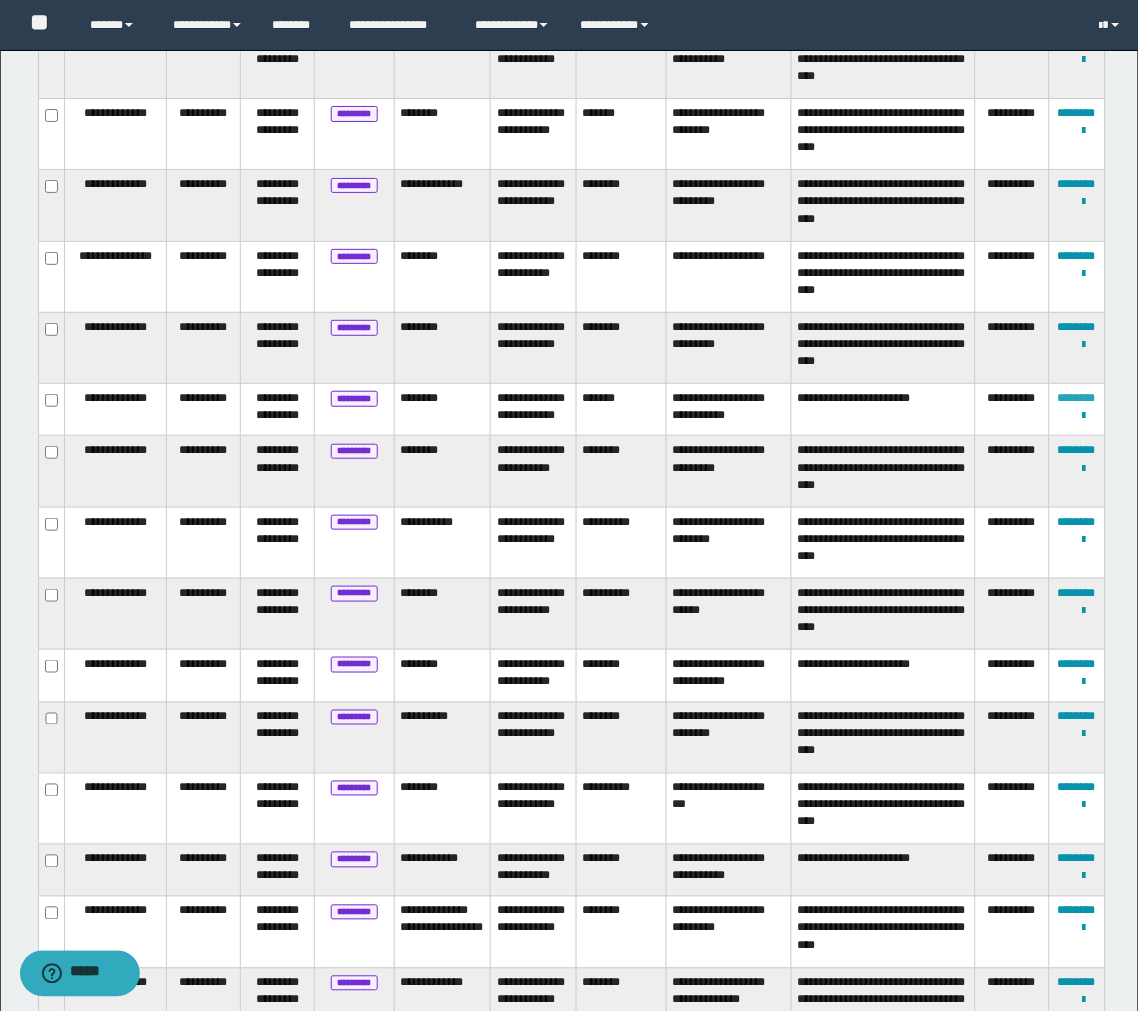 click on "********" at bounding box center [1077, 398] 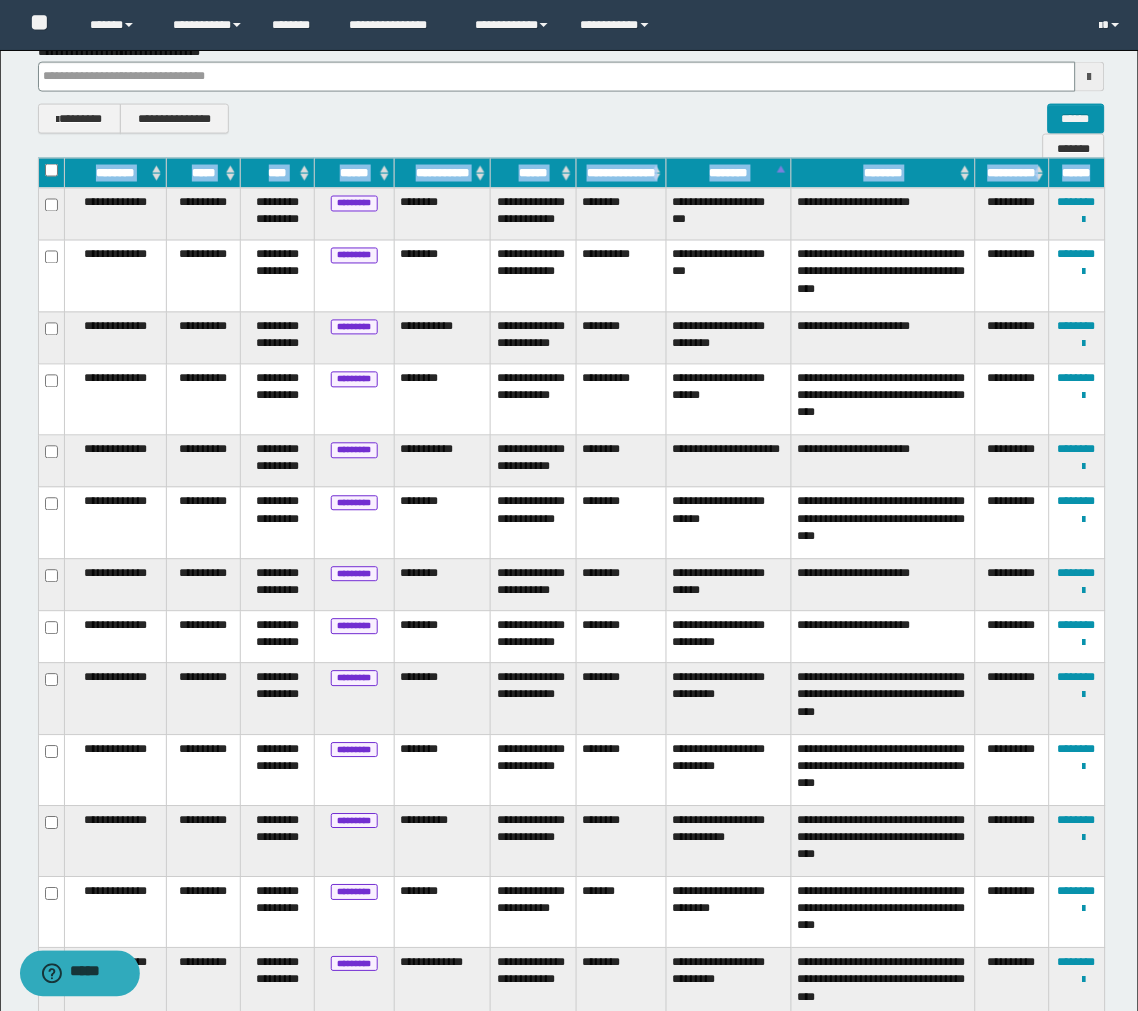 scroll, scrollTop: 222, scrollLeft: 0, axis: vertical 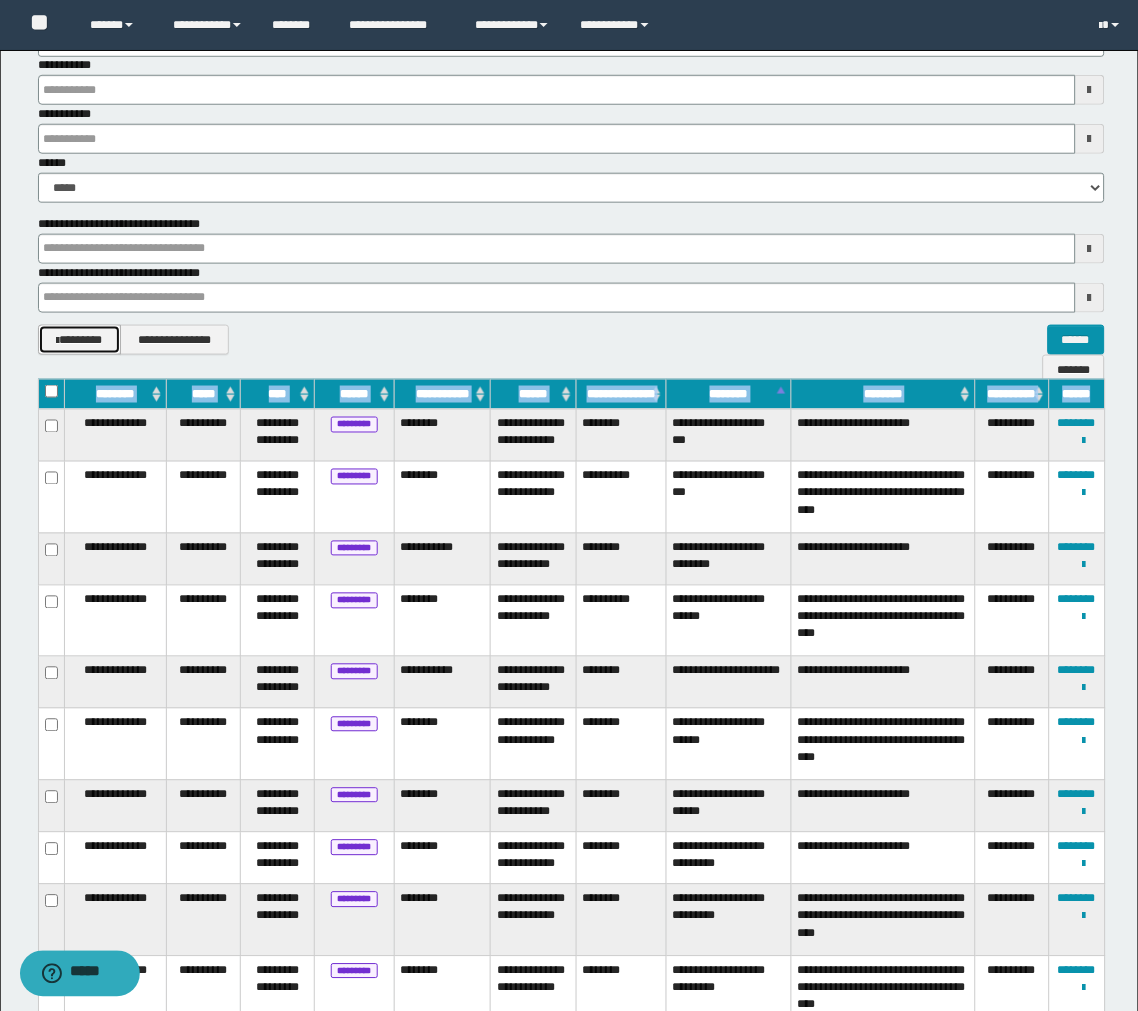 click on "********" at bounding box center [79, 340] 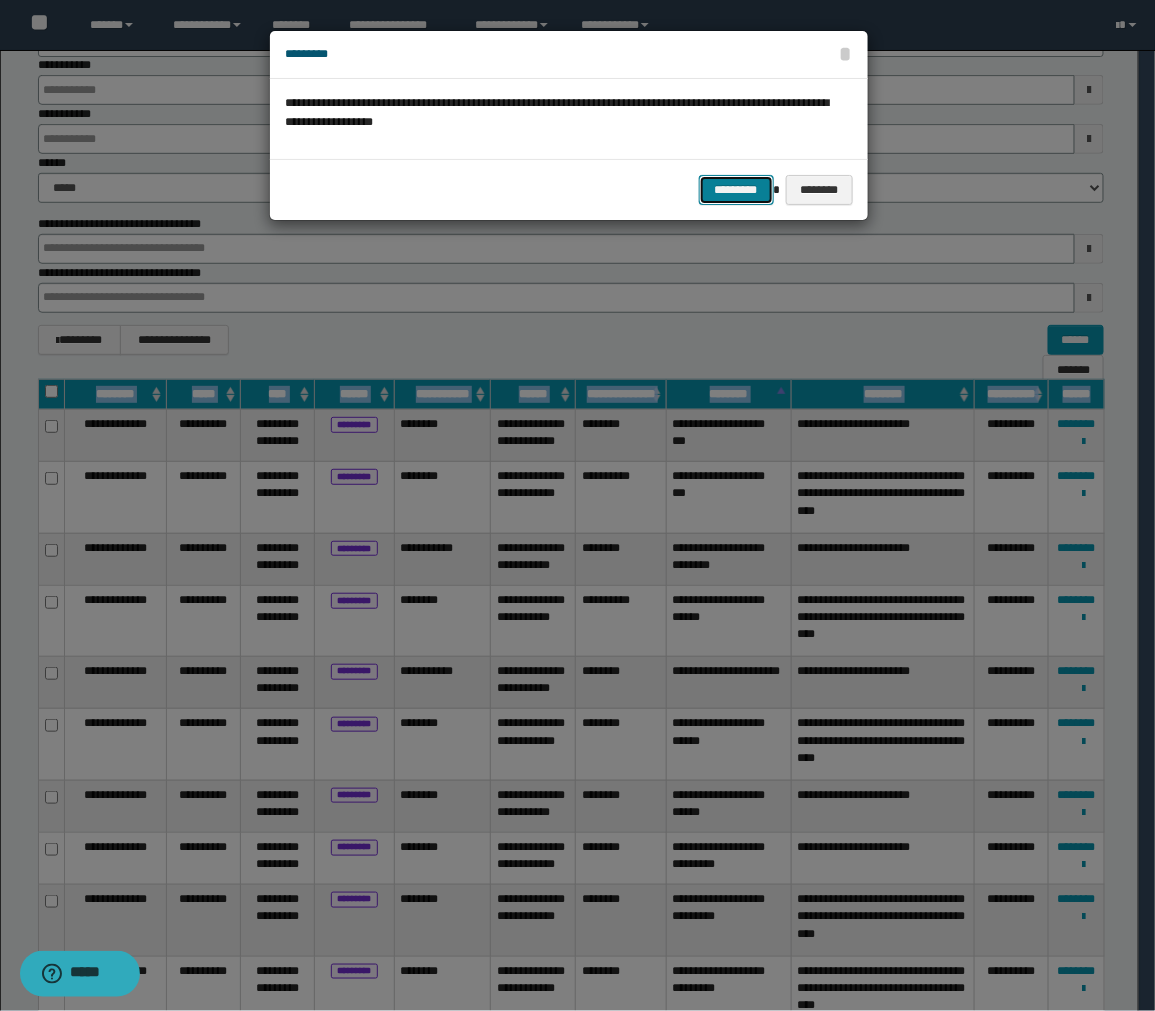 click on "*********" at bounding box center (736, 190) 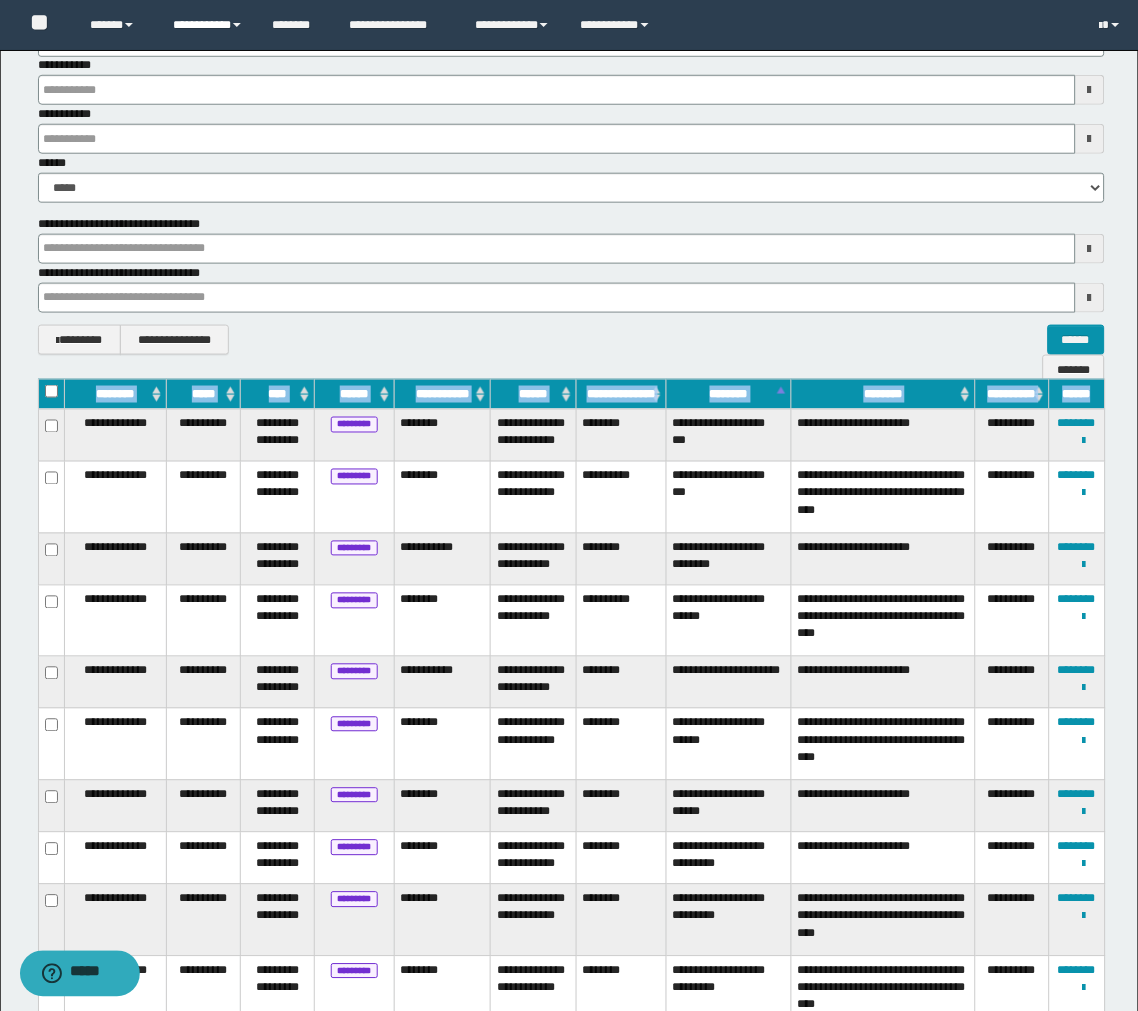 click on "**********" at bounding box center [207, 25] 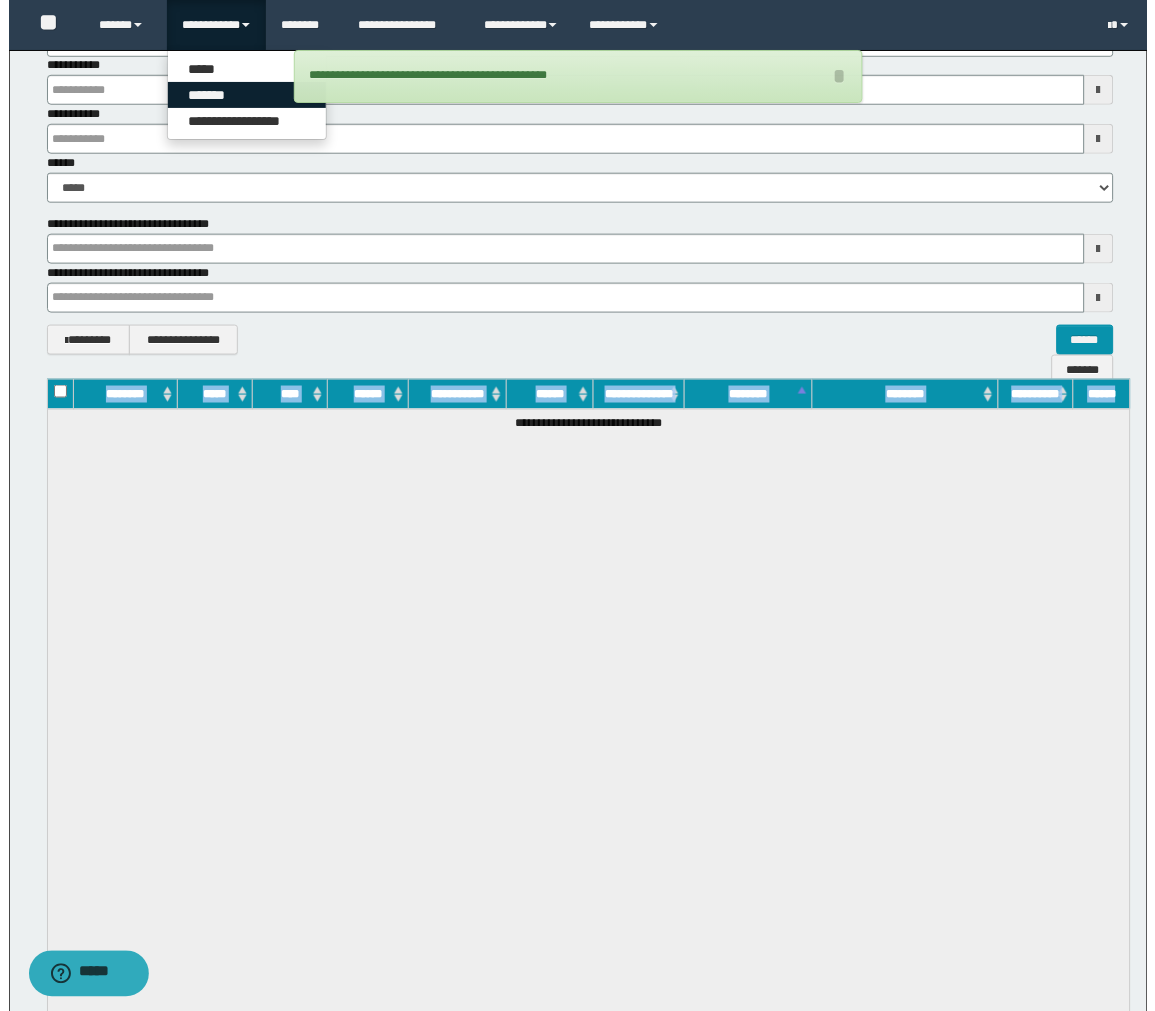 scroll, scrollTop: 0, scrollLeft: 0, axis: both 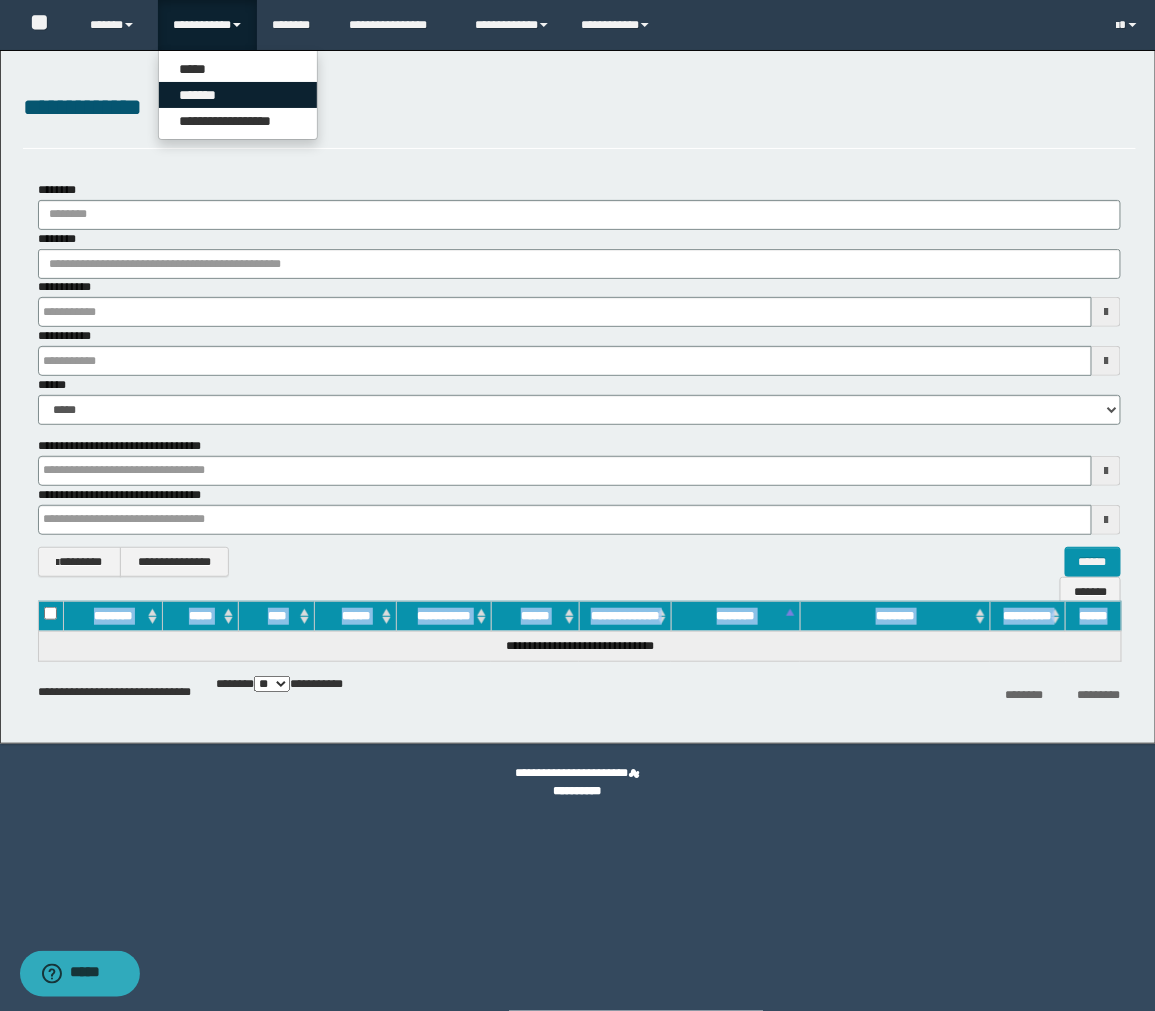 click on "*******" at bounding box center (238, 95) 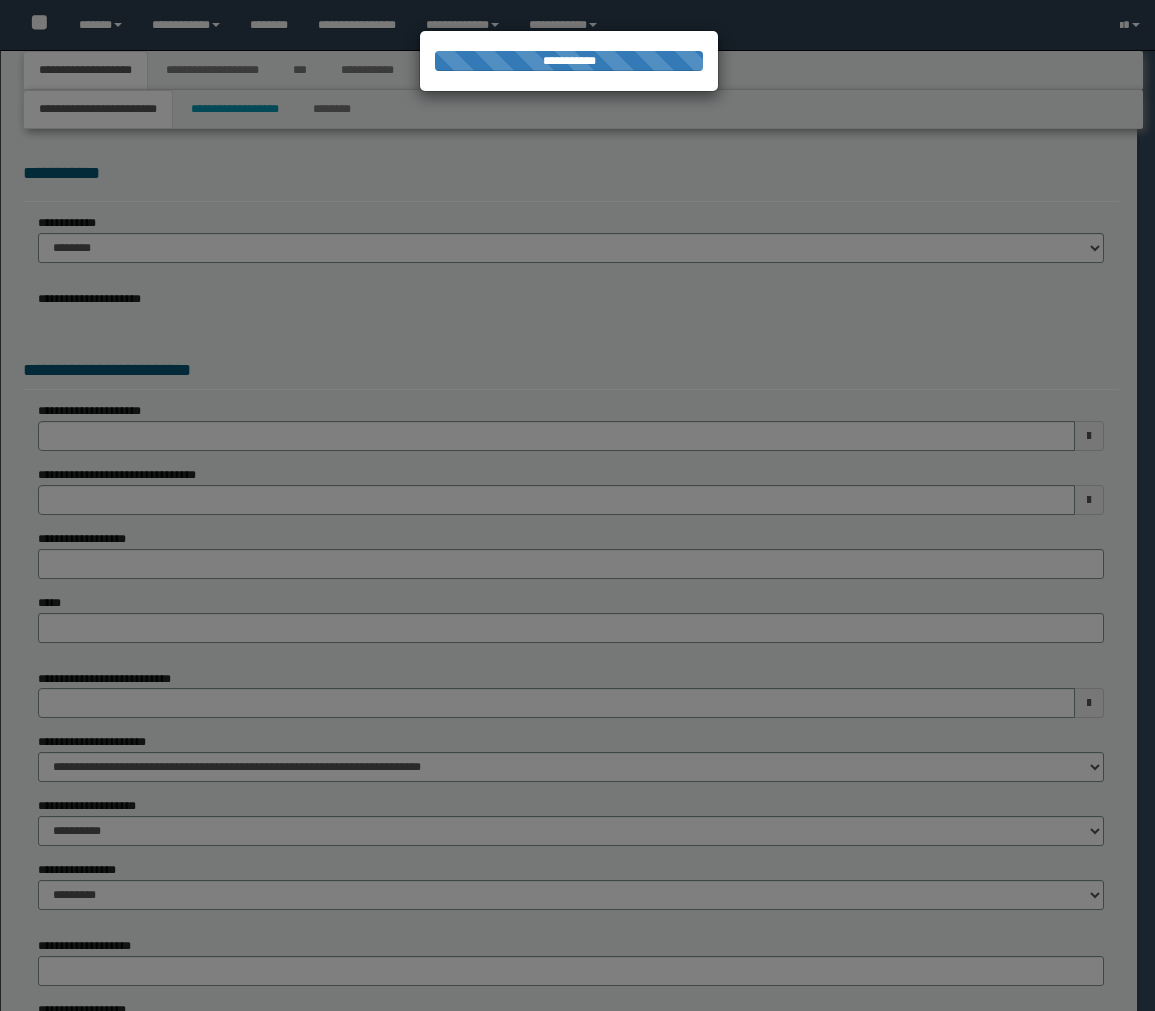scroll, scrollTop: 0, scrollLeft: 0, axis: both 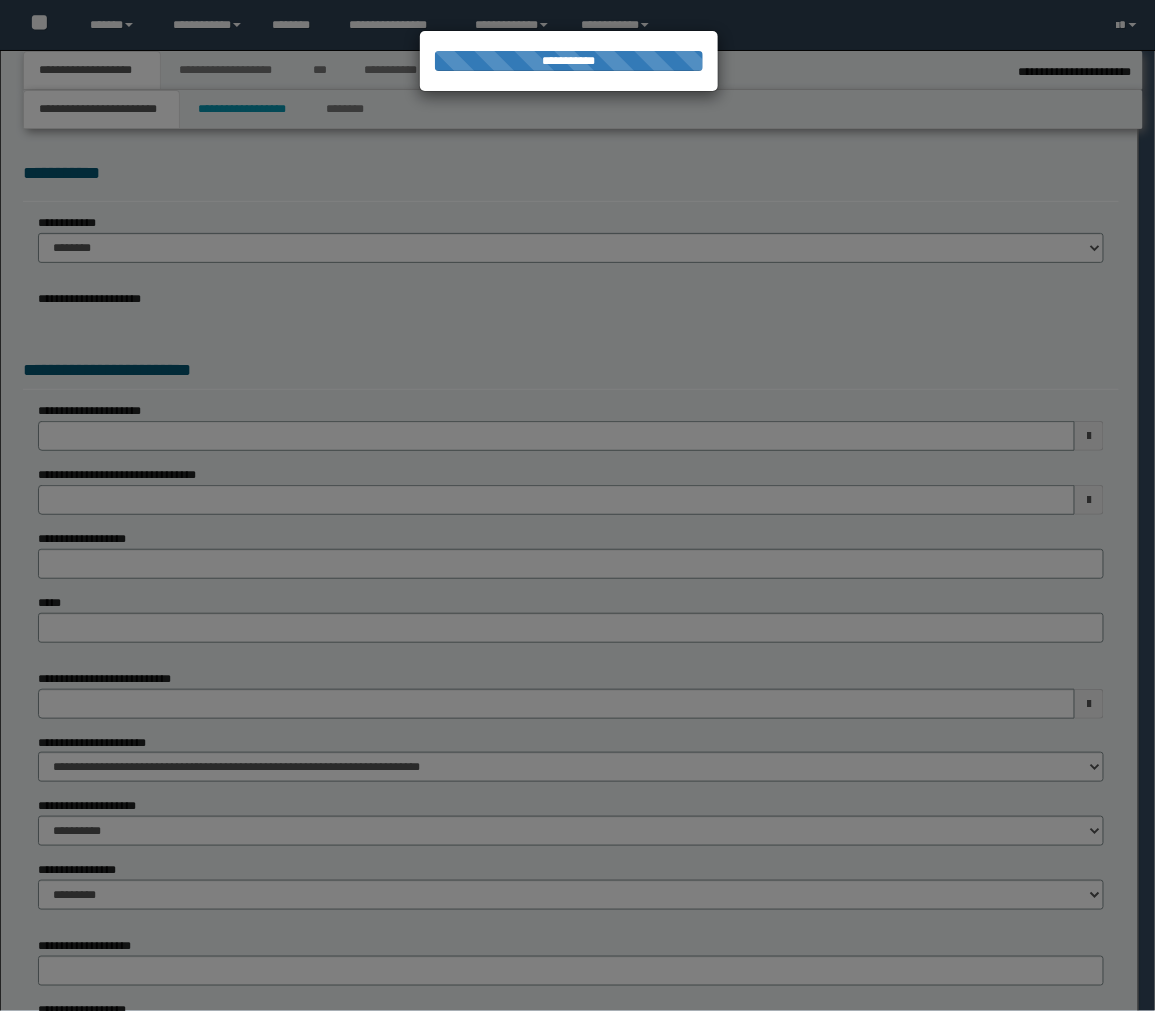 select on "**" 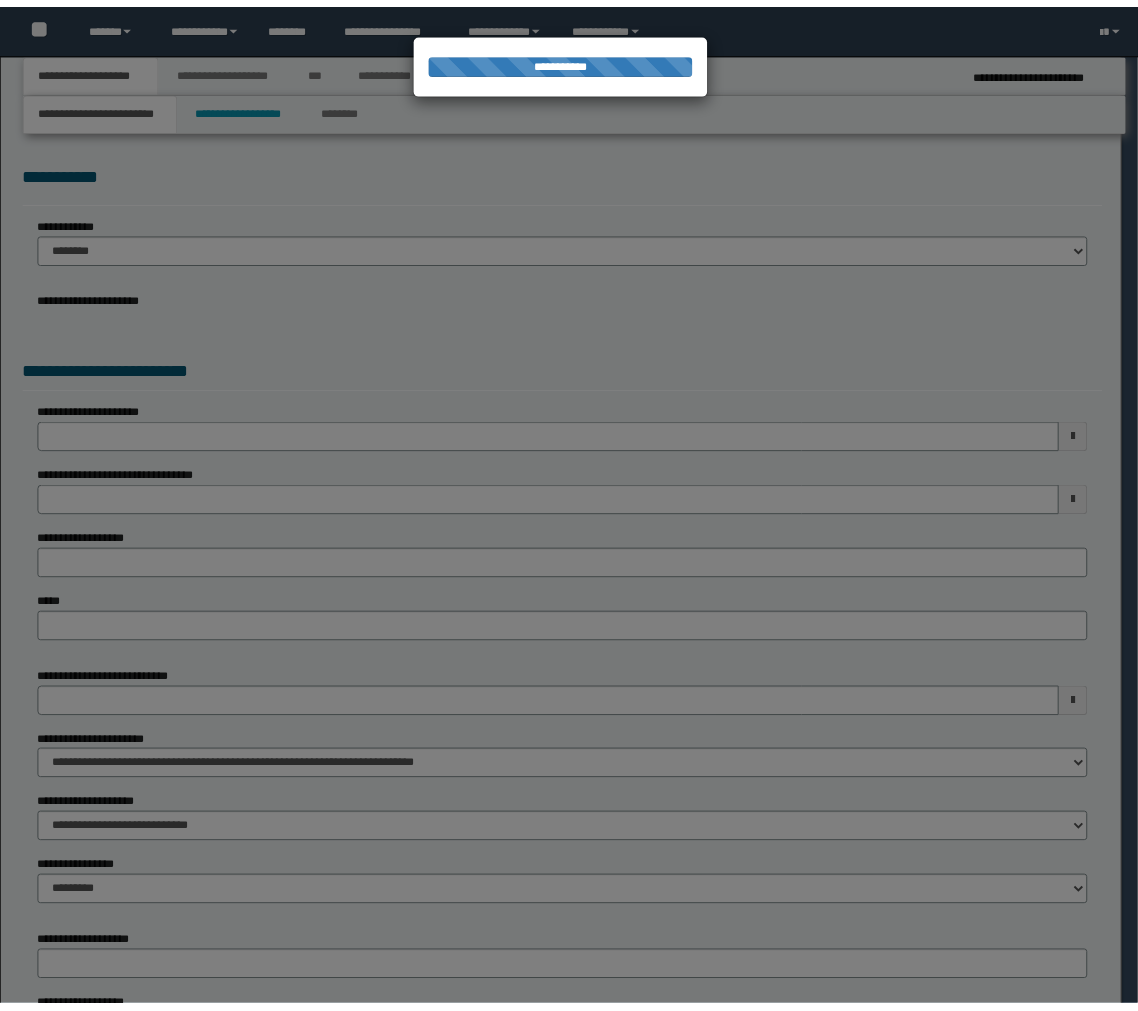 scroll, scrollTop: 0, scrollLeft: 0, axis: both 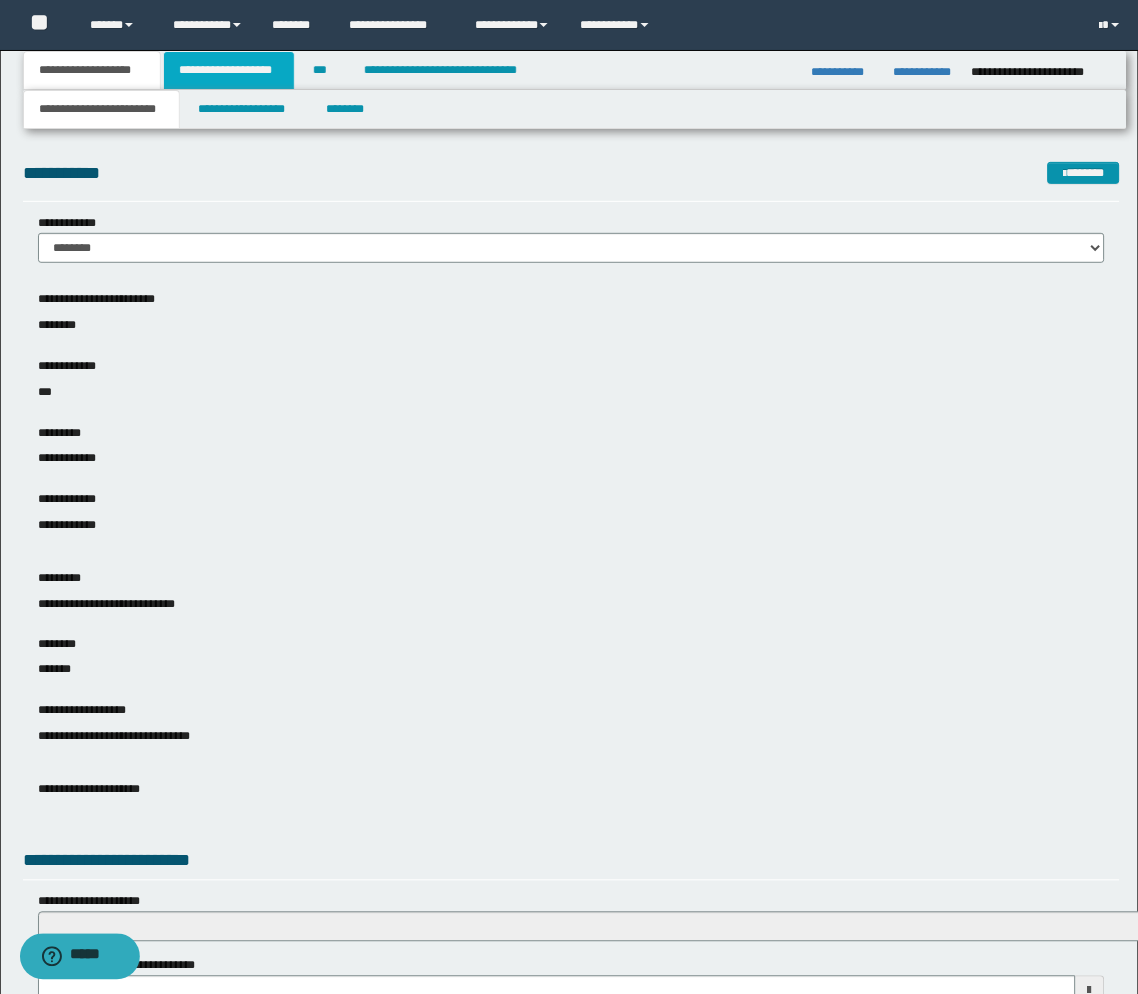 click on "**********" at bounding box center [229, 70] 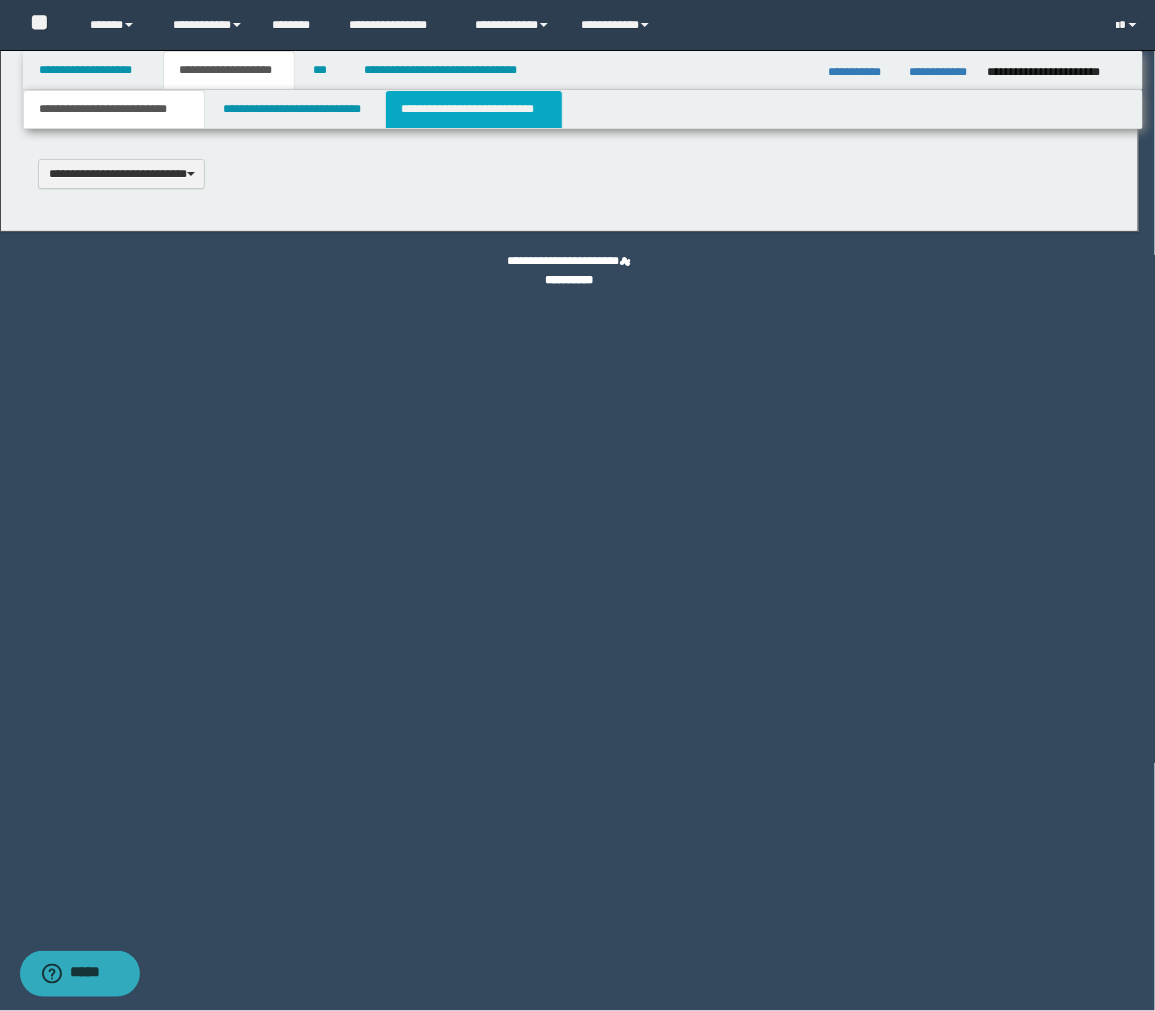 type 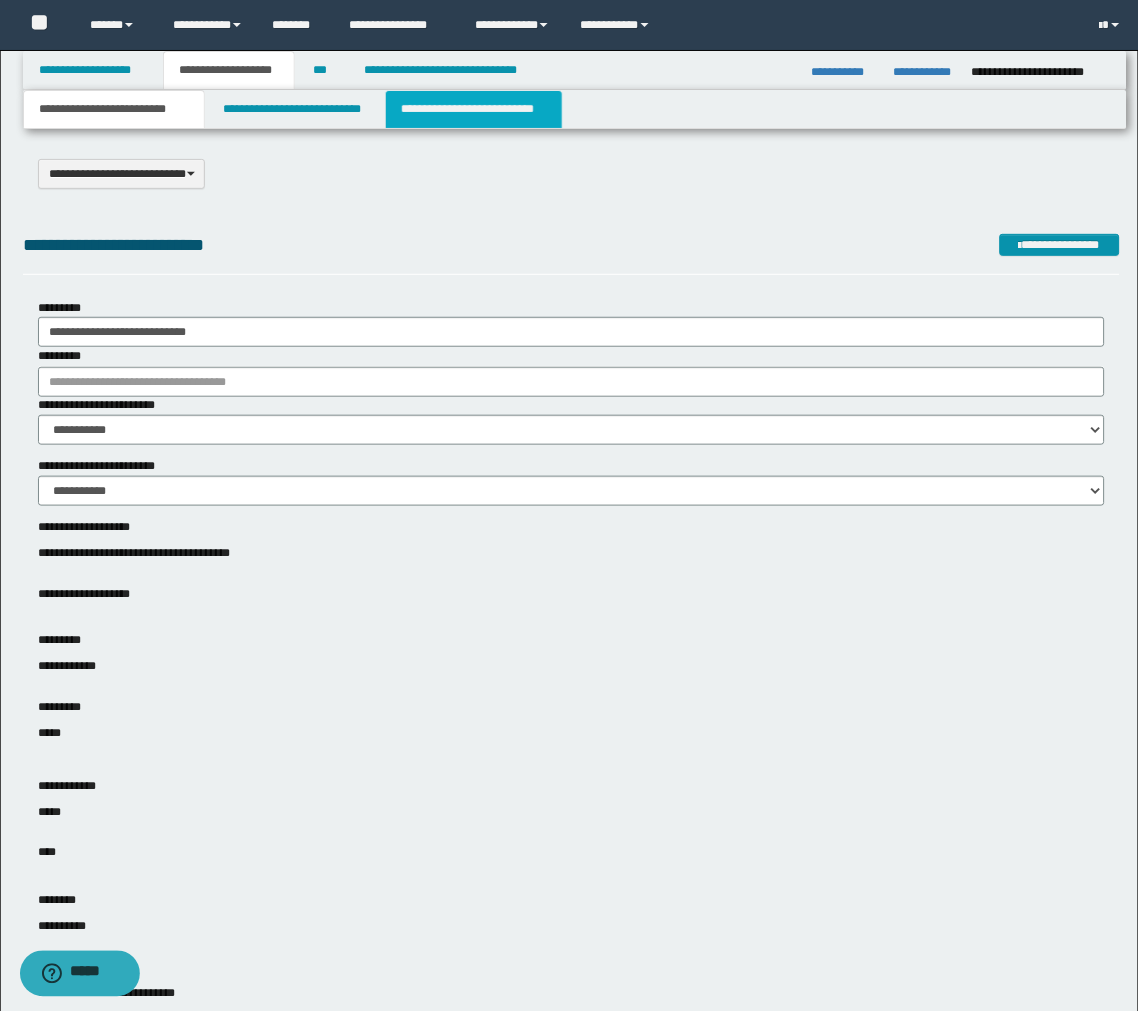 click on "**********" at bounding box center (474, 109) 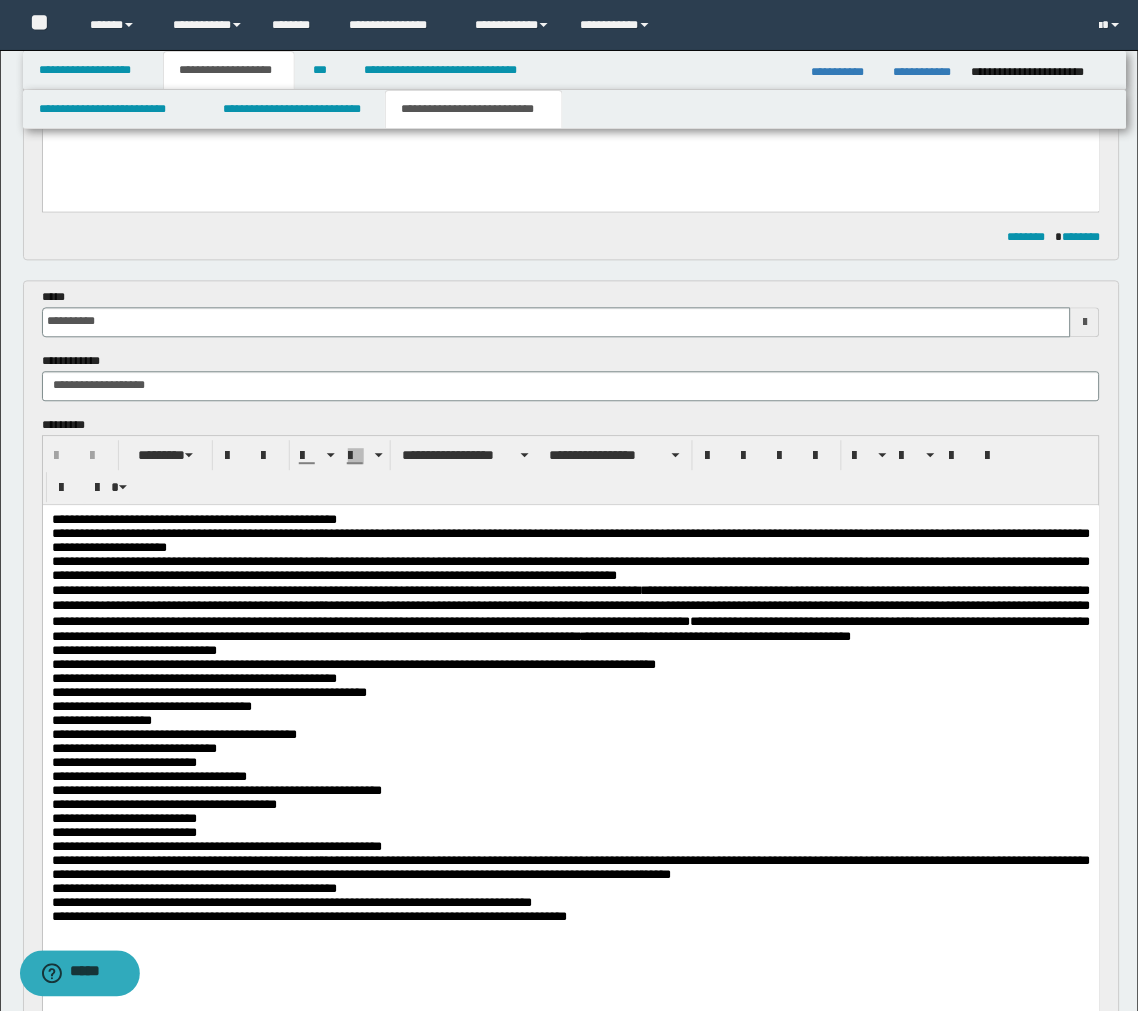 scroll, scrollTop: 1111, scrollLeft: 0, axis: vertical 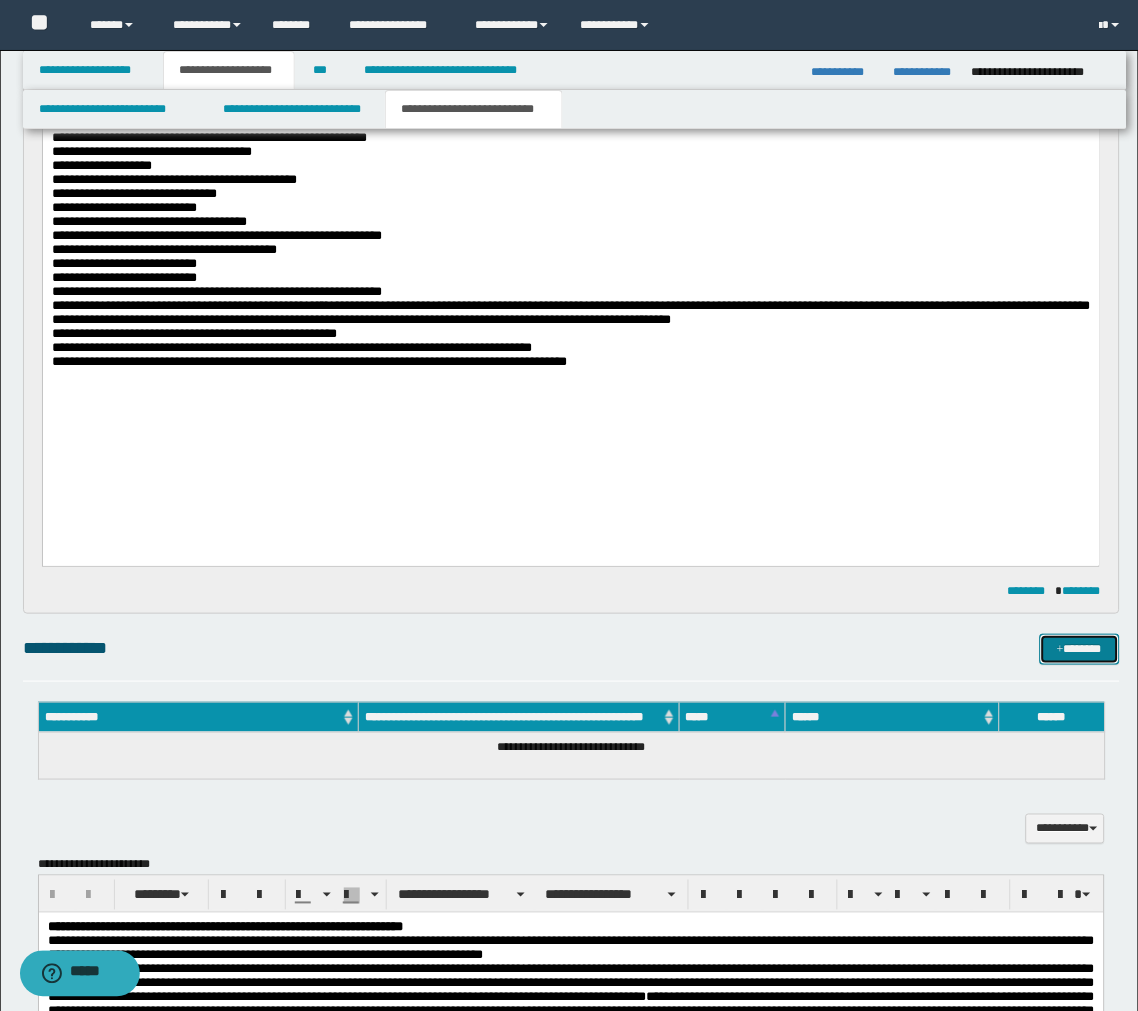 click on "*******" at bounding box center [1080, 649] 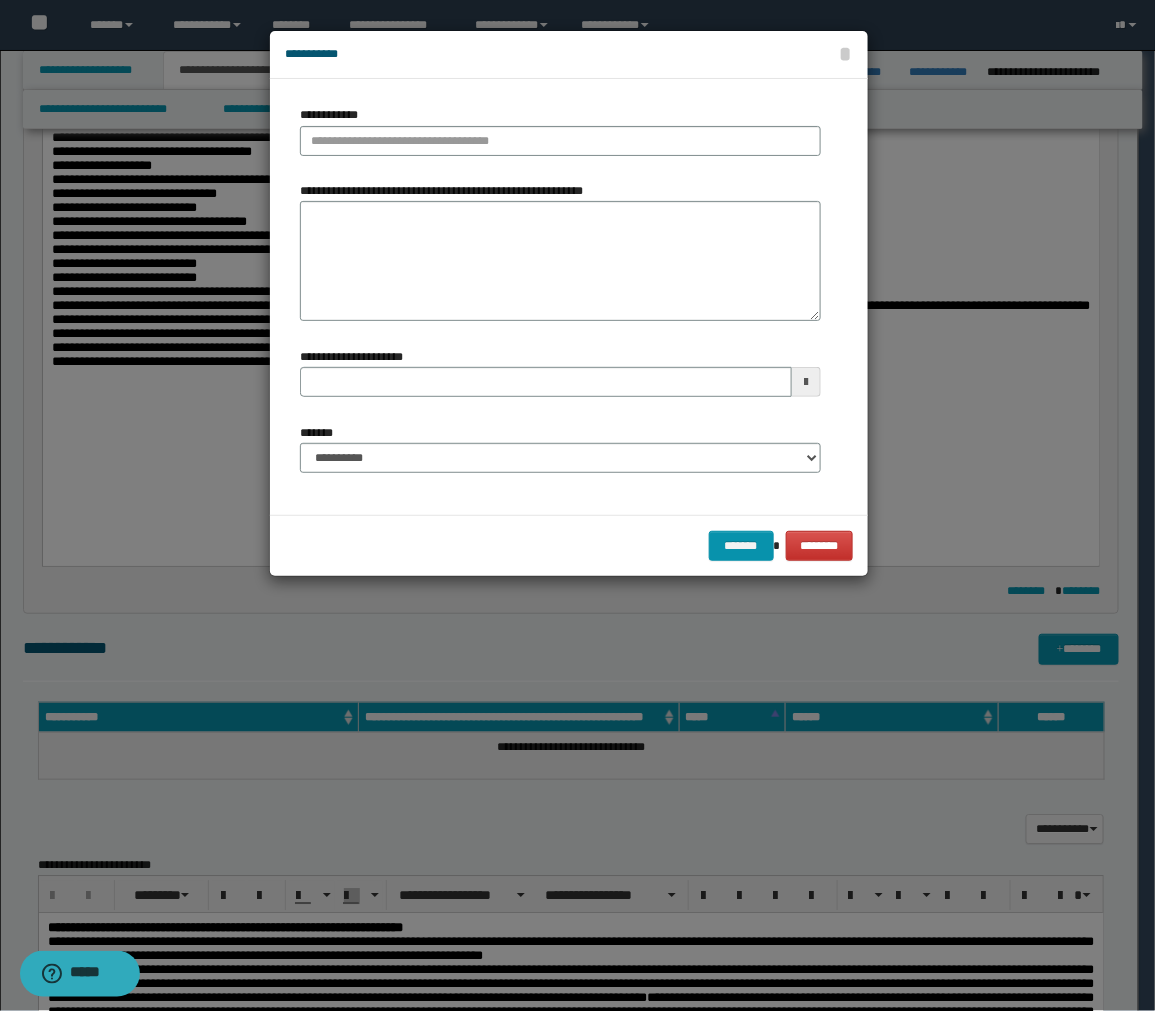 type 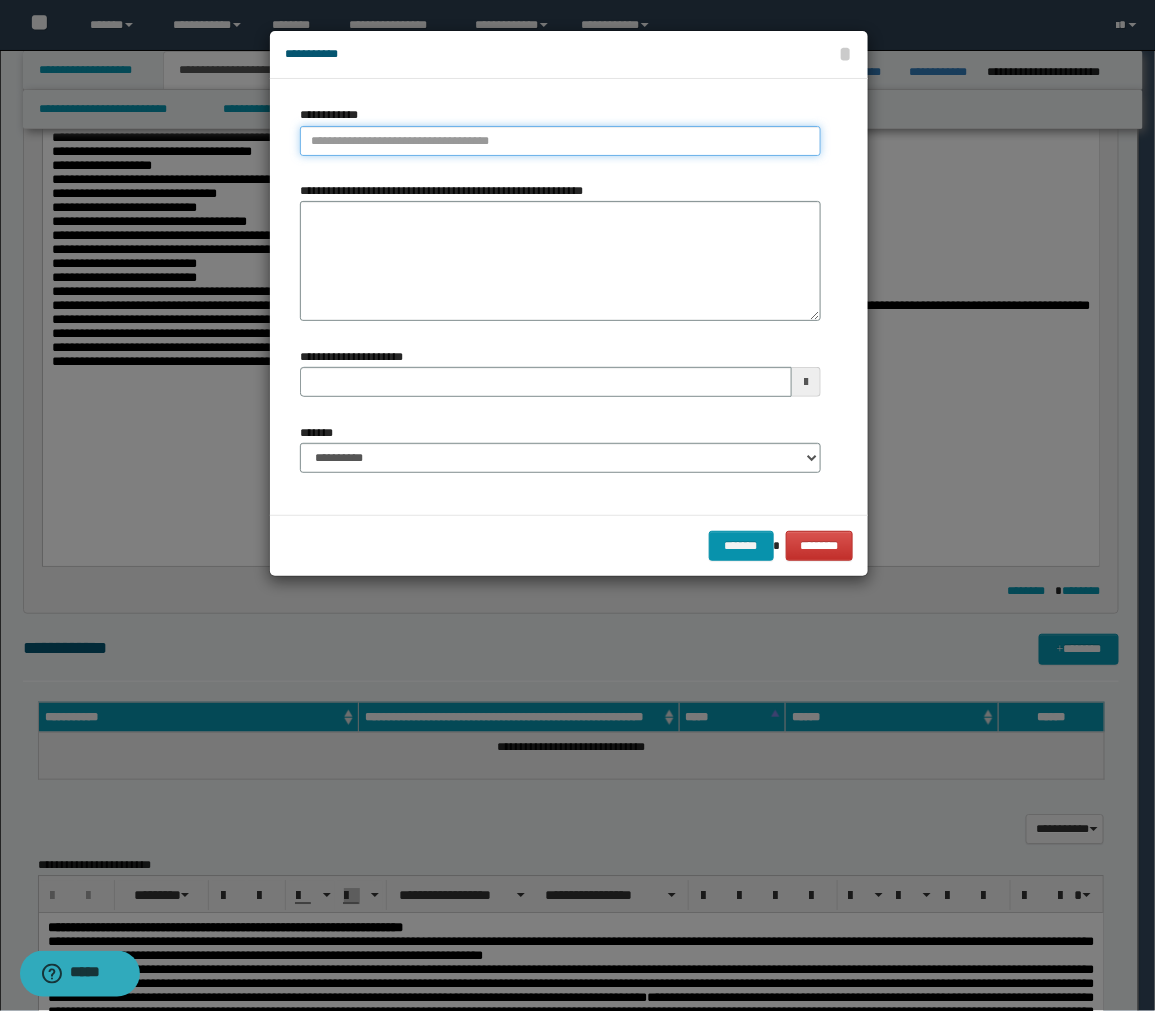 click on "**********" at bounding box center [560, 141] 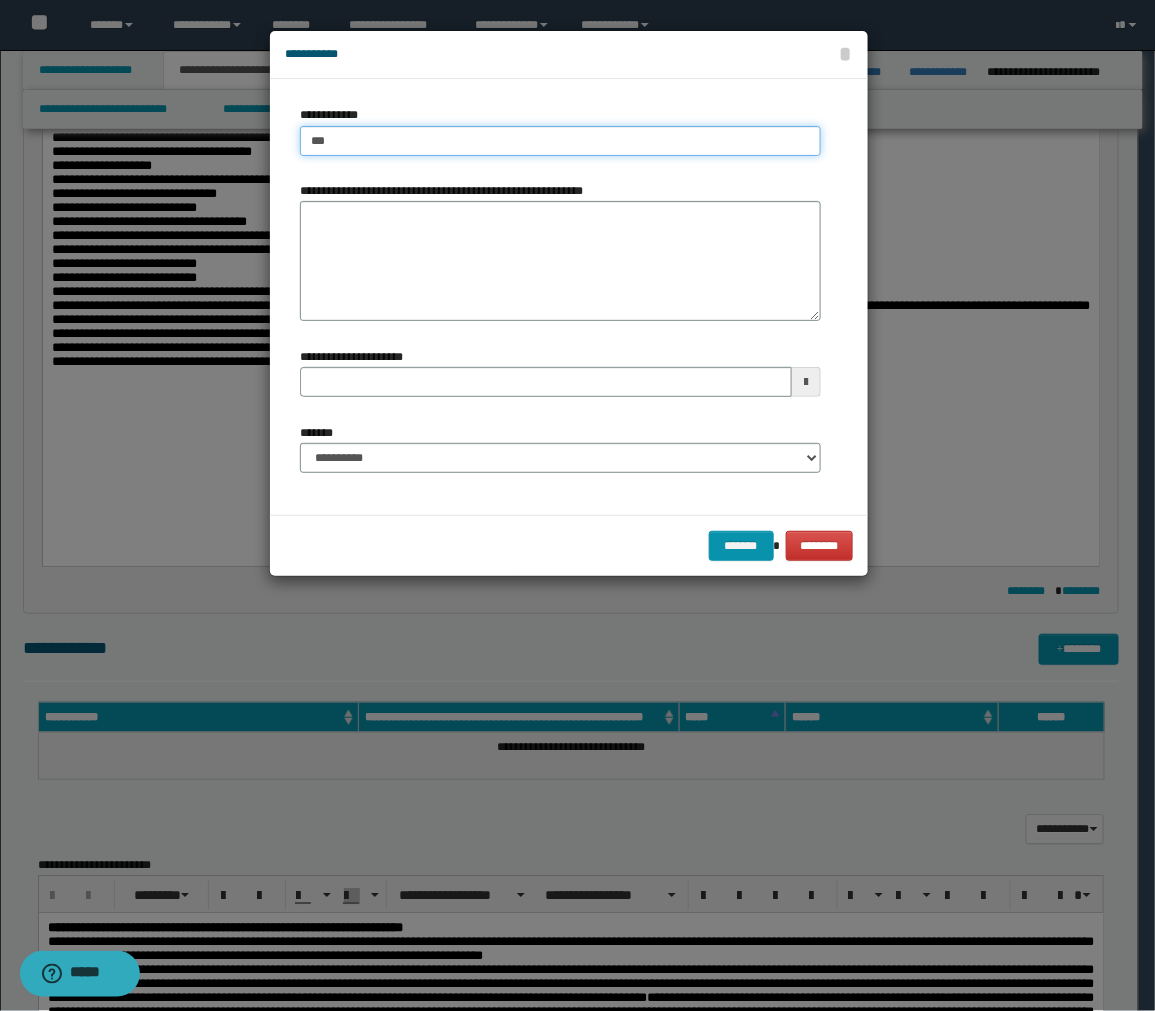 type on "****" 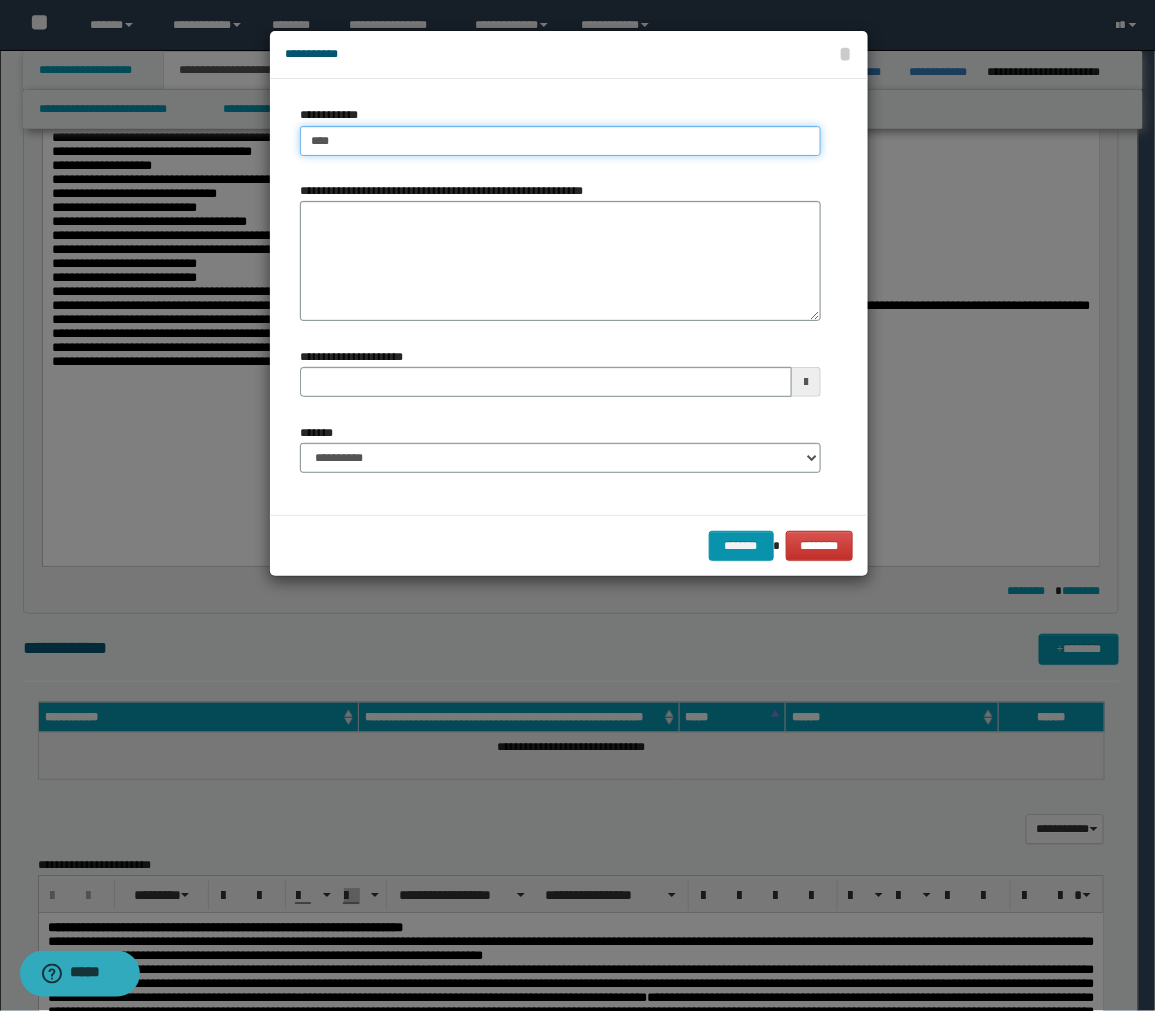type on "****" 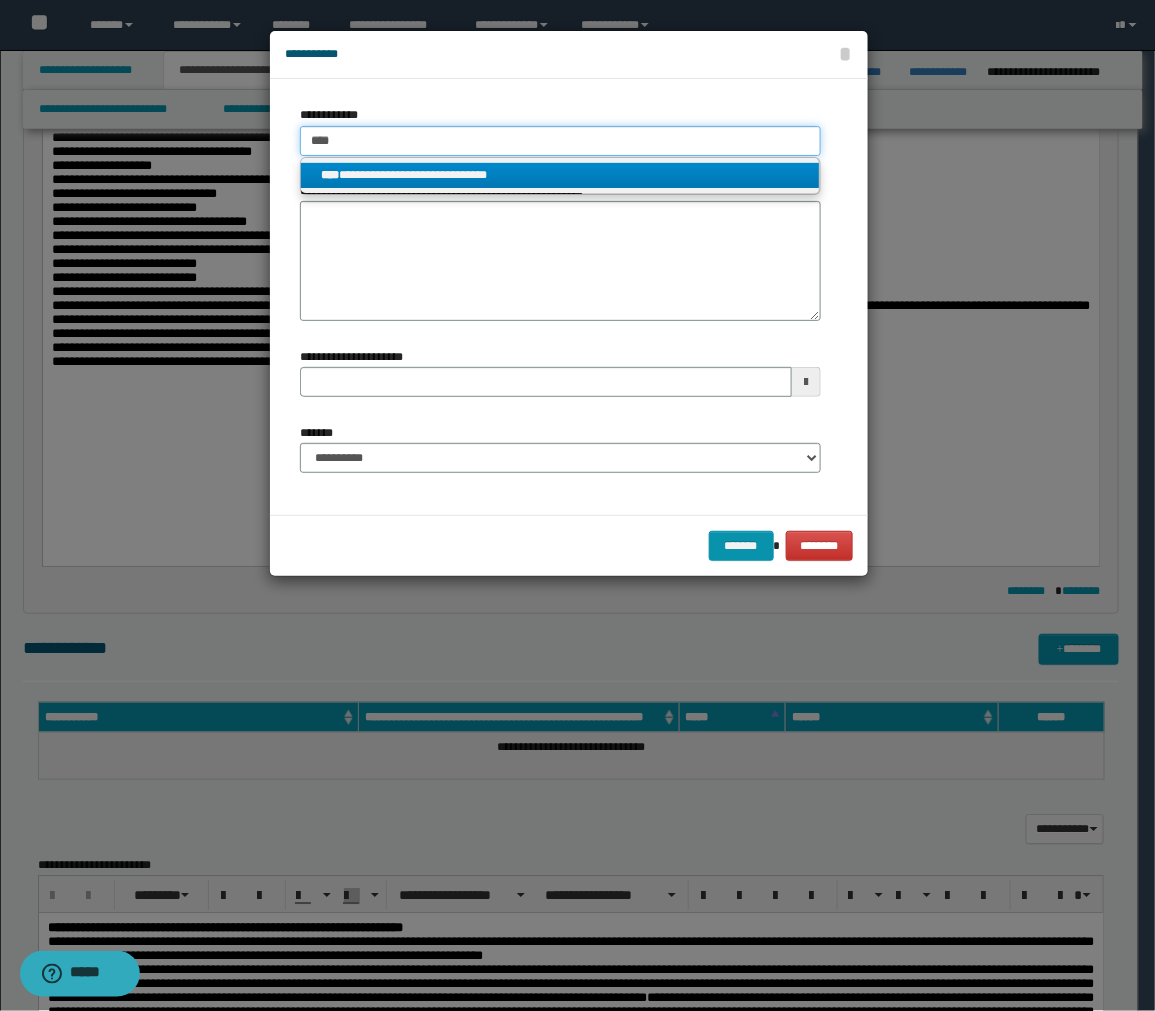 type on "****" 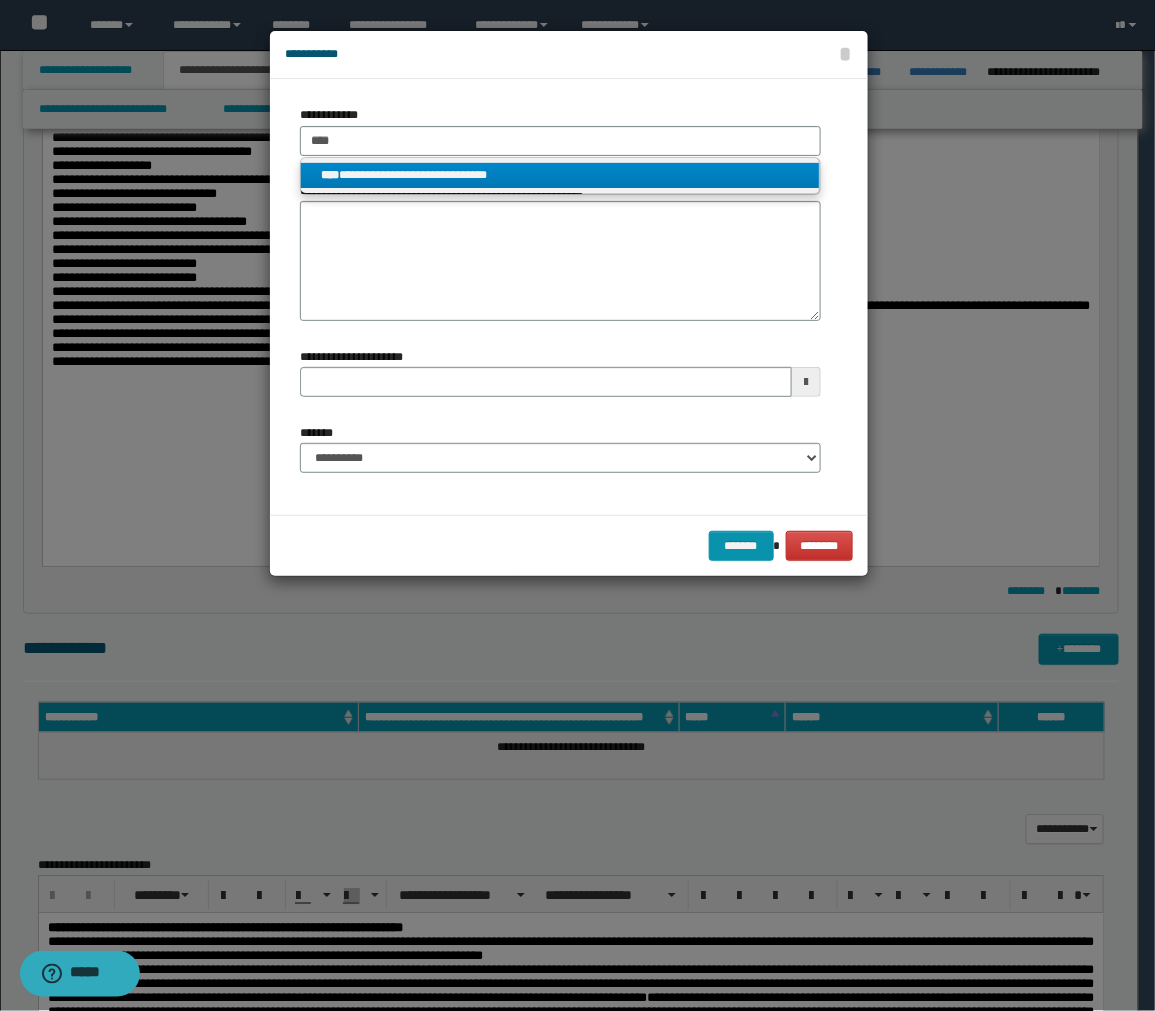 click on "**********" at bounding box center [560, 175] 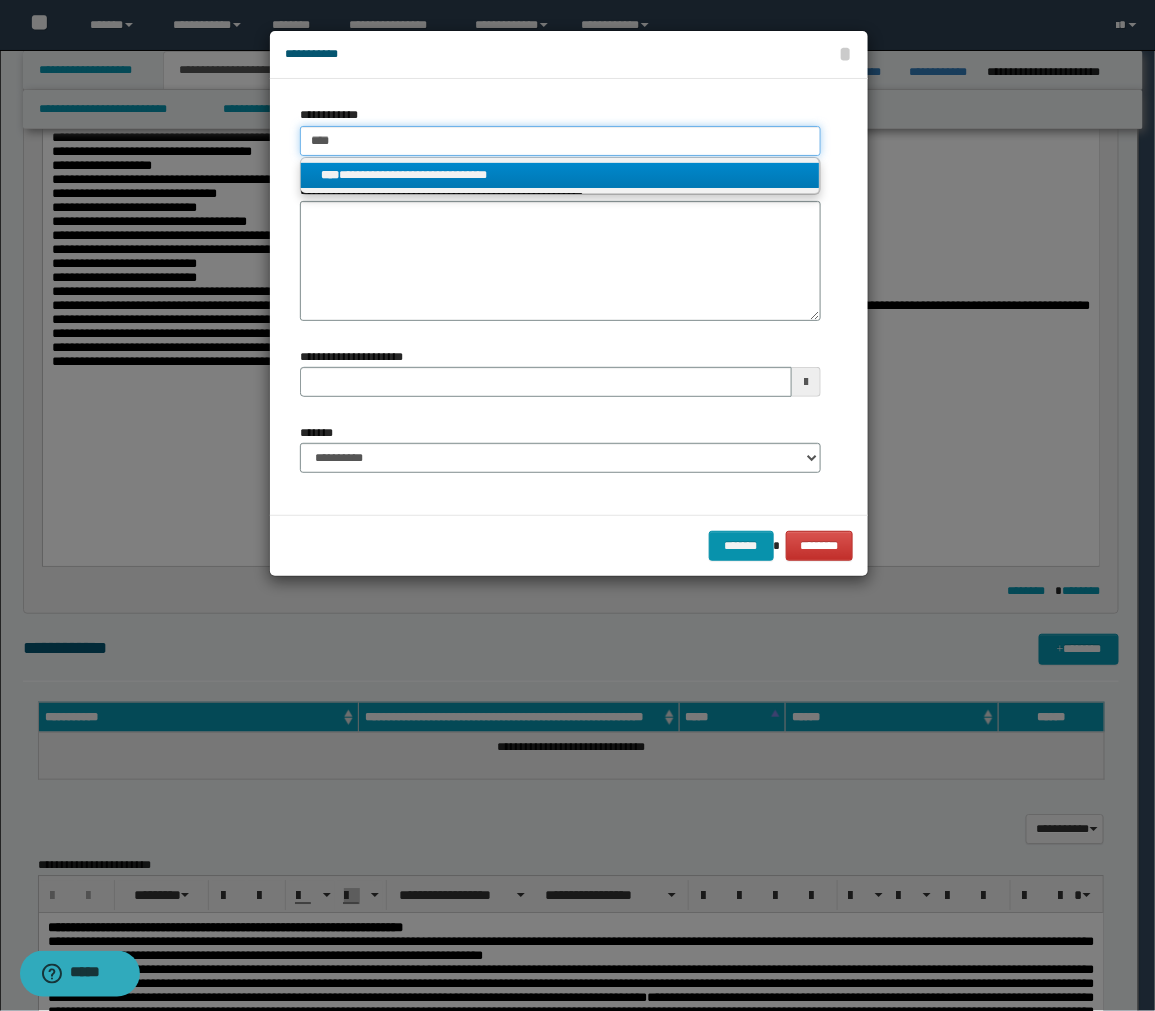 type 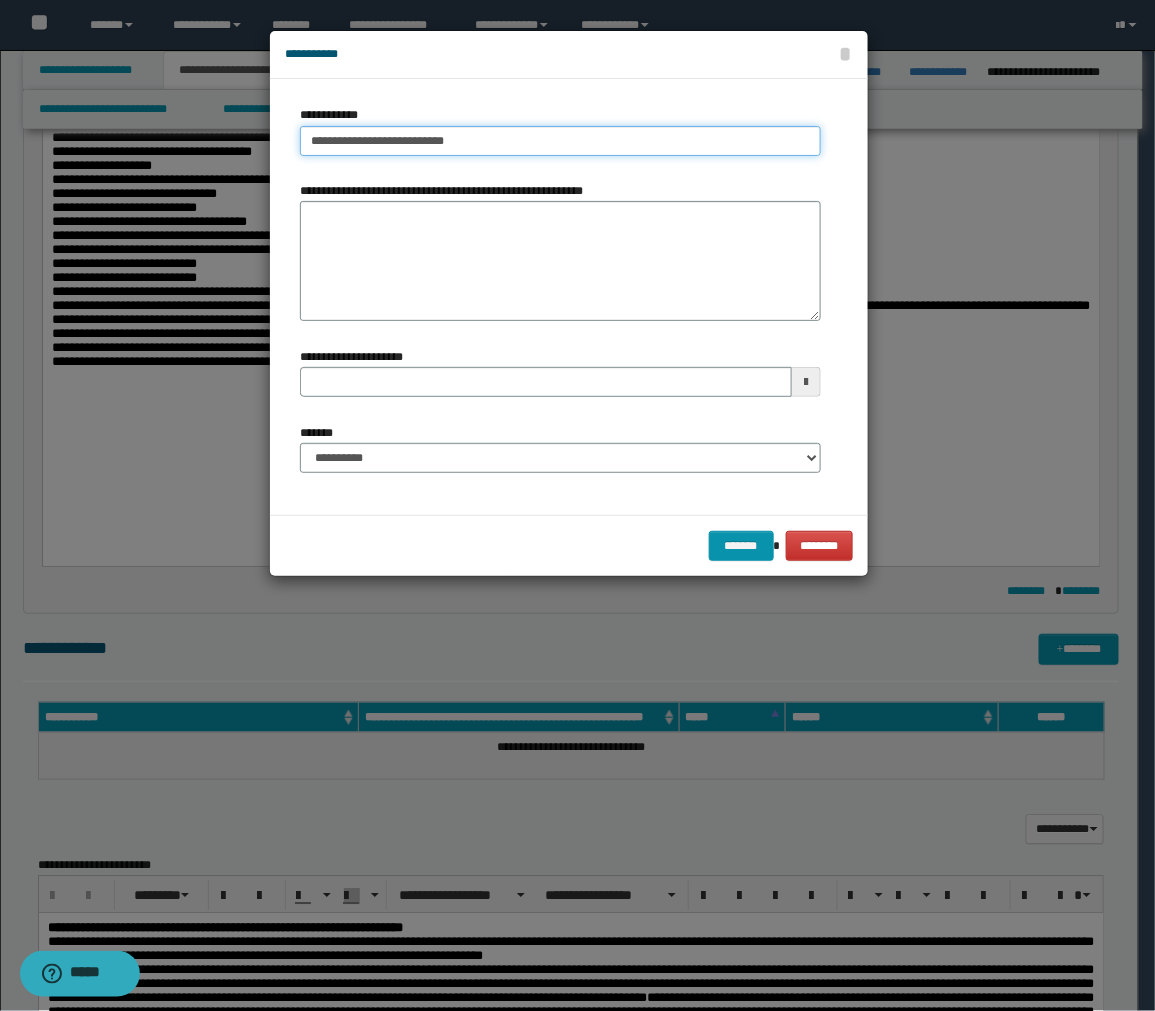 type 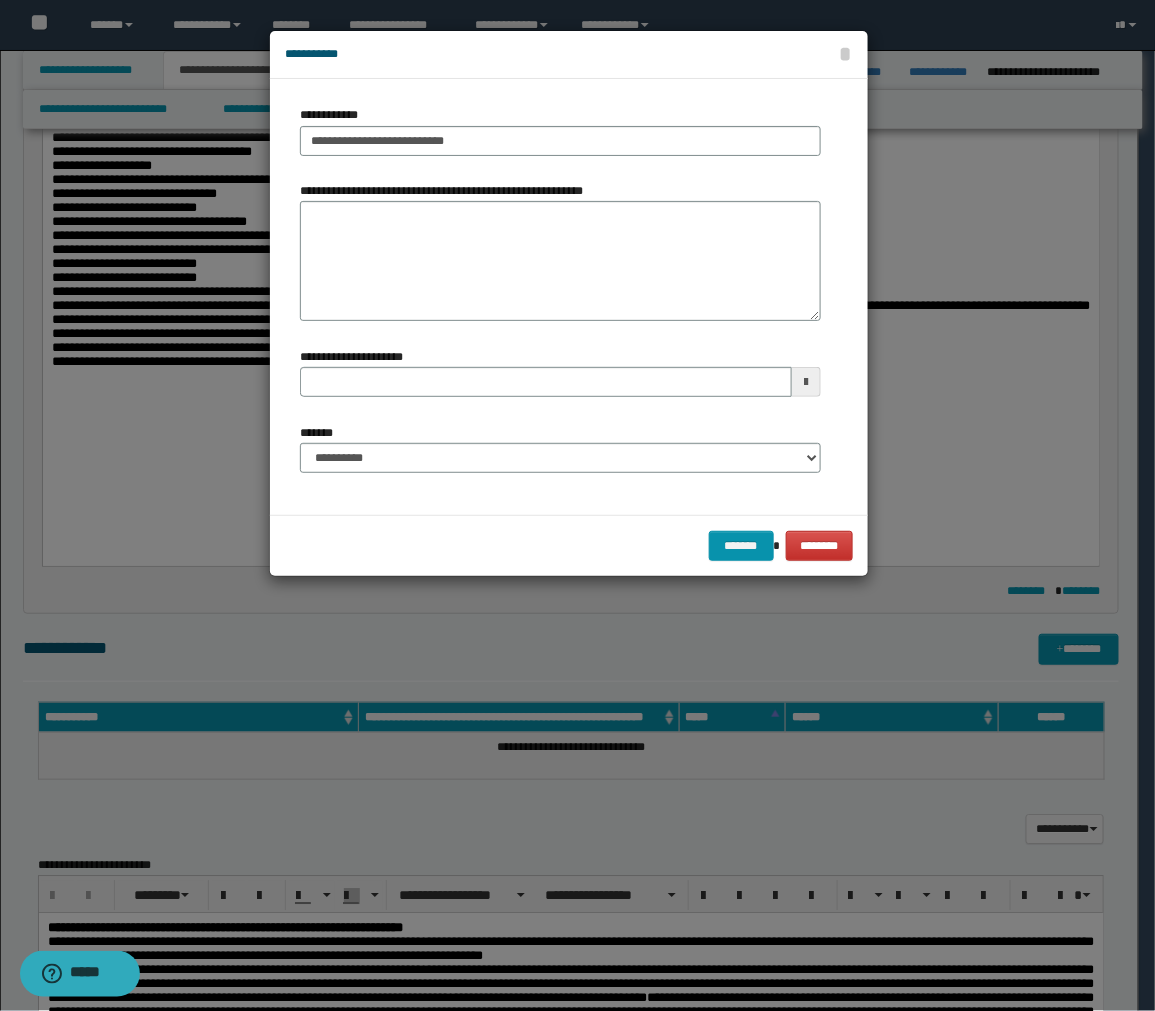 click on "*******
********" at bounding box center (569, 545) 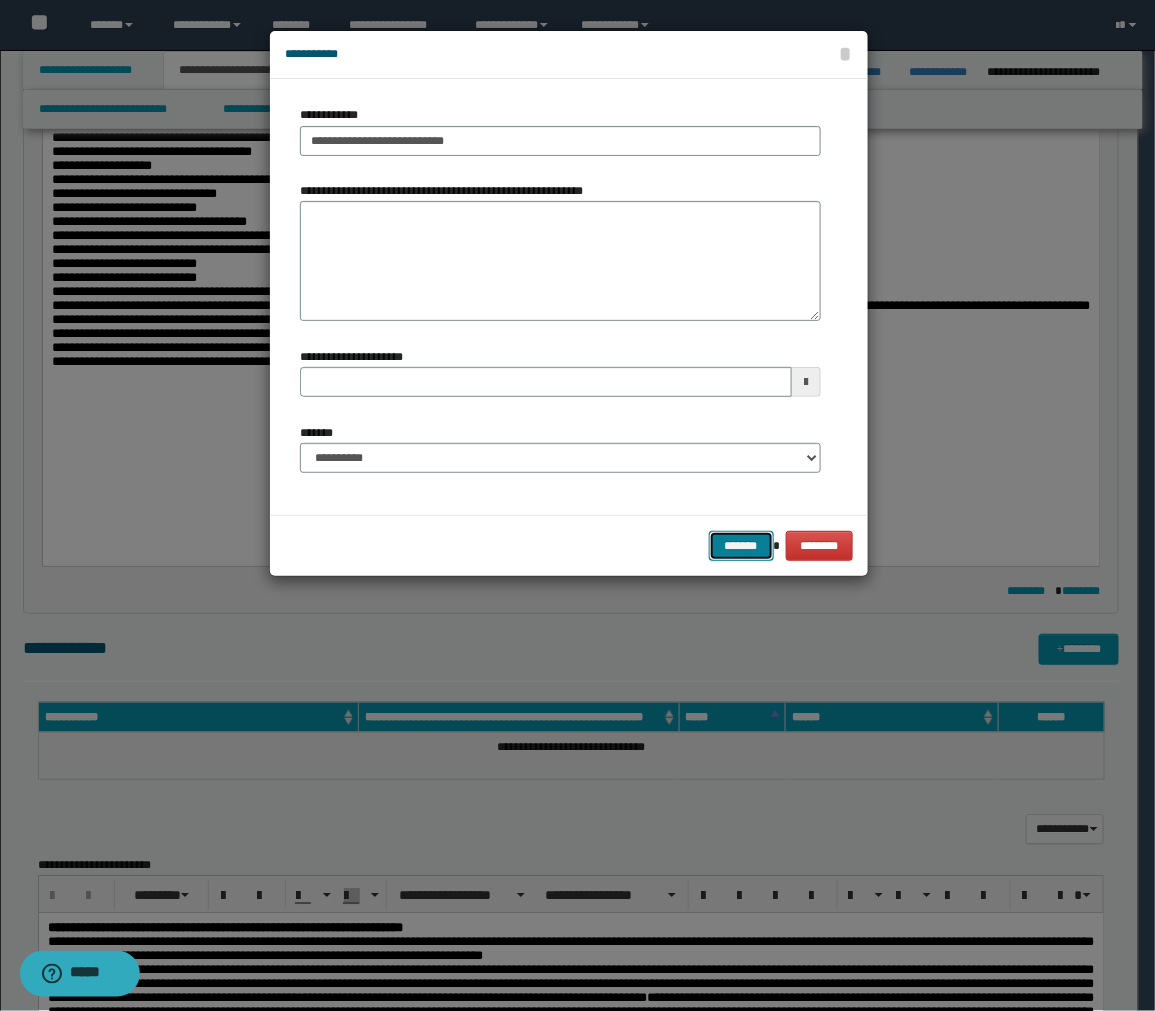 click on "*******" at bounding box center [741, 546] 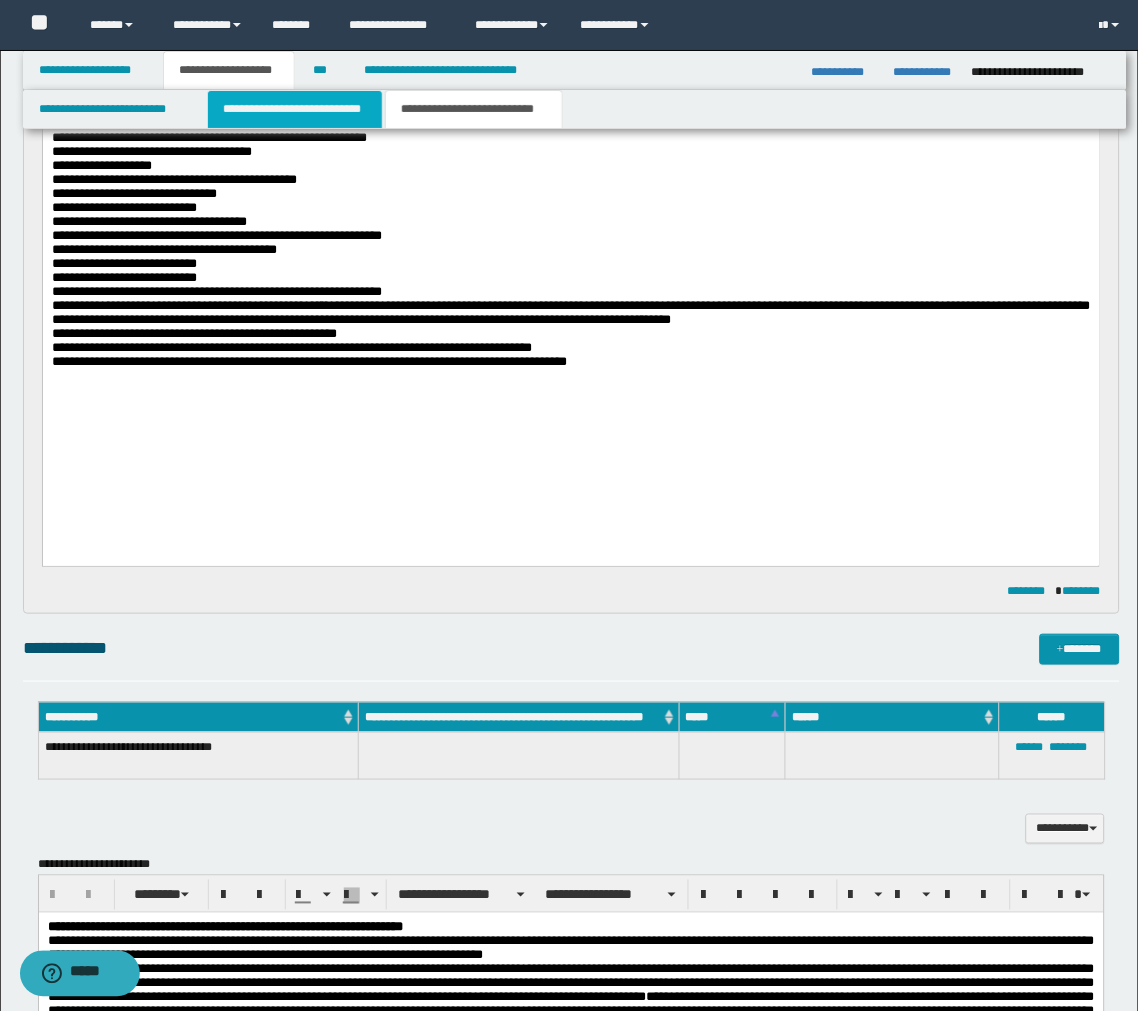 click on "**********" at bounding box center (295, 109) 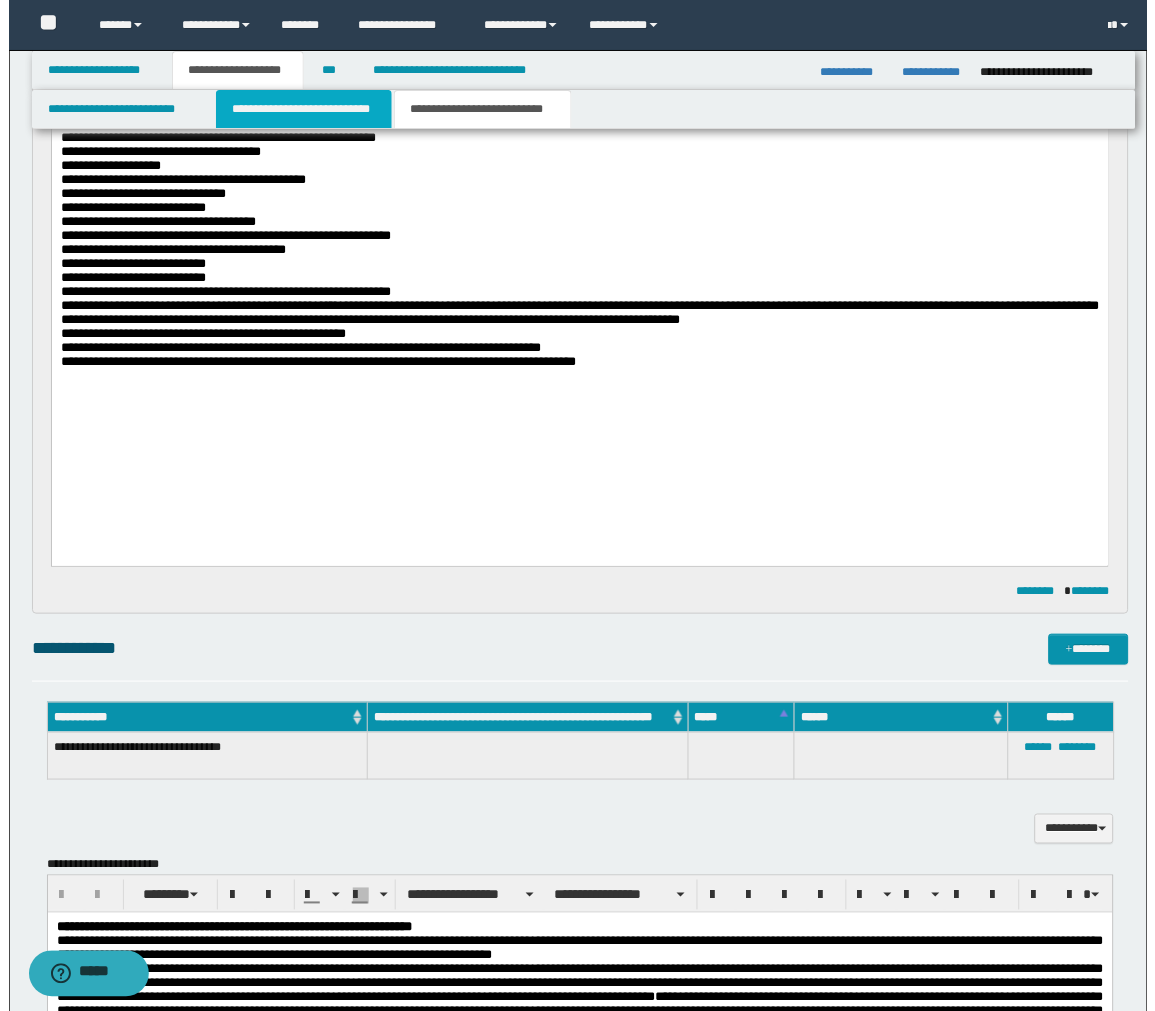 scroll, scrollTop: 0, scrollLeft: 0, axis: both 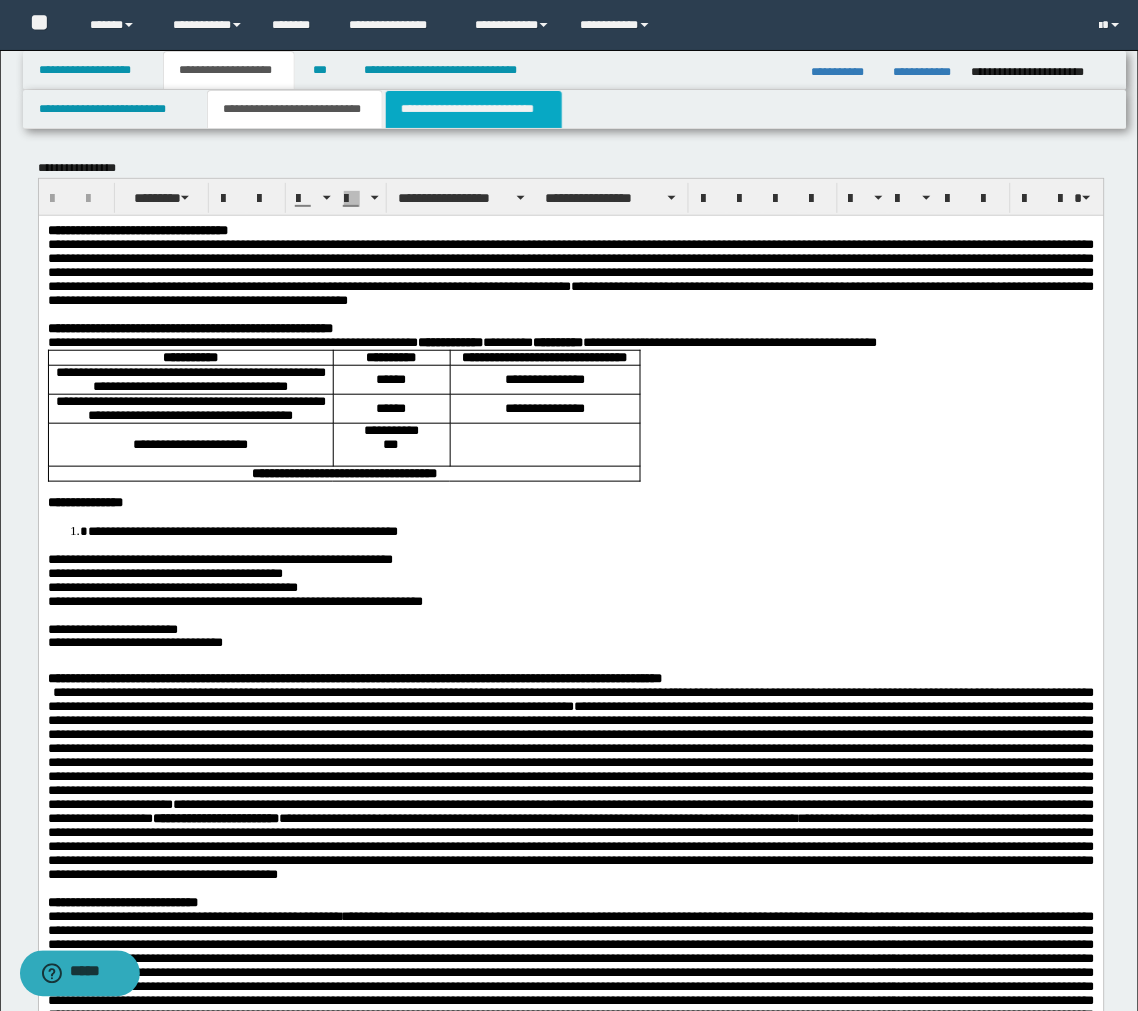 click on "**********" at bounding box center (474, 109) 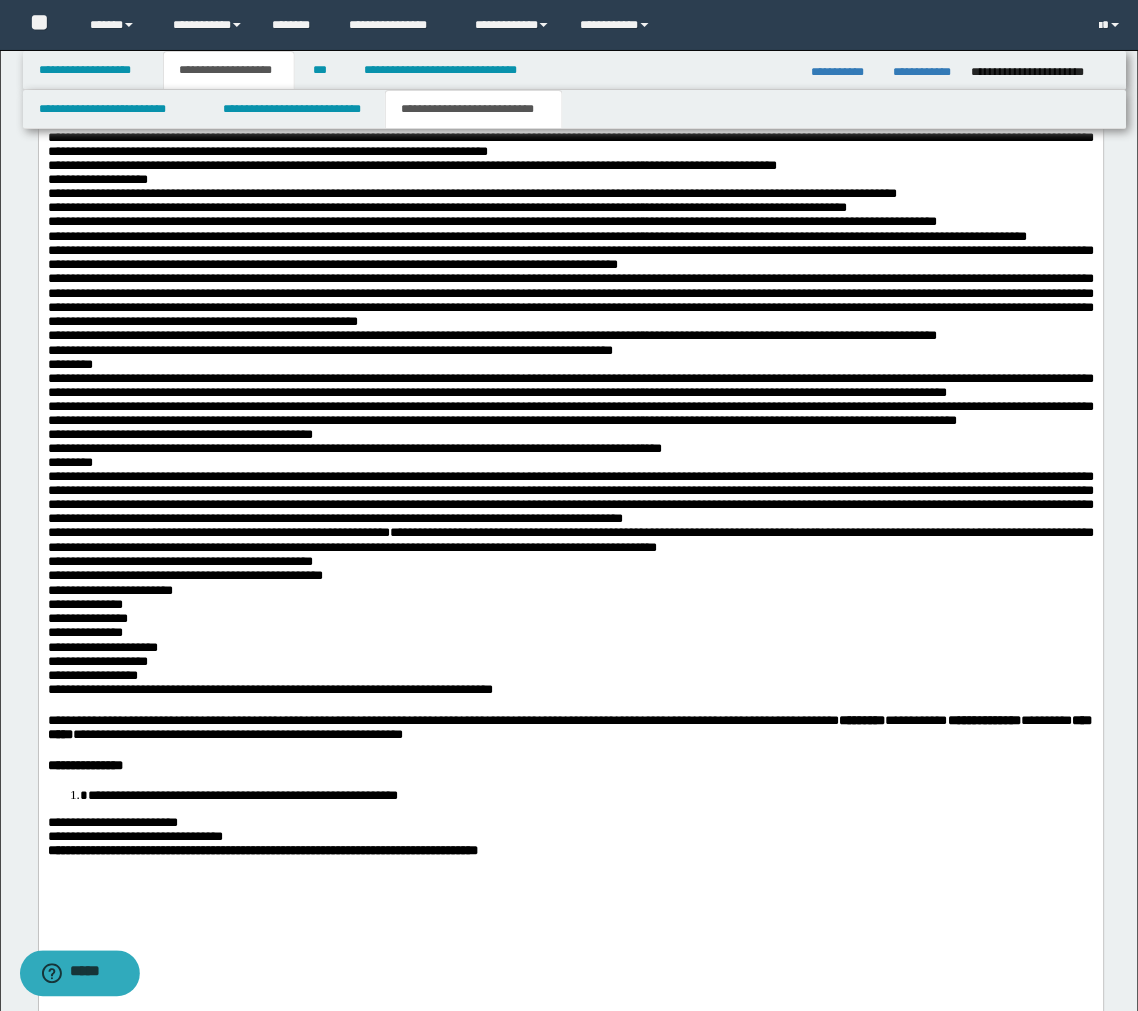 scroll, scrollTop: 2666, scrollLeft: 0, axis: vertical 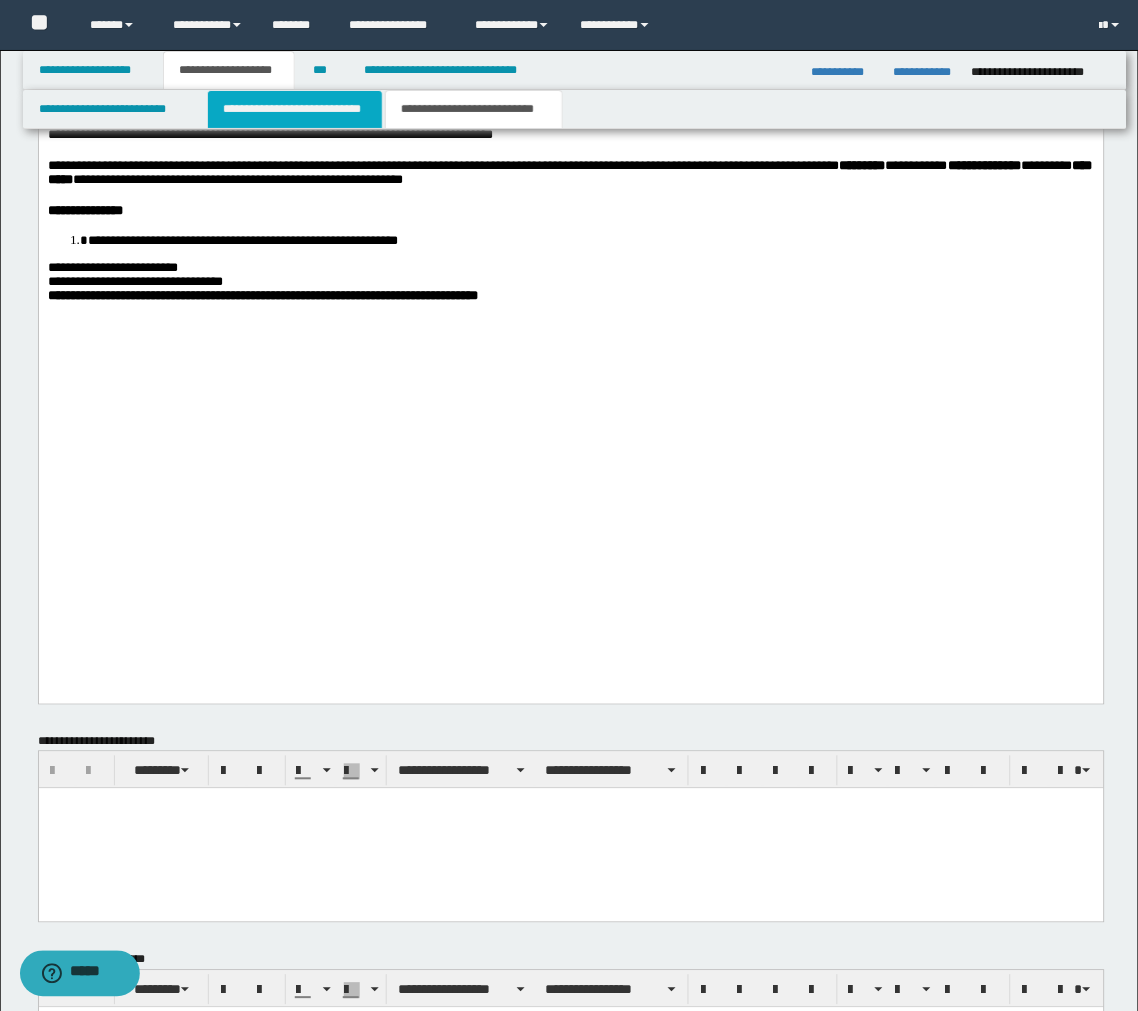 click on "**********" at bounding box center (295, 109) 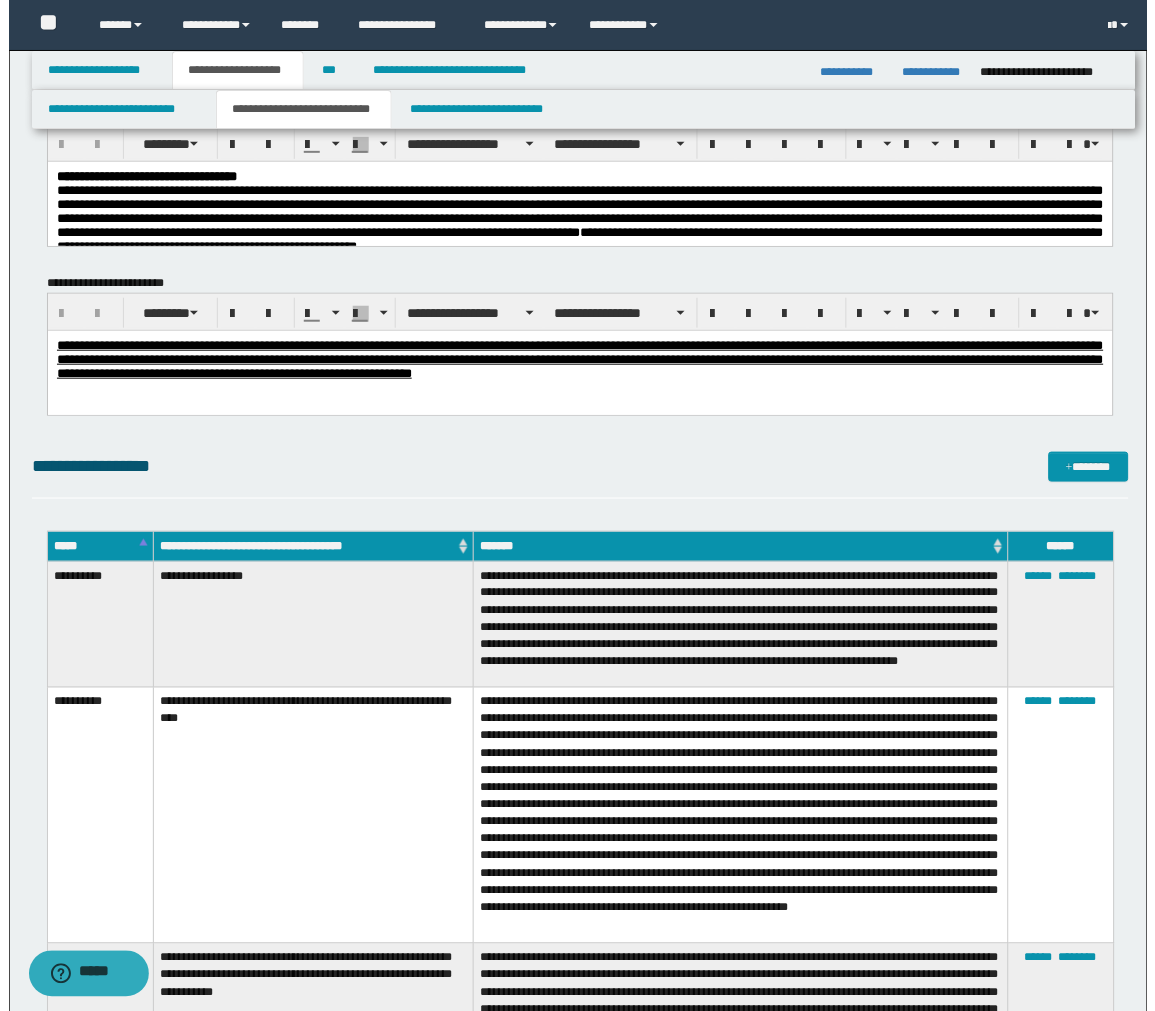 scroll, scrollTop: 0, scrollLeft: 0, axis: both 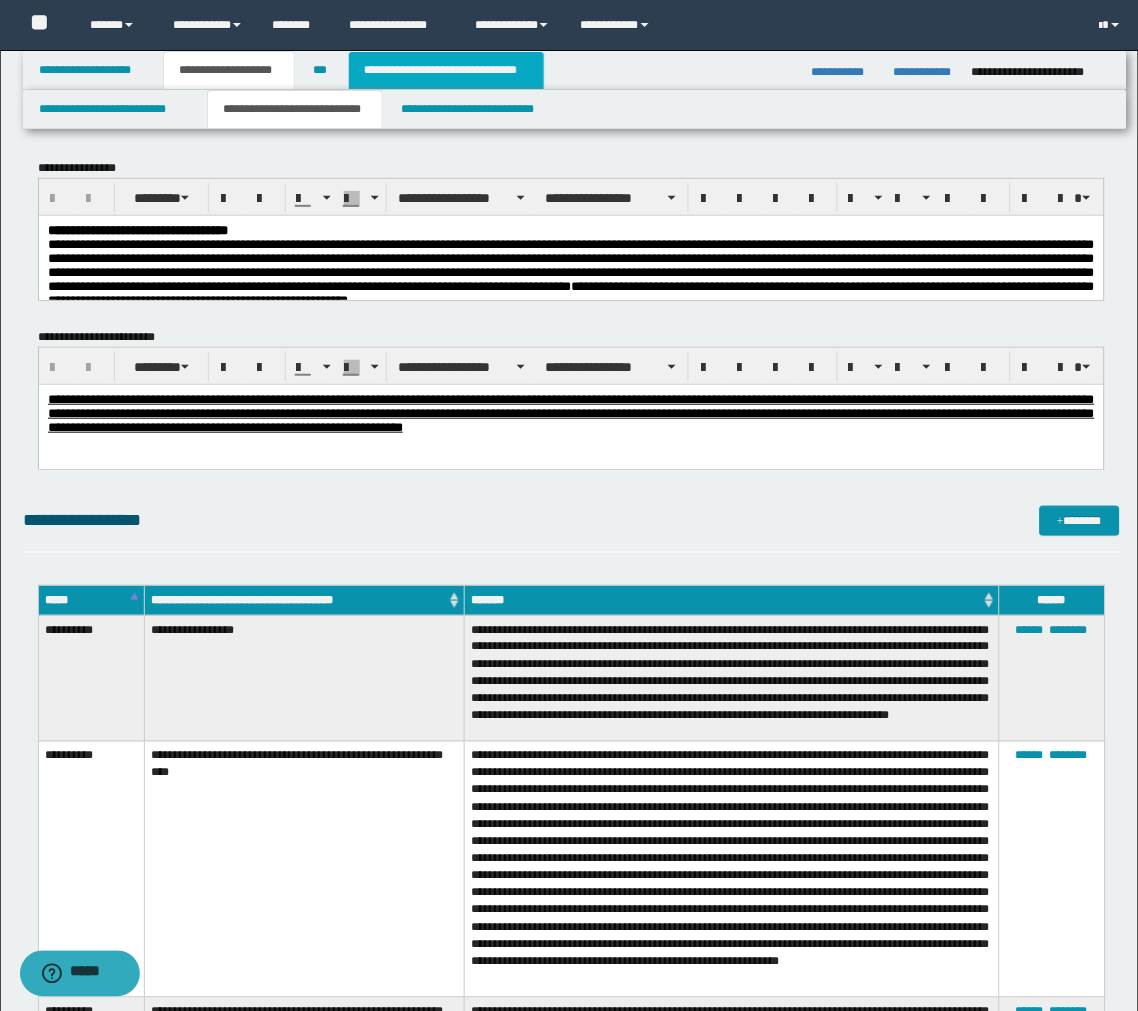 click on "**********" at bounding box center (446, 70) 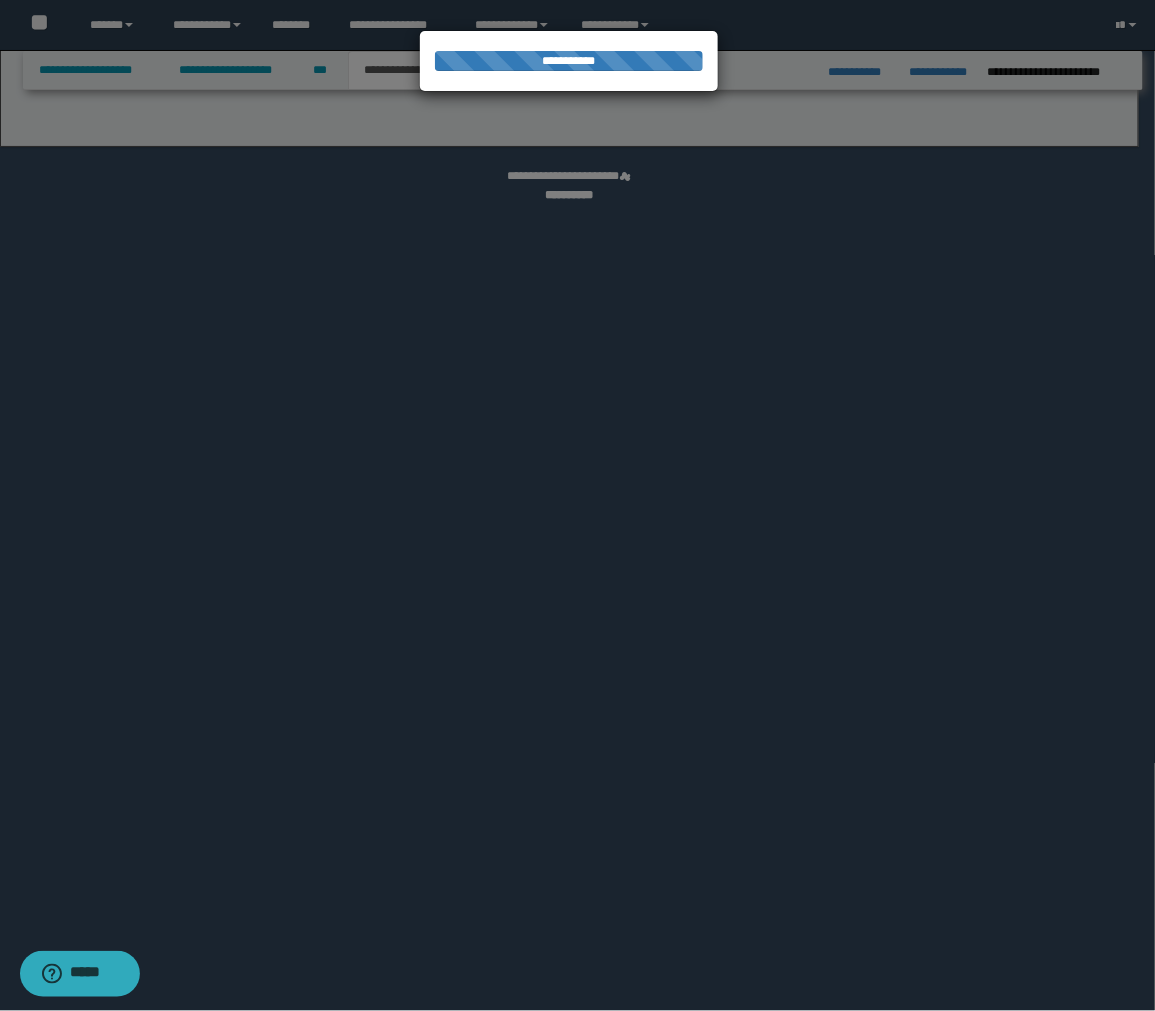 select on "*" 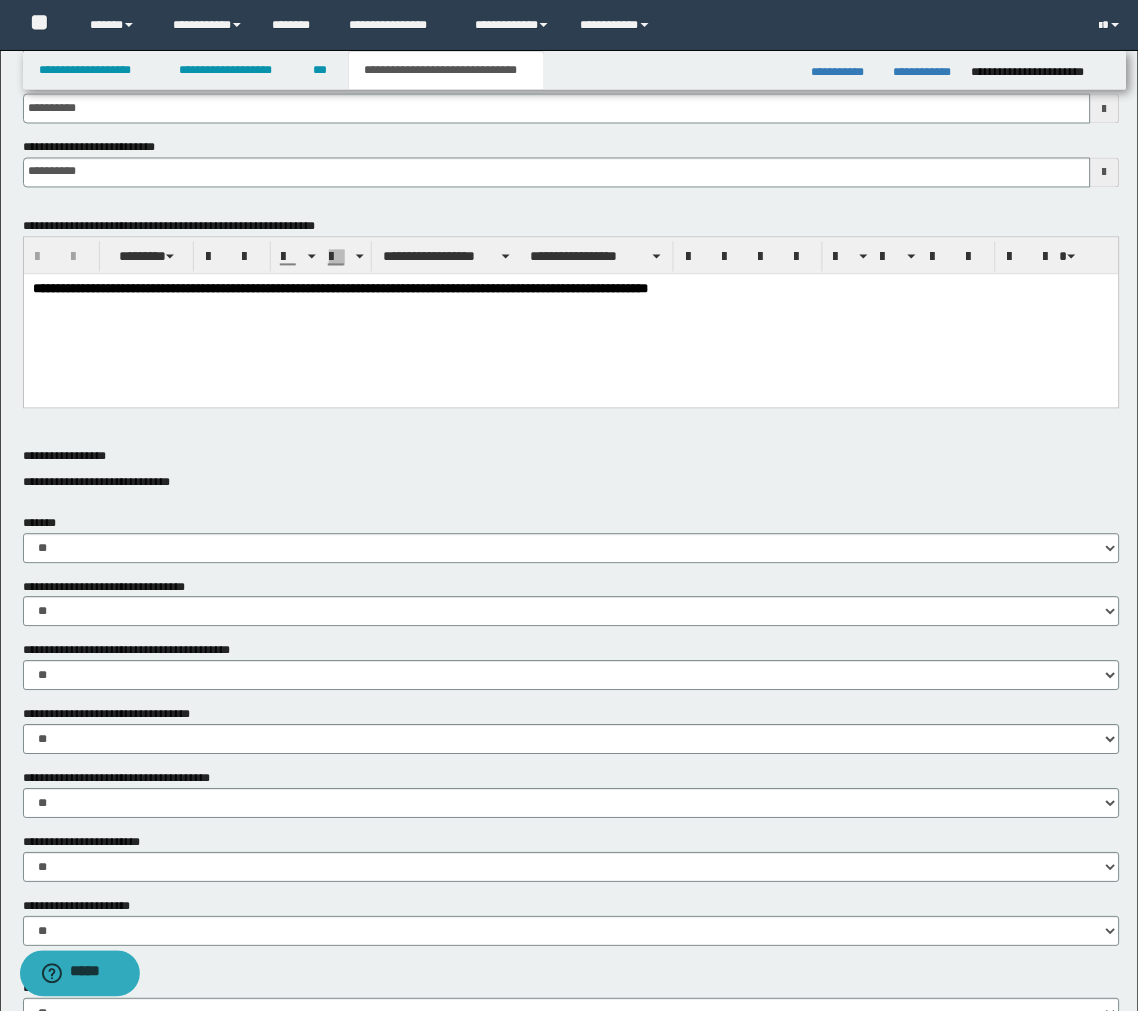 scroll, scrollTop: 555, scrollLeft: 0, axis: vertical 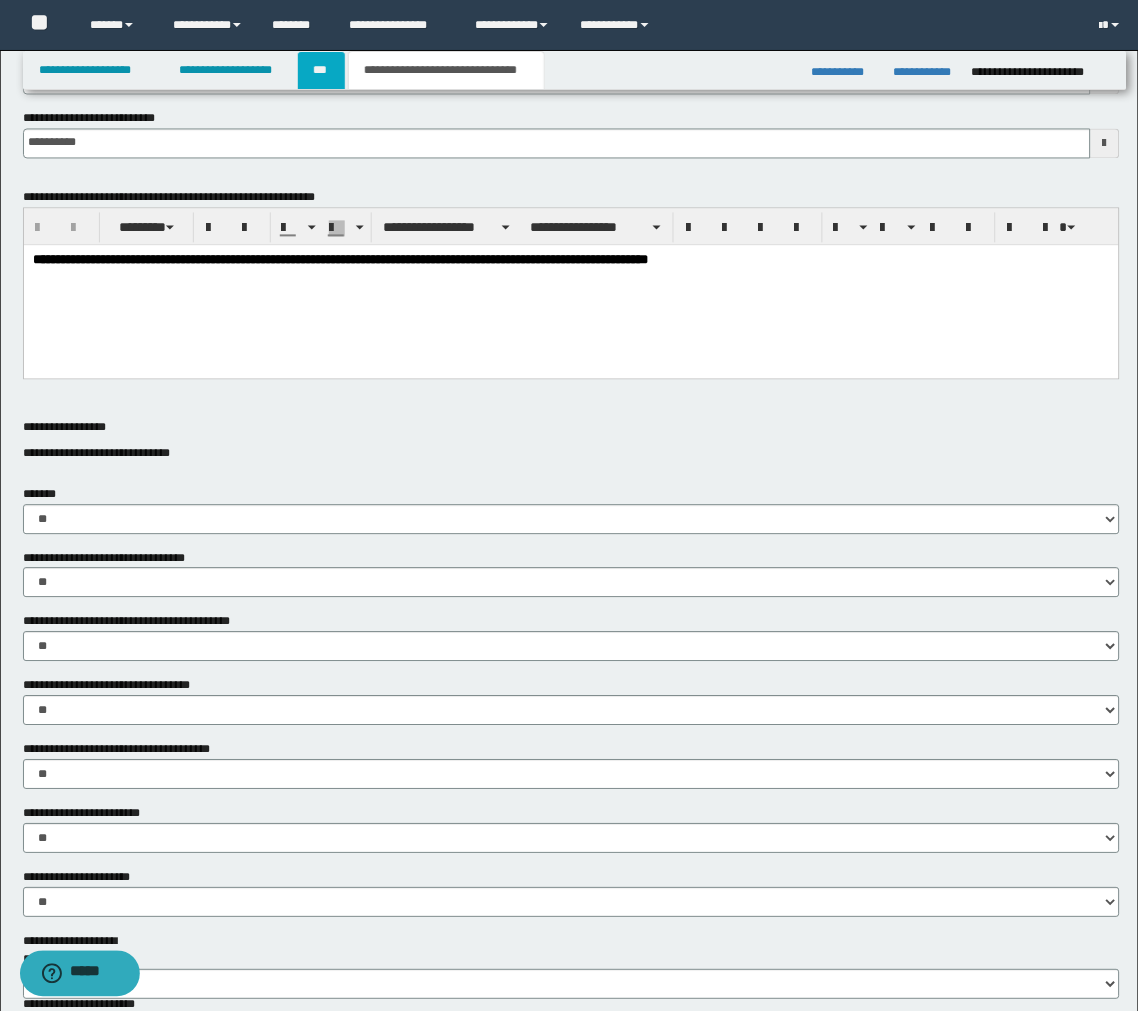 click on "***" at bounding box center [321, 70] 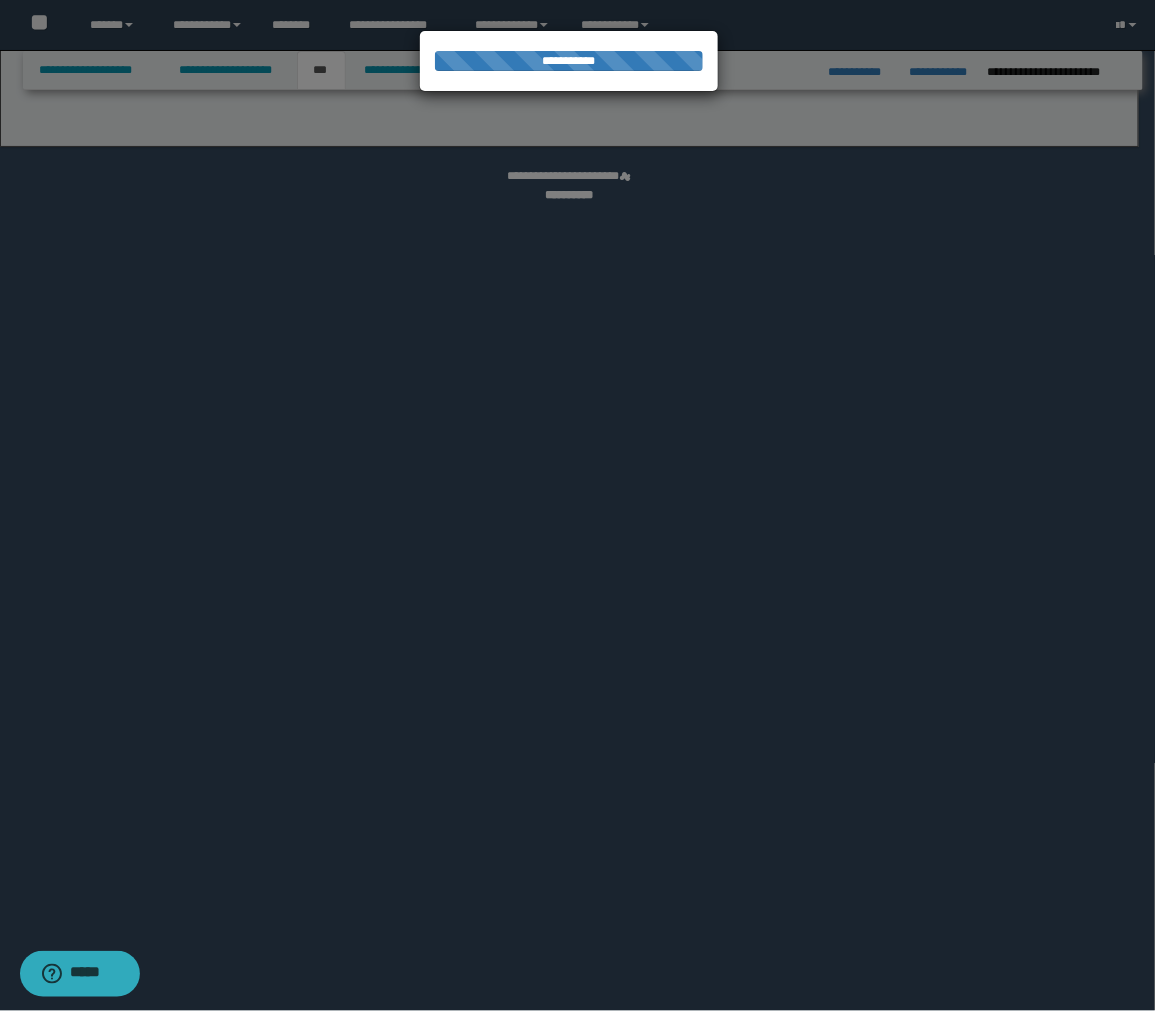 select on "**" 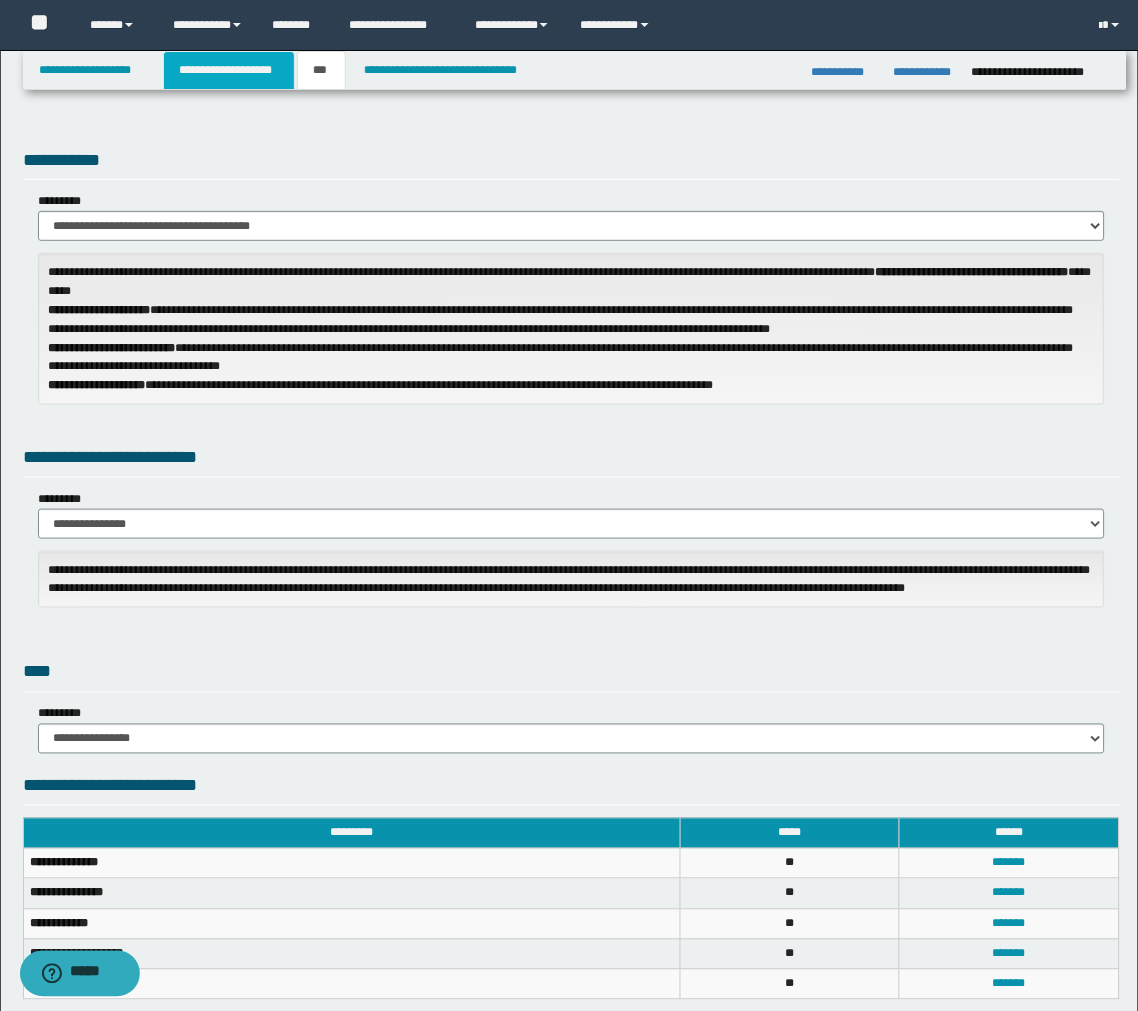 drag, startPoint x: 266, startPoint y: 64, endPoint x: 327, endPoint y: 100, distance: 70.83079 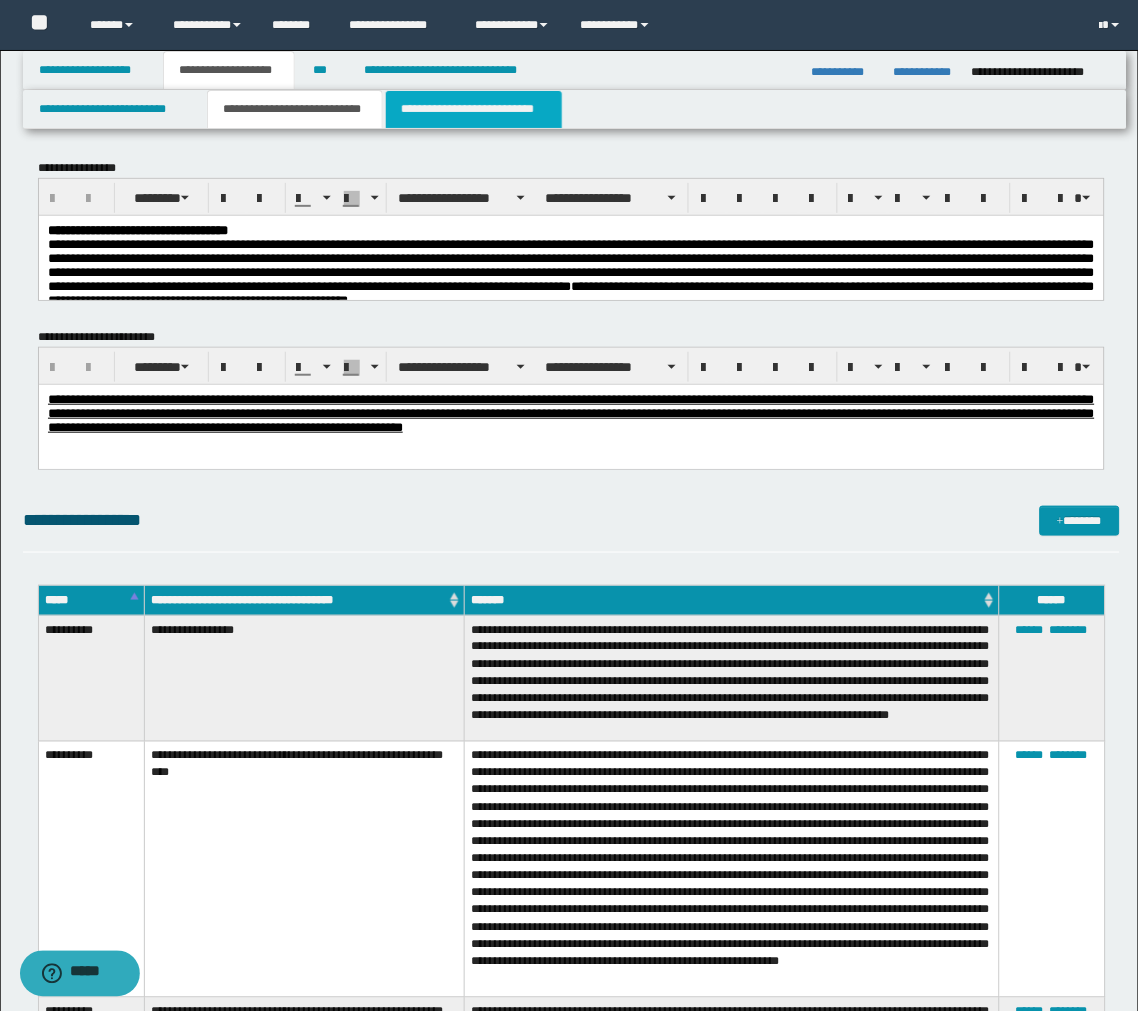 click on "**********" at bounding box center (474, 109) 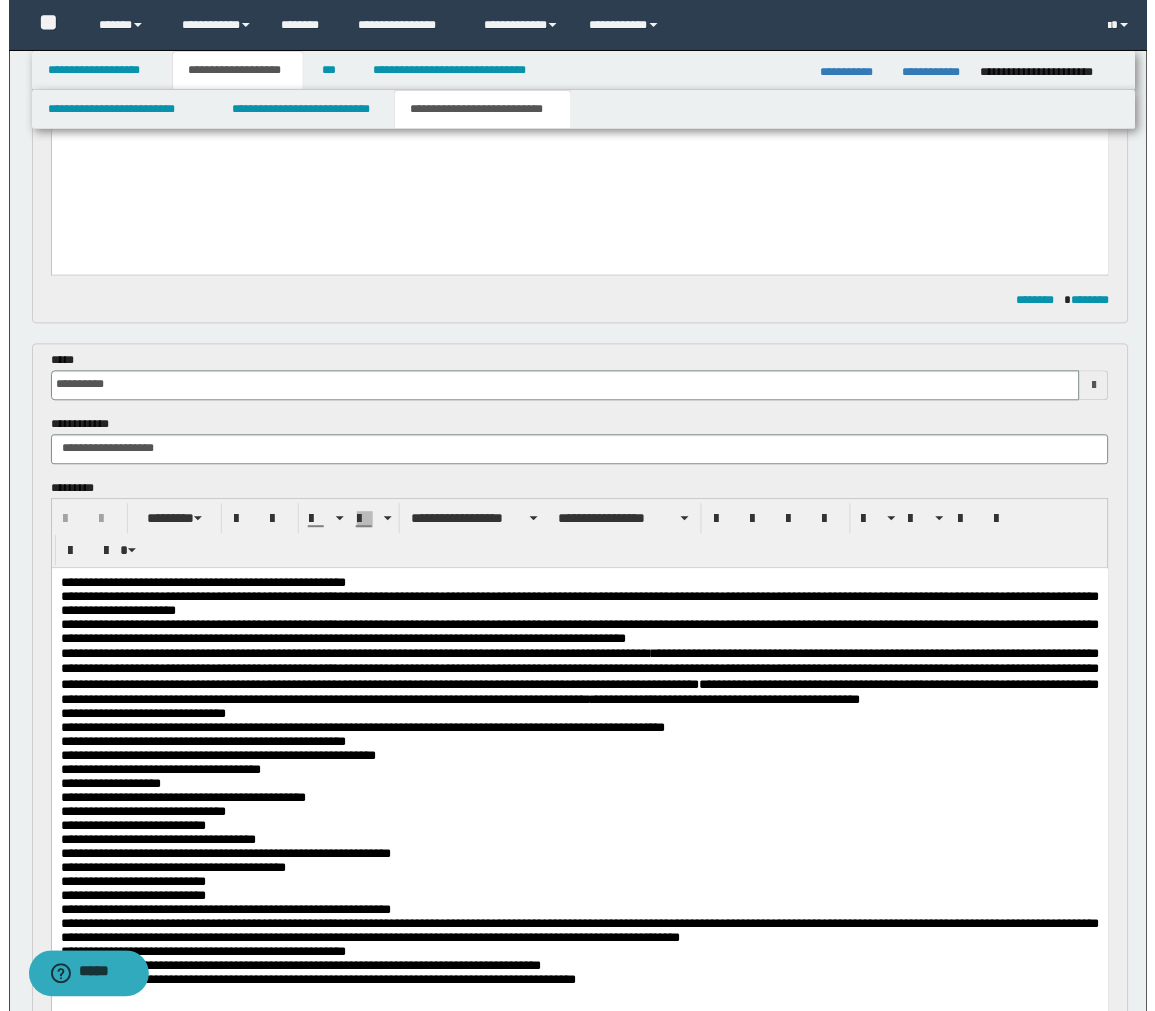 scroll, scrollTop: 1000, scrollLeft: 0, axis: vertical 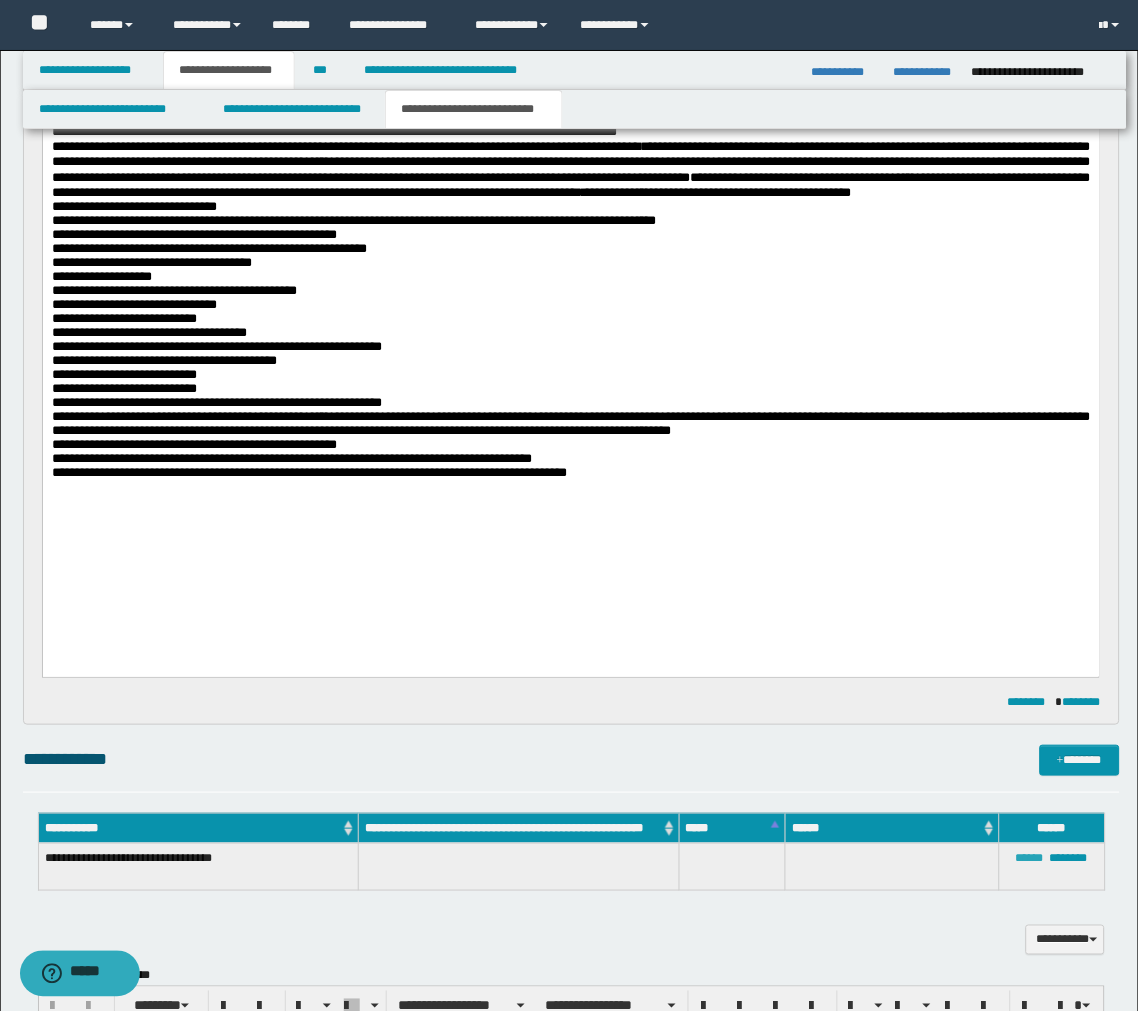 click on "******" at bounding box center (1030, 858) 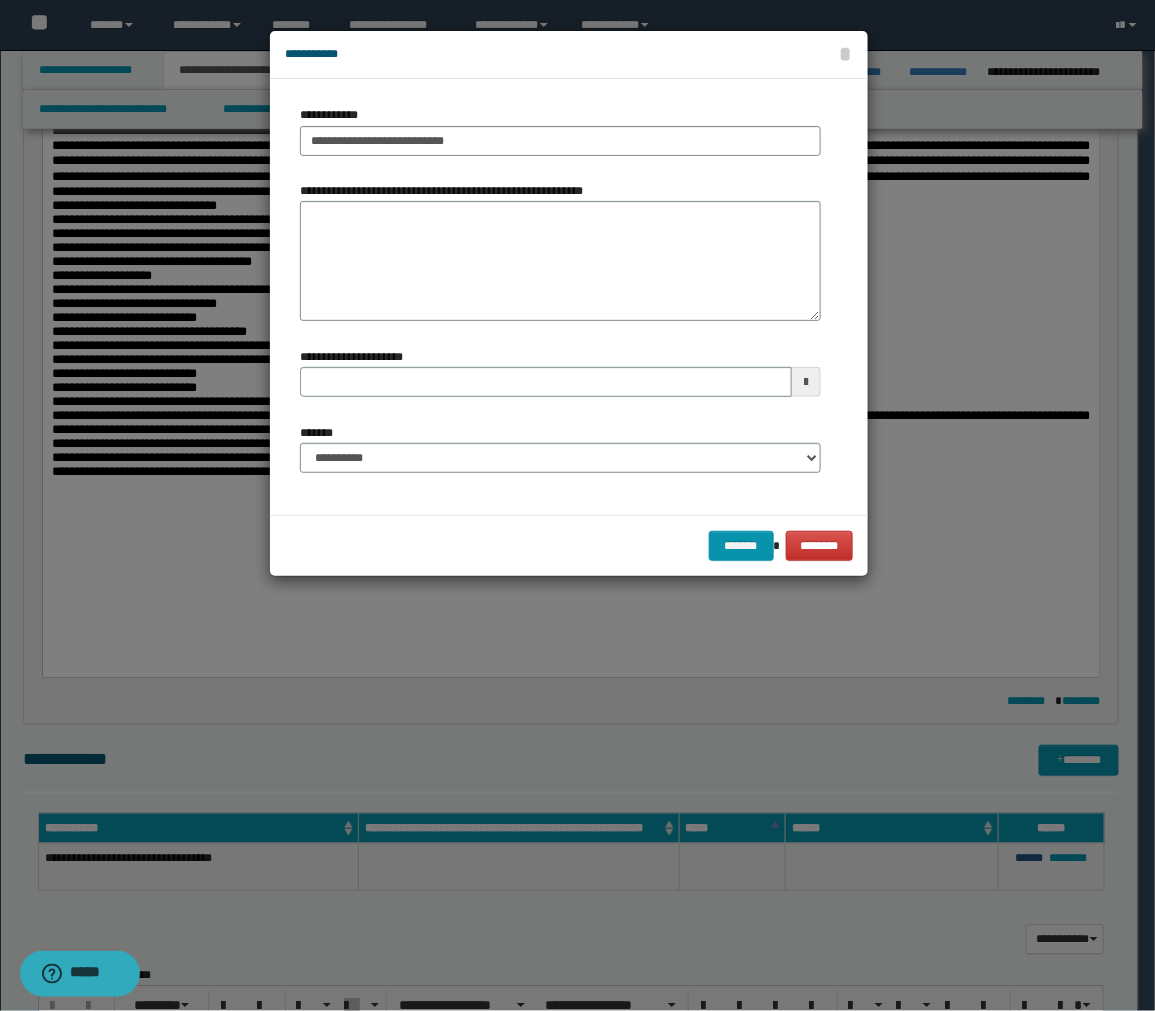 type 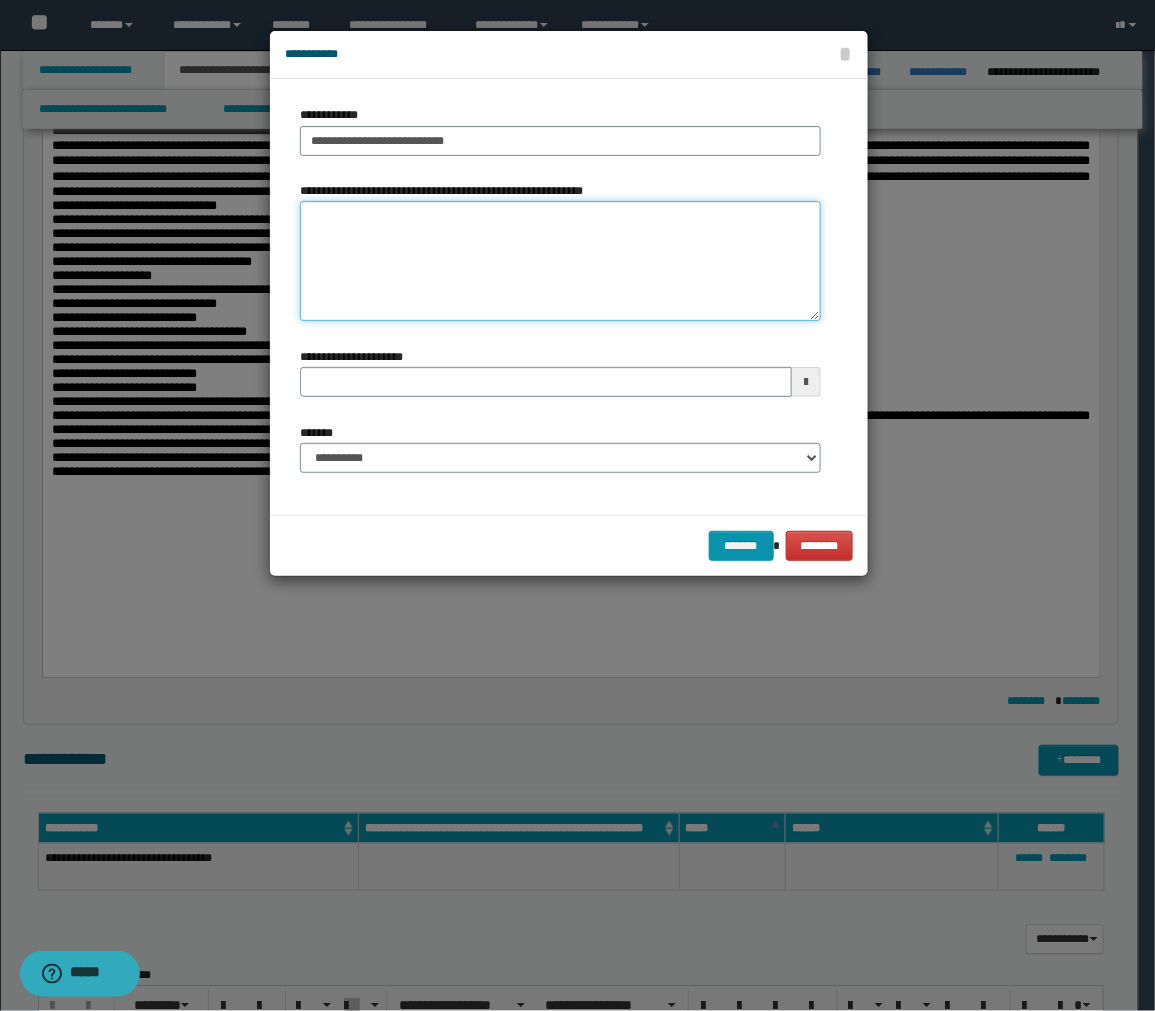 click on "**********" at bounding box center [560, 261] 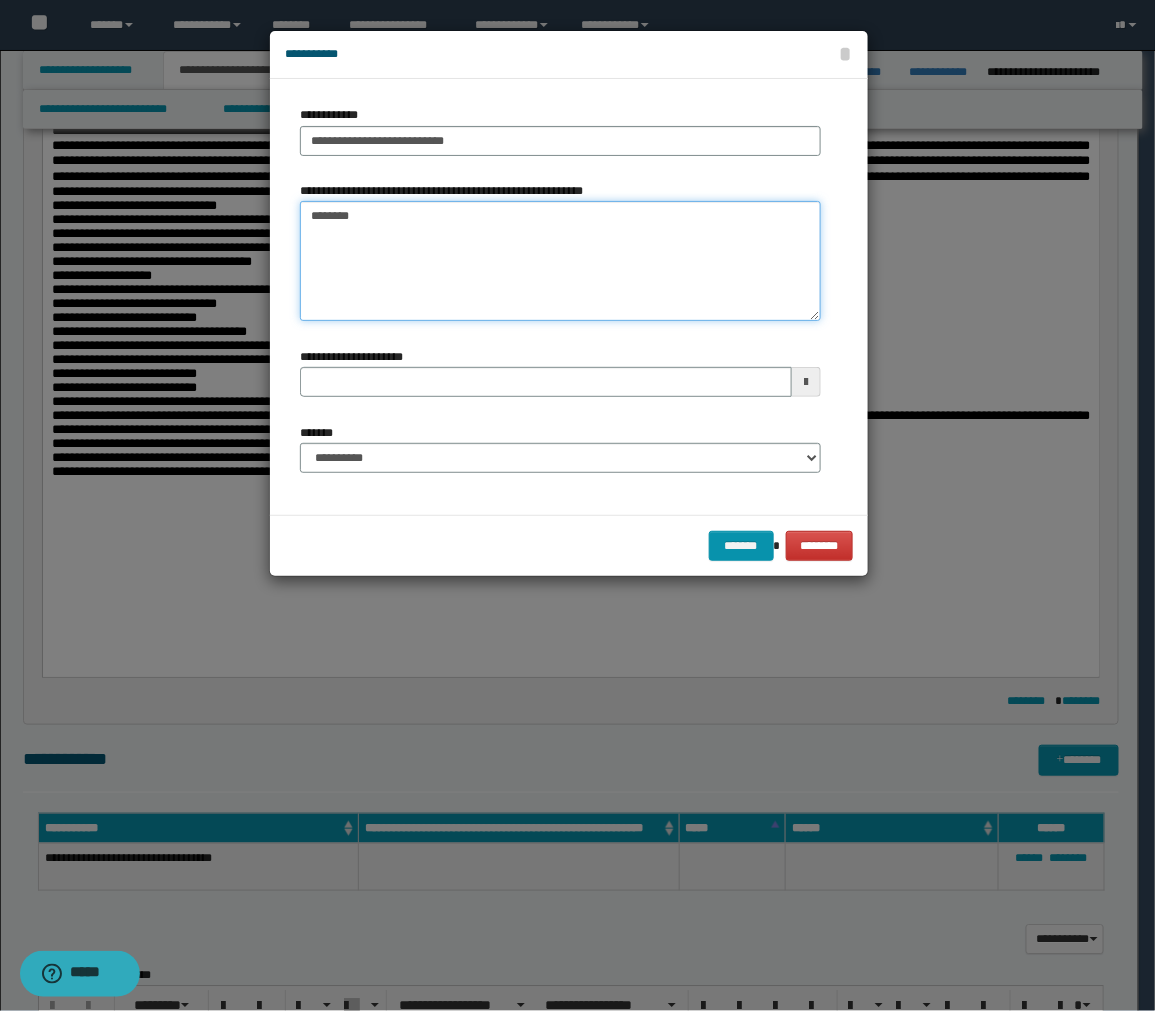 type on "*********" 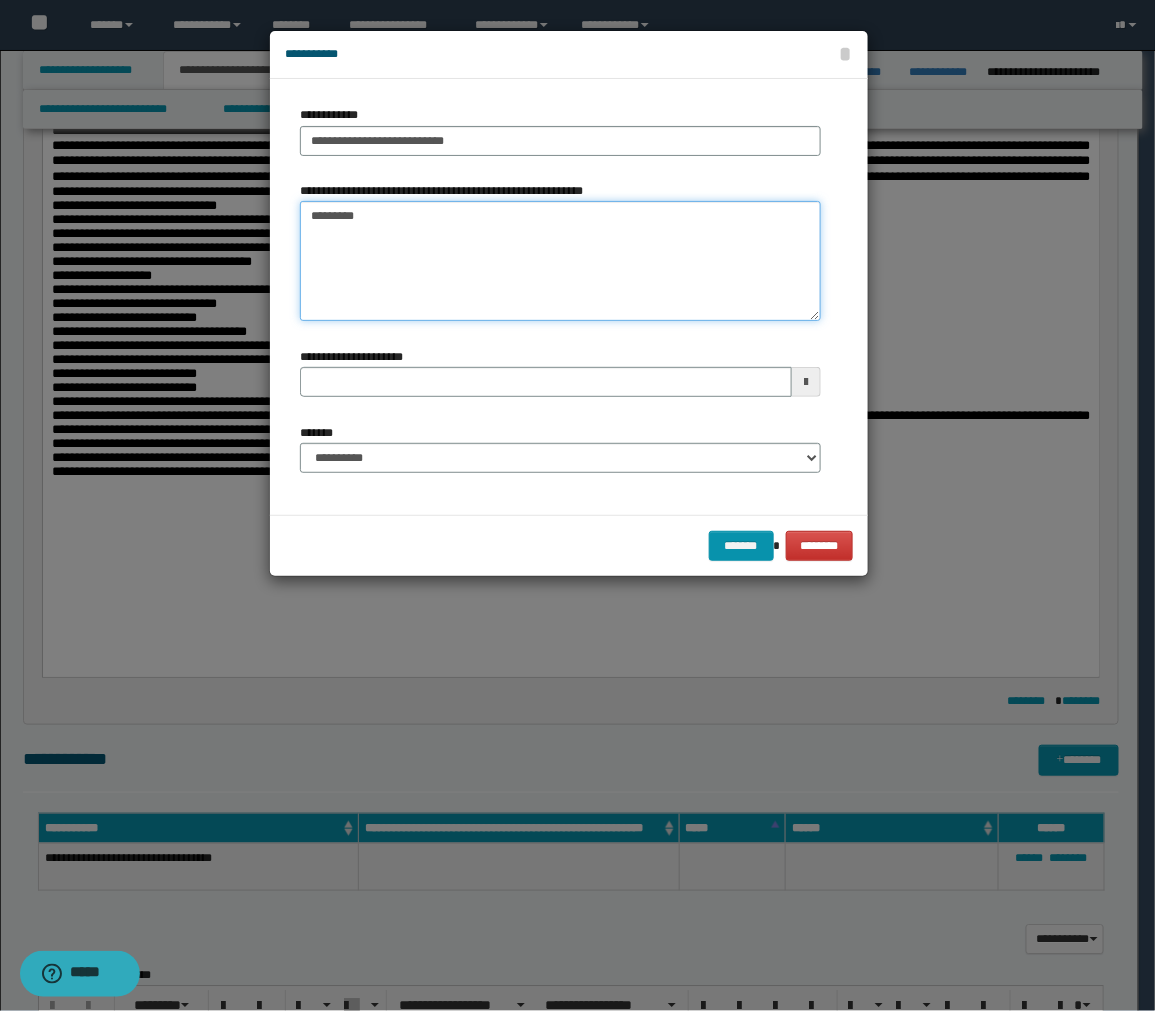 type 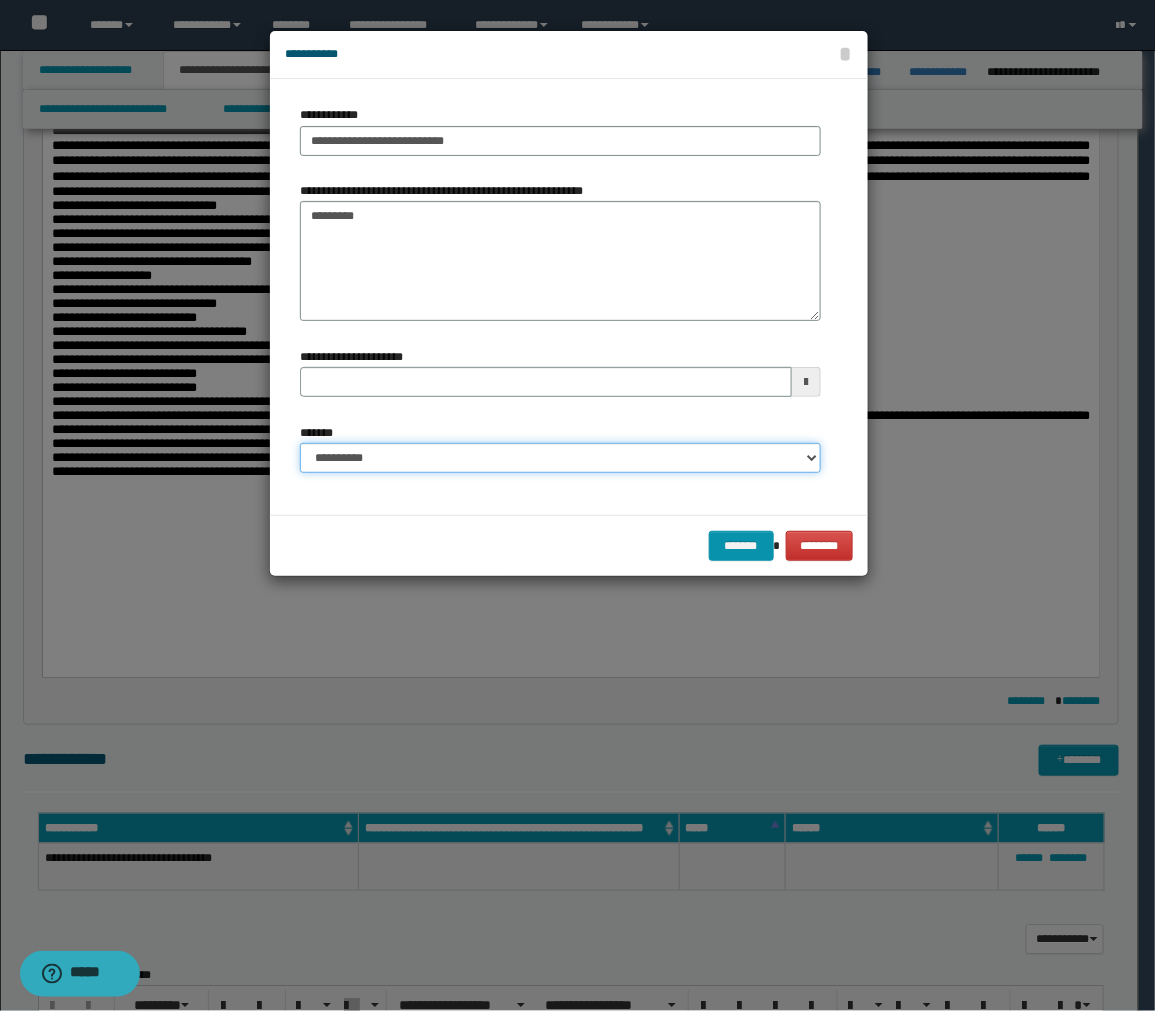 click on "**********" at bounding box center [560, 458] 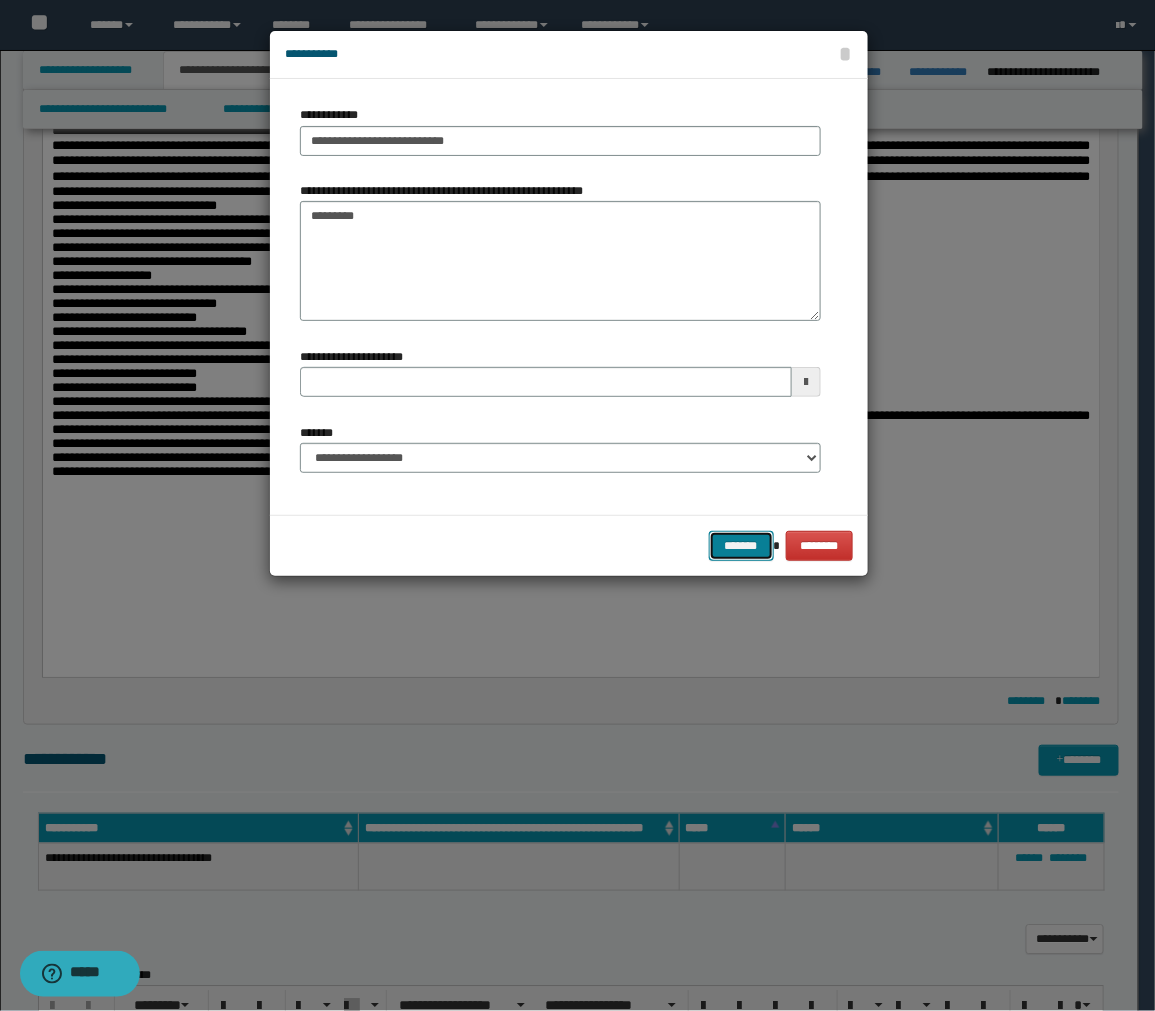 click on "*******" at bounding box center (741, 546) 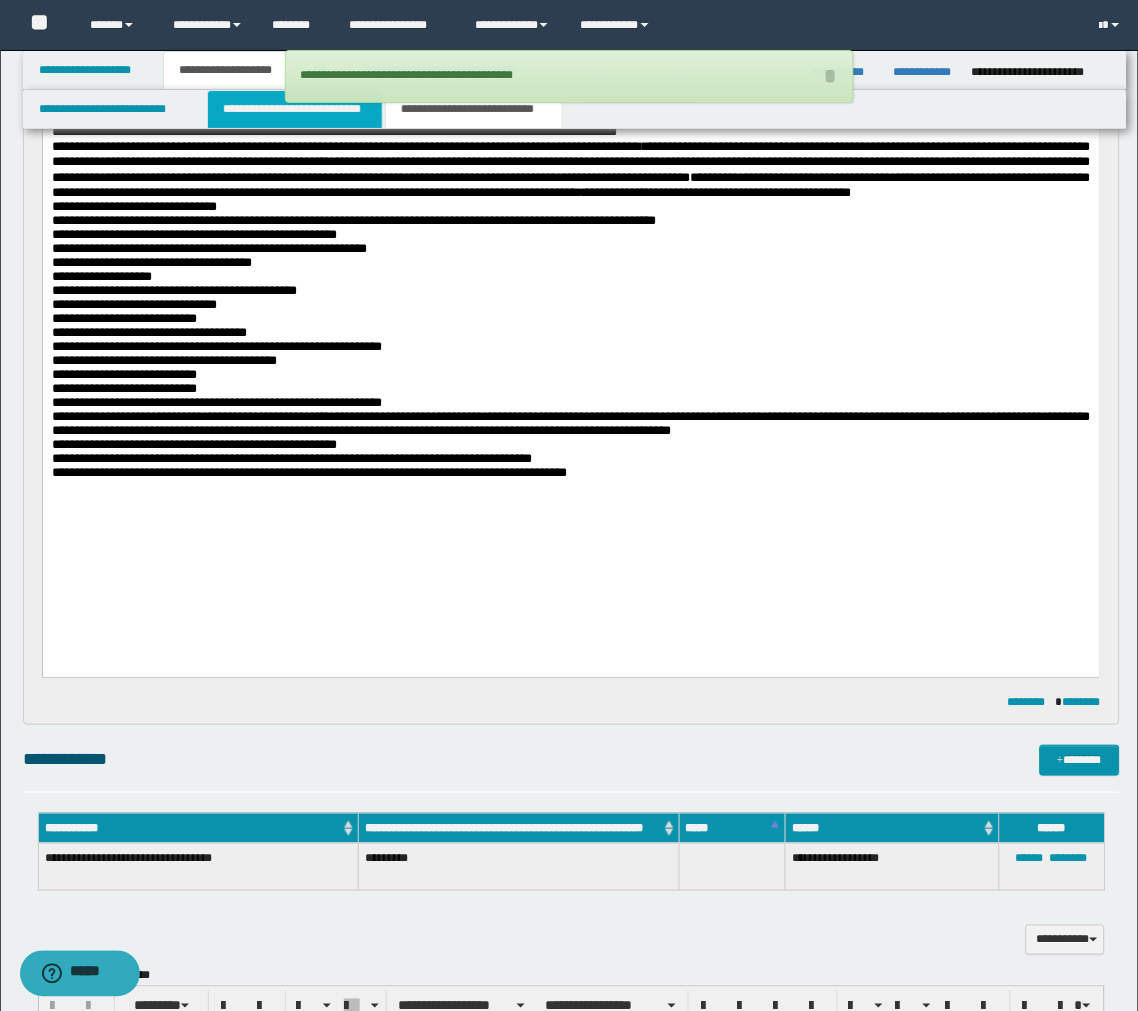 click on "**********" at bounding box center [295, 109] 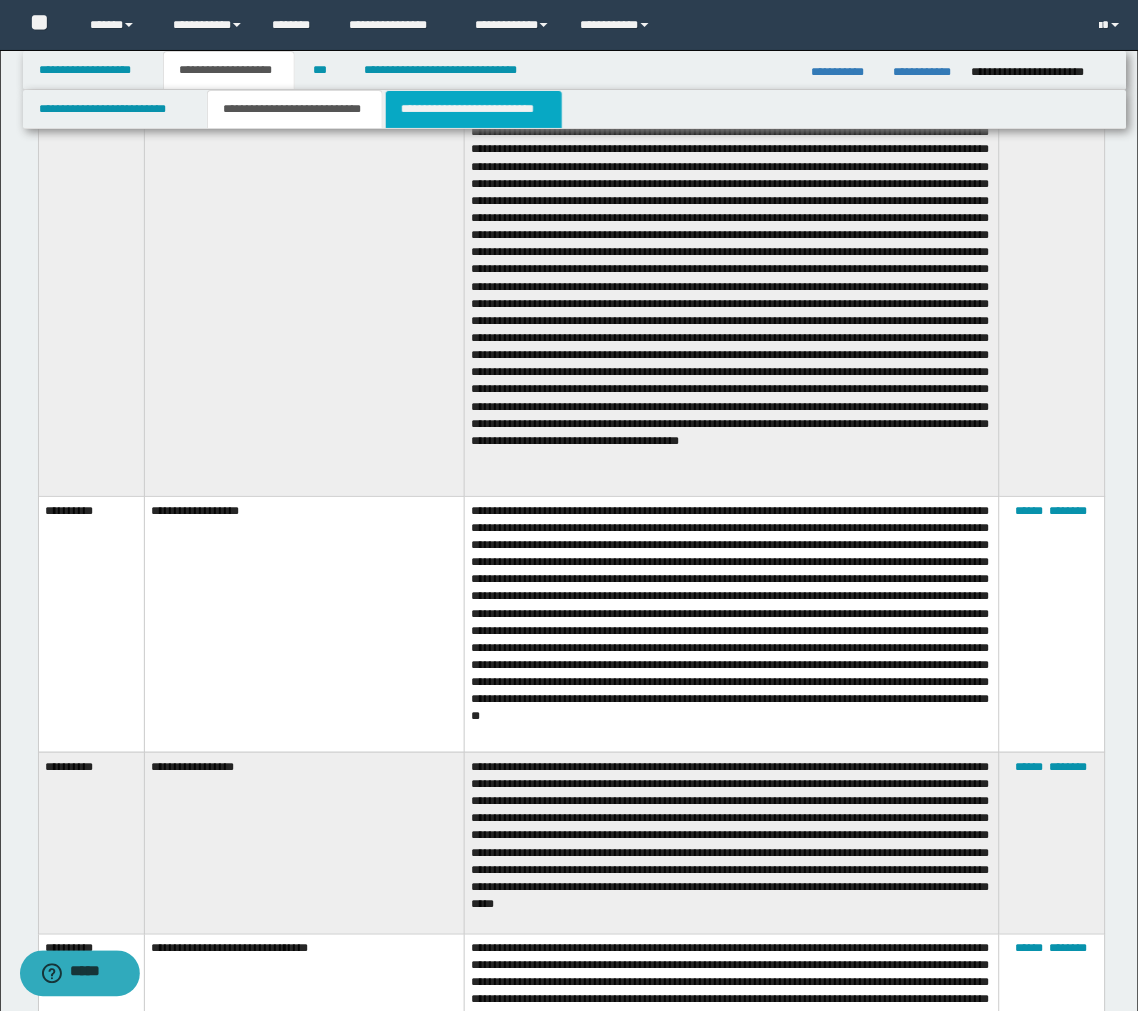click on "**********" at bounding box center (474, 109) 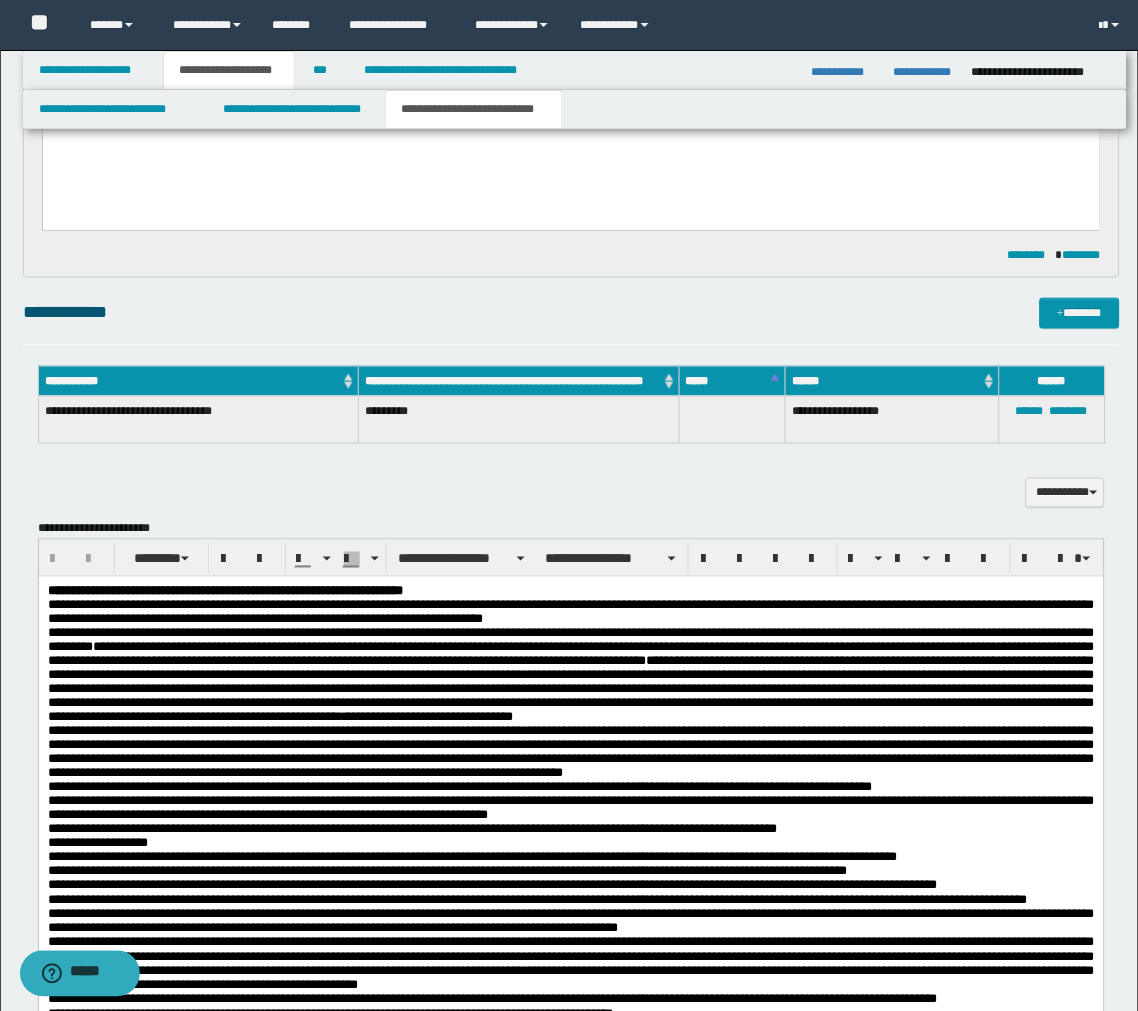 scroll, scrollTop: 1444, scrollLeft: 0, axis: vertical 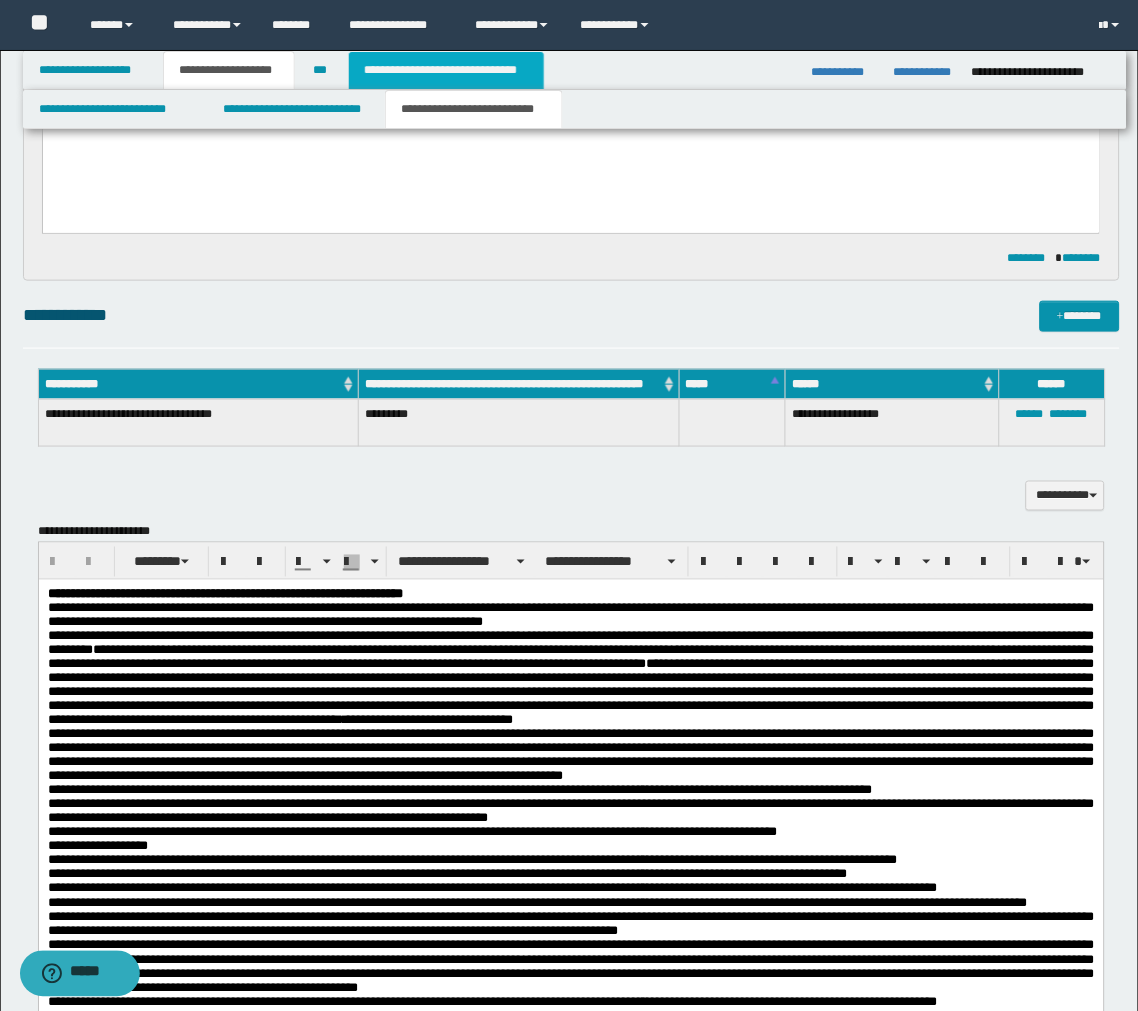 click on "**********" at bounding box center [446, 70] 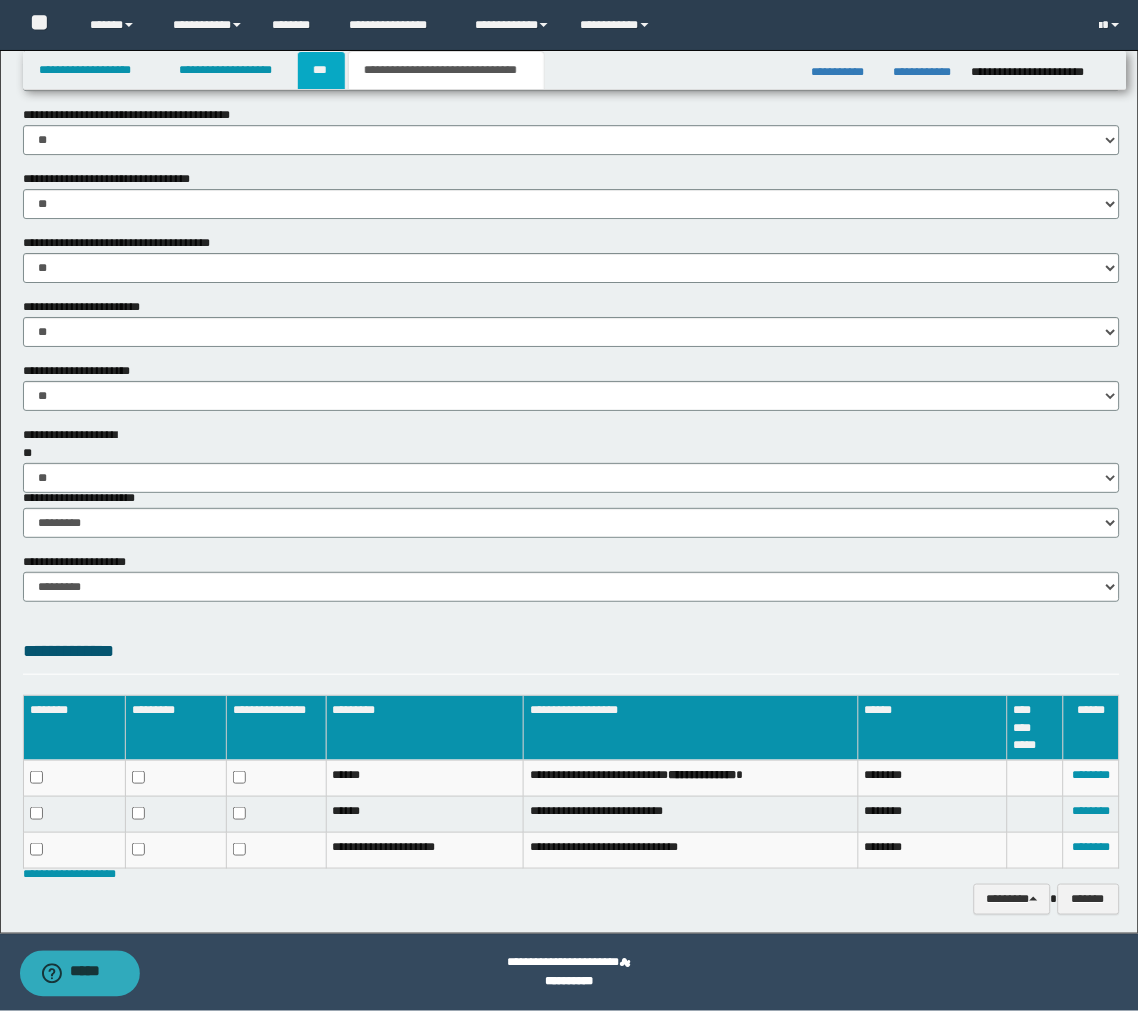 click on "***" at bounding box center [321, 70] 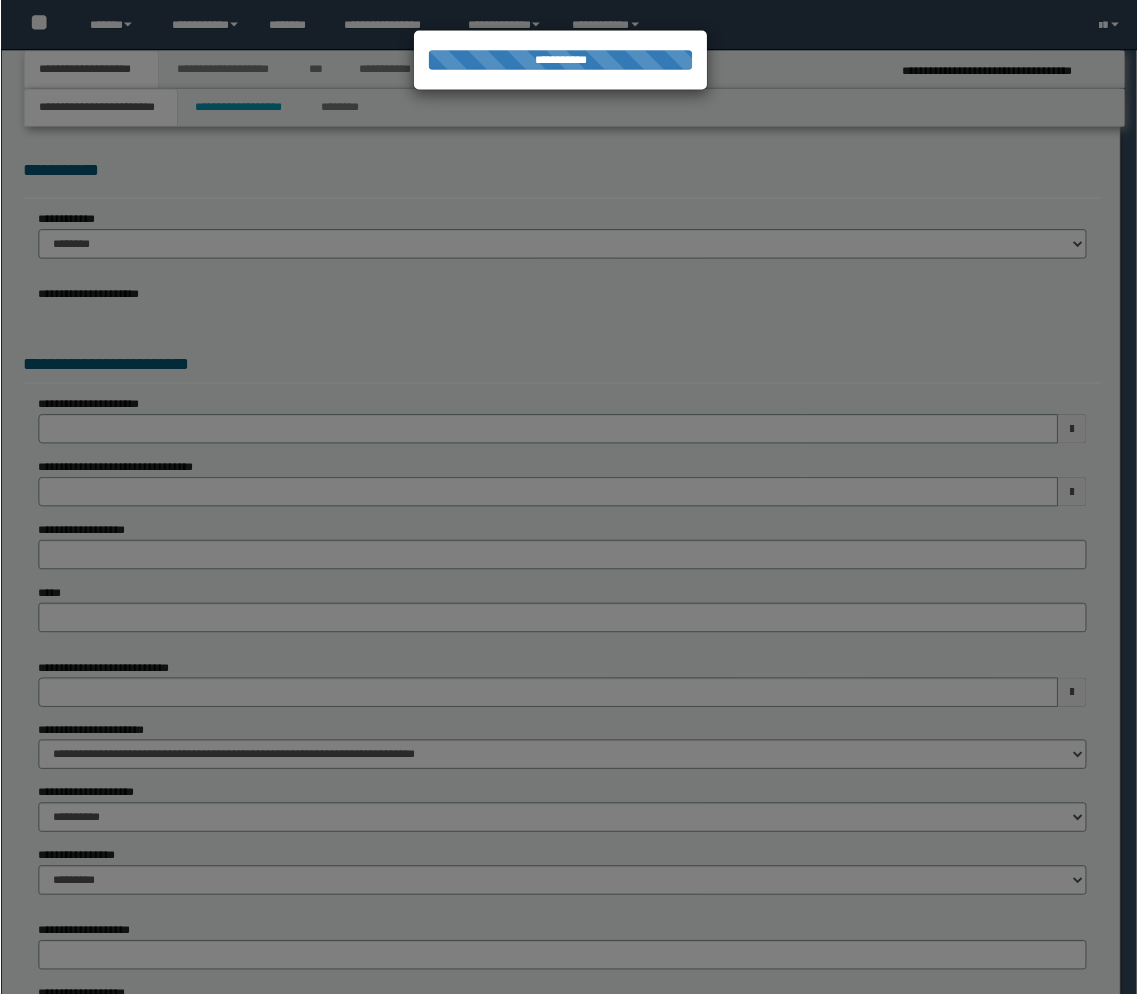 scroll, scrollTop: 0, scrollLeft: 0, axis: both 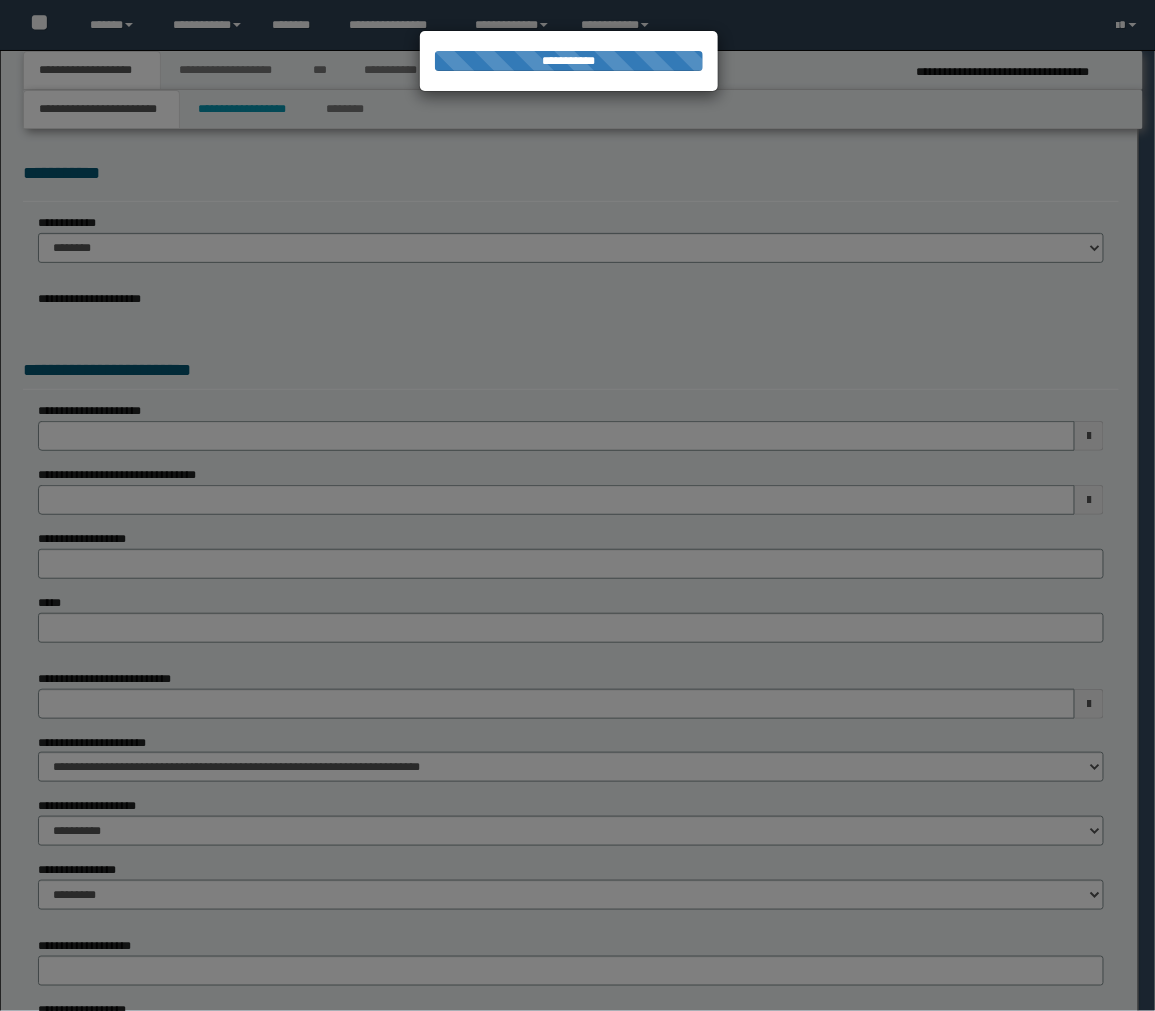 select on "**" 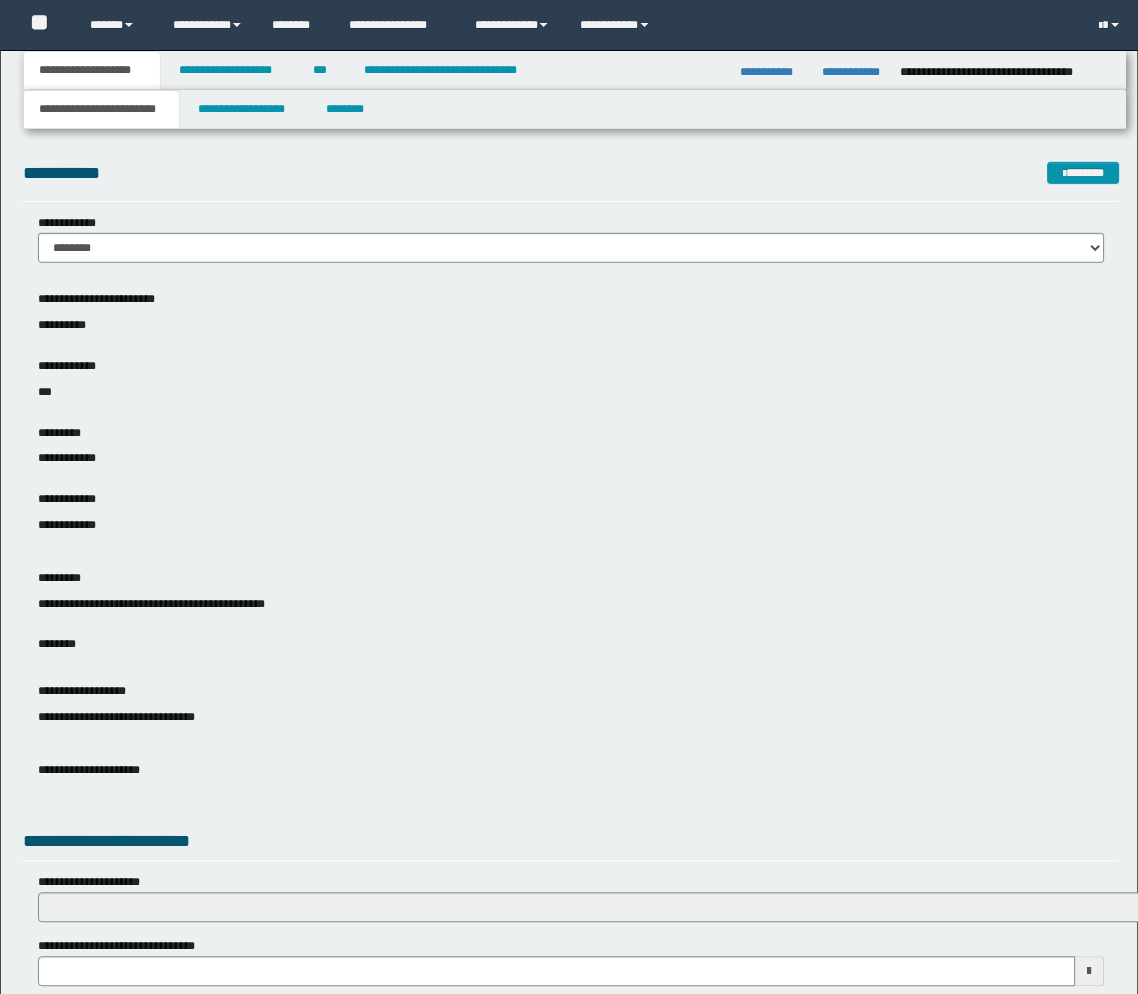 scroll, scrollTop: 0, scrollLeft: 0, axis: both 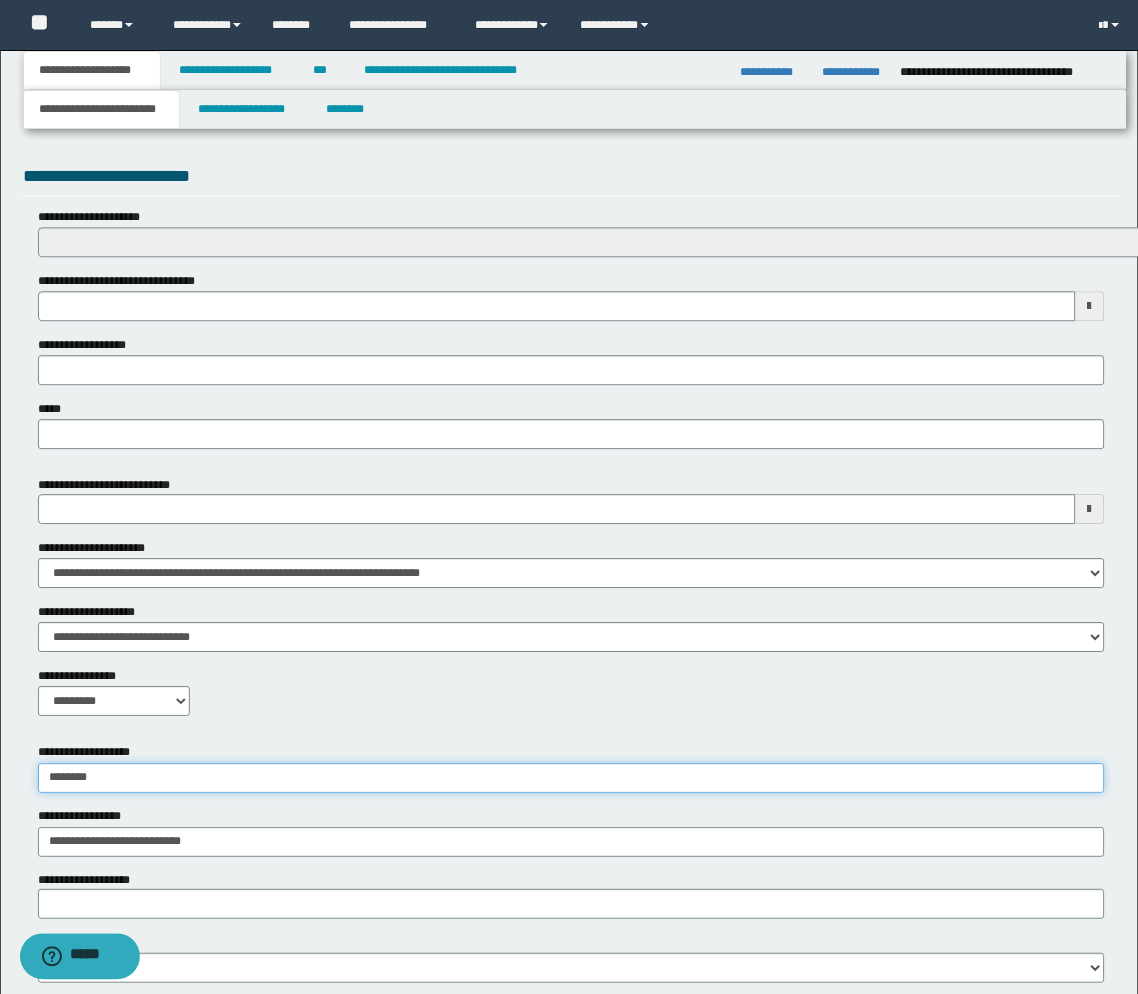 drag, startPoint x: 150, startPoint y: 778, endPoint x: -10, endPoint y: 771, distance: 160.15305 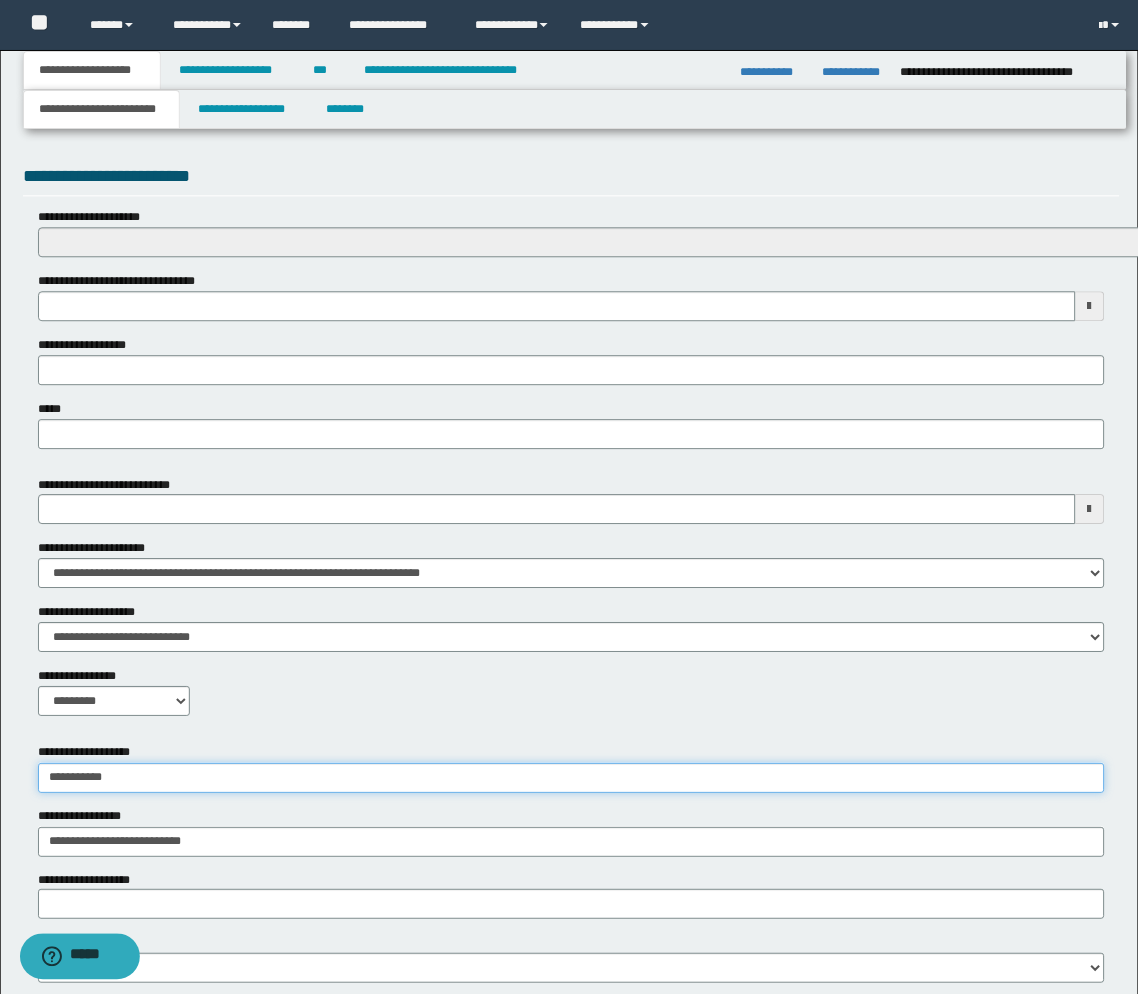 type on "**********" 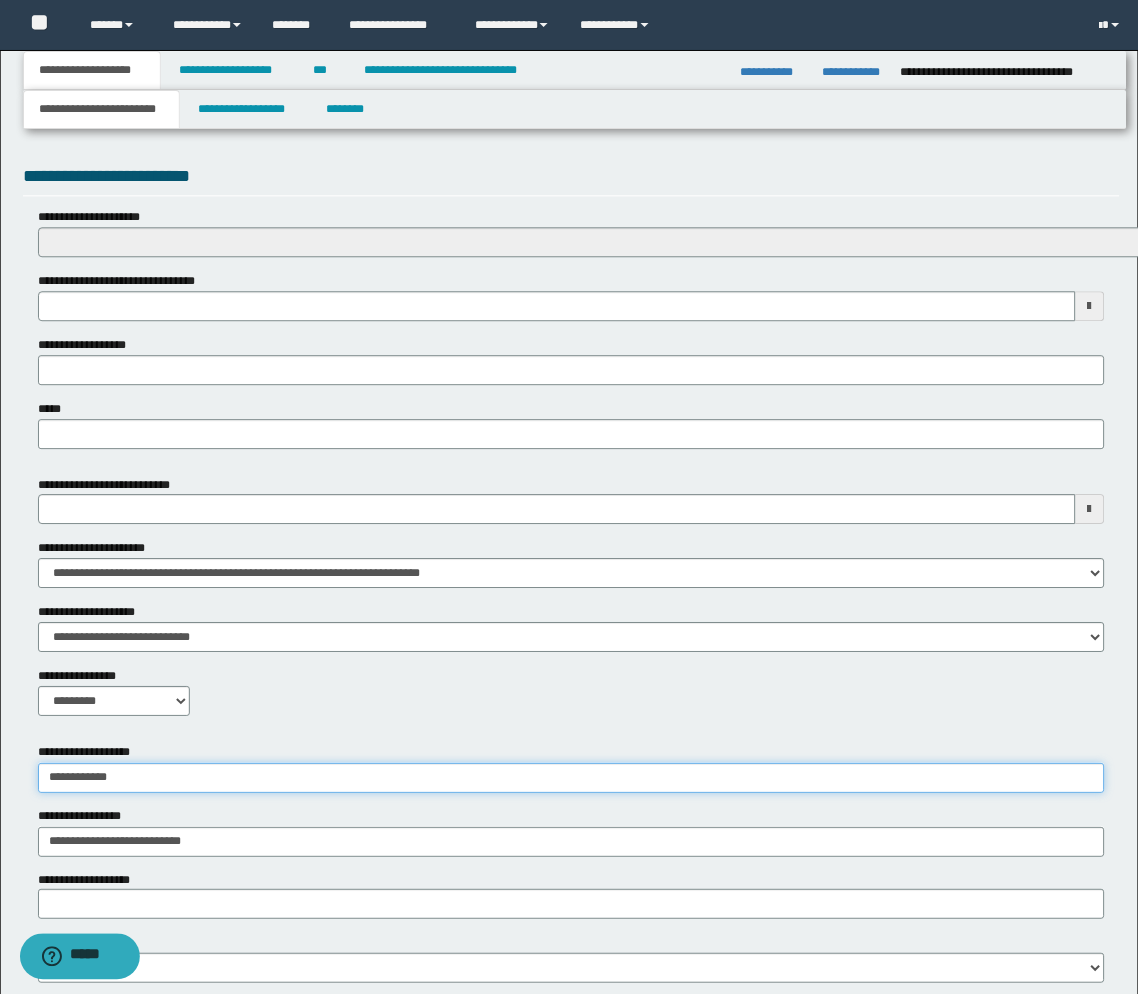 type on "**********" 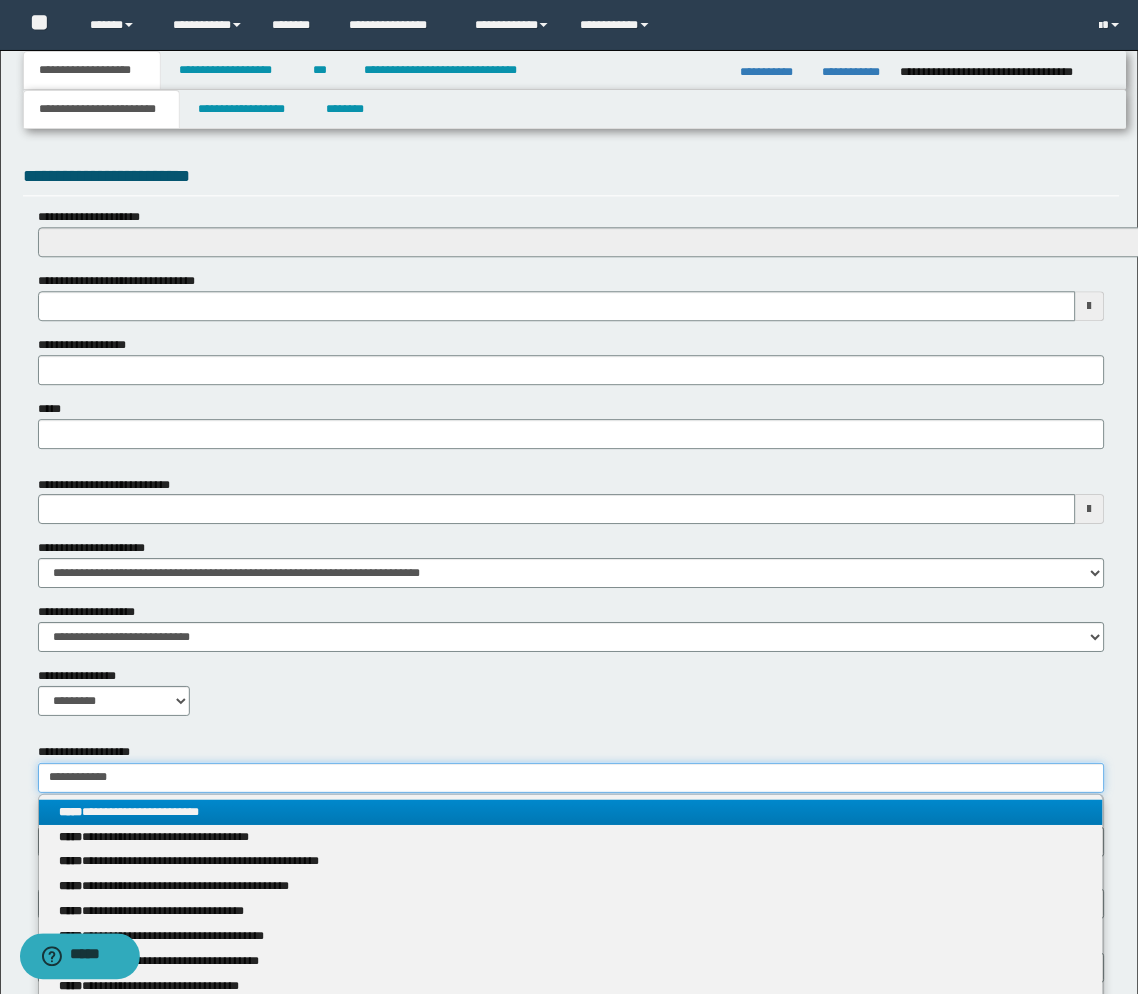type on "**********" 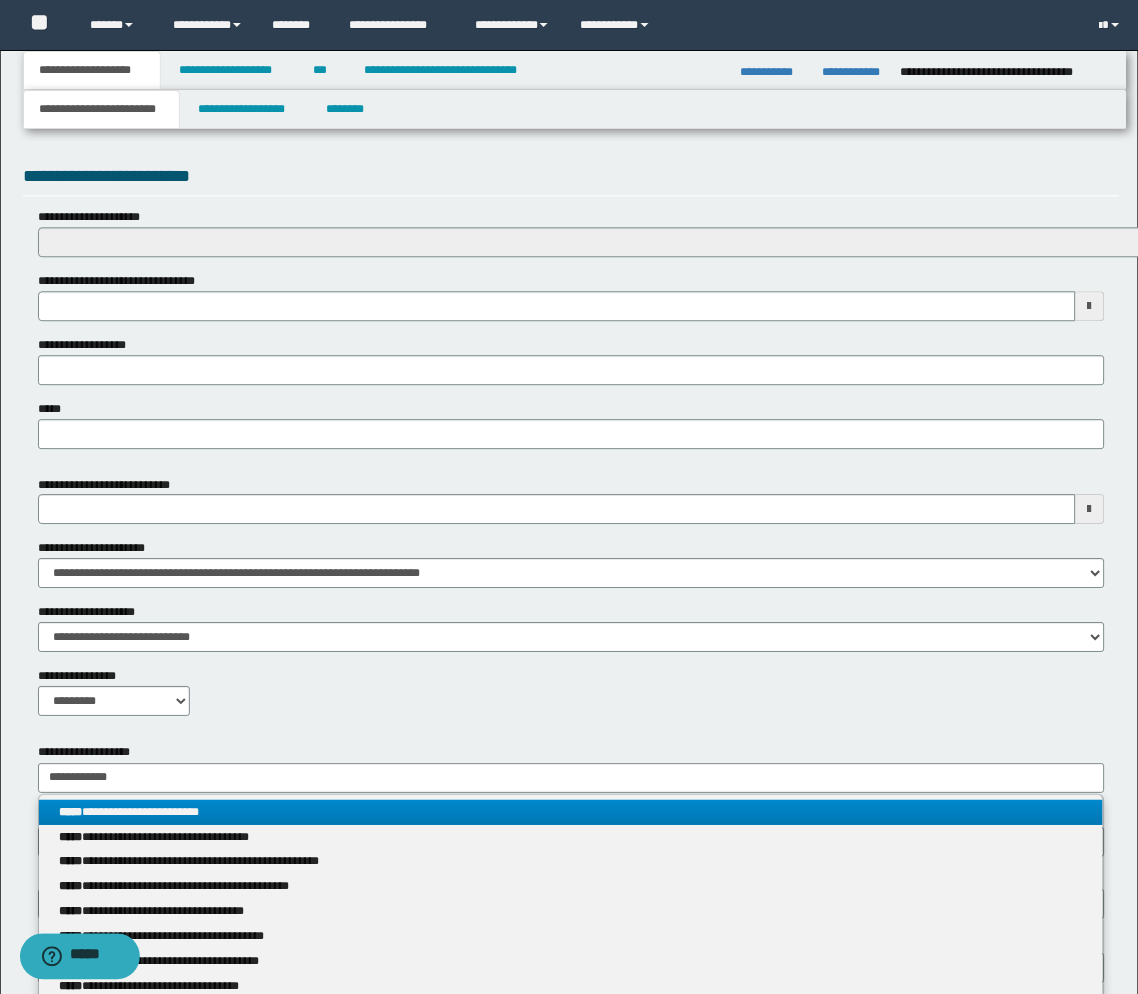 click on "**********" at bounding box center [571, 812] 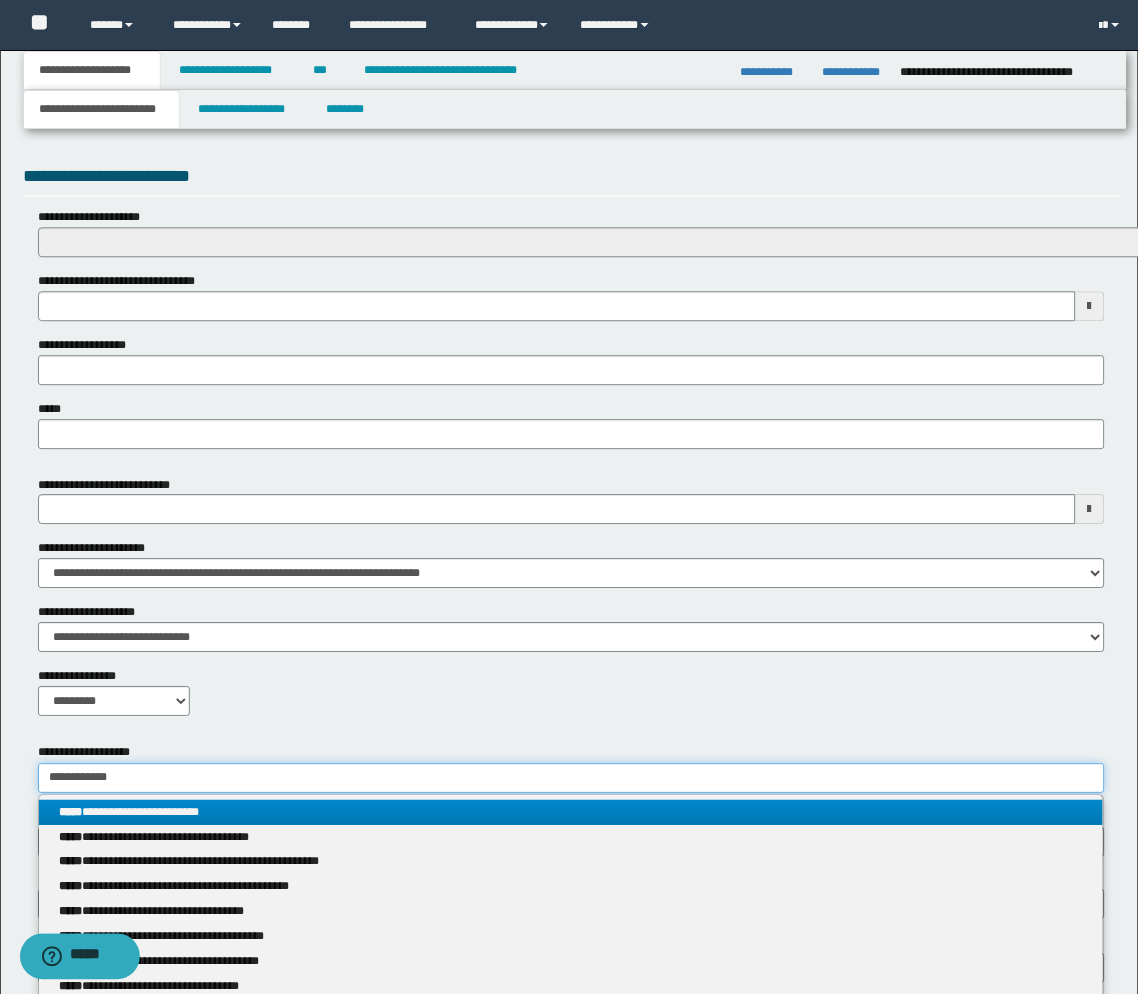 type 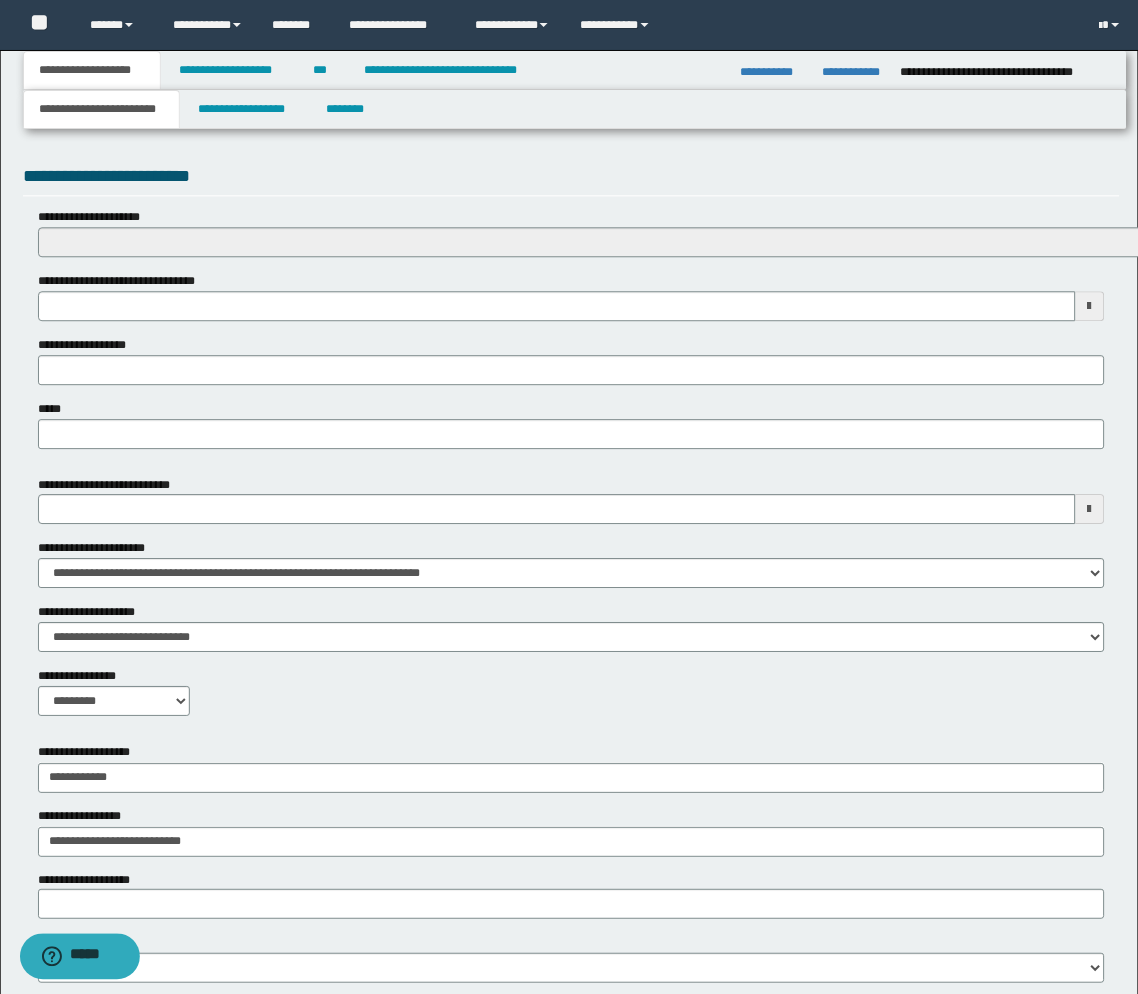 click on "**********" at bounding box center [571, 603] 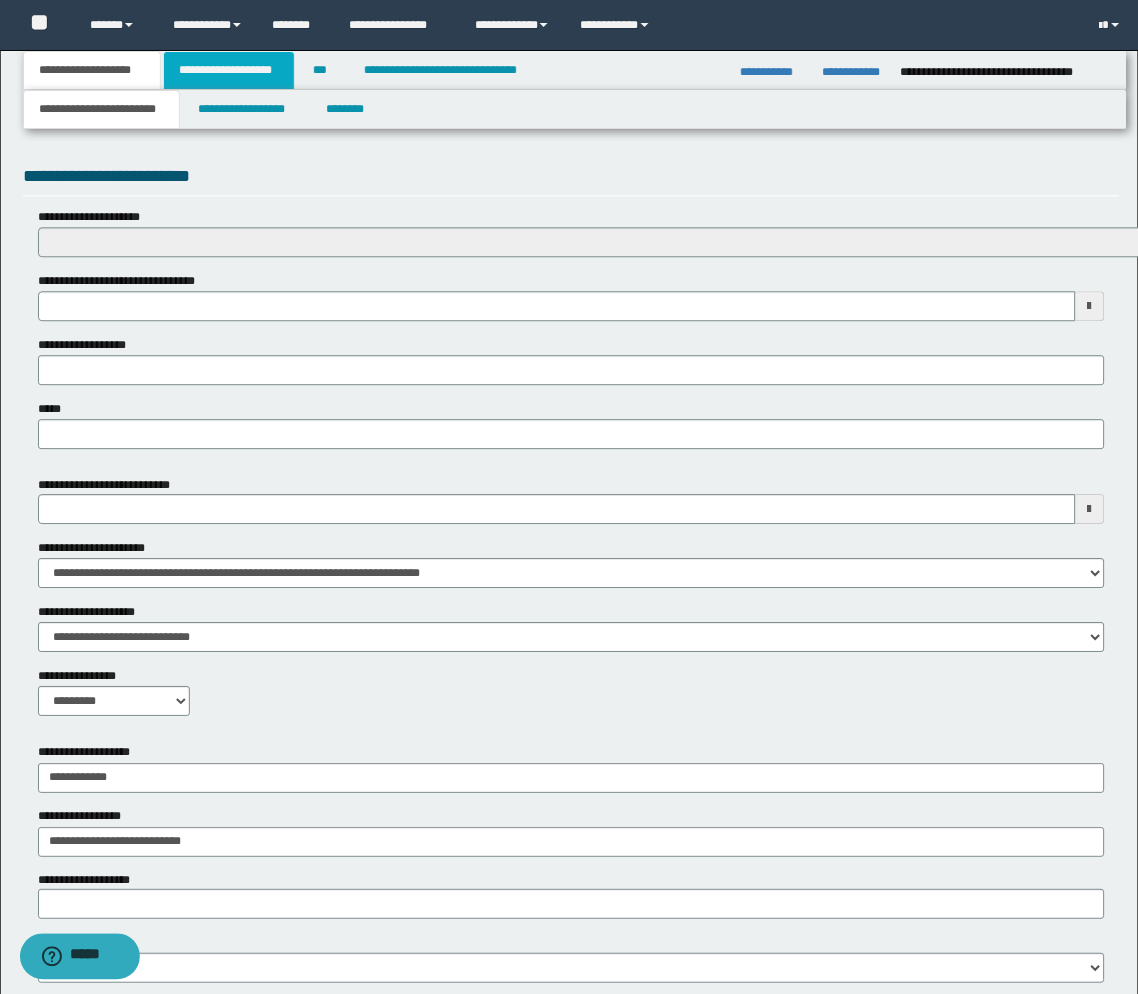 click on "**********" at bounding box center (229, 70) 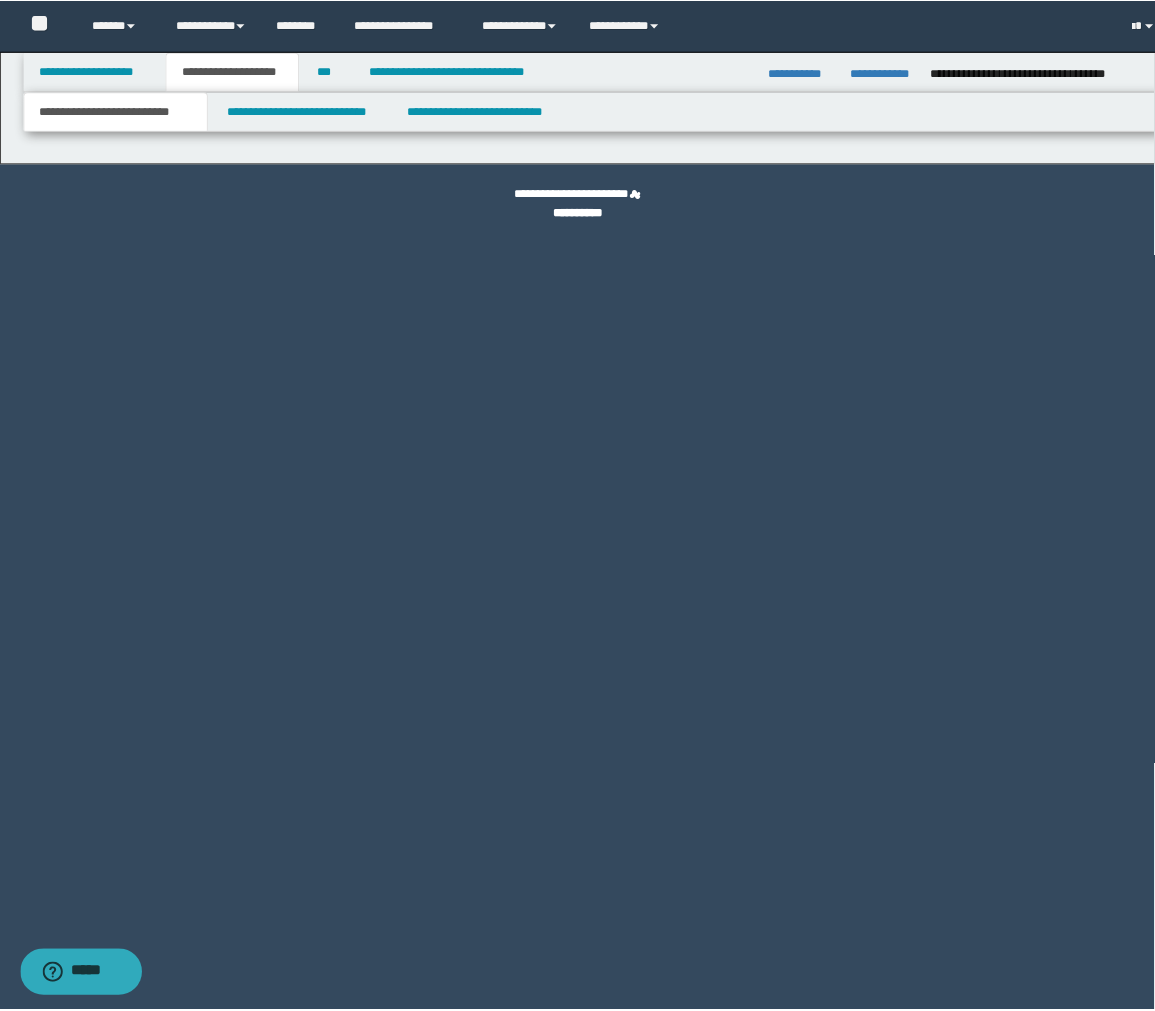 scroll, scrollTop: 0, scrollLeft: 0, axis: both 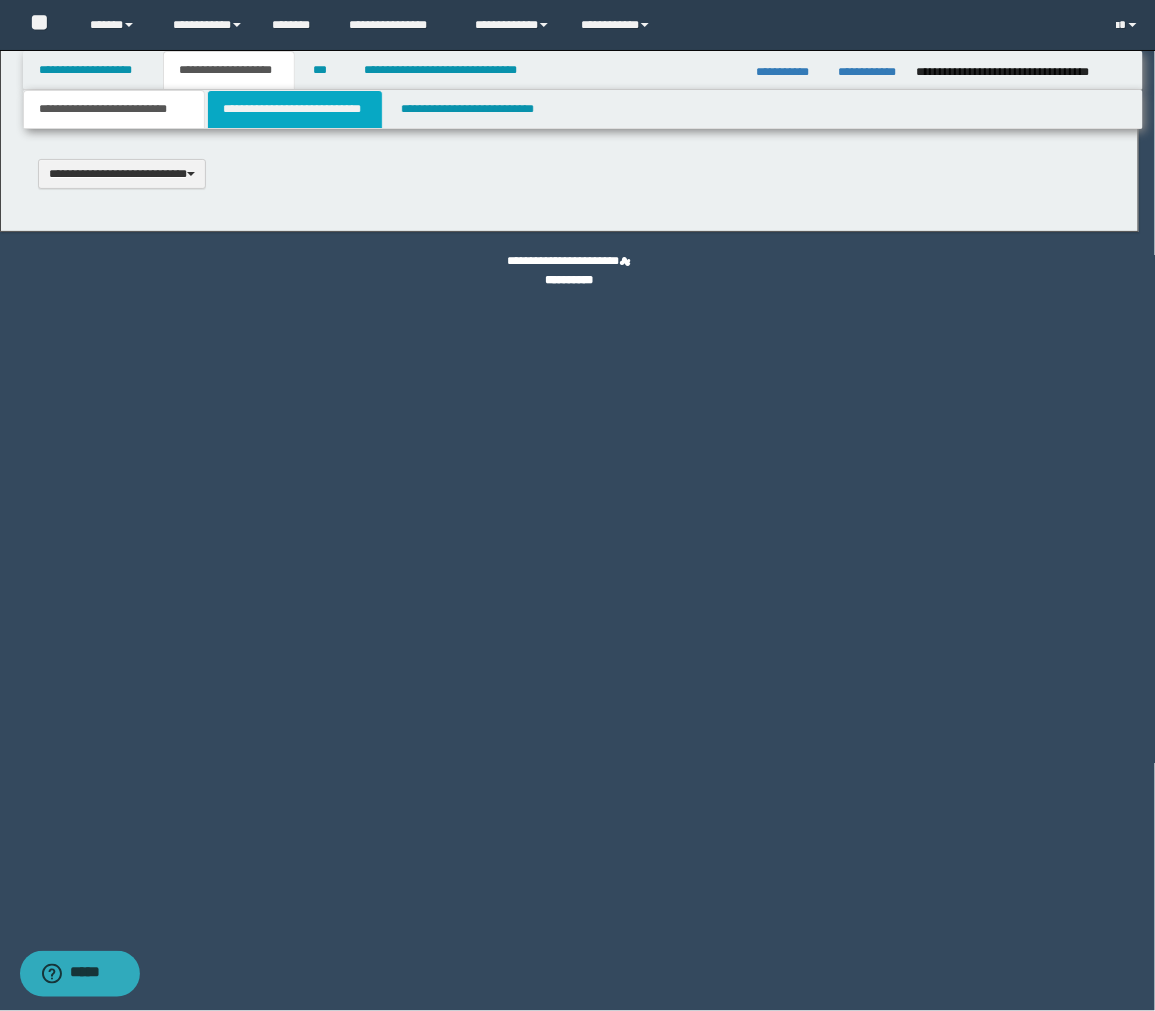 type 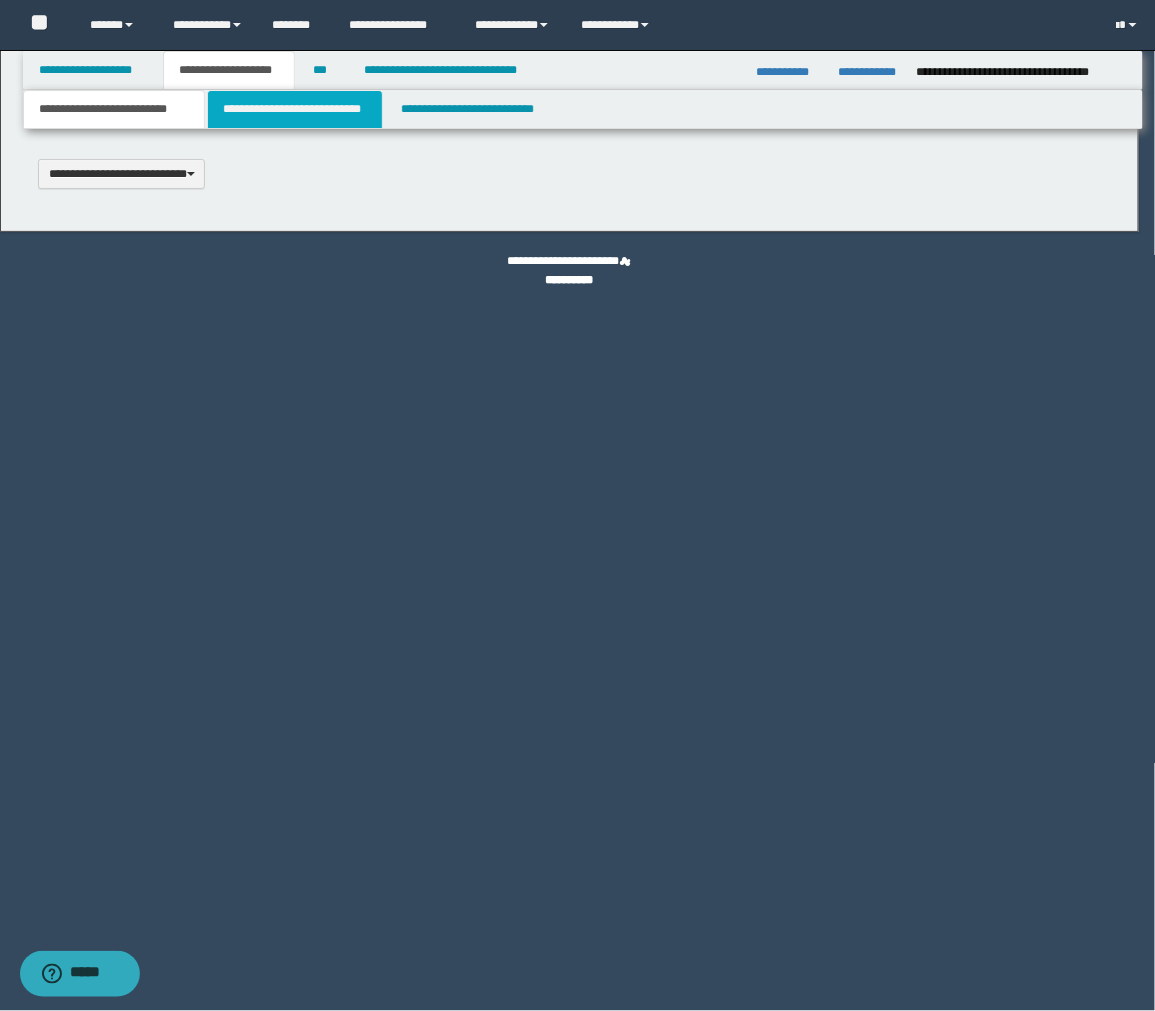 scroll, scrollTop: 0, scrollLeft: 0, axis: both 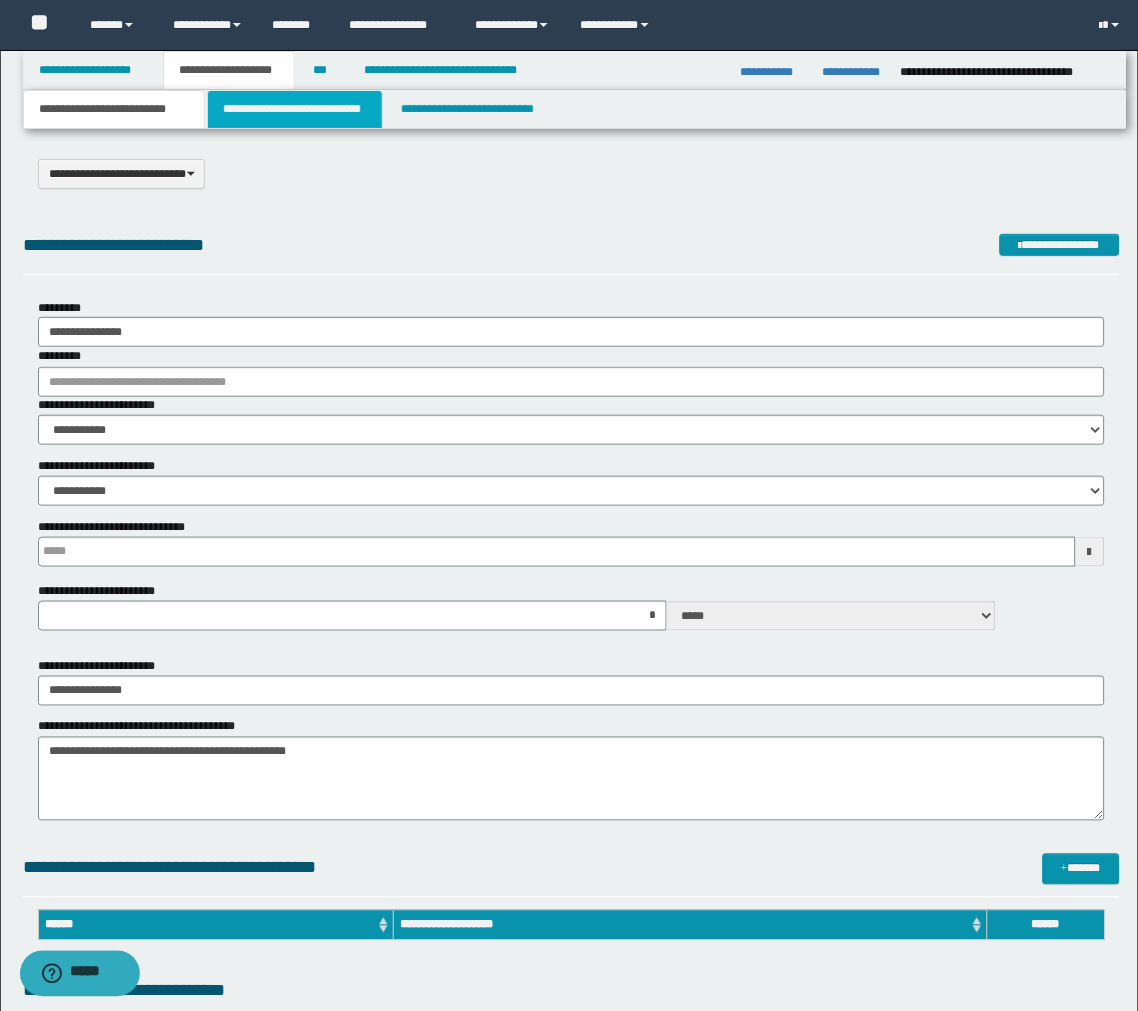 click on "**********" at bounding box center (295, 109) 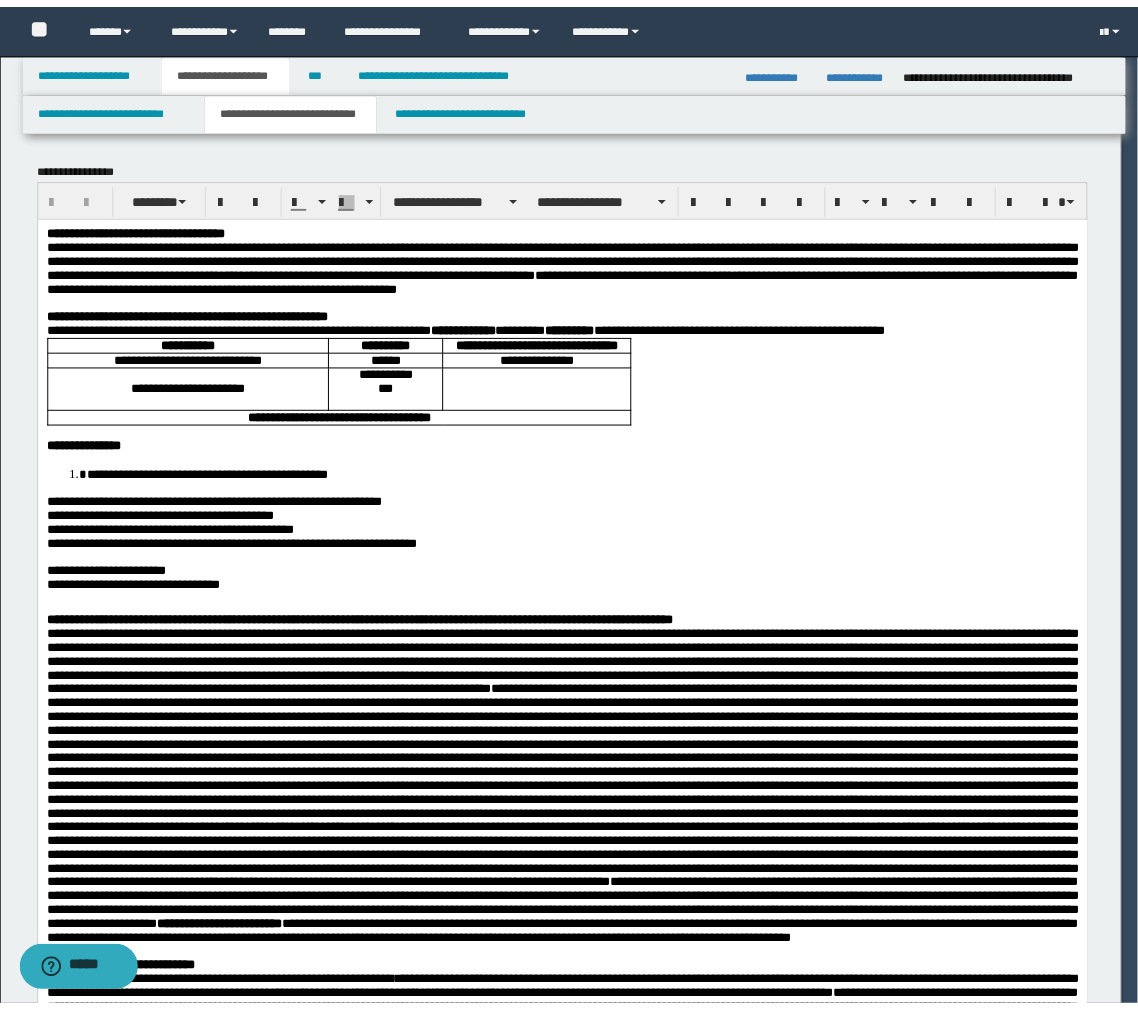 scroll, scrollTop: 0, scrollLeft: 0, axis: both 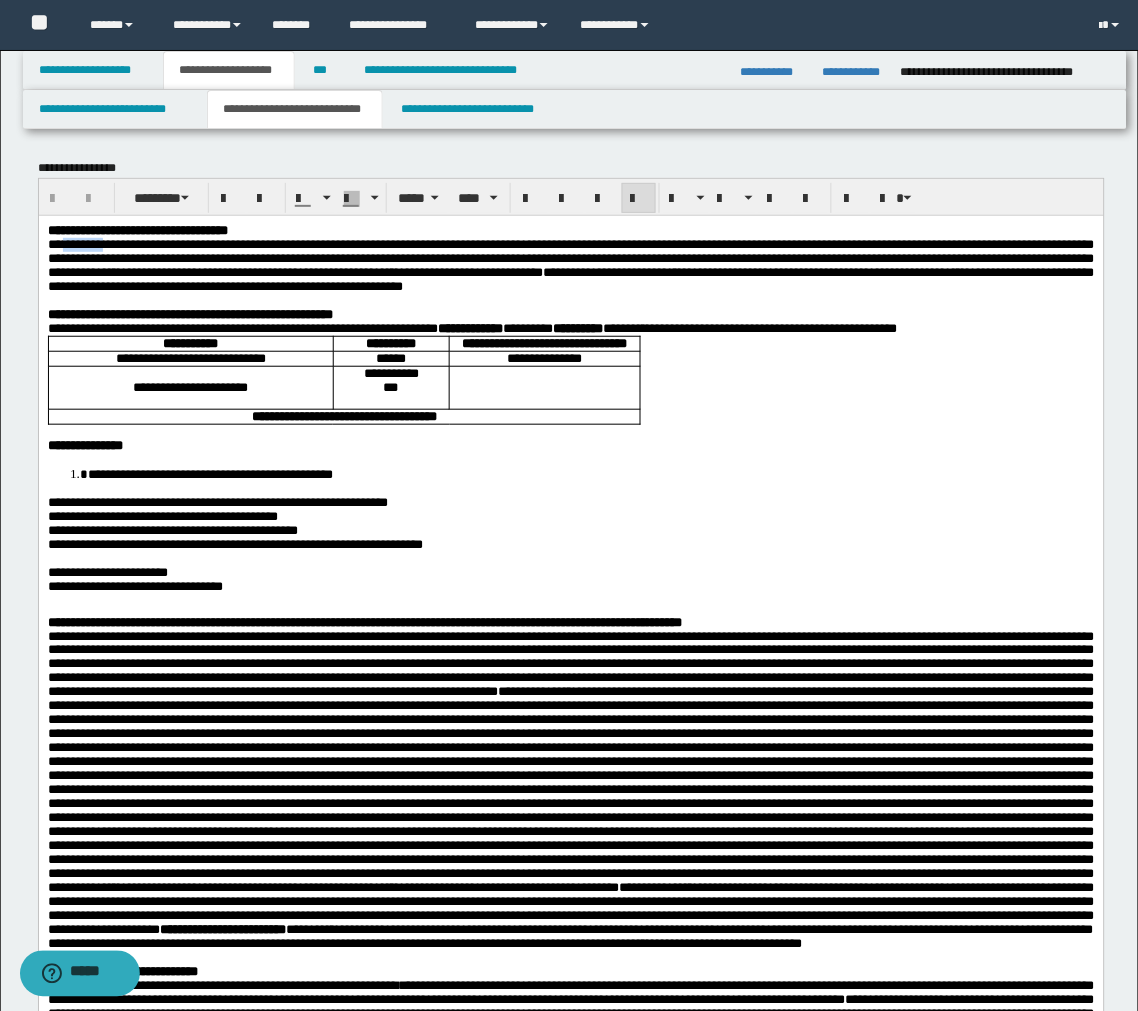 drag, startPoint x: 133, startPoint y: 247, endPoint x: 65, endPoint y: 251, distance: 68.117546 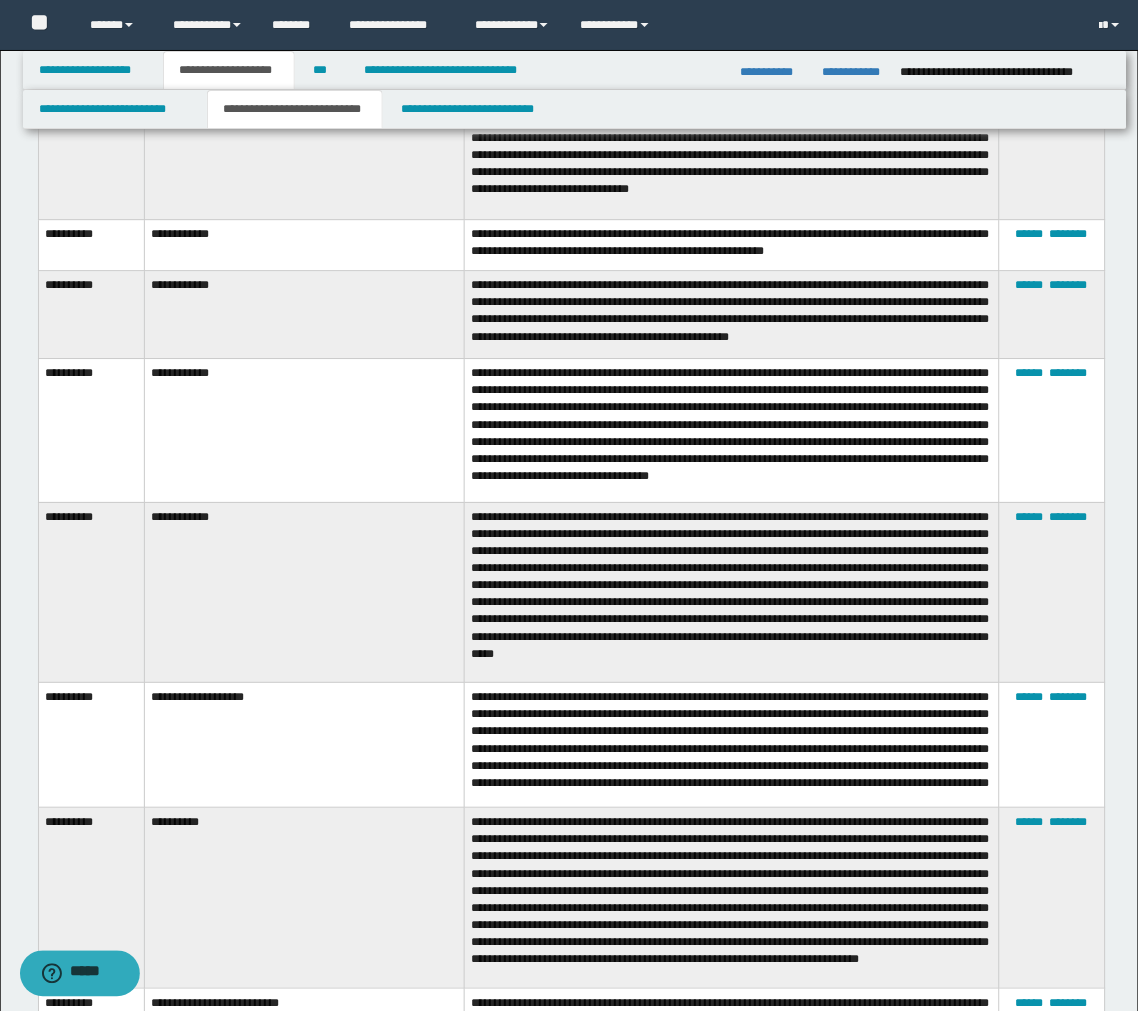 scroll, scrollTop: 2555, scrollLeft: 0, axis: vertical 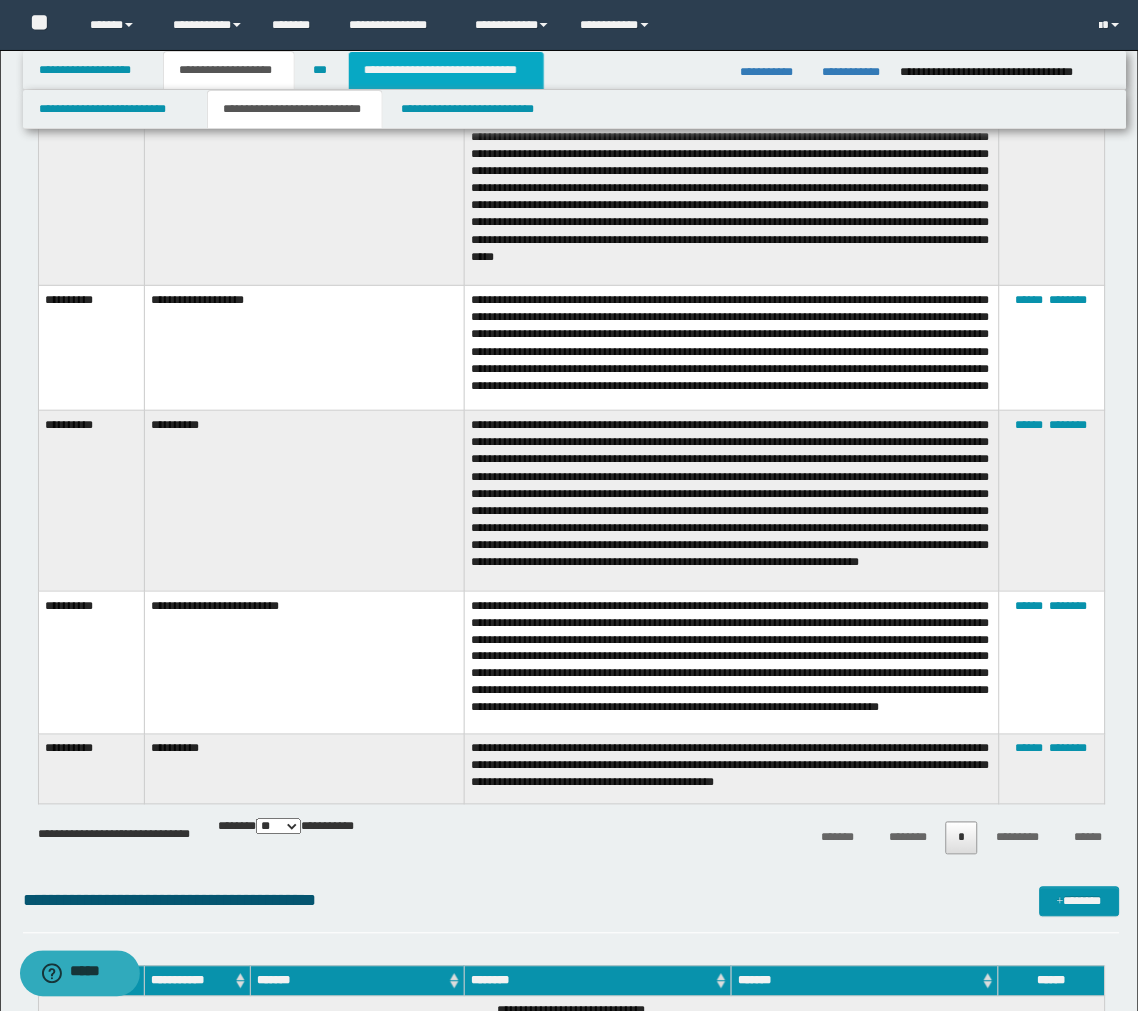 click on "**********" at bounding box center [446, 70] 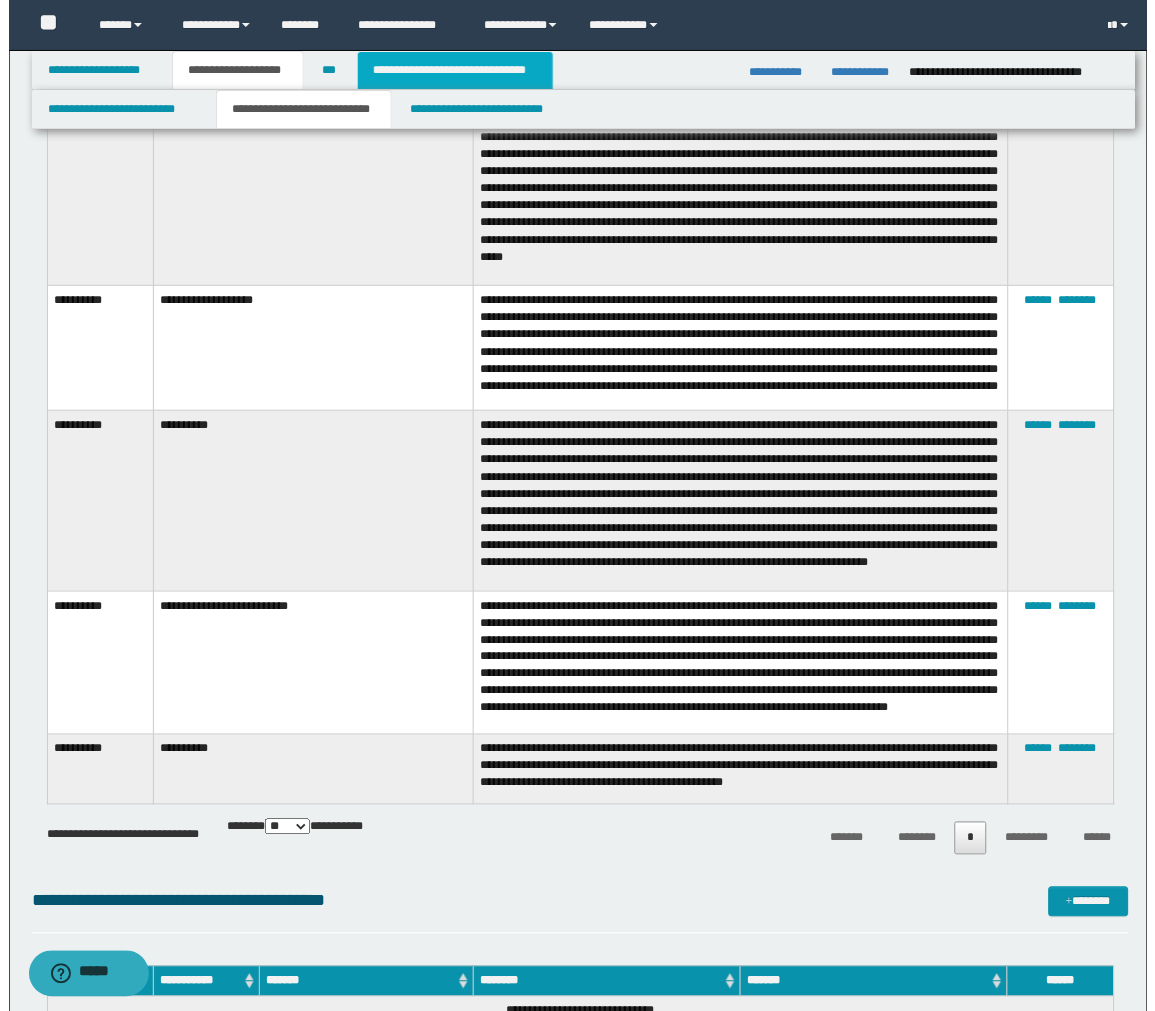 scroll, scrollTop: 0, scrollLeft: 0, axis: both 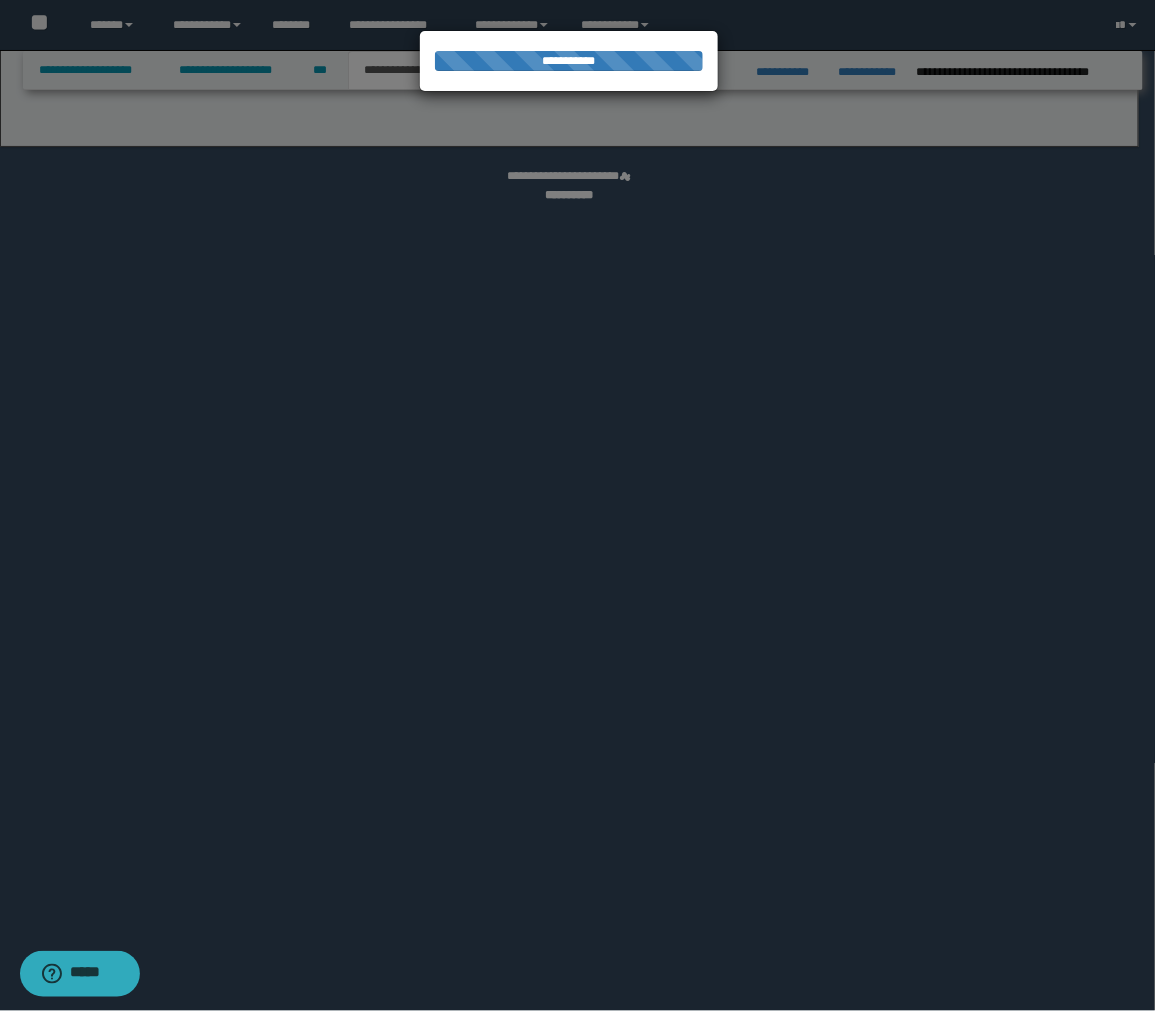 select on "*" 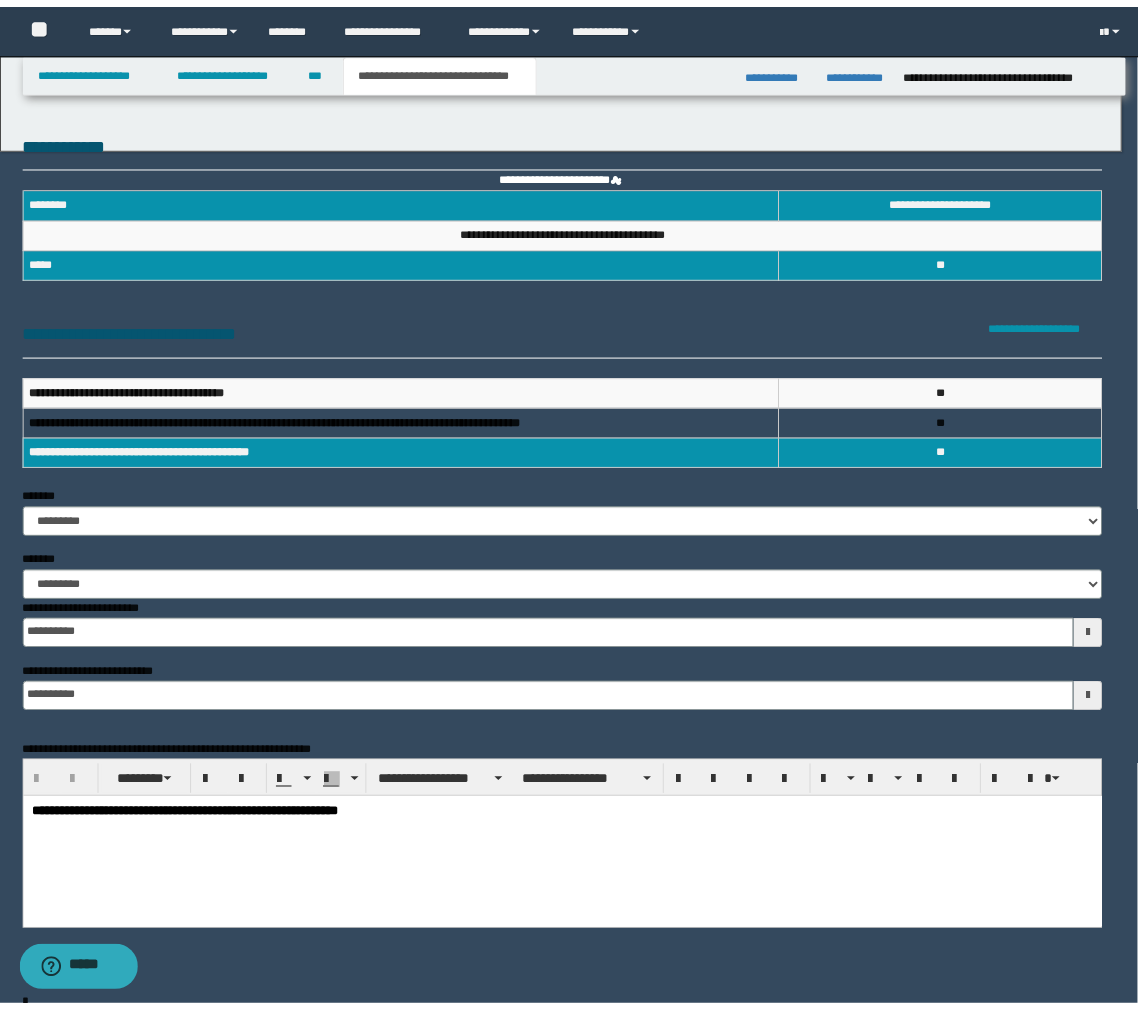 scroll, scrollTop: 0, scrollLeft: 0, axis: both 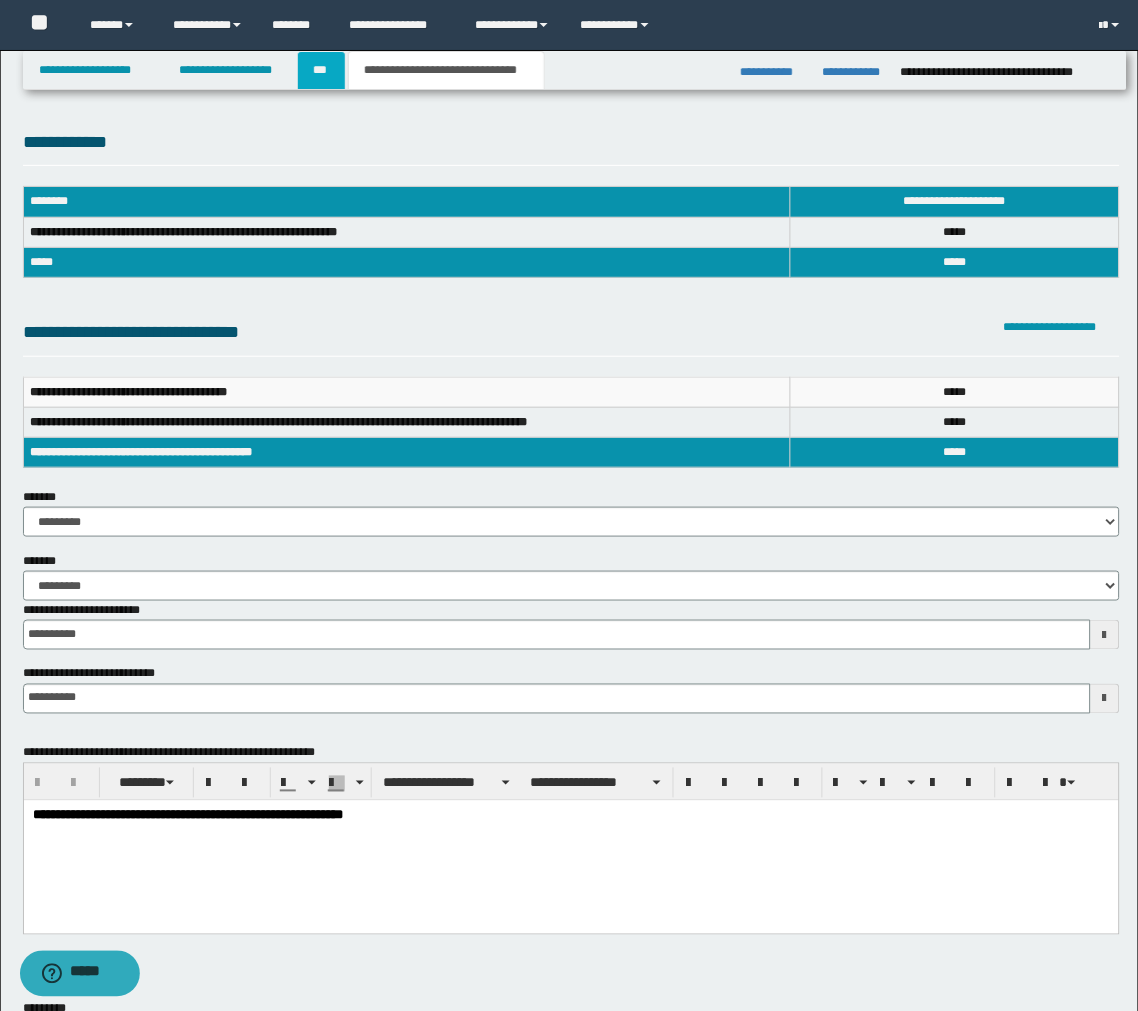 click on "***" at bounding box center [321, 70] 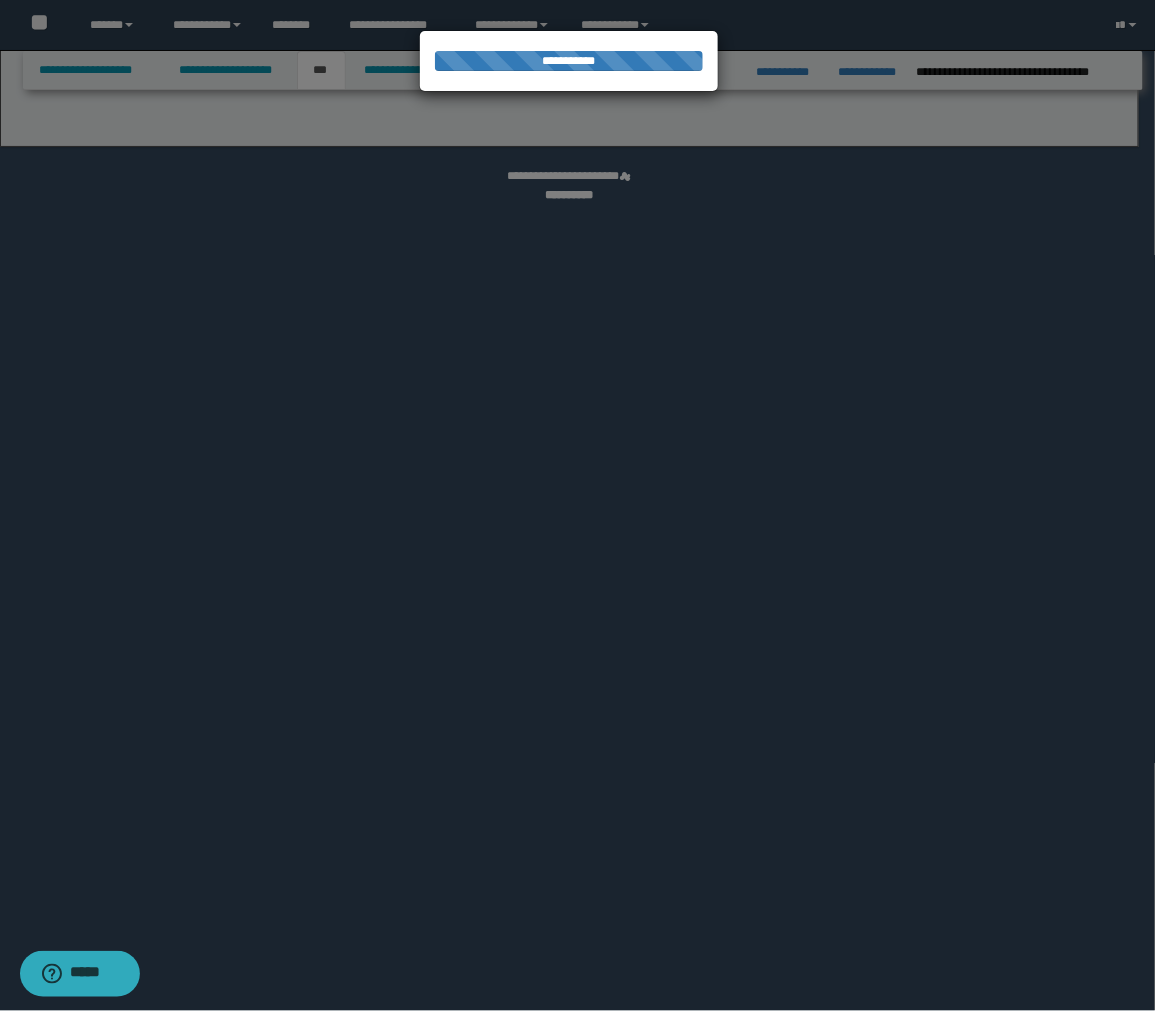 select on "**" 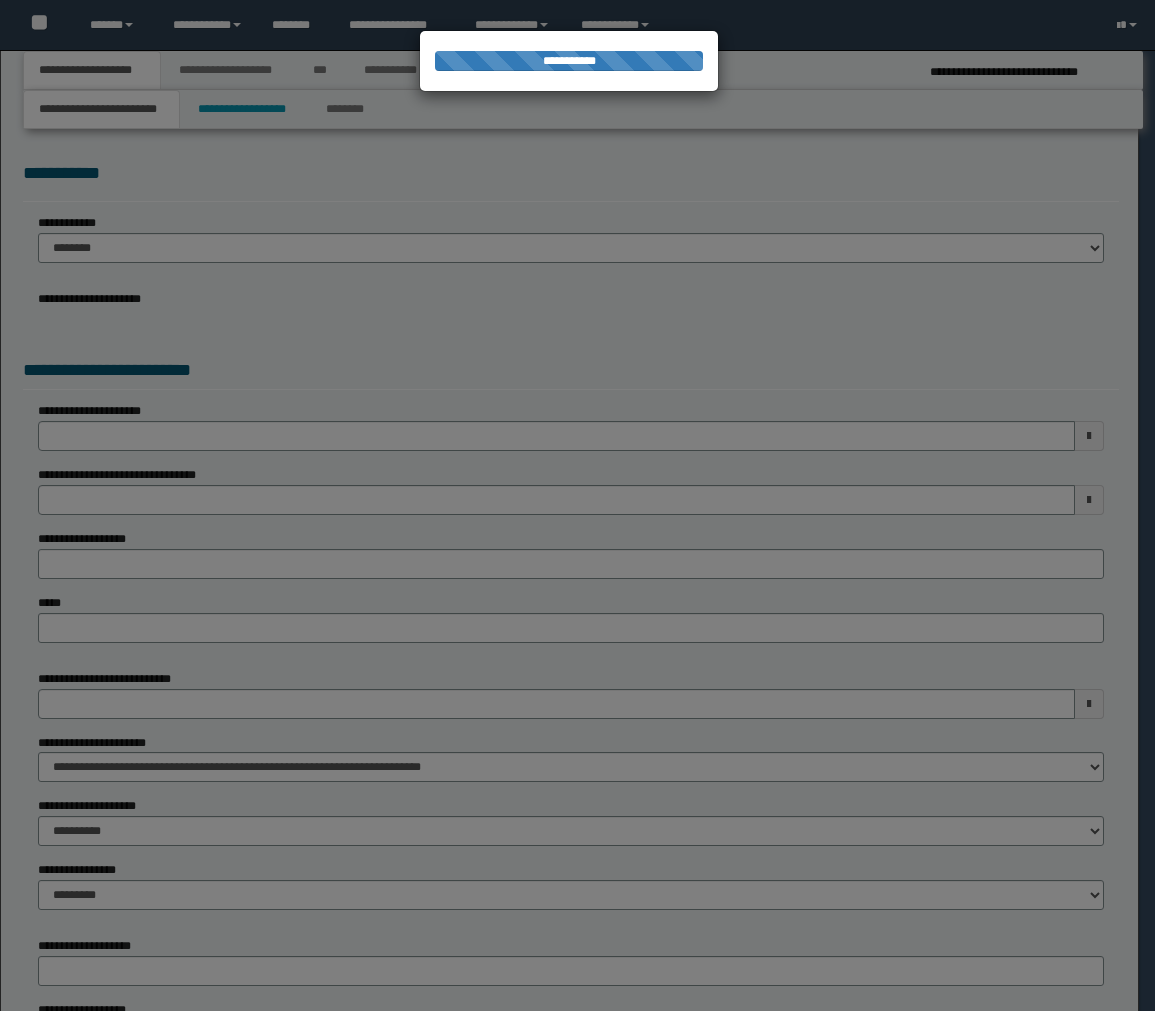 scroll, scrollTop: 0, scrollLeft: 0, axis: both 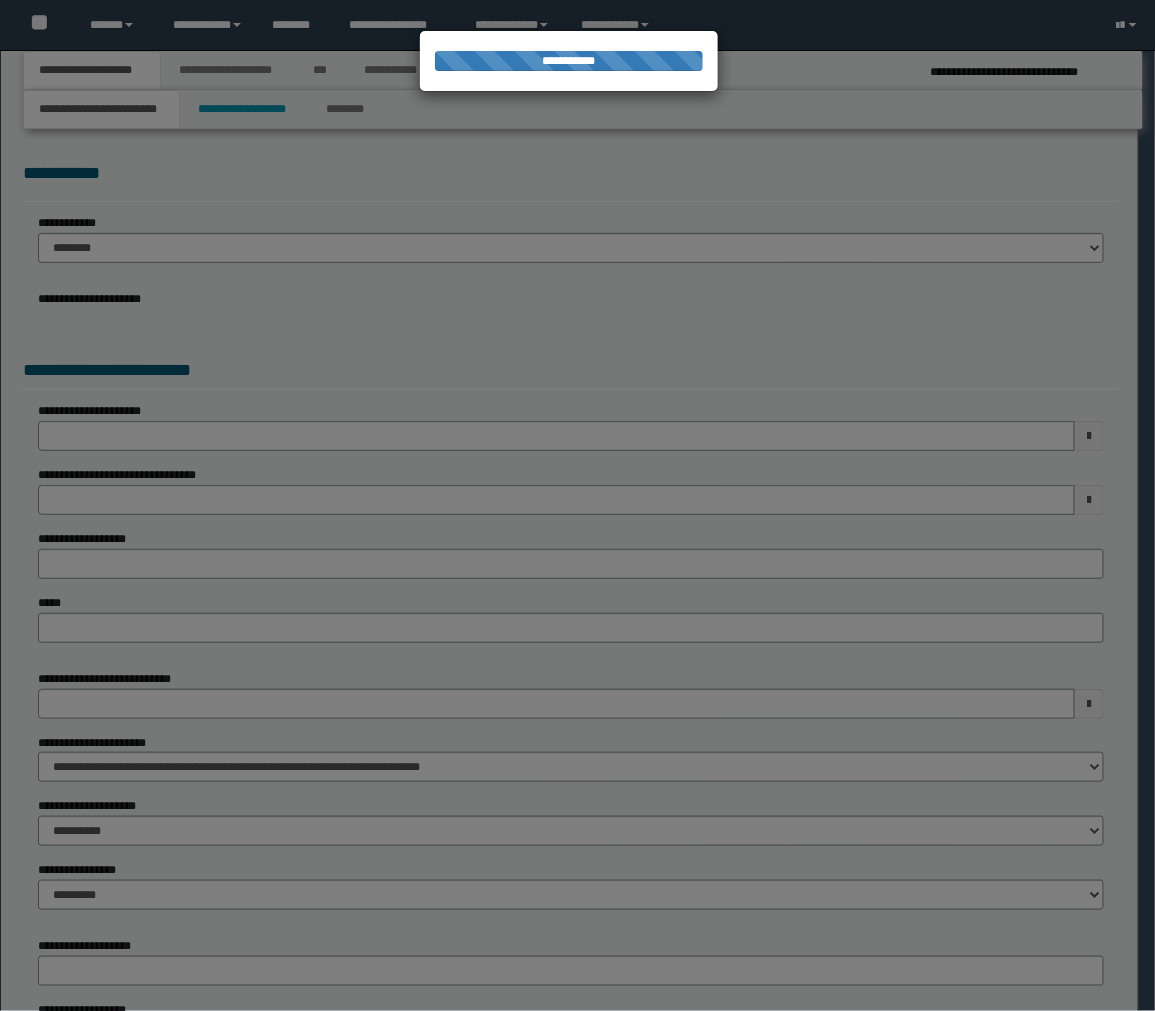 select on "*" 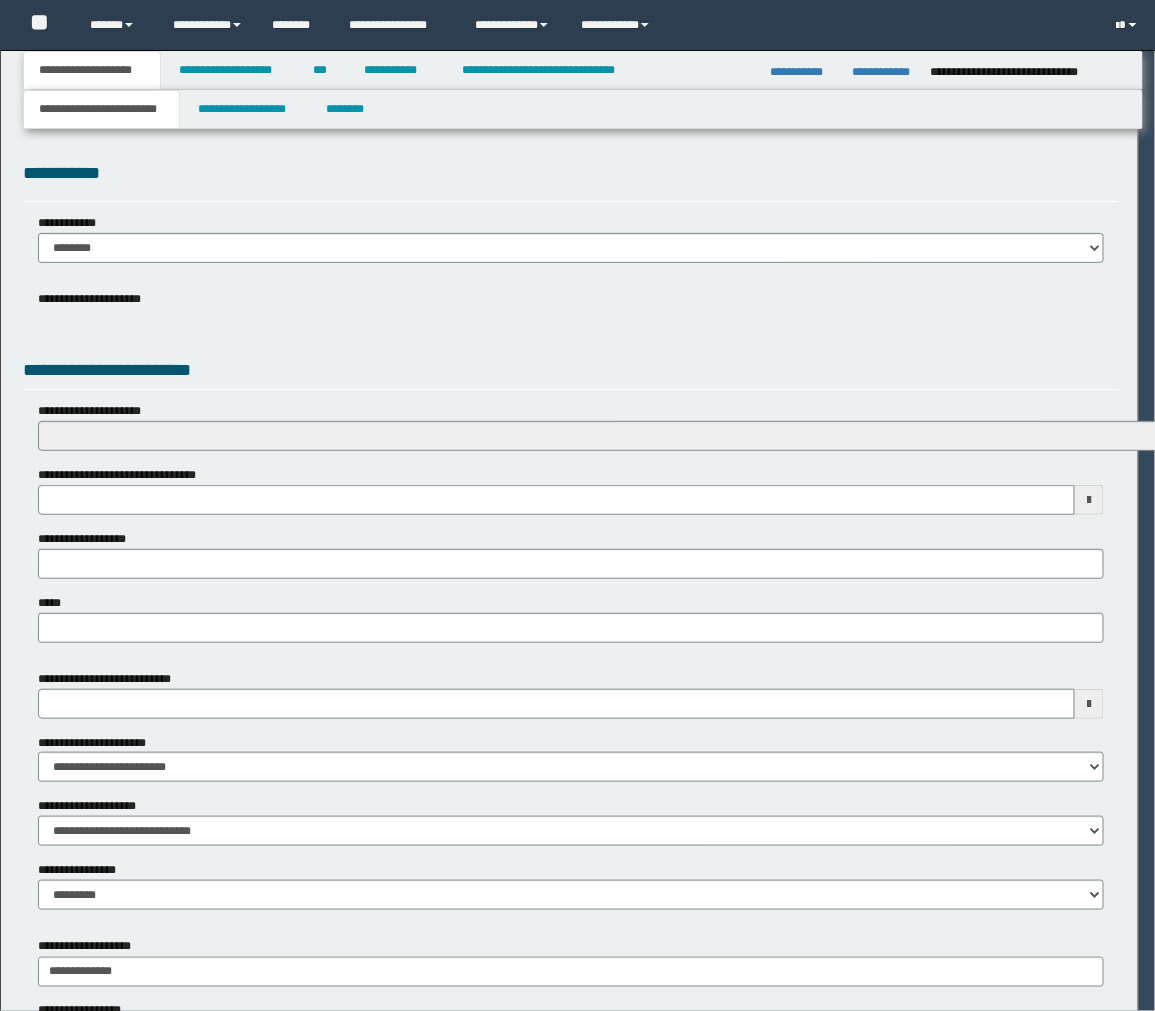 scroll, scrollTop: 0, scrollLeft: 0, axis: both 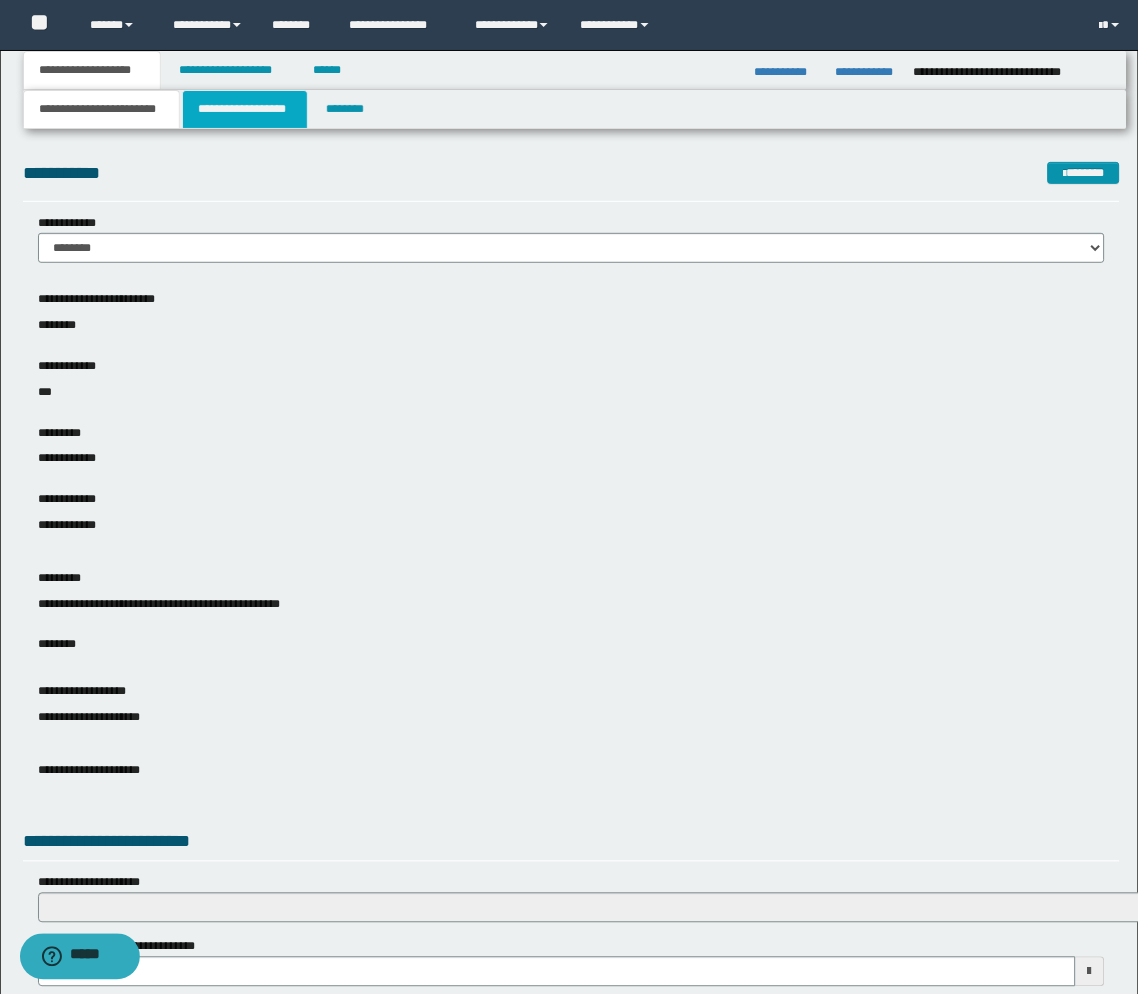 click on "**********" at bounding box center (245, 109) 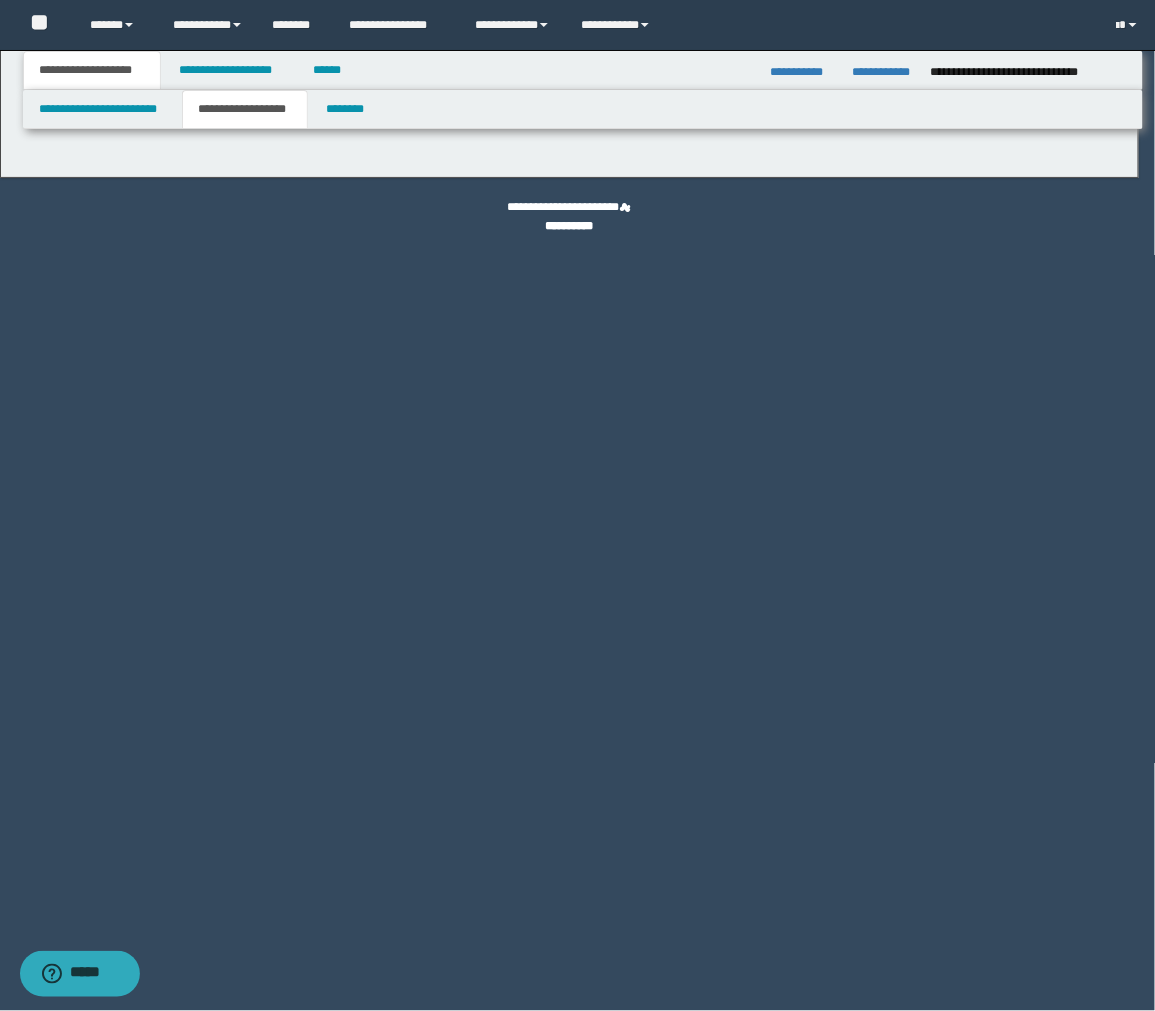 type on "********" 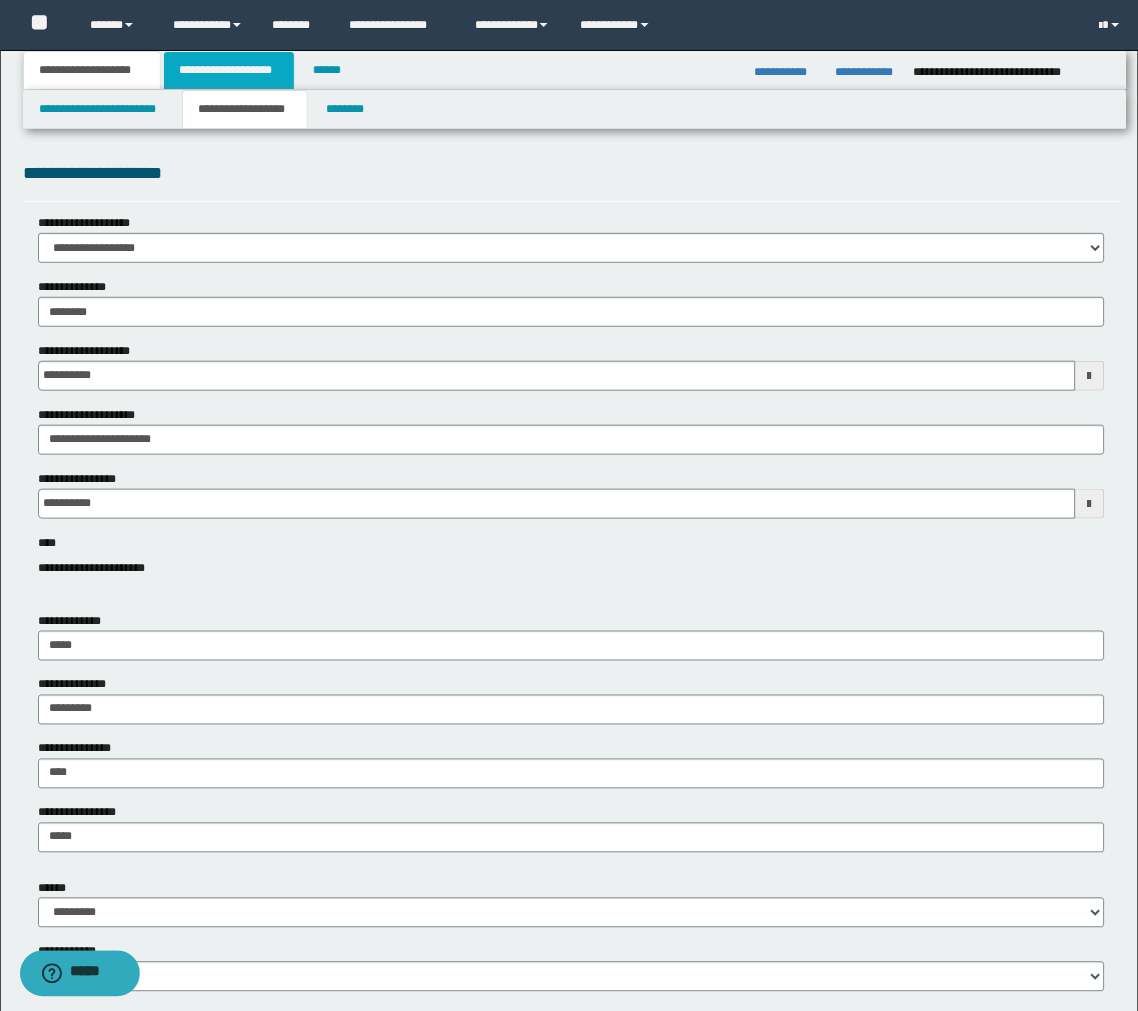 click on "**********" at bounding box center [229, 70] 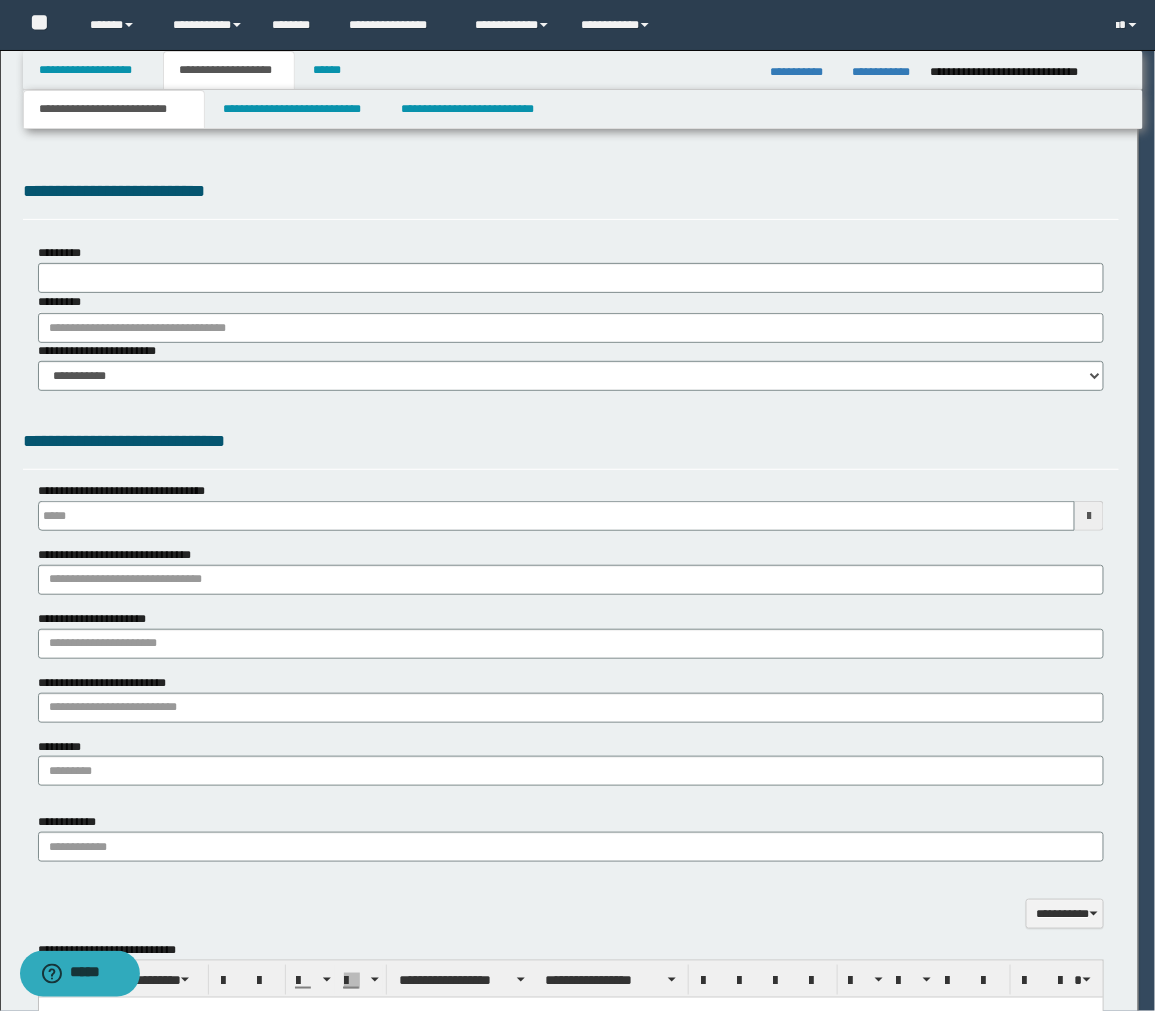 type on "**********" 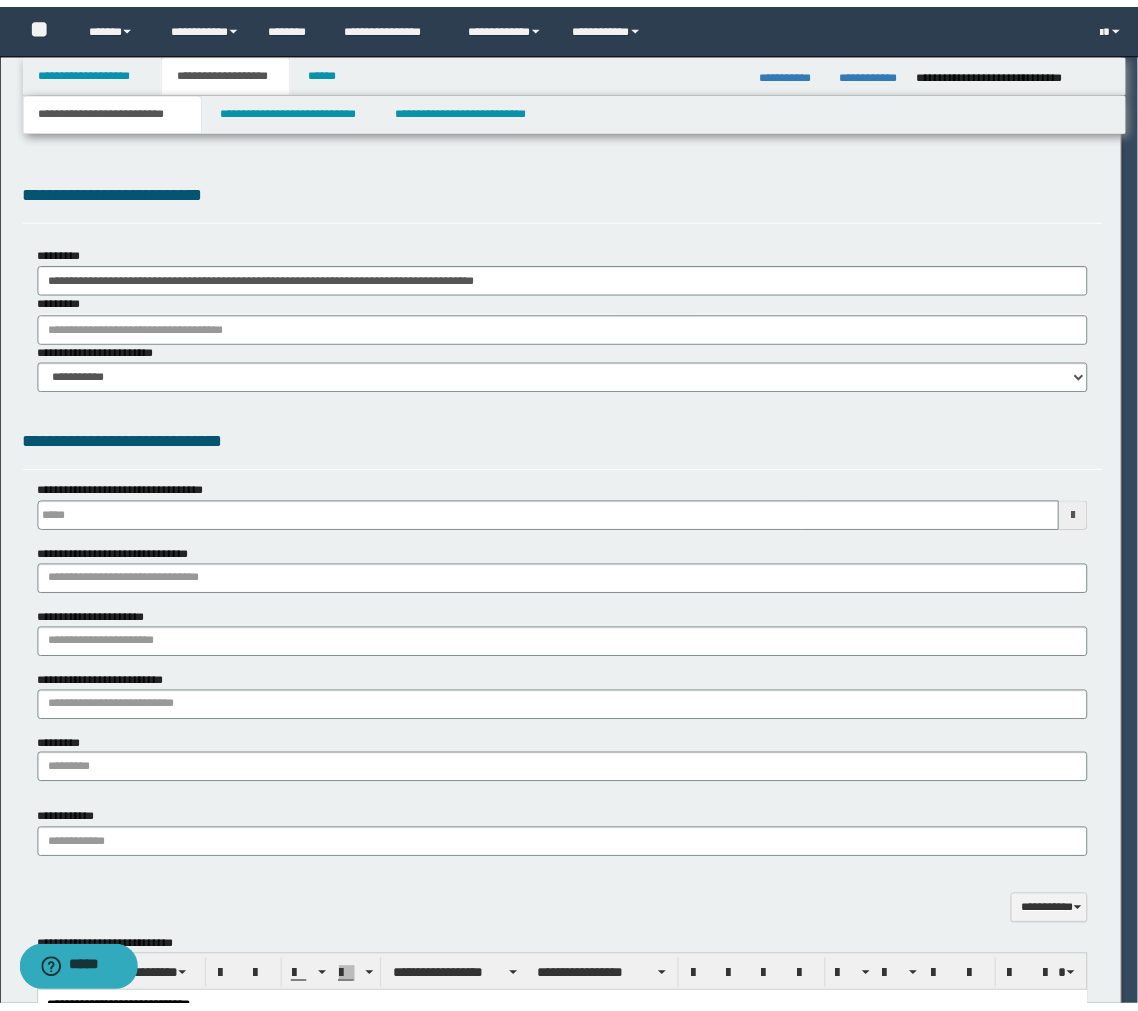 scroll, scrollTop: 0, scrollLeft: 0, axis: both 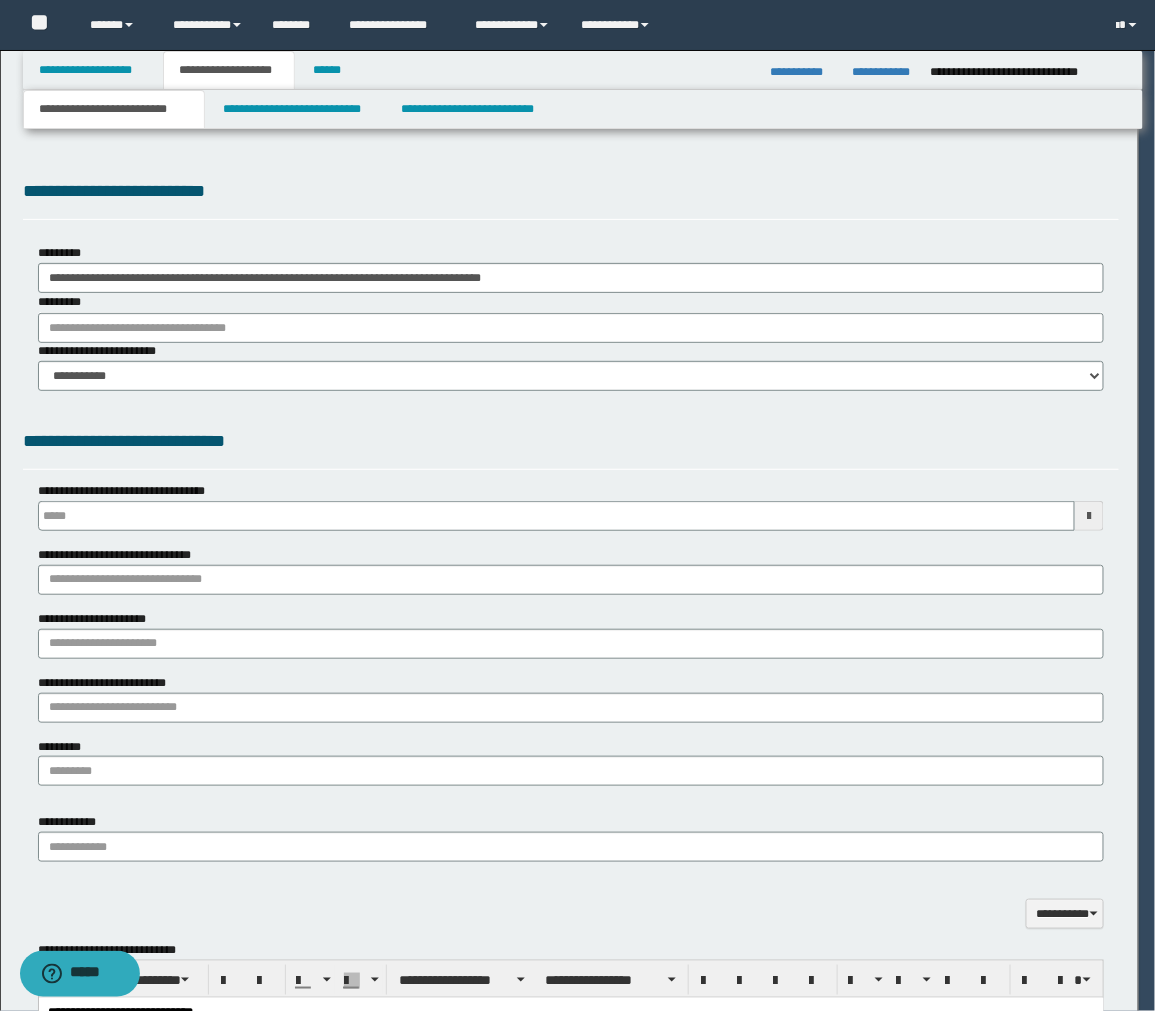 type 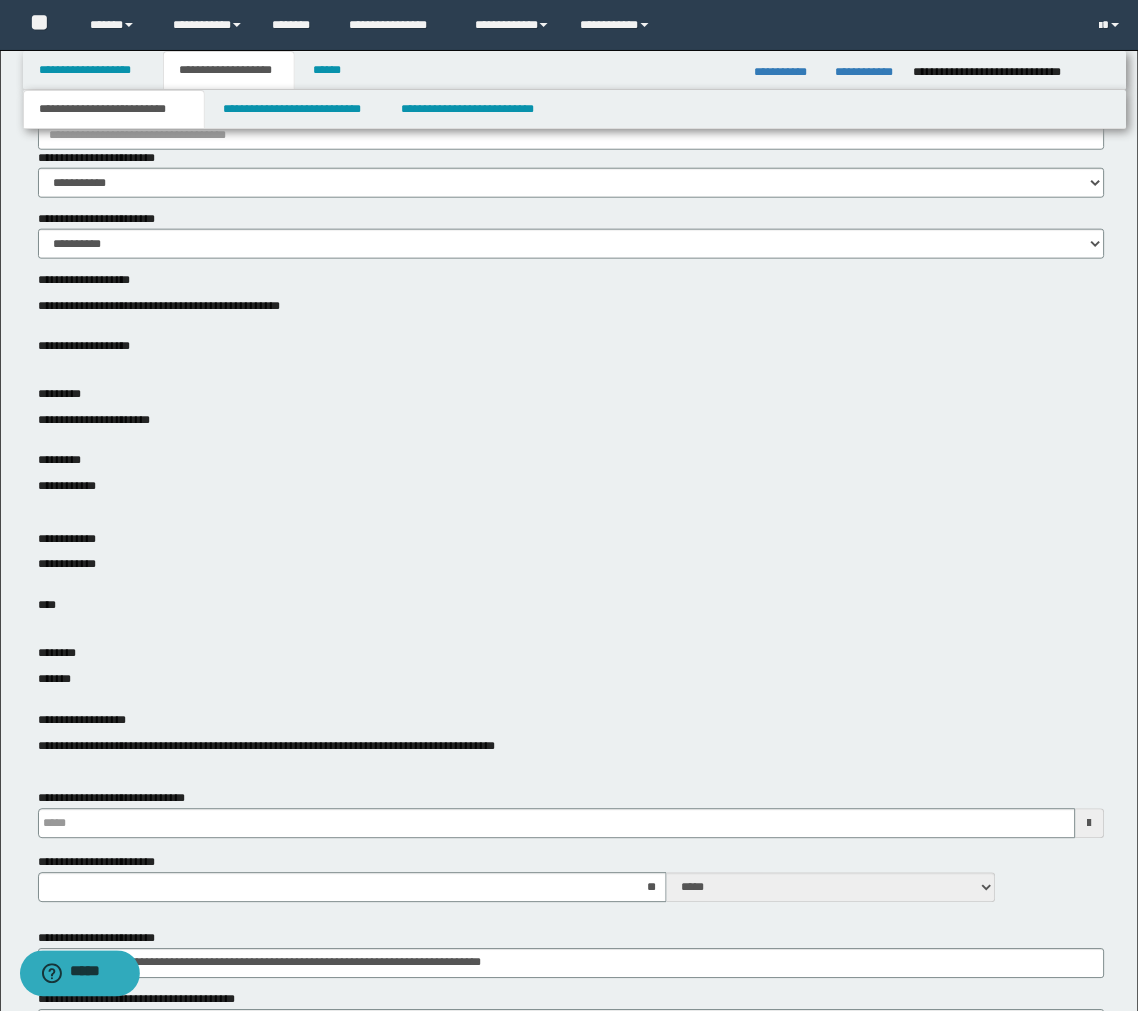 scroll, scrollTop: 444, scrollLeft: 0, axis: vertical 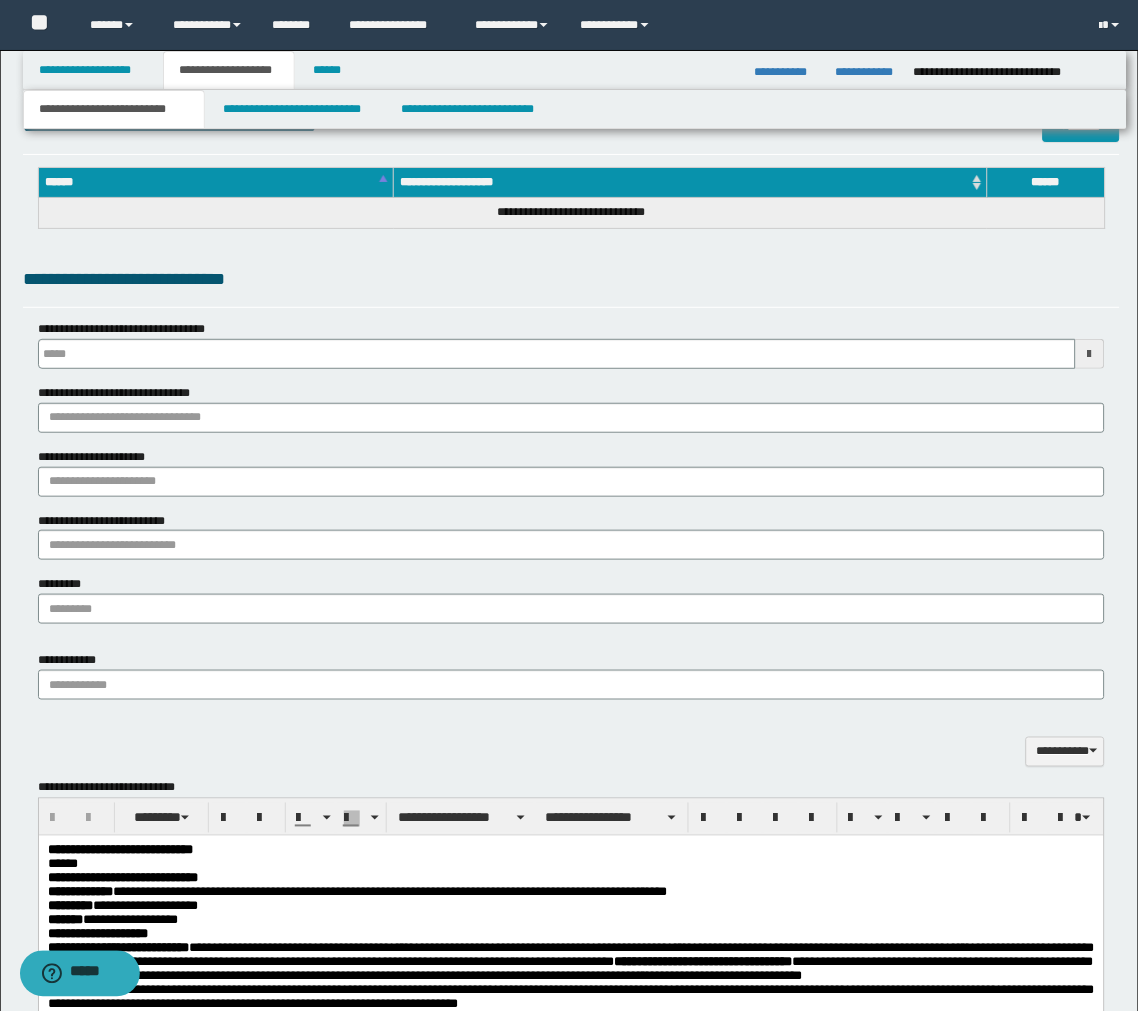 type 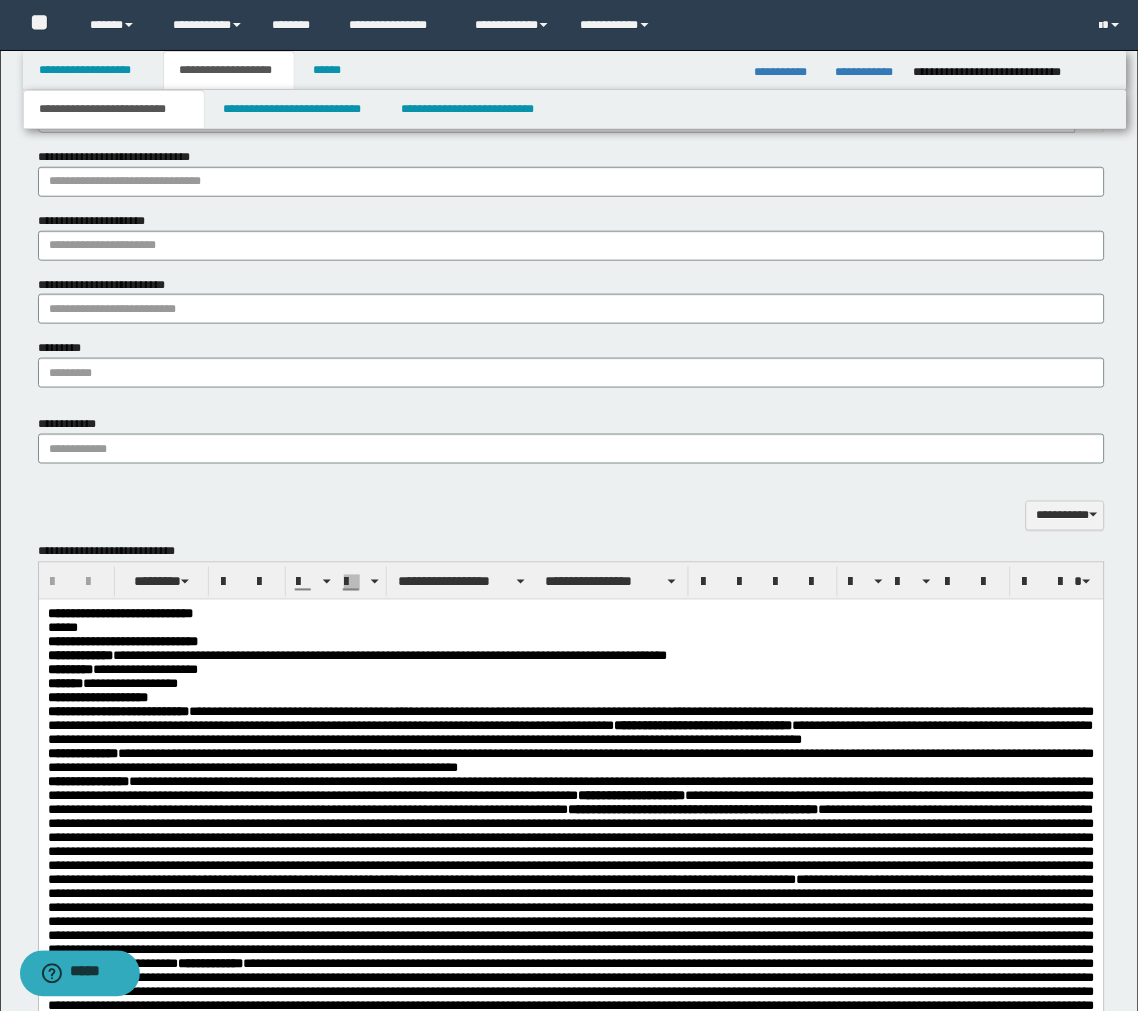 scroll, scrollTop: 1555, scrollLeft: 0, axis: vertical 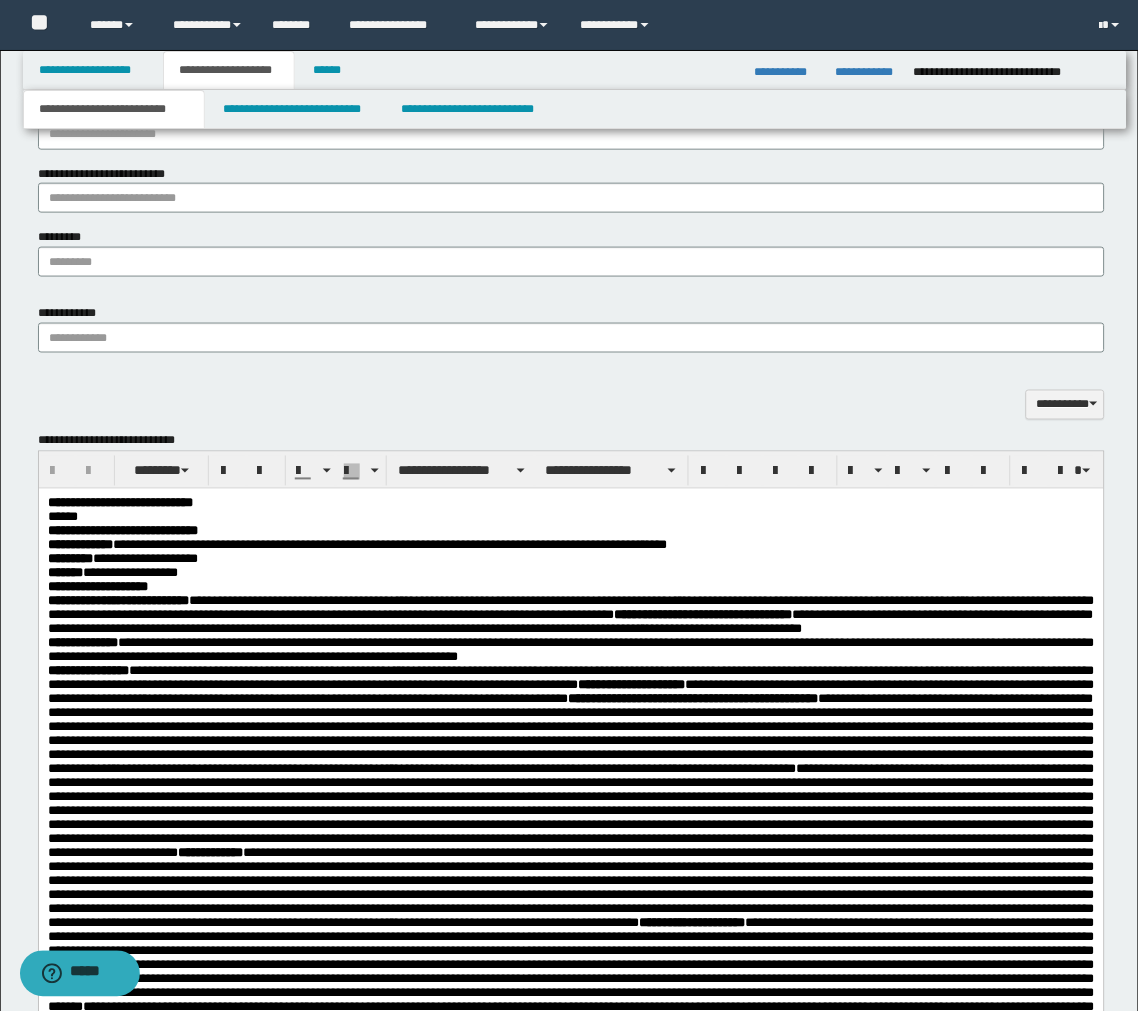 click on "**********" at bounding box center (570, 587) 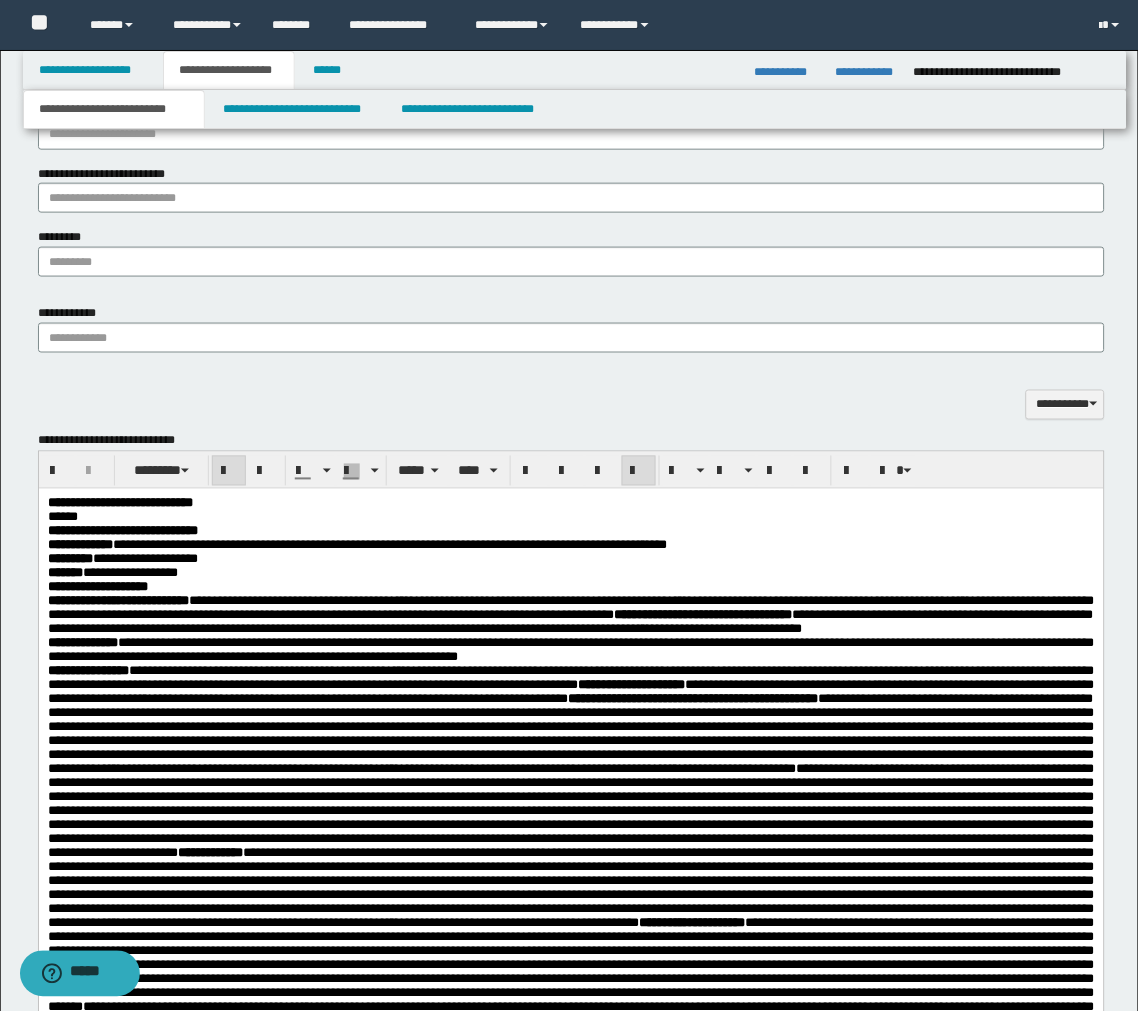 click on "**********" at bounding box center [570, 1114] 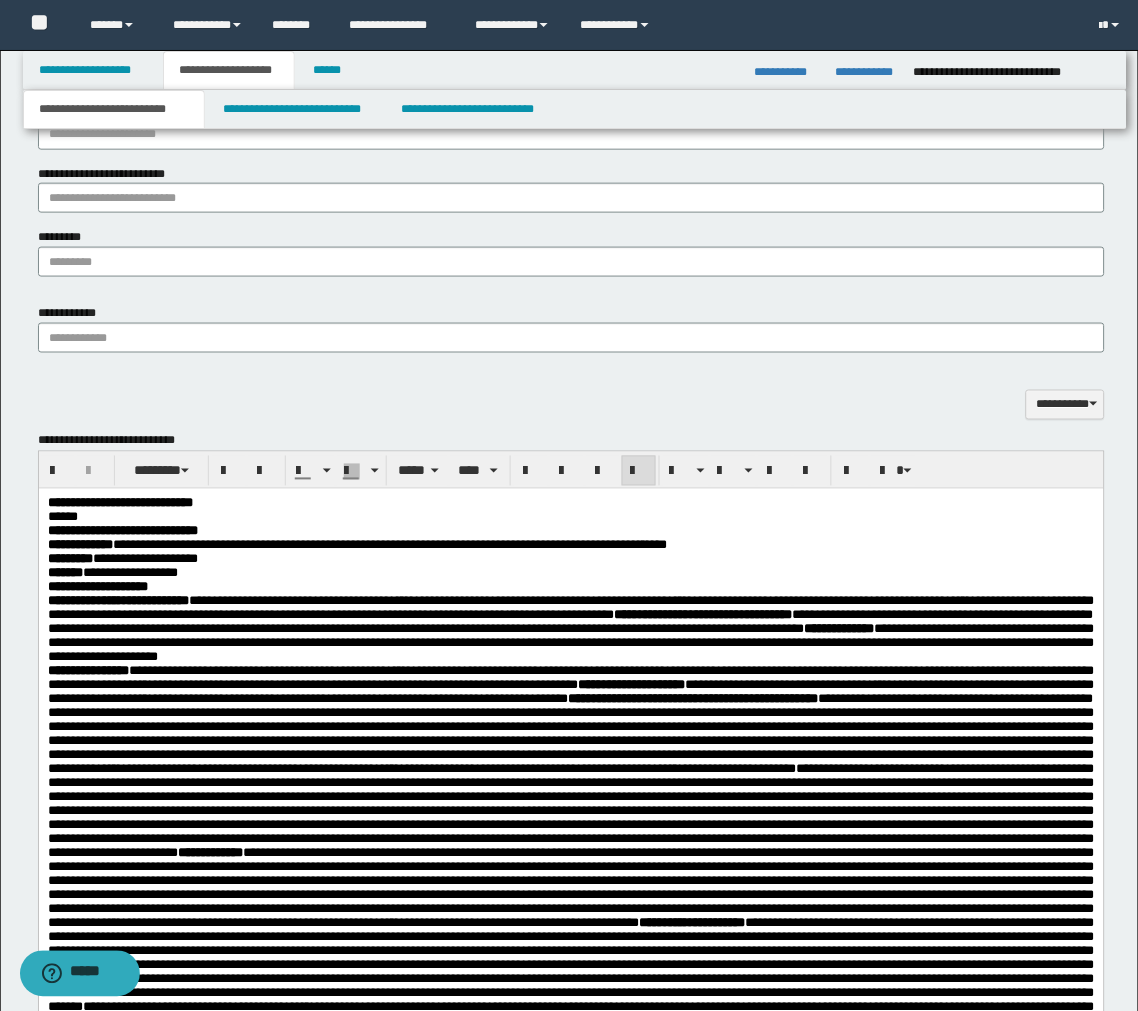 type 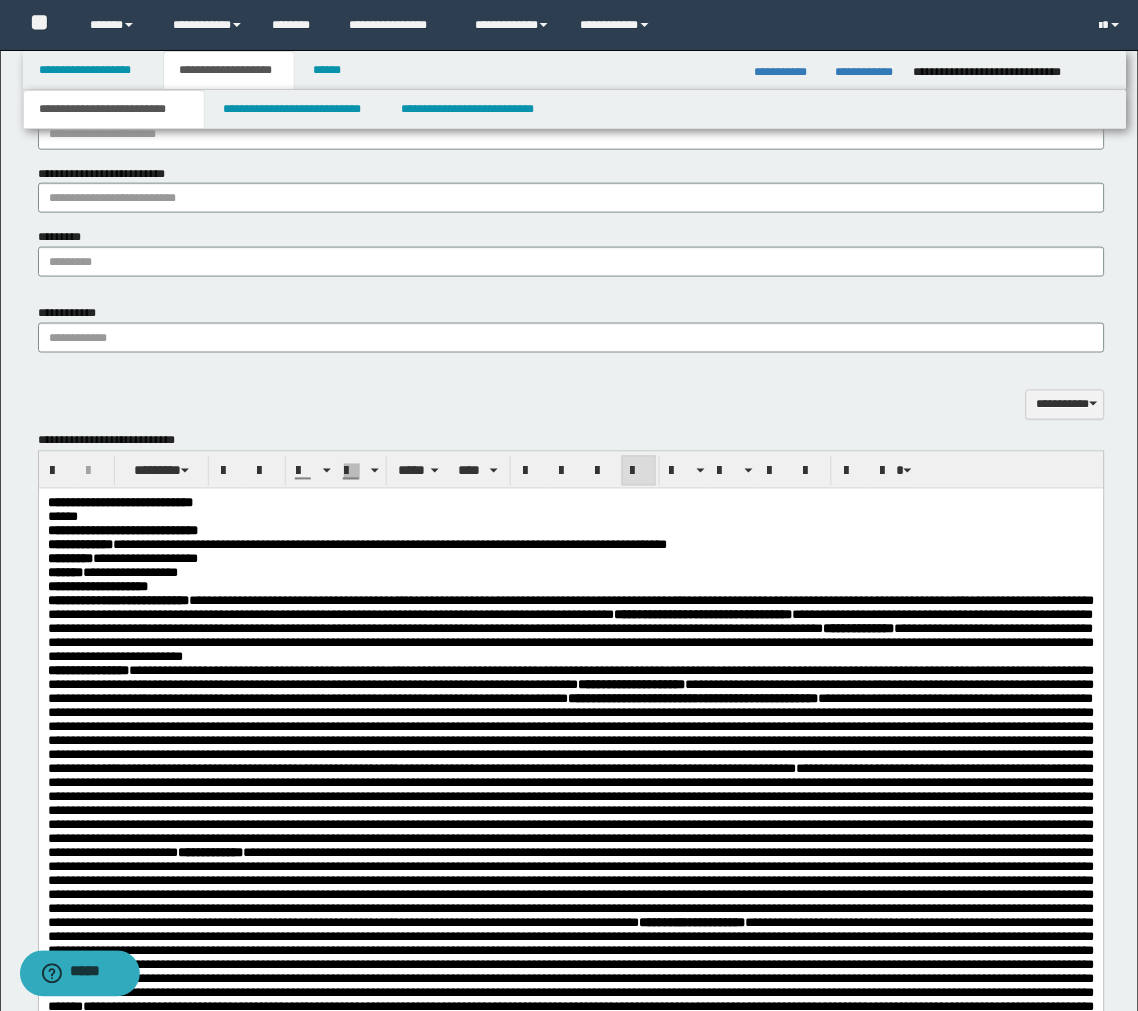 click on "**********" at bounding box center [87, 670] 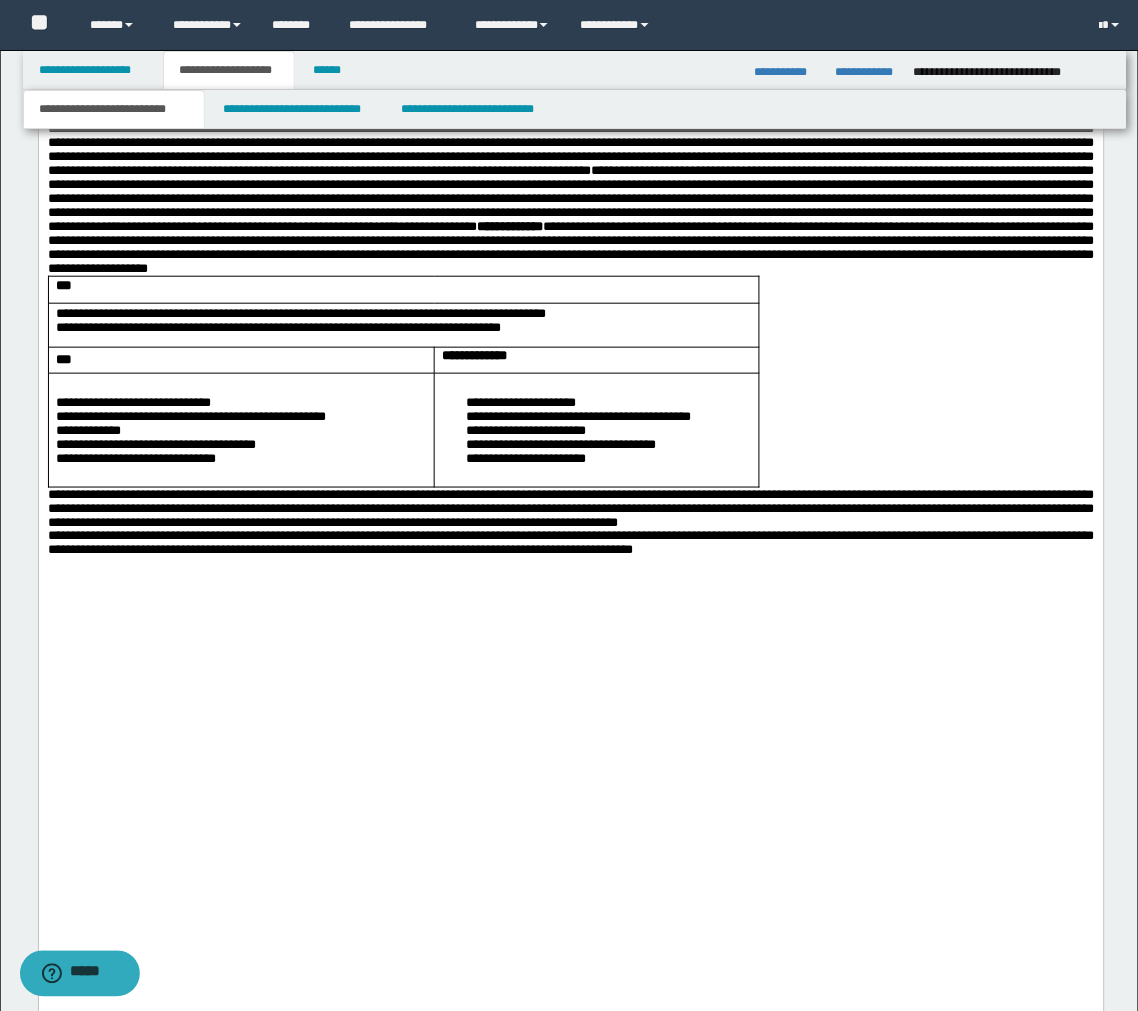 scroll, scrollTop: 2777, scrollLeft: 0, axis: vertical 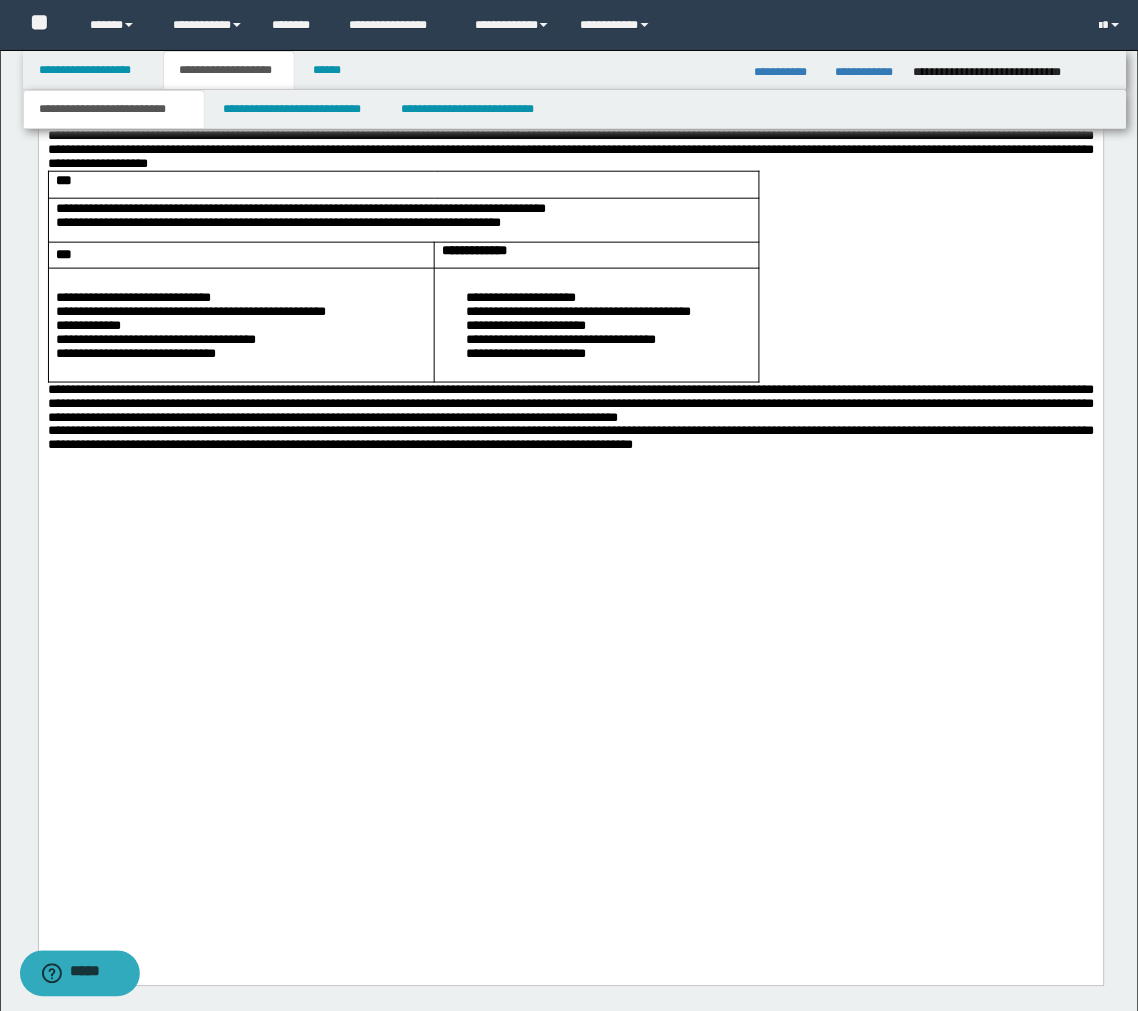 click on "**********" at bounding box center (570, 439) 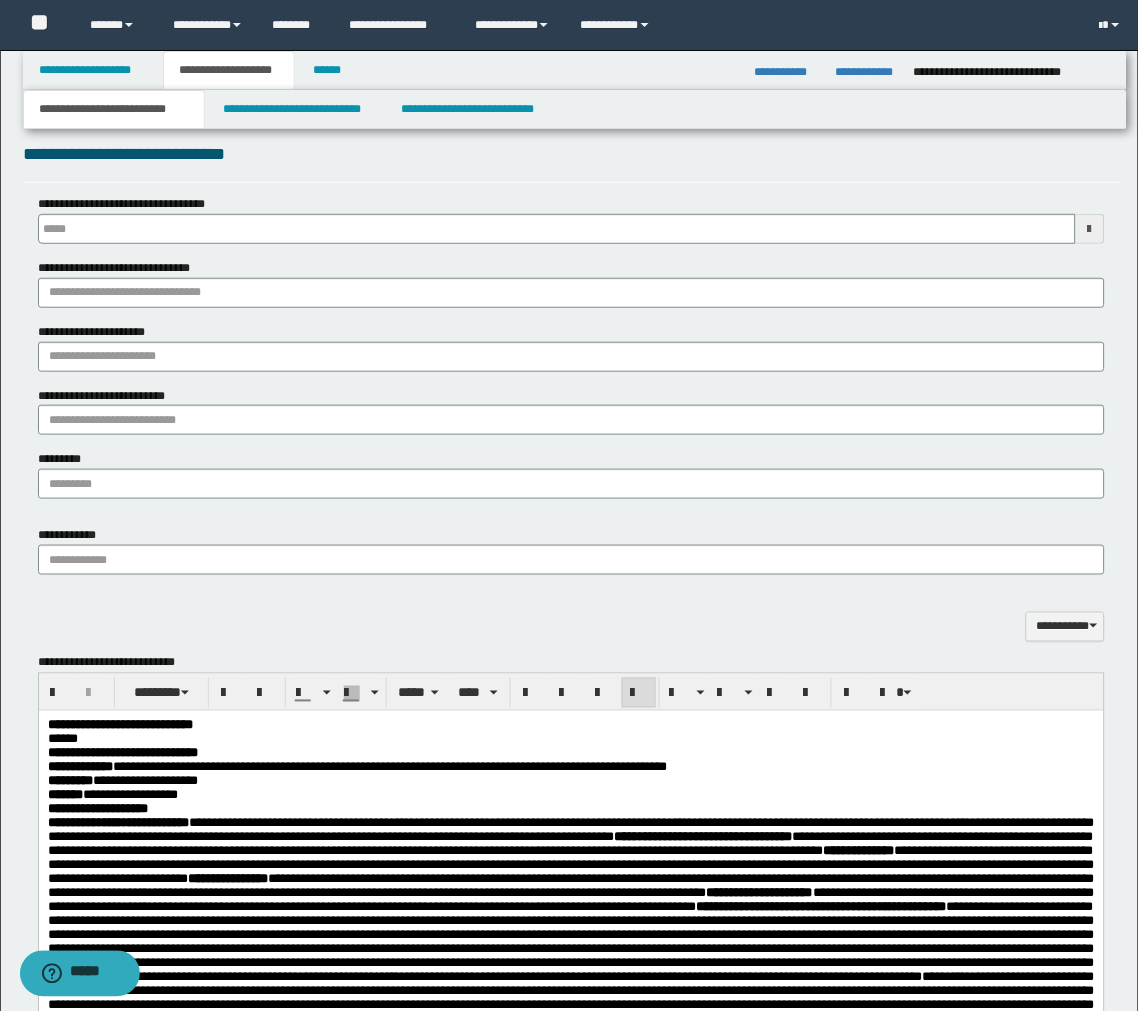 type 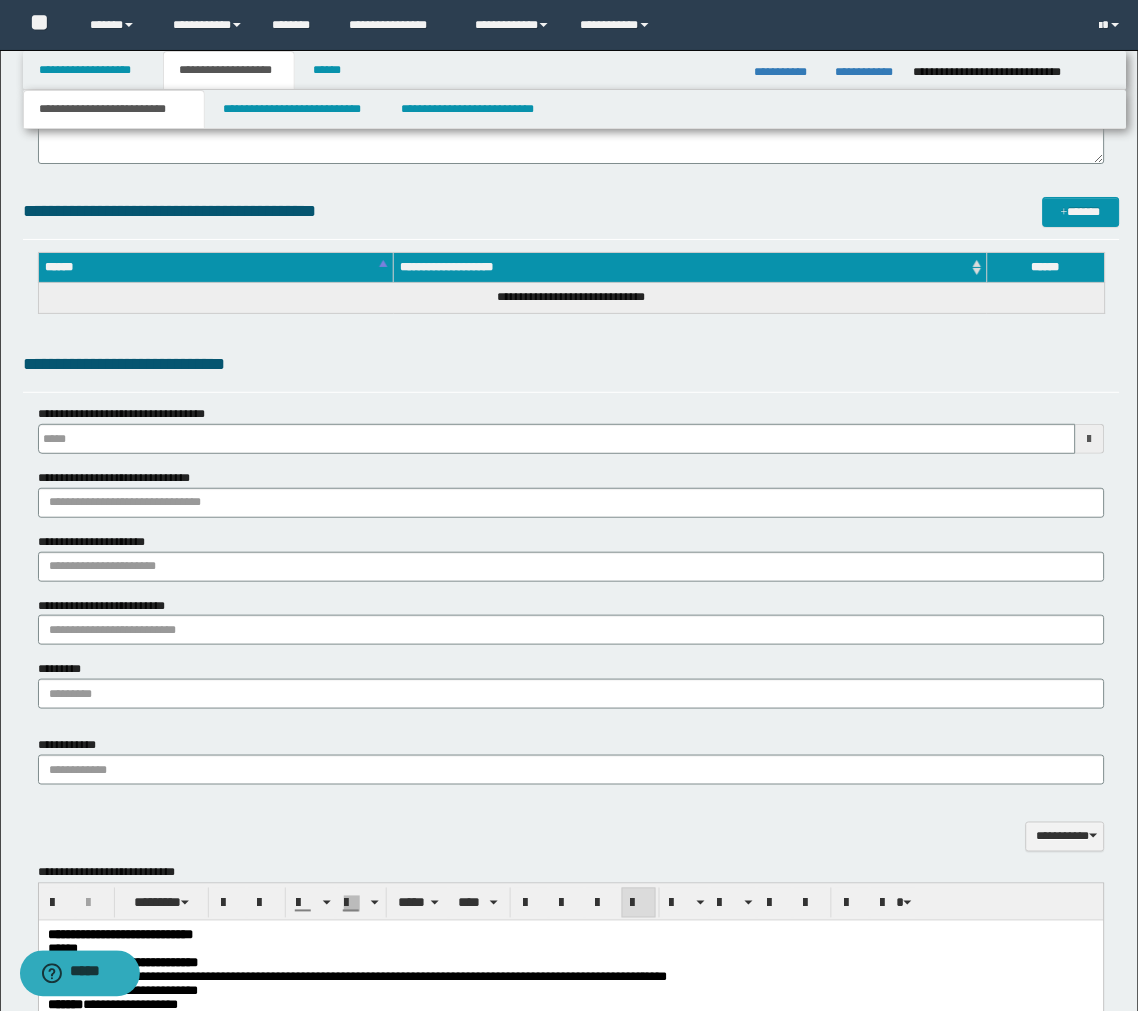 scroll, scrollTop: 888, scrollLeft: 0, axis: vertical 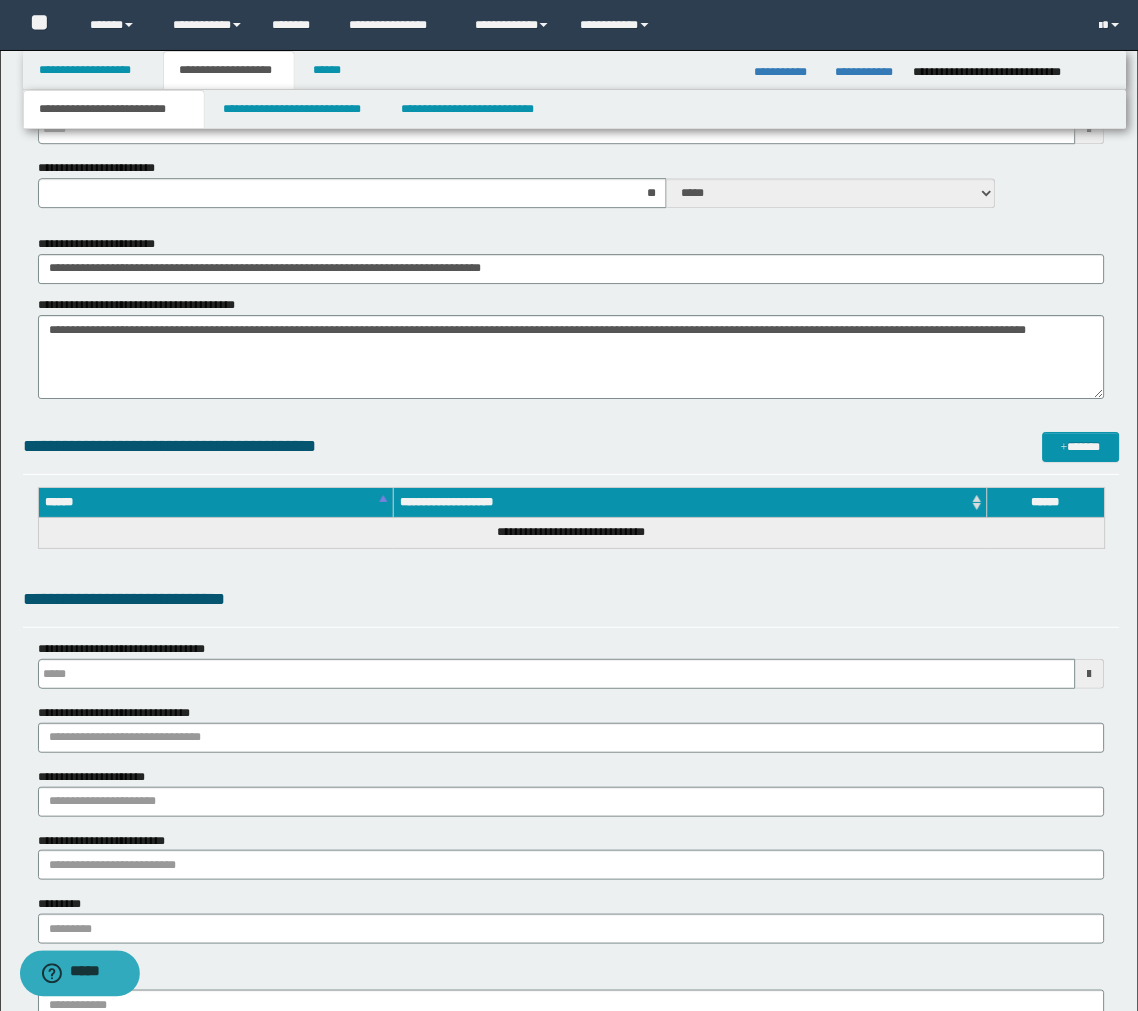 type 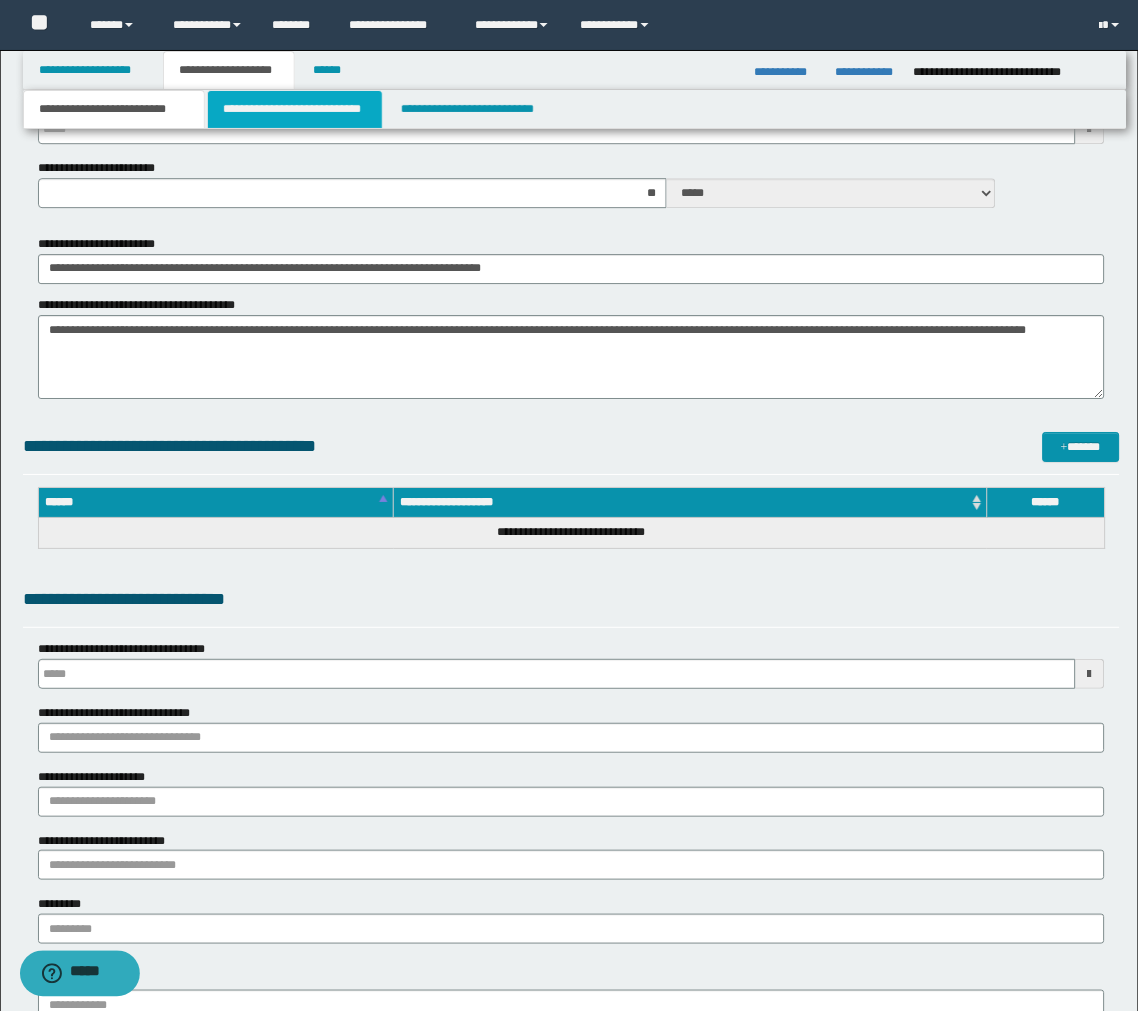 click on "**********" at bounding box center [295, 109] 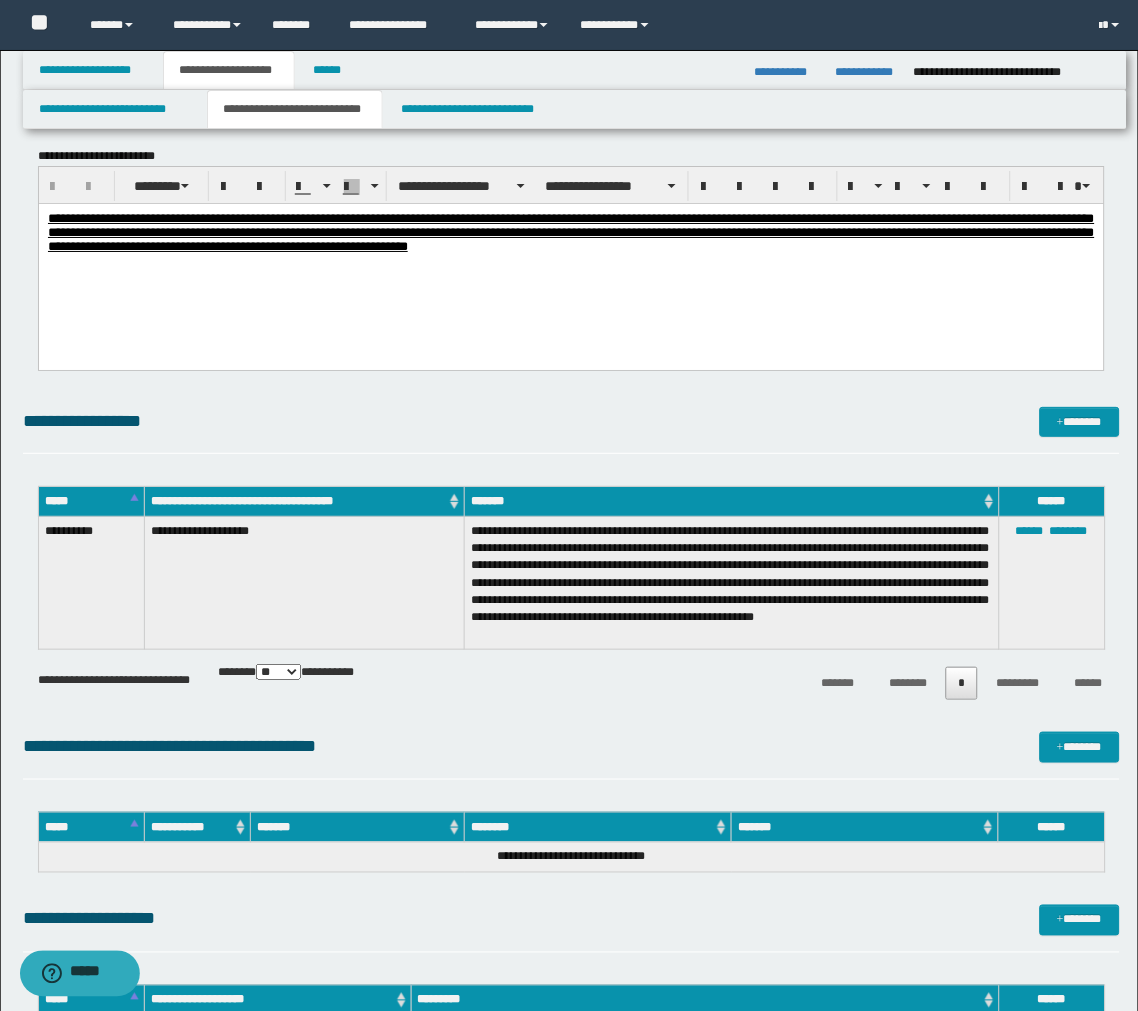 scroll, scrollTop: 1111, scrollLeft: 0, axis: vertical 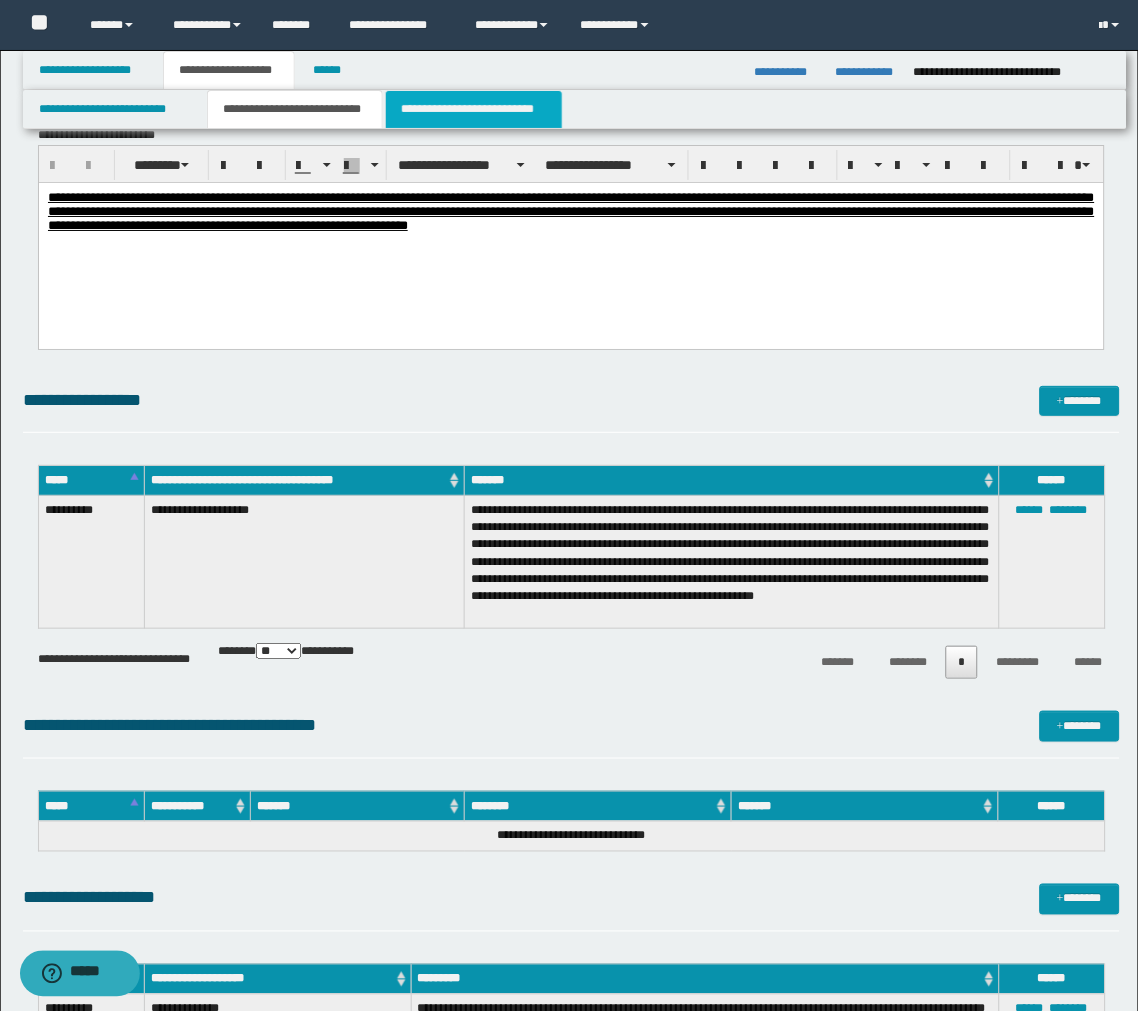 click on "**********" at bounding box center [474, 109] 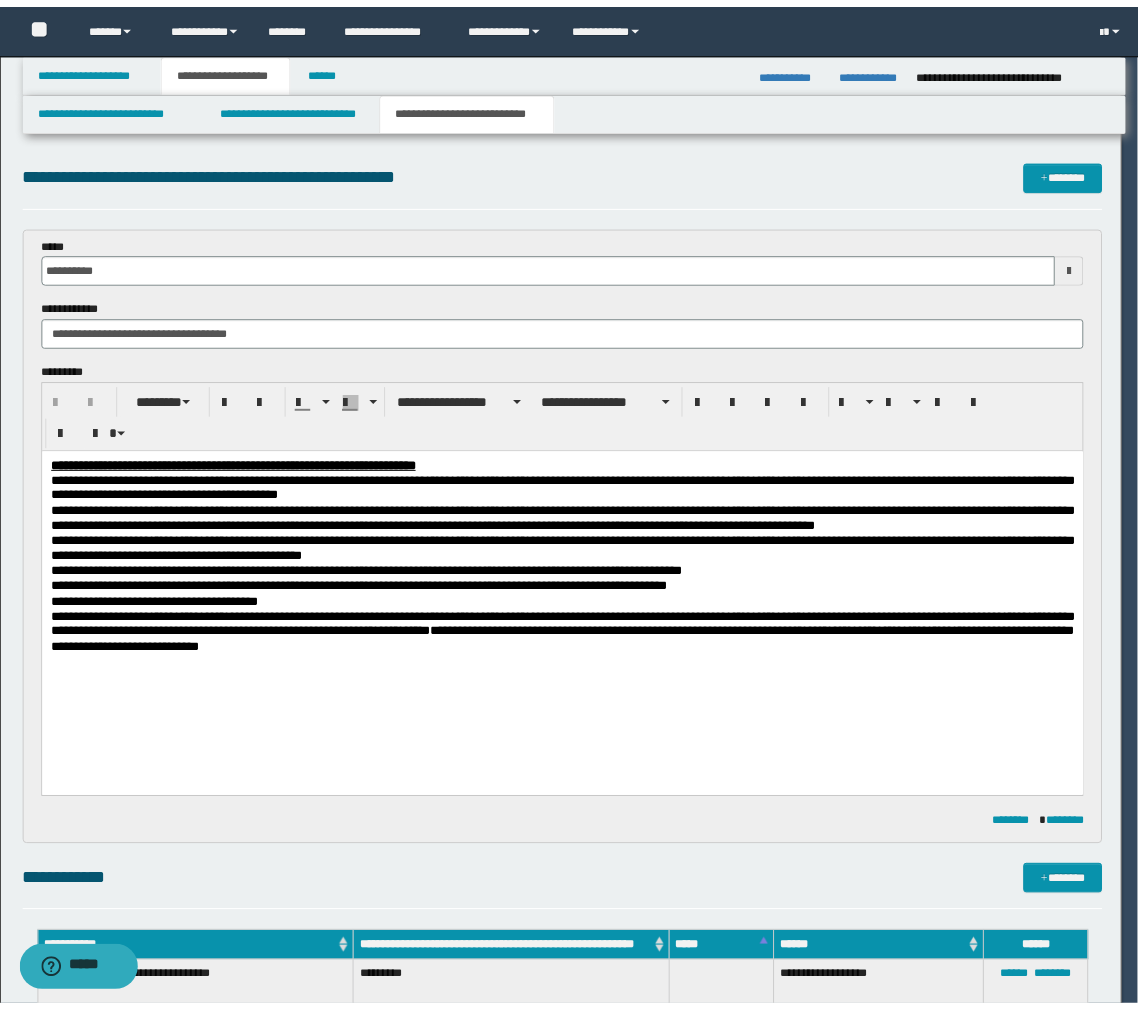 scroll, scrollTop: 0, scrollLeft: 0, axis: both 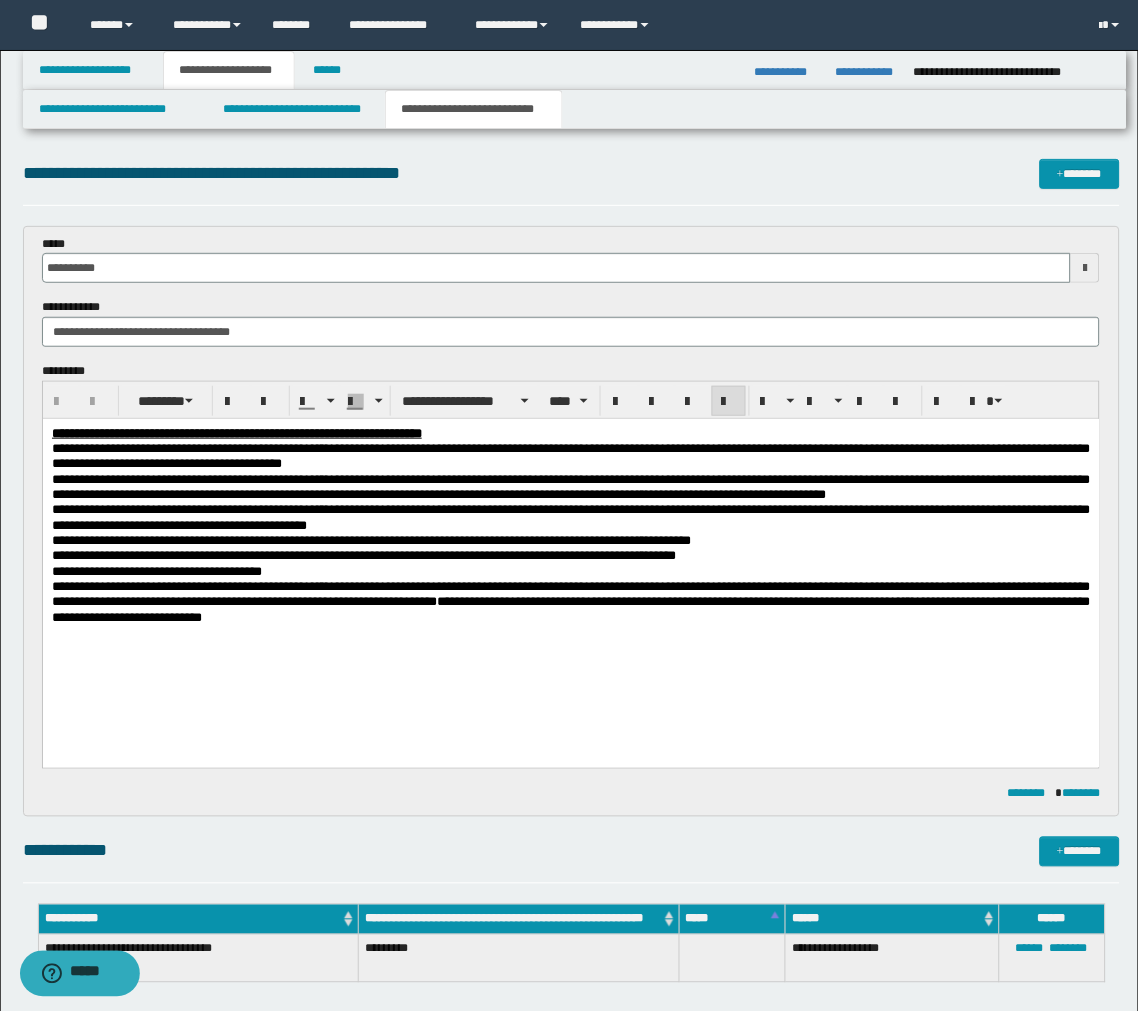 click on "**********" at bounding box center [570, 550] 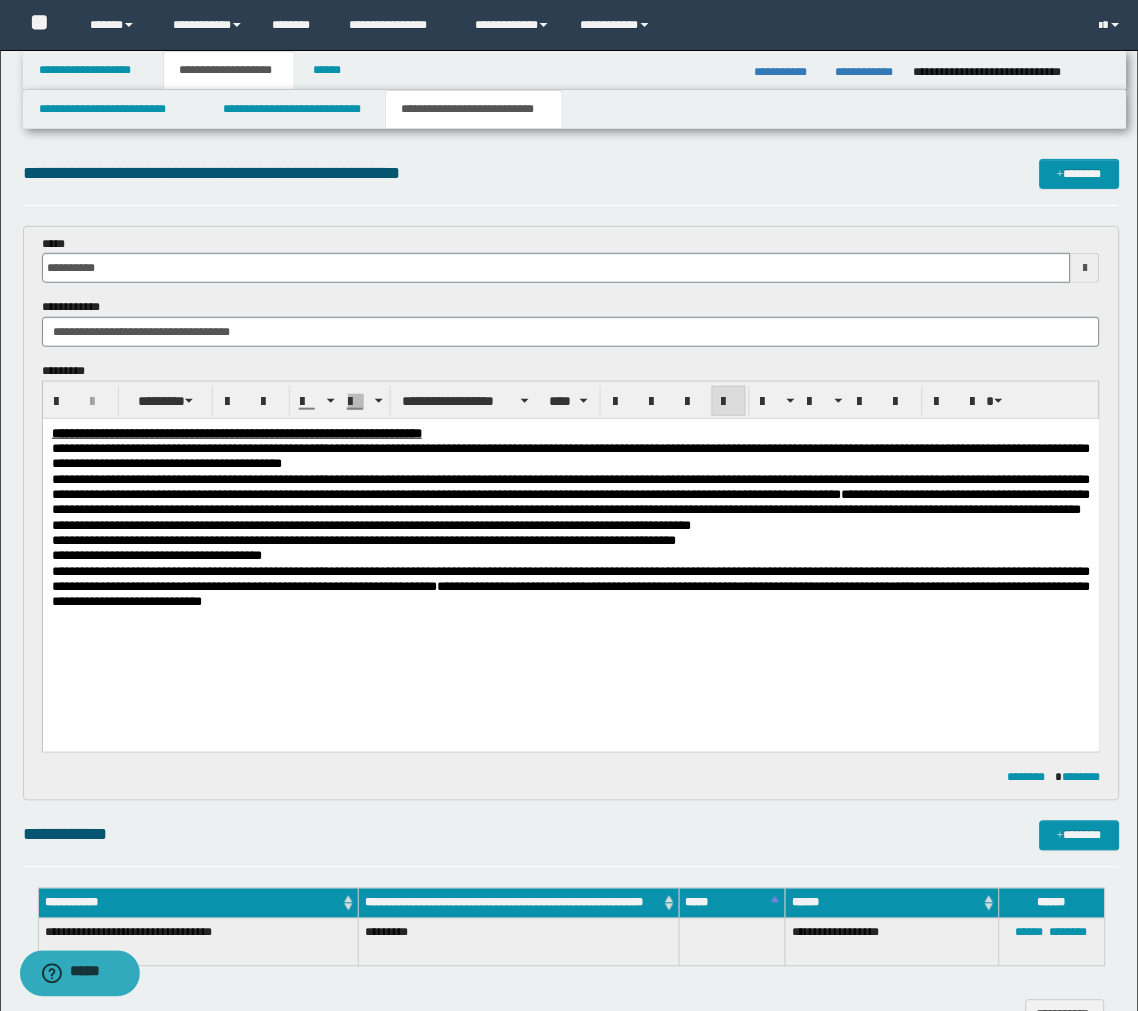type 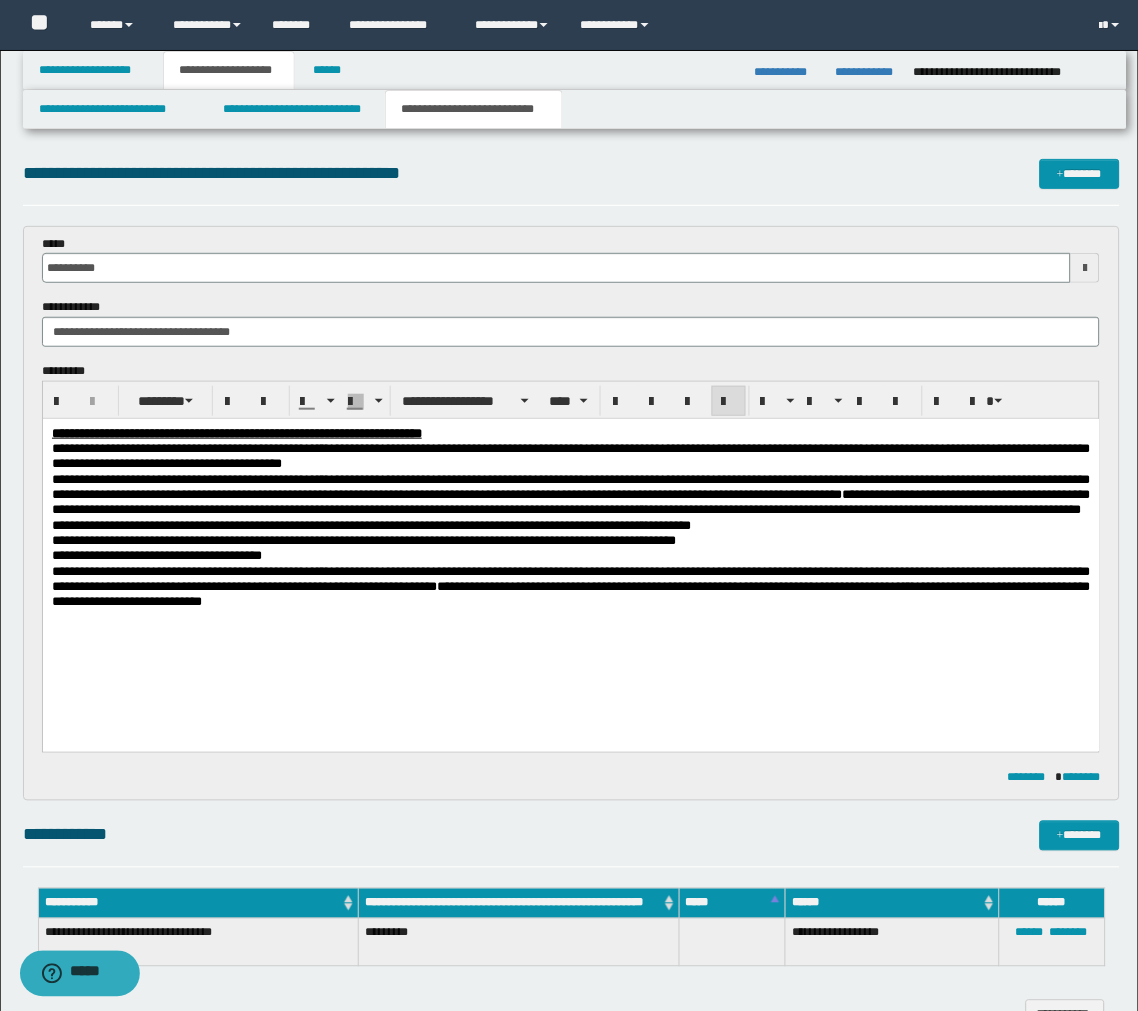 click on "**********" at bounding box center [156, 554] 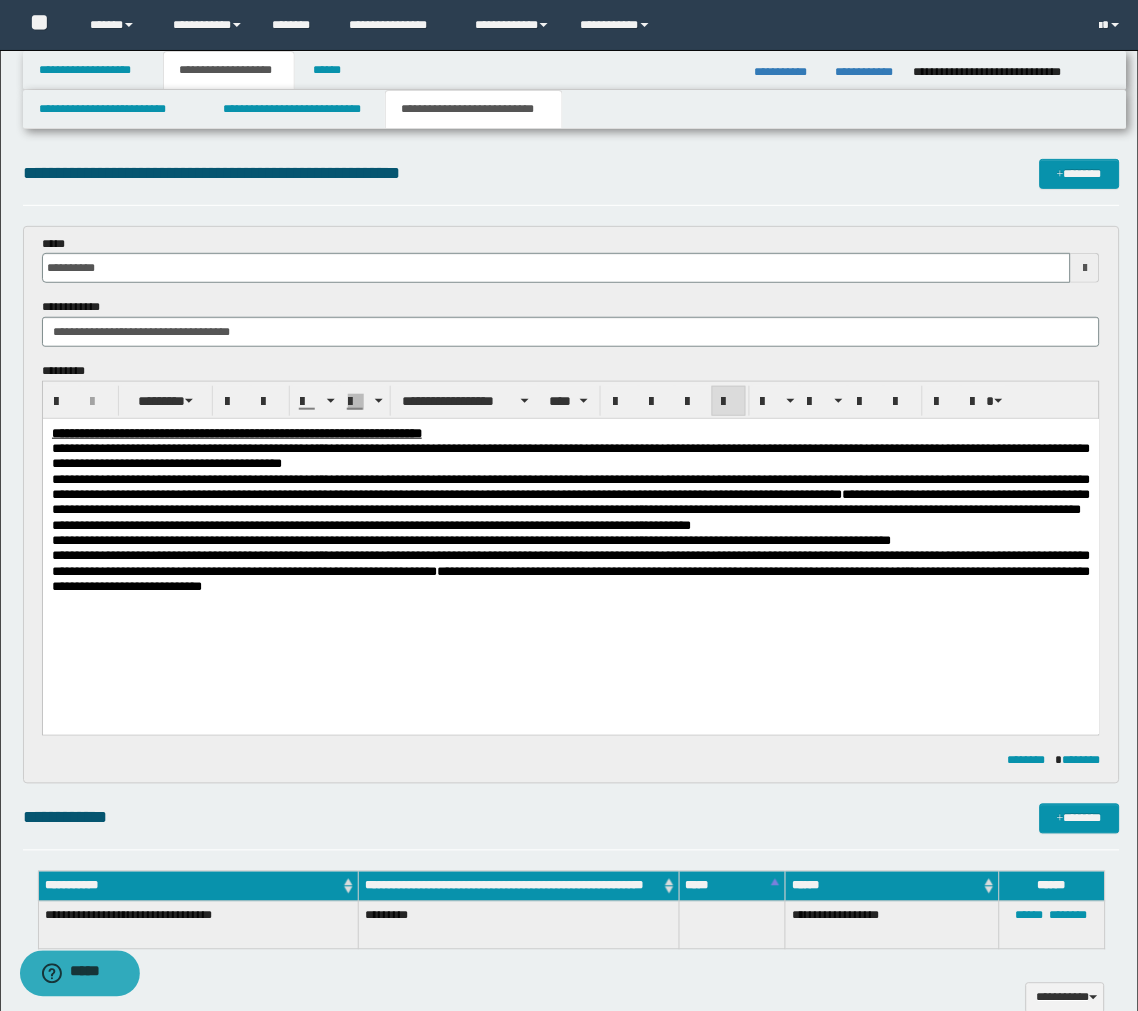 click on "**********" at bounding box center (371, 524) 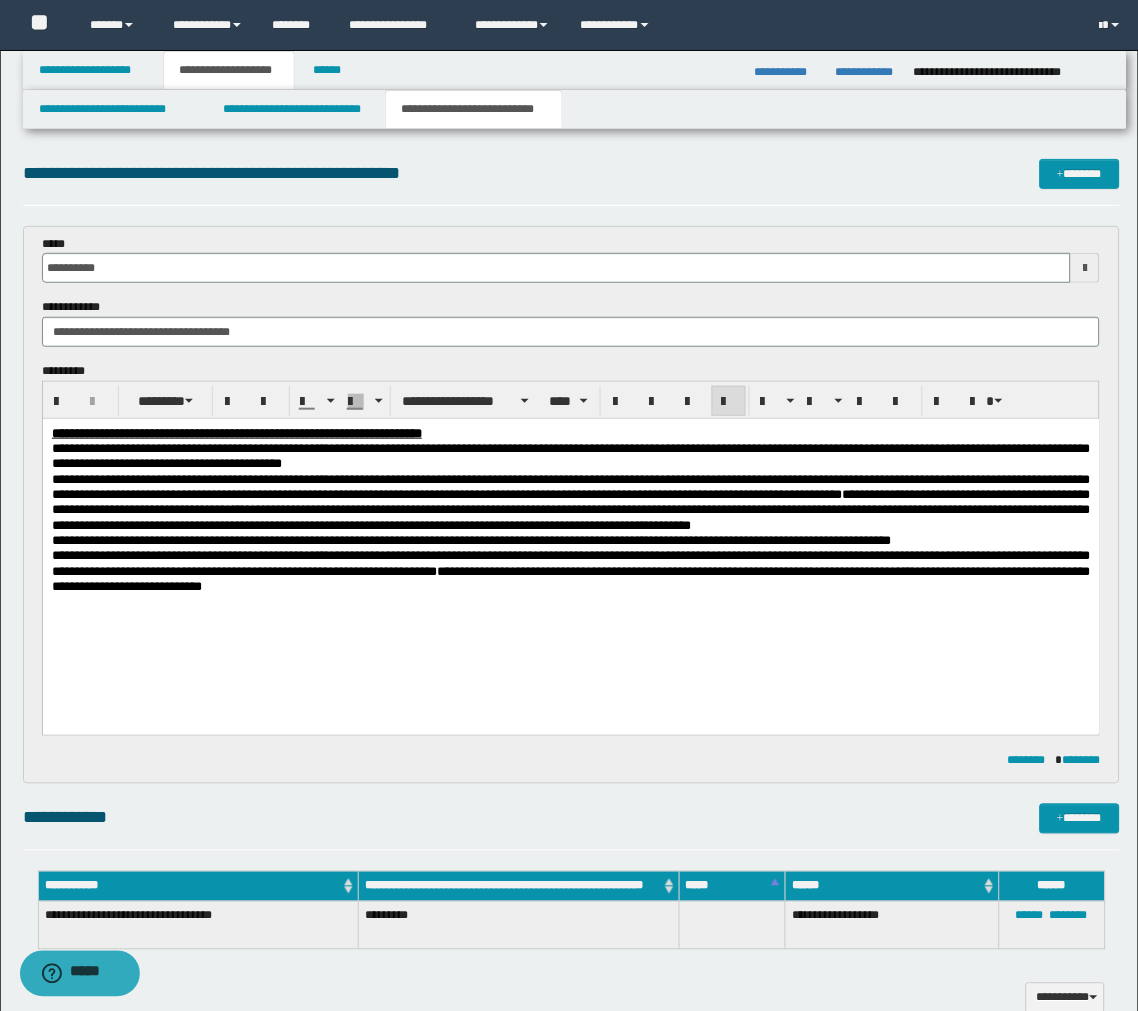 click on "**********" at bounding box center [366, 539] 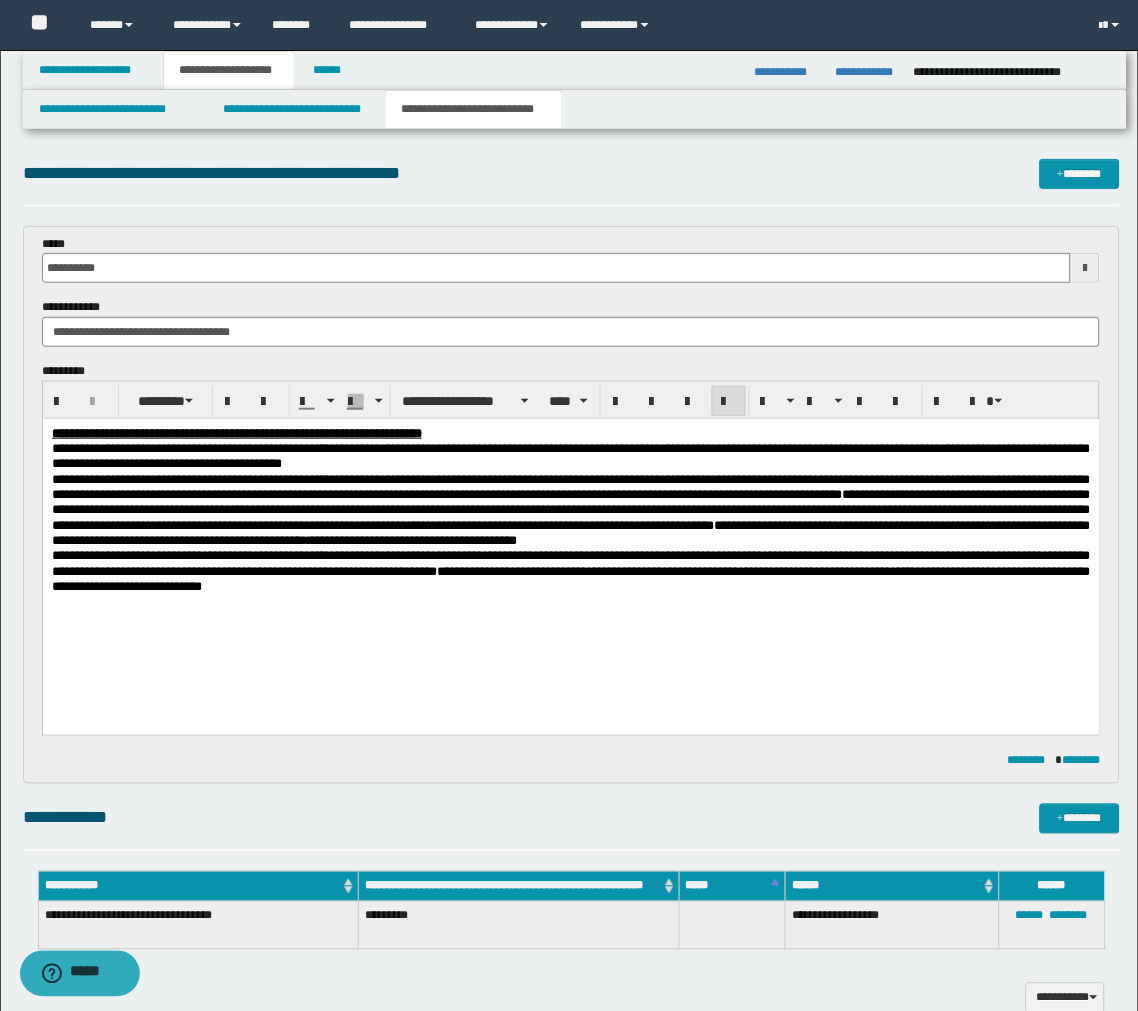 click on "**********" at bounding box center [570, 562] 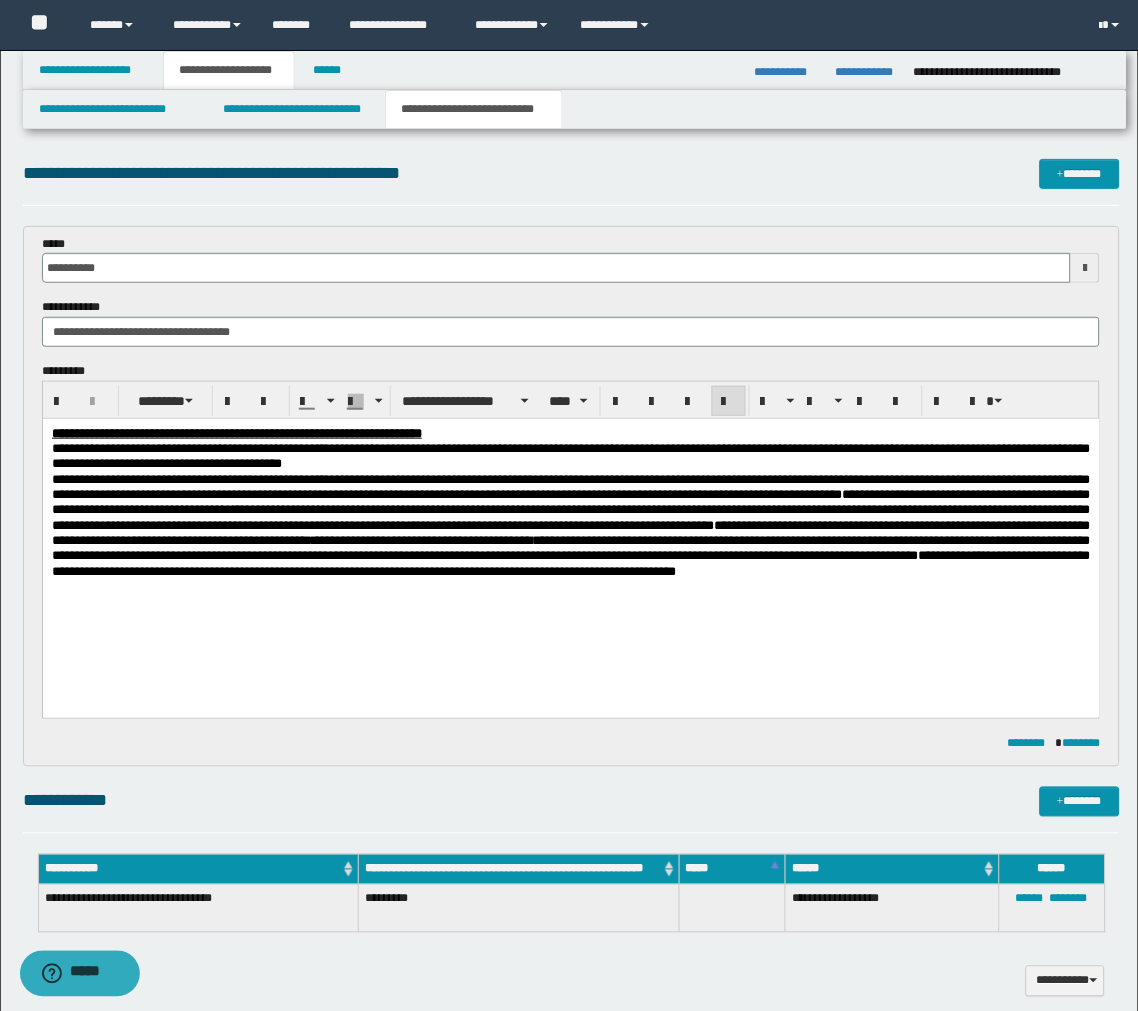 click on "**********" at bounding box center [570, 527] 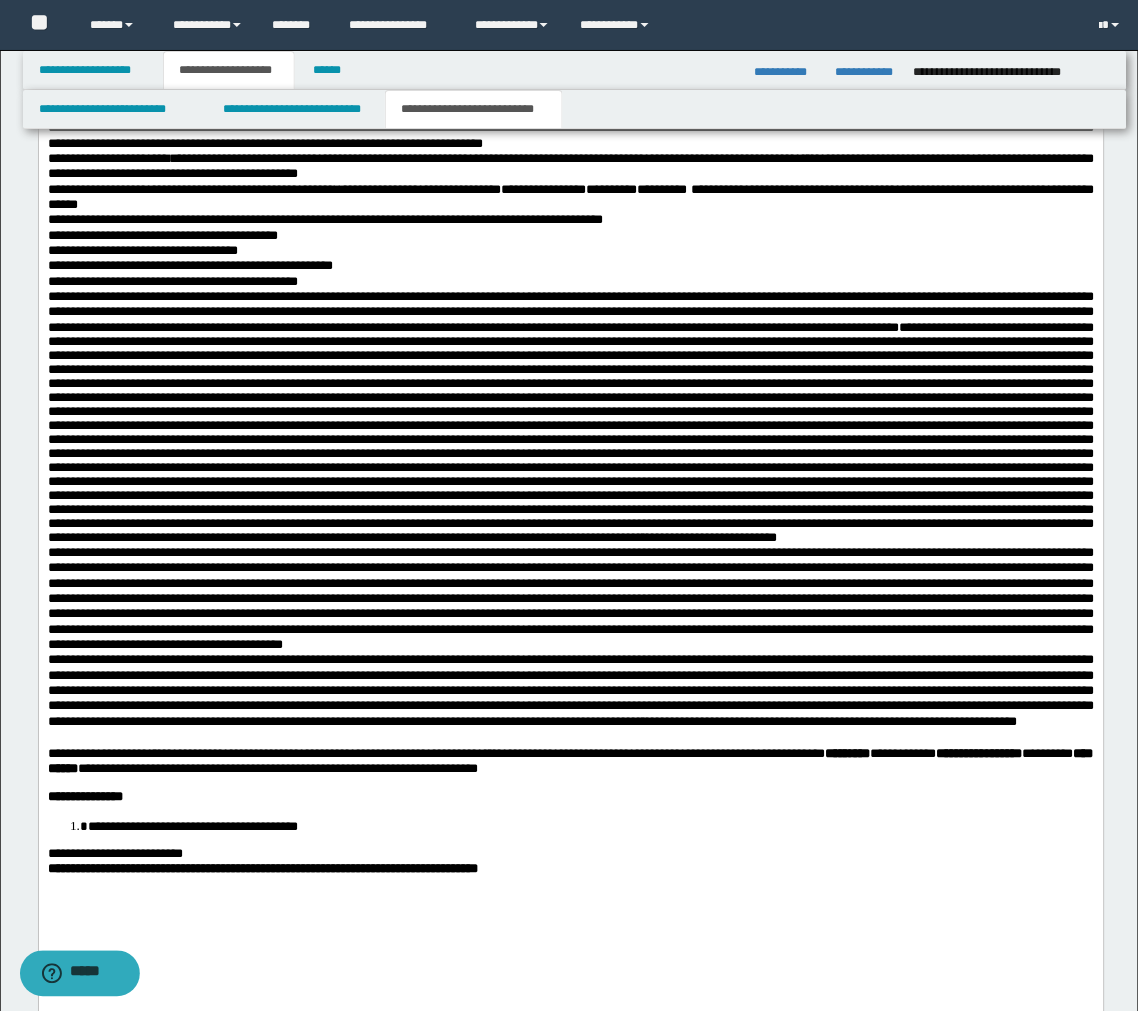 scroll, scrollTop: 1000, scrollLeft: 0, axis: vertical 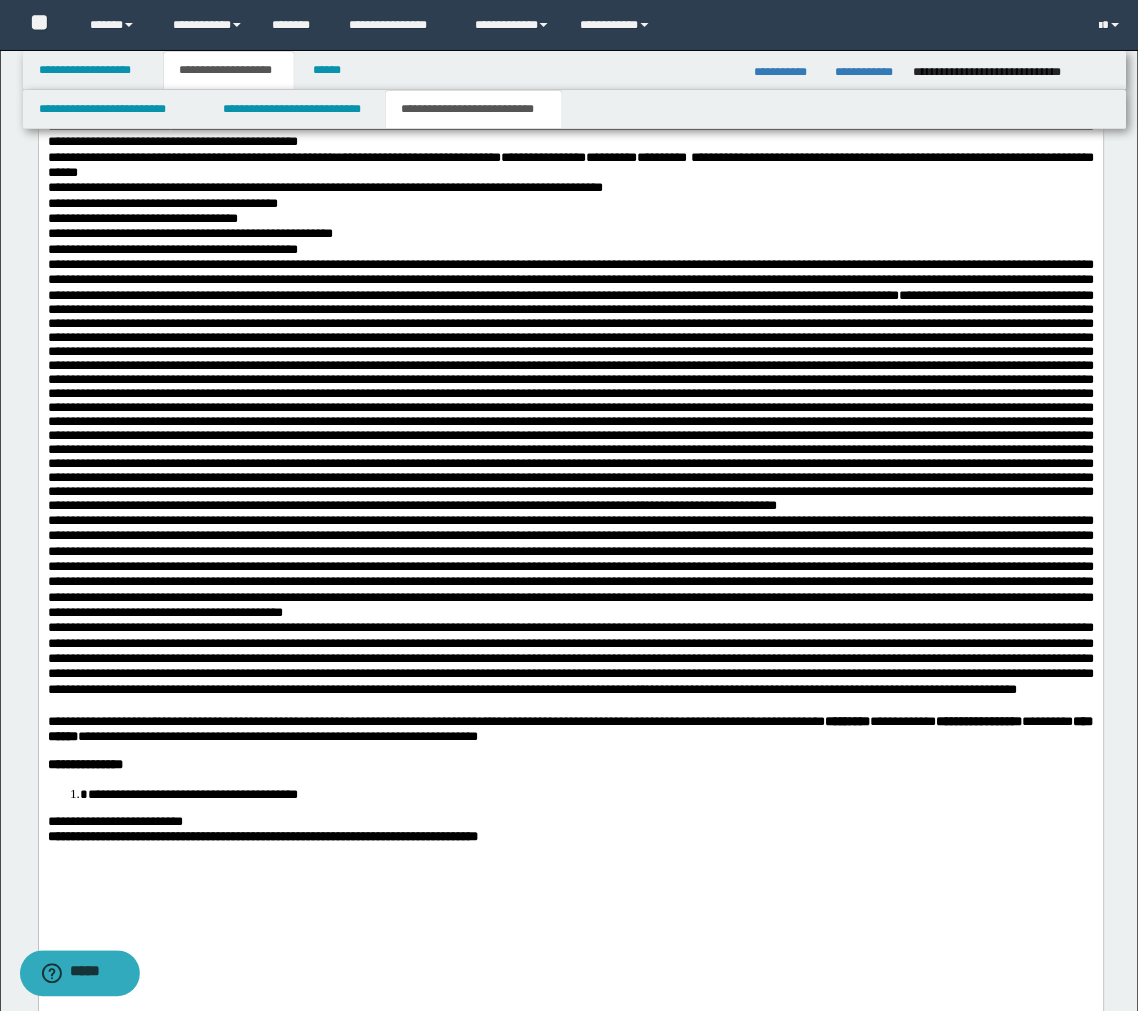 click on "**********" at bounding box center (570, 280) 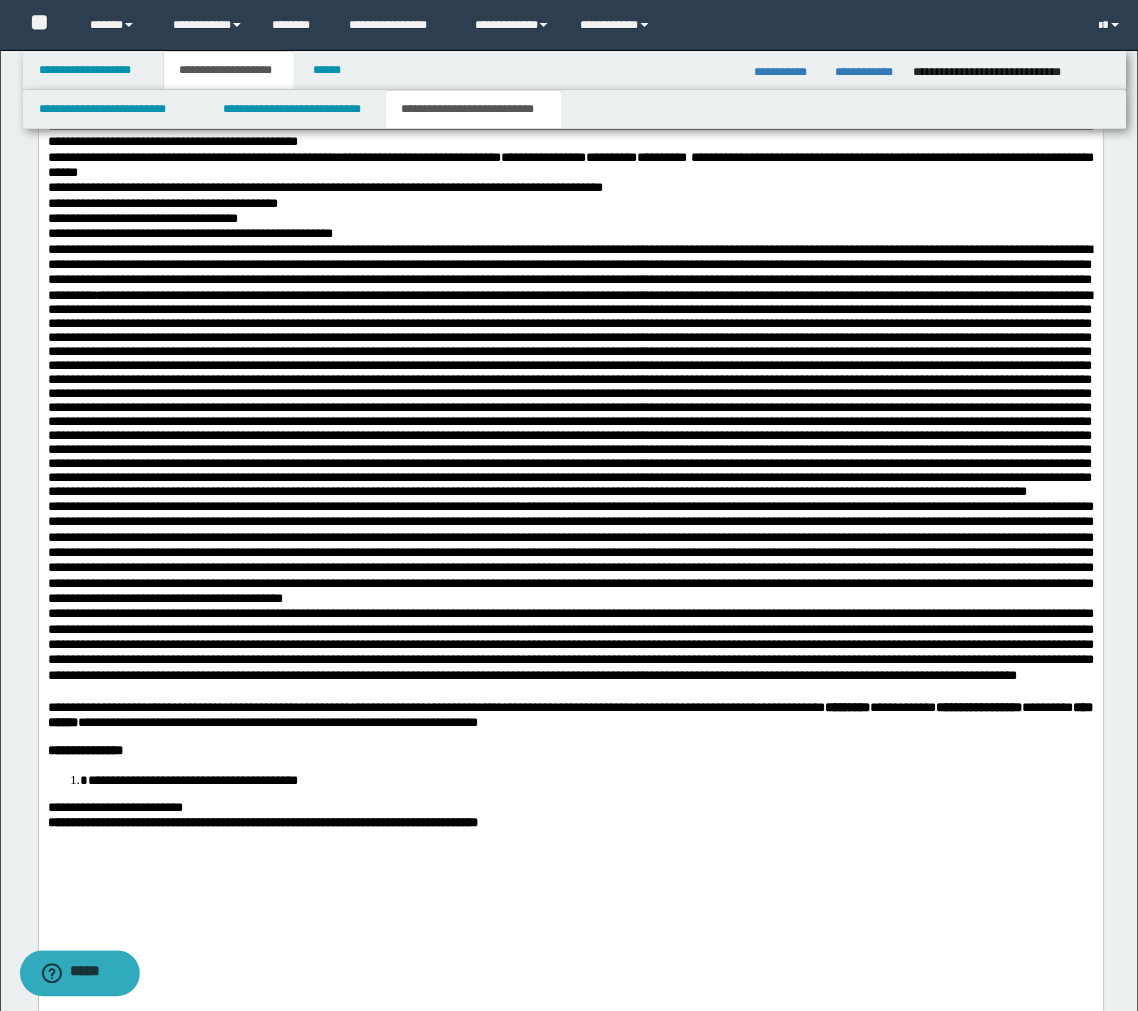 type 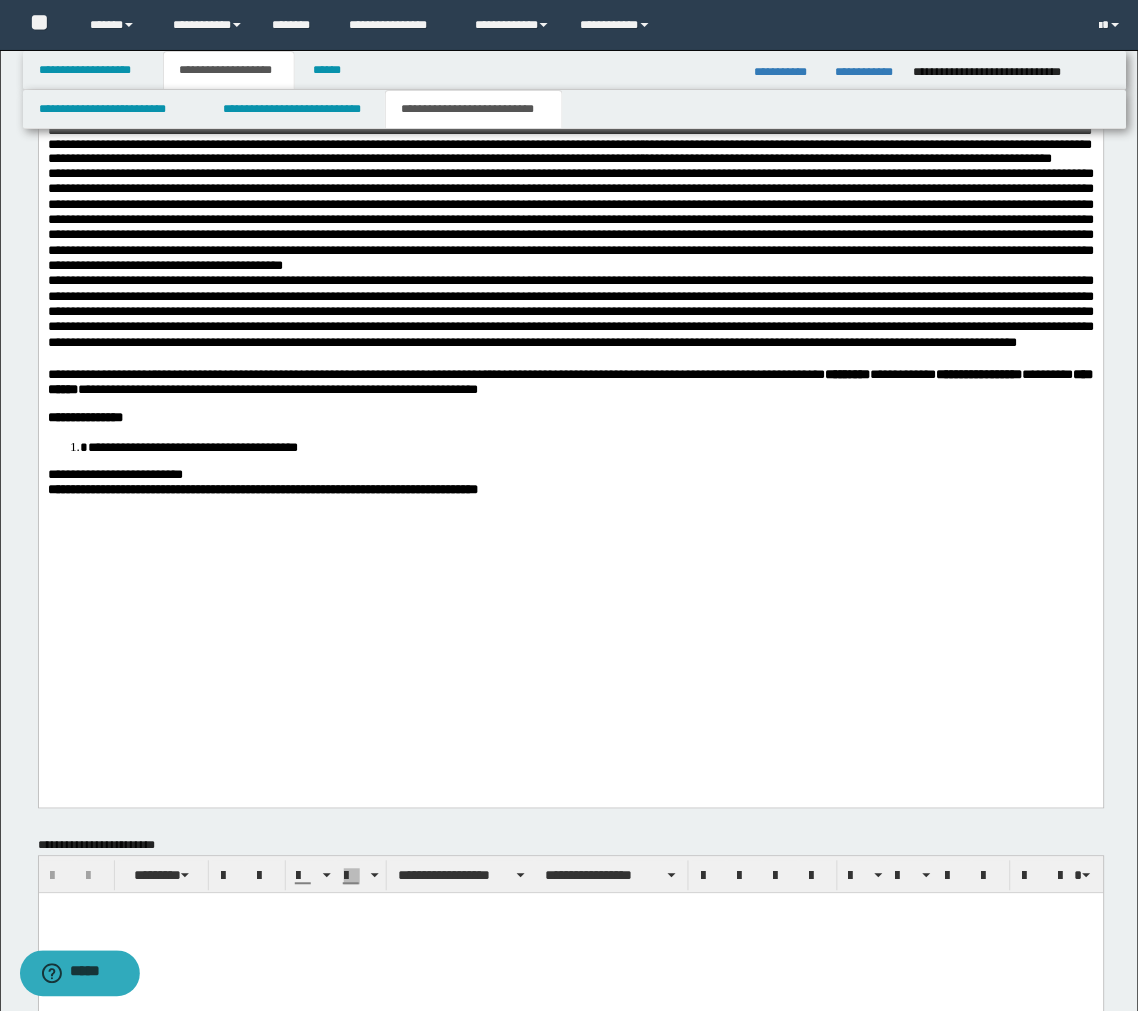 scroll, scrollTop: 1000, scrollLeft: 0, axis: vertical 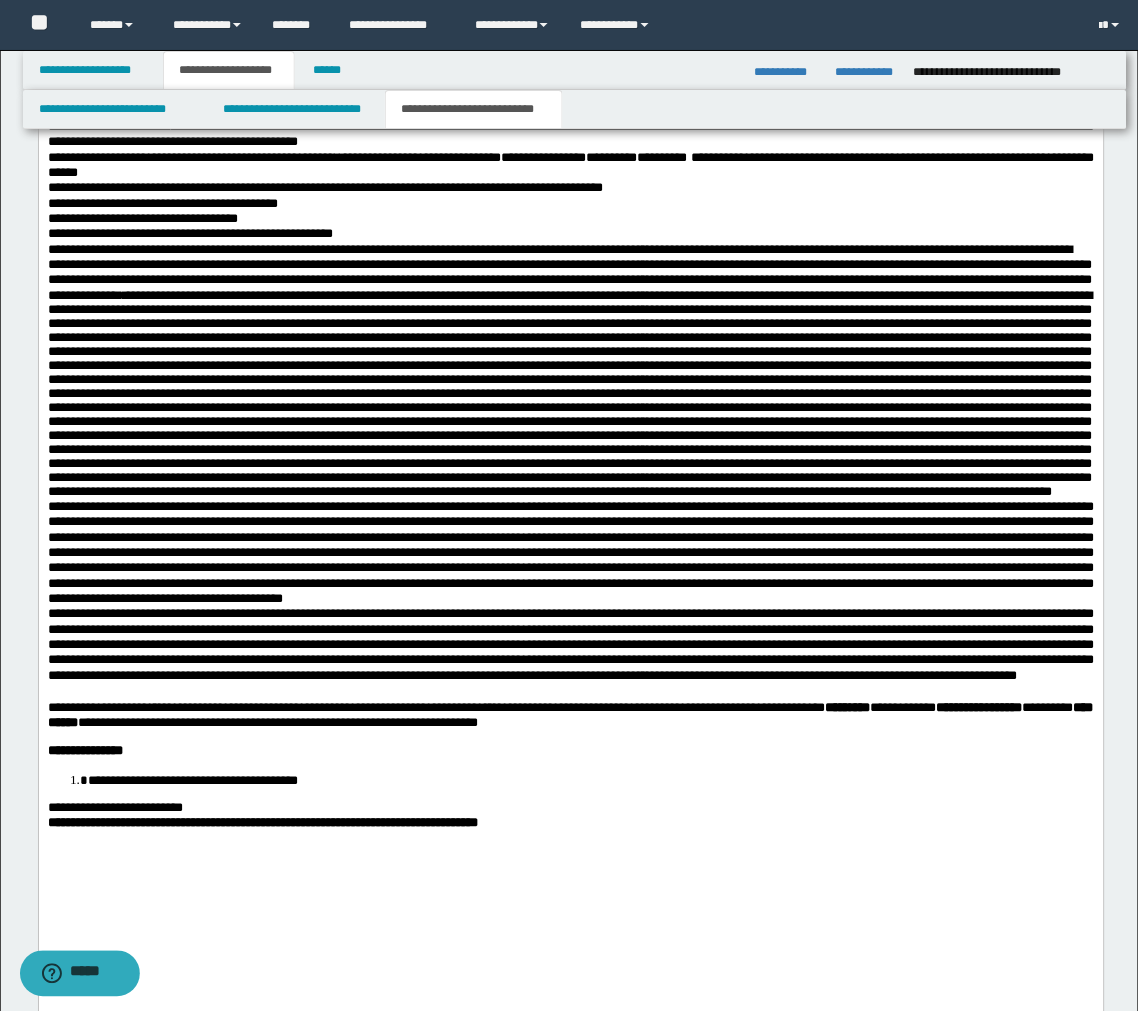 drag, startPoint x: 1094, startPoint y: 845, endPoint x: 143, endPoint y: 331, distance: 1081.0166 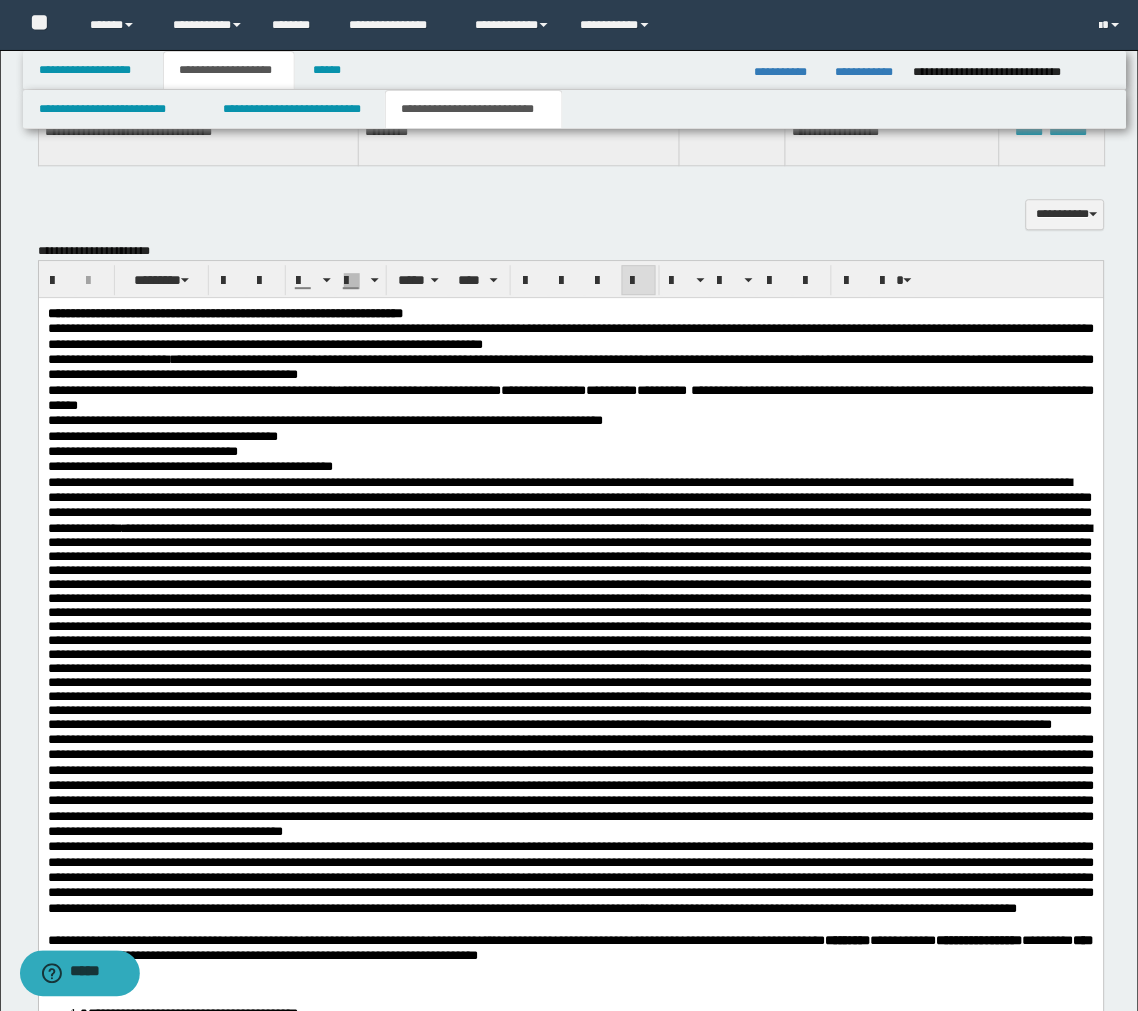 scroll, scrollTop: 444, scrollLeft: 0, axis: vertical 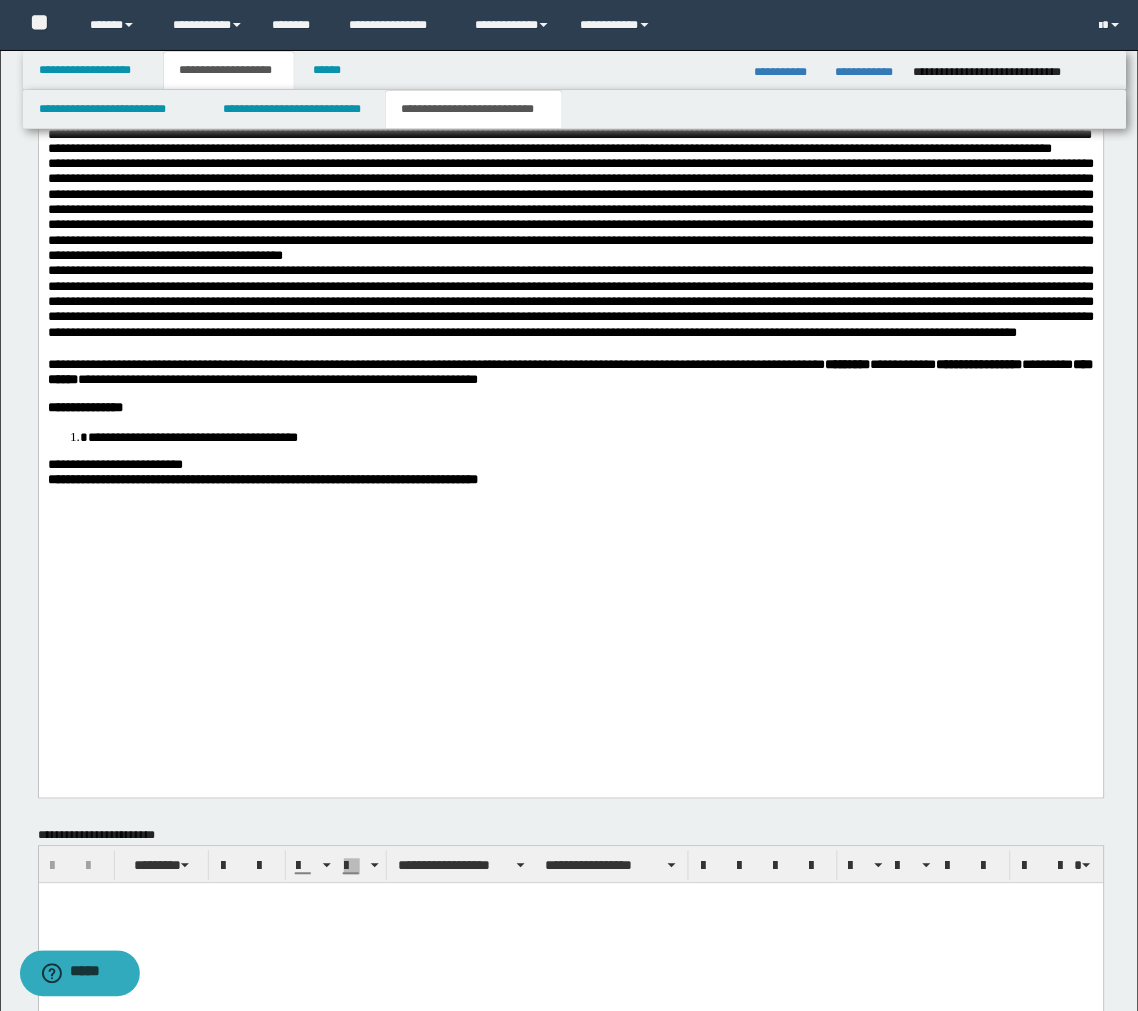 drag, startPoint x: 42, startPoint y: -262, endPoint x: 44, endPoint y: 636, distance: 898.0022 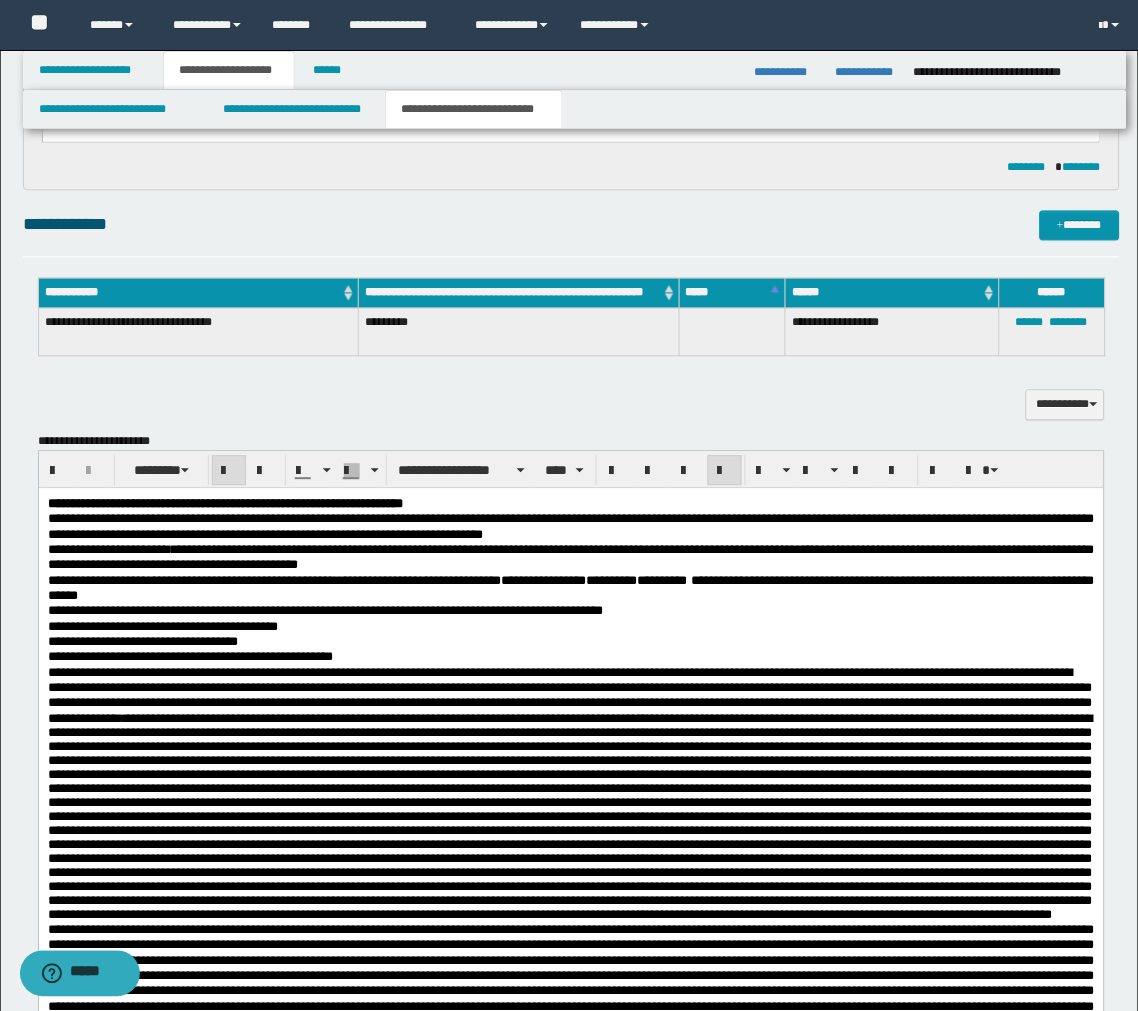 drag, startPoint x: 49, startPoint y: 503, endPoint x: 71, endPoint y: 525, distance: 31.112698 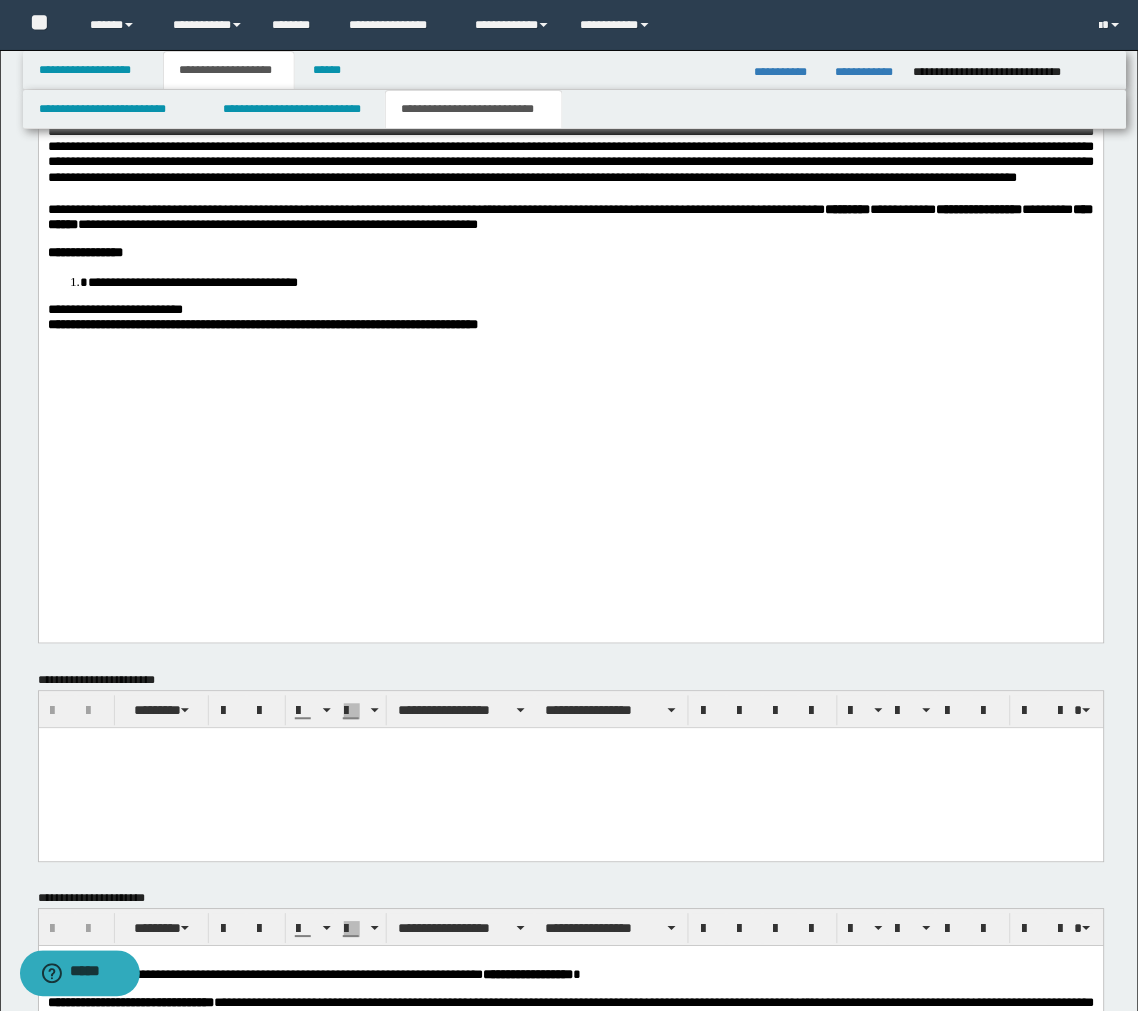scroll, scrollTop: 1191, scrollLeft: 0, axis: vertical 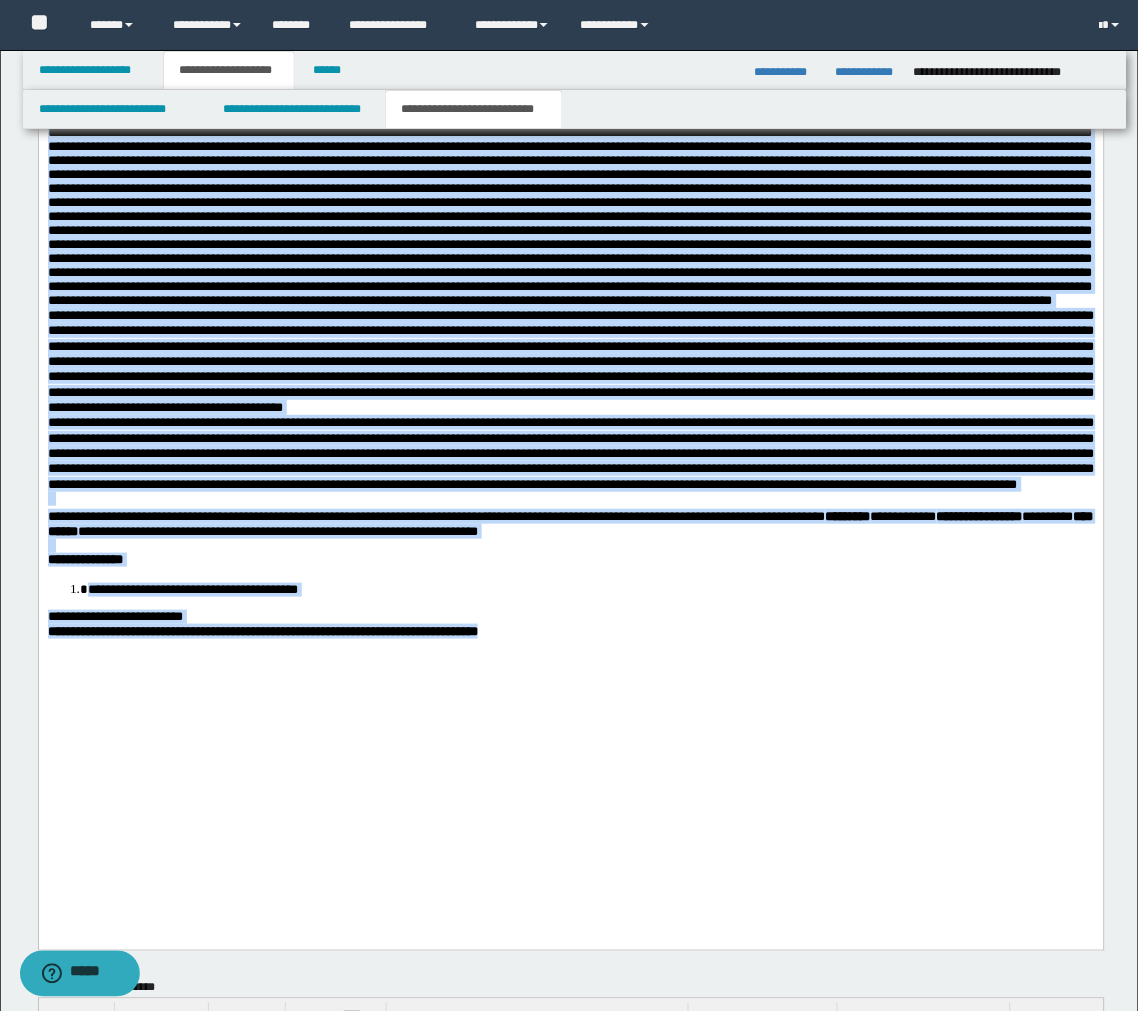 drag, startPoint x: 48, startPoint y: -111, endPoint x: 833, endPoint y: 853, distance: 1243.1898 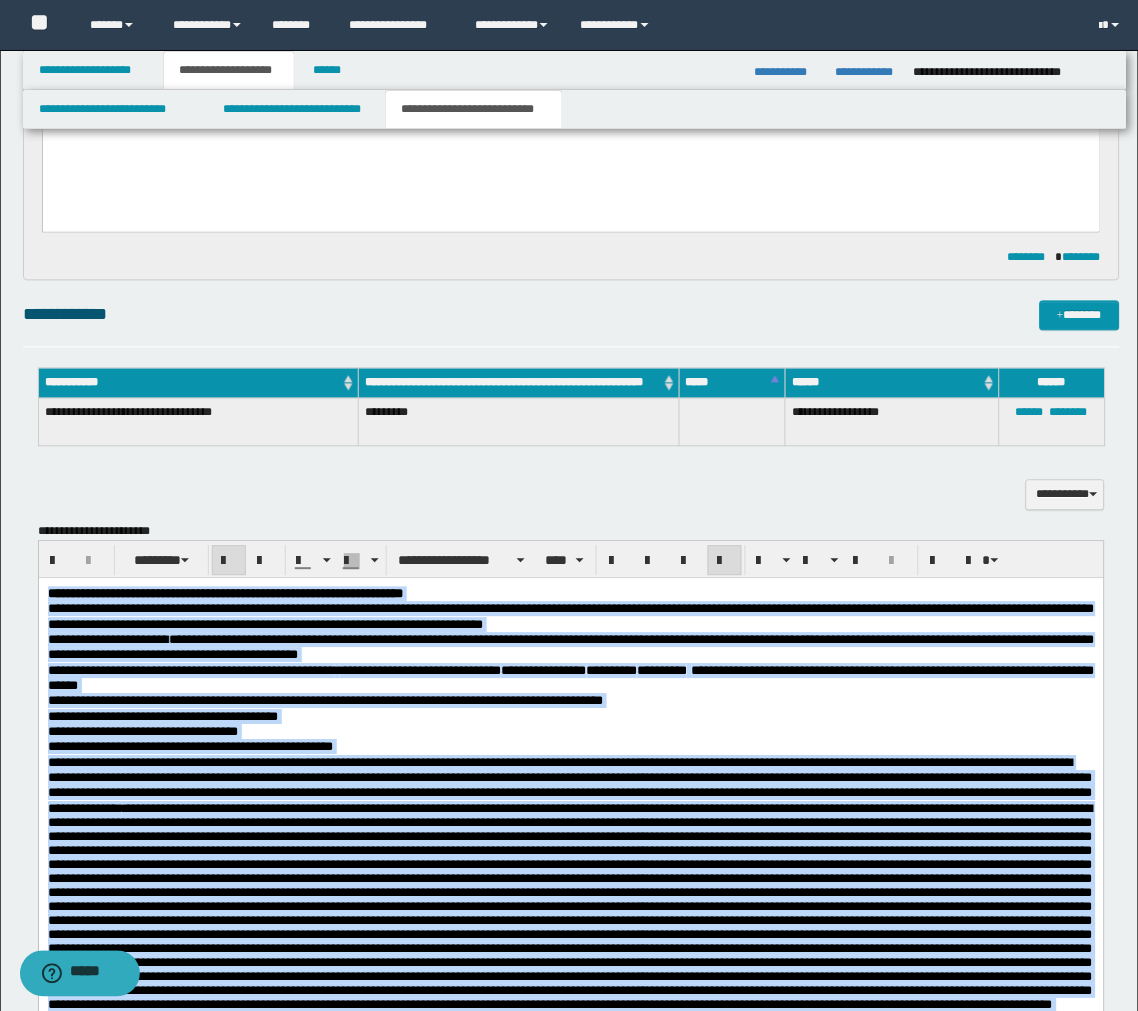 scroll, scrollTop: 302, scrollLeft: 0, axis: vertical 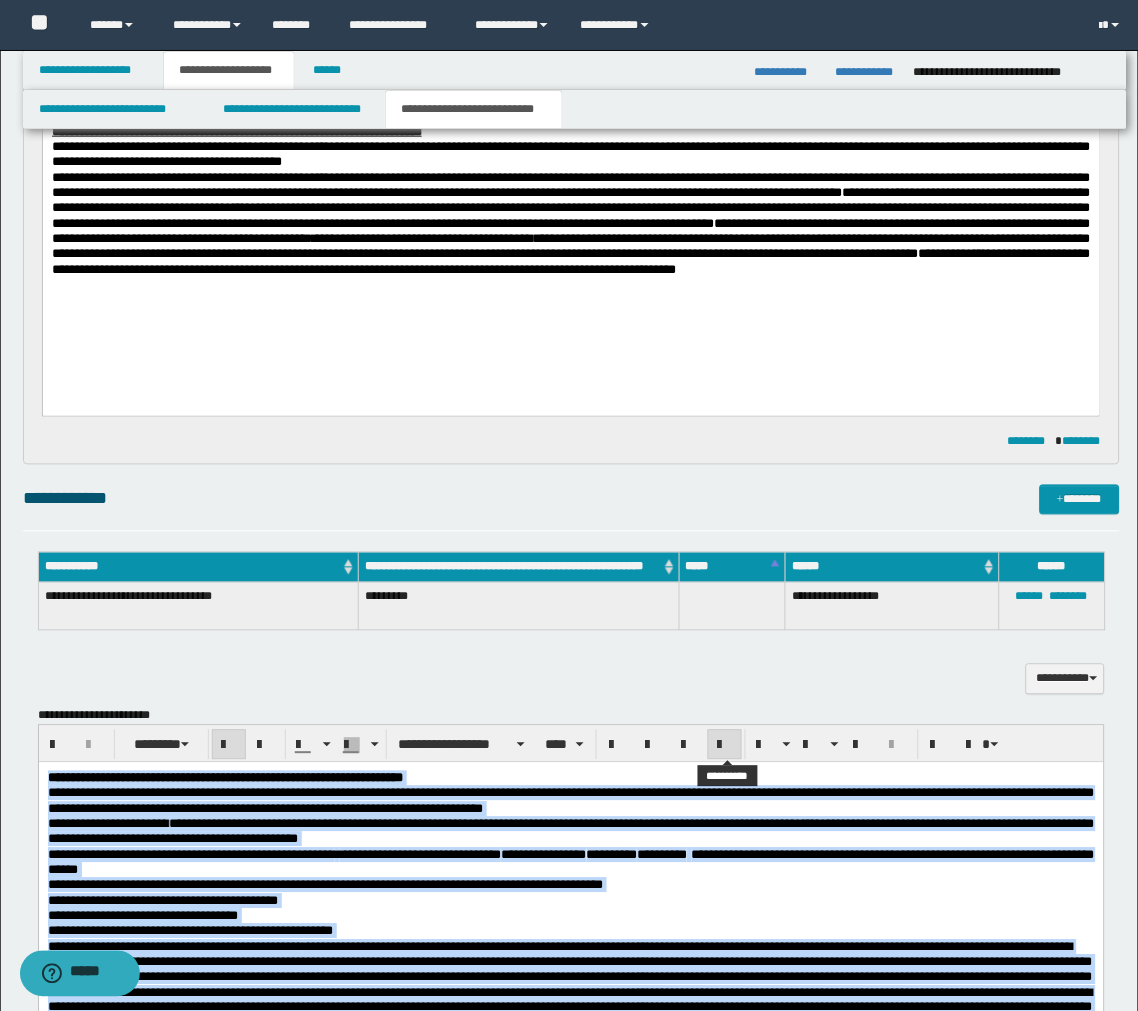 click at bounding box center [725, 746] 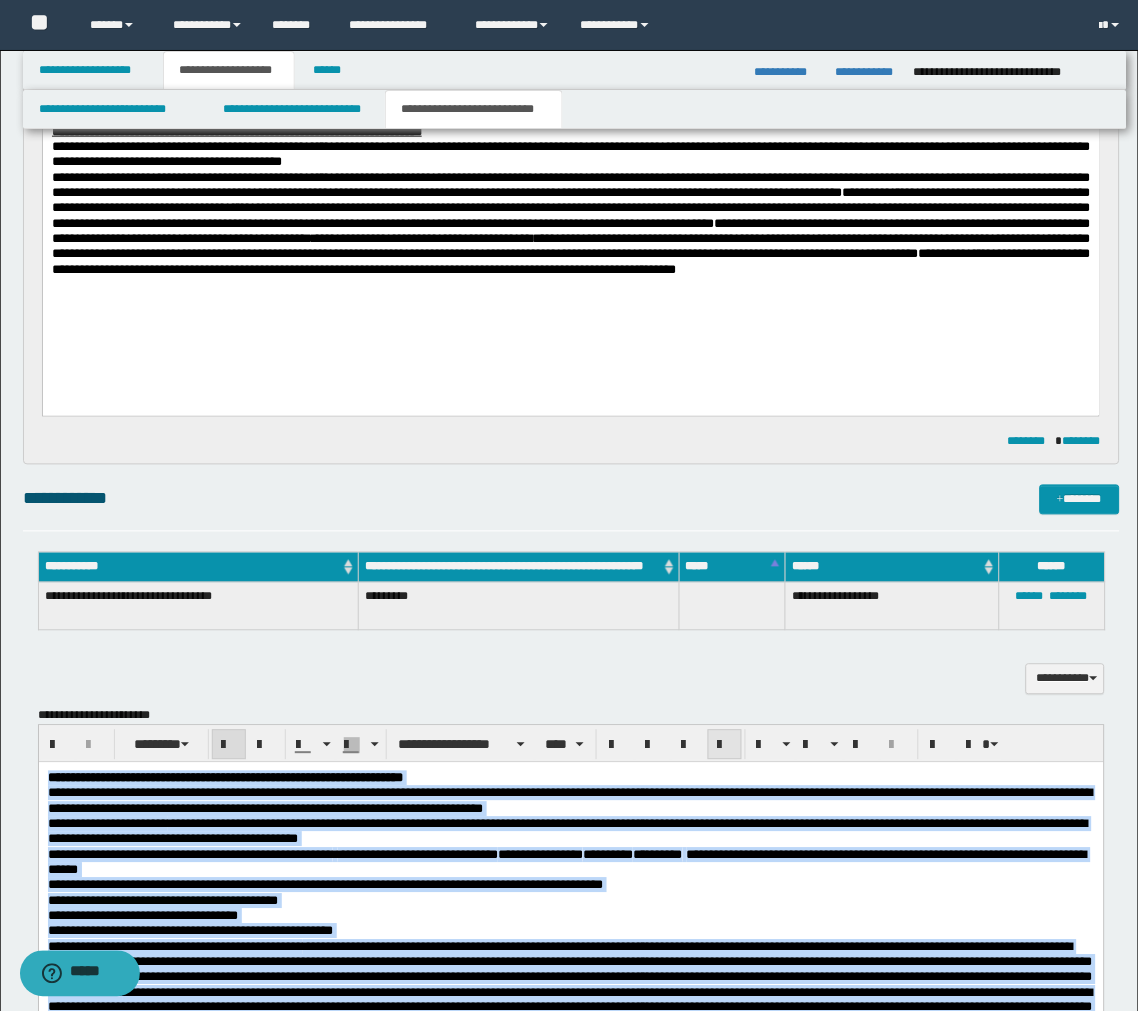 click at bounding box center (725, 746) 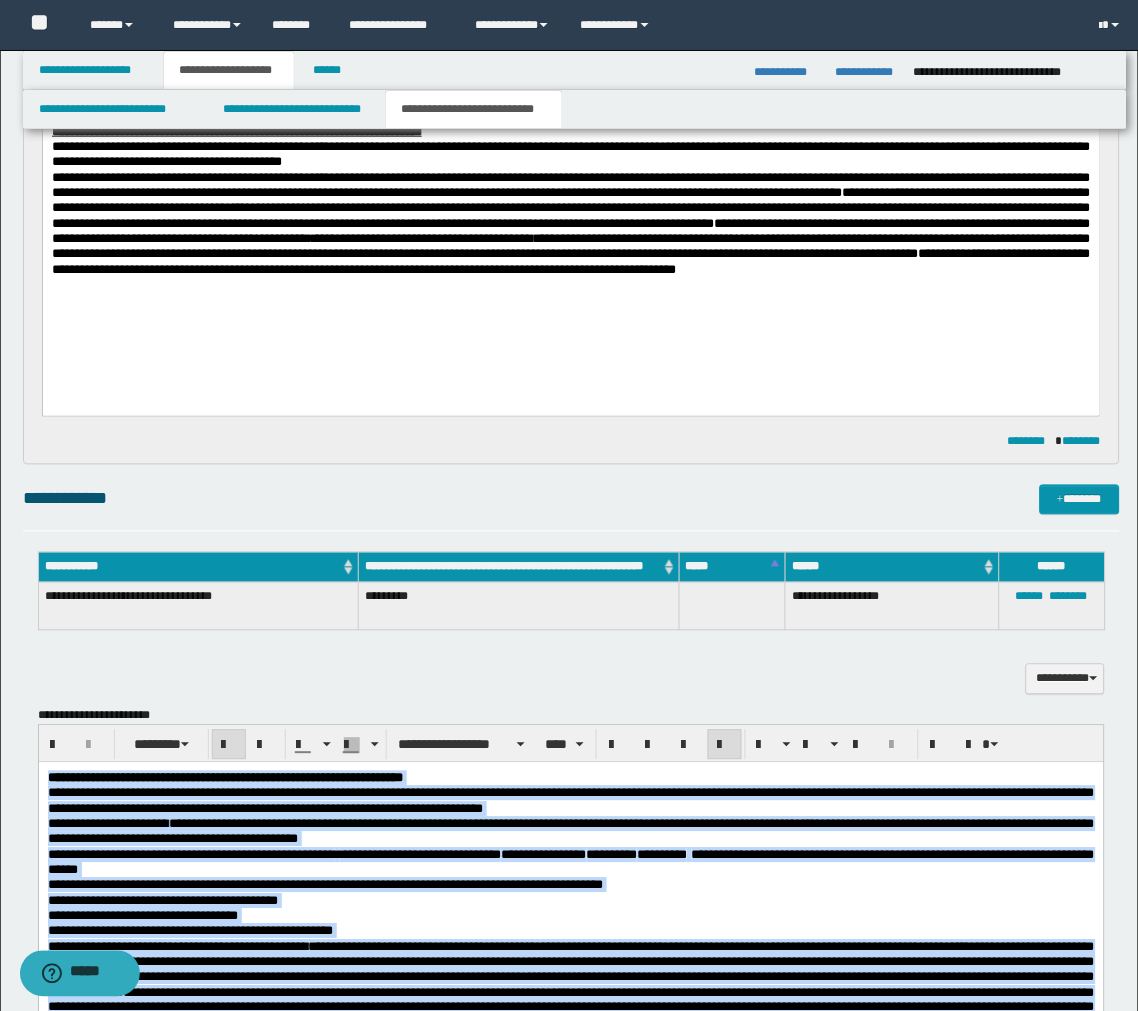 click on "**********" at bounding box center [570, 930] 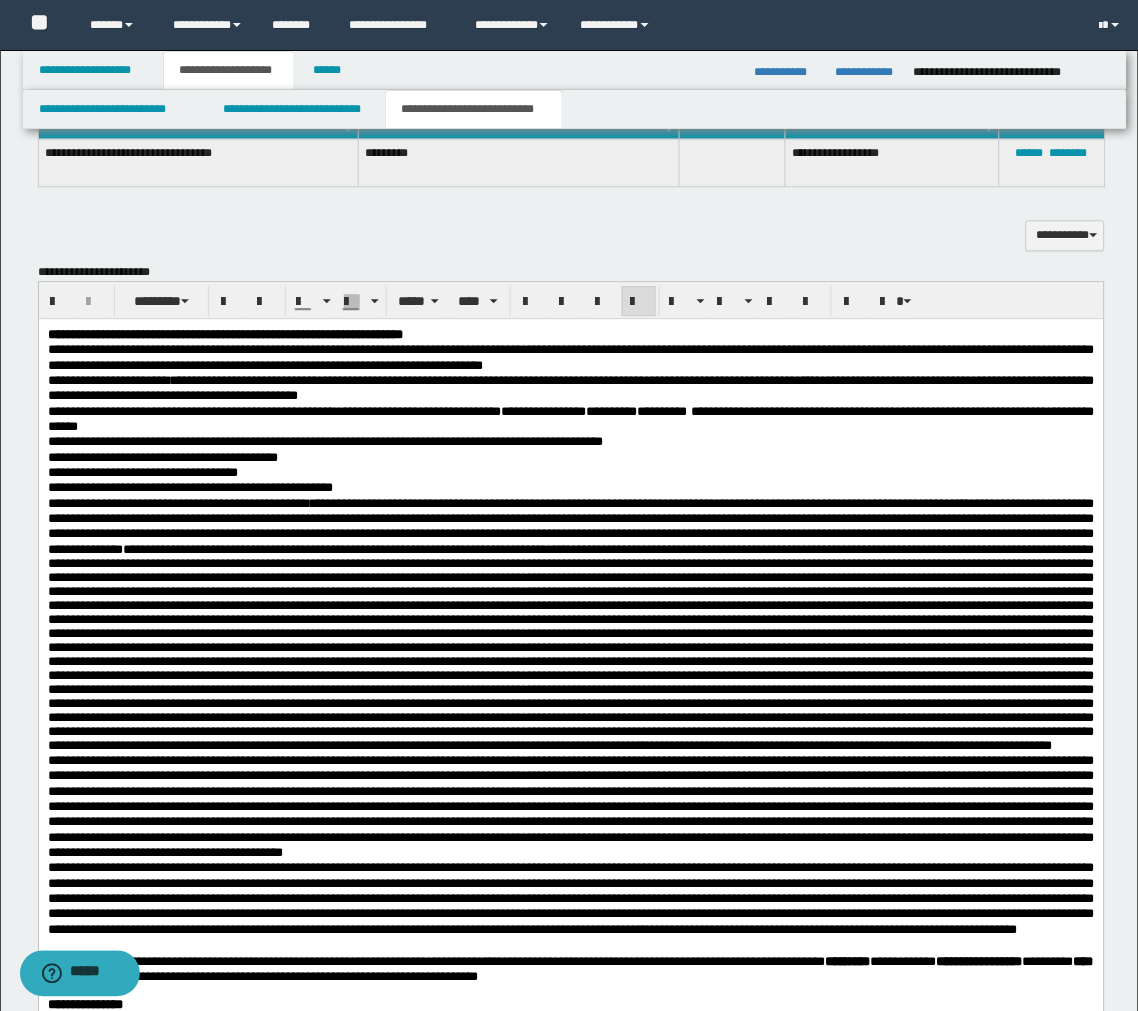 scroll, scrollTop: 857, scrollLeft: 0, axis: vertical 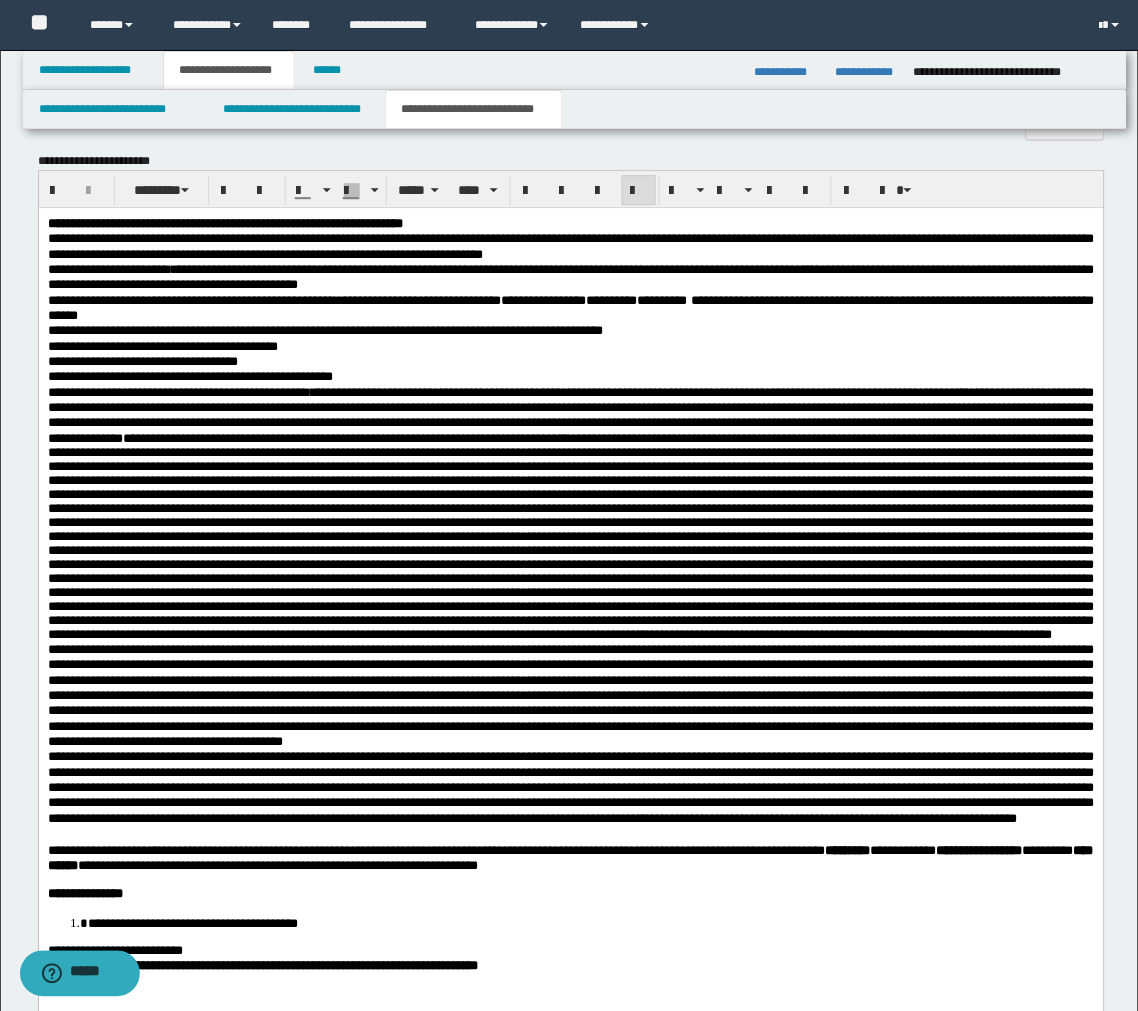 click at bounding box center (570, 695) 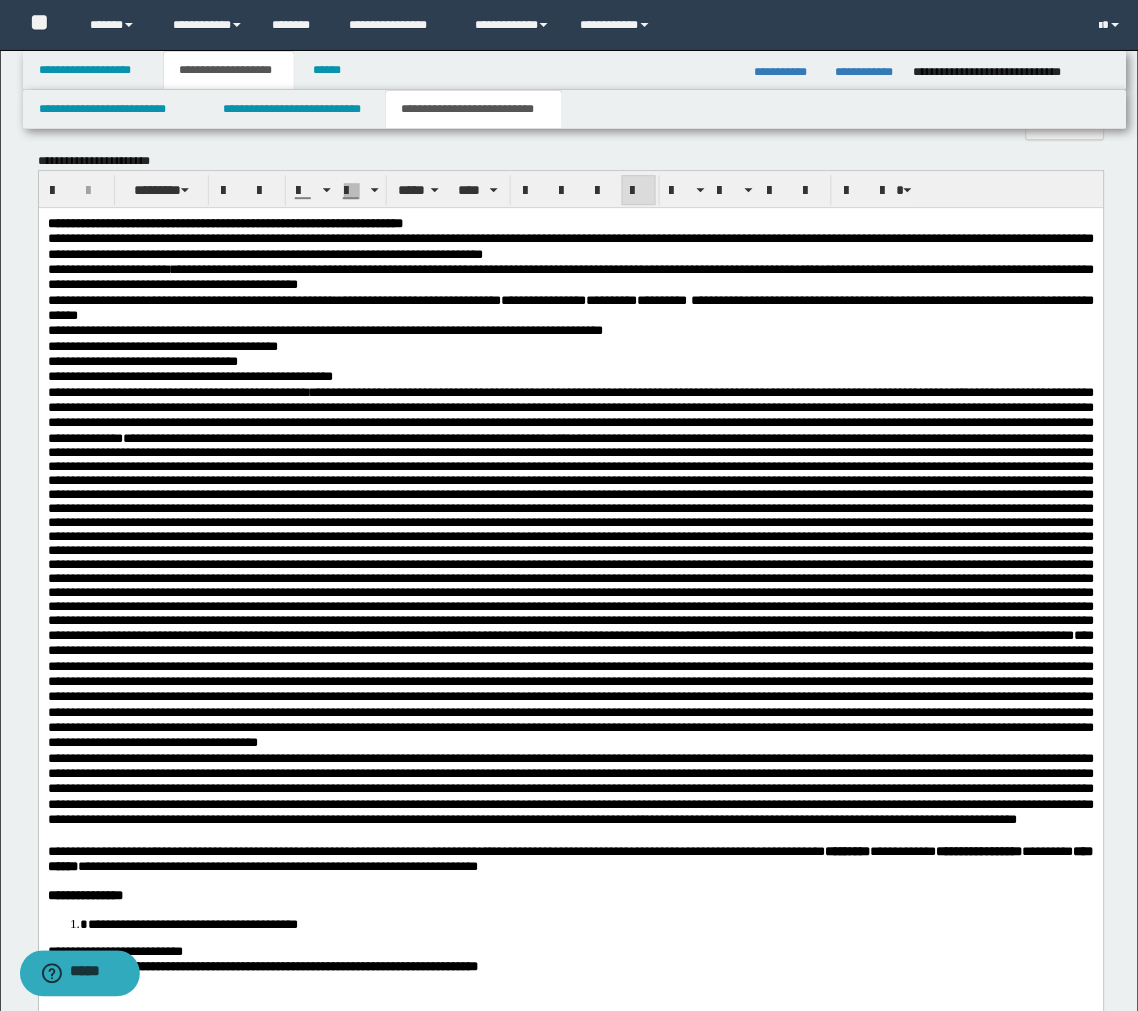 click at bounding box center [570, 789] 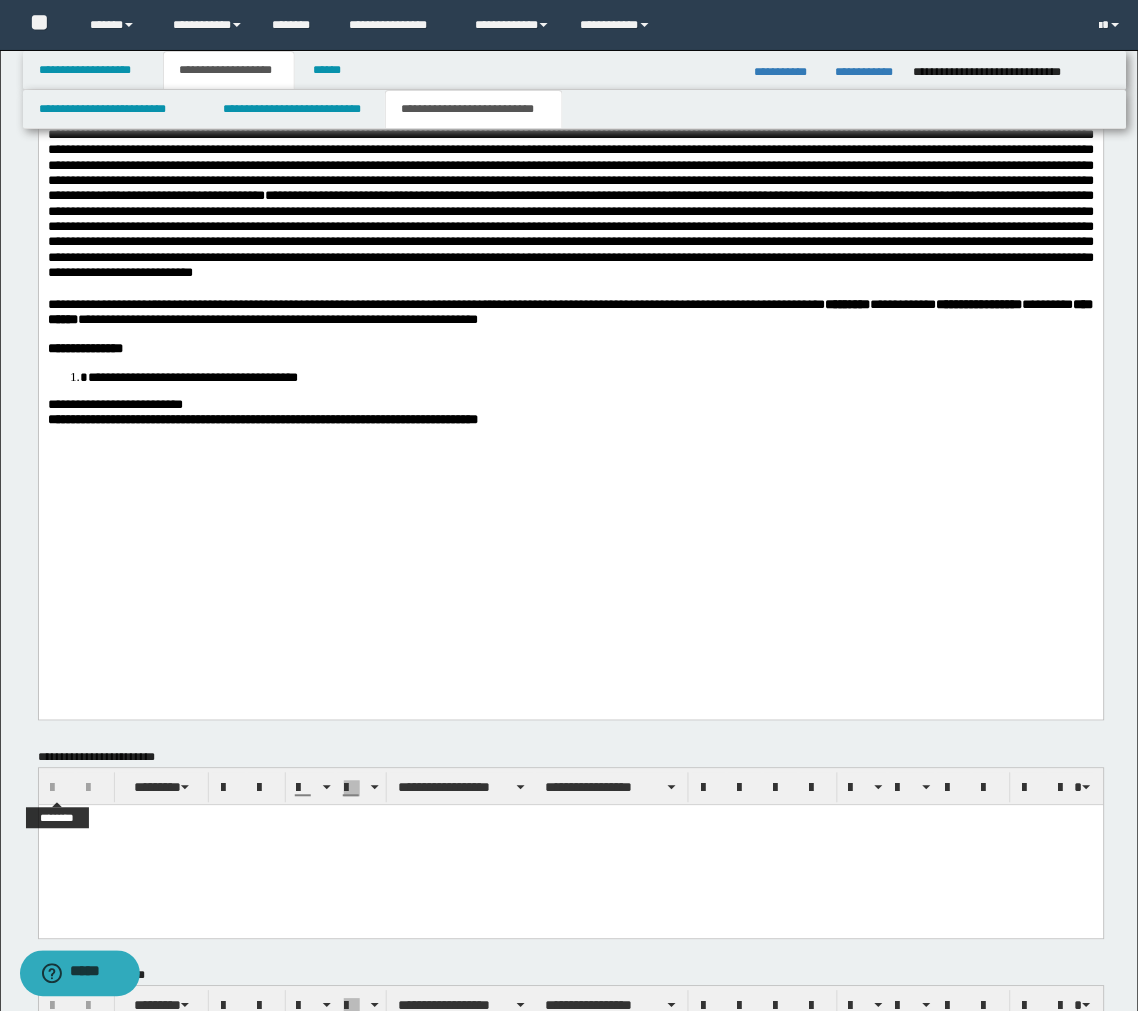 scroll, scrollTop: 1413, scrollLeft: 0, axis: vertical 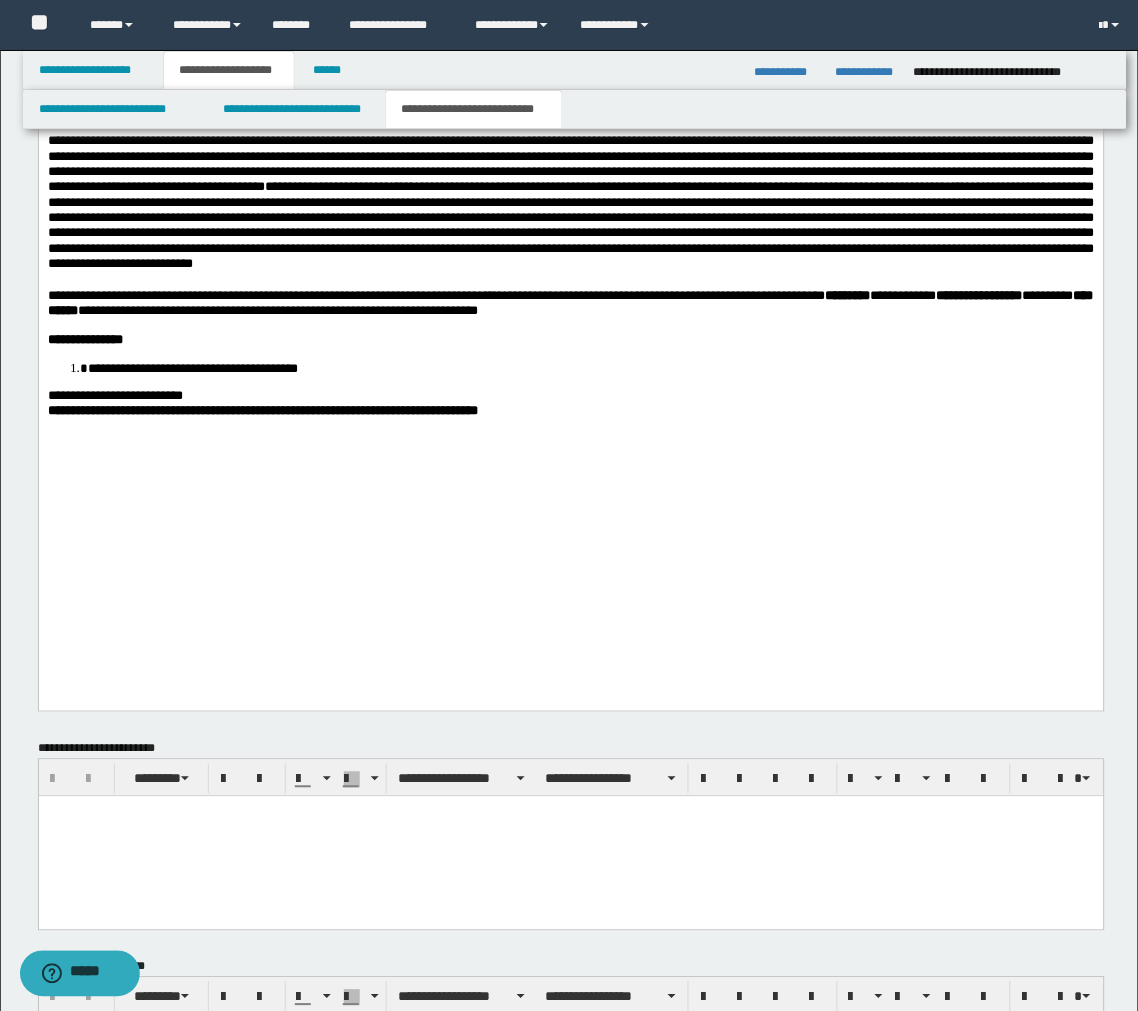 click on "**********" at bounding box center [570, 65] 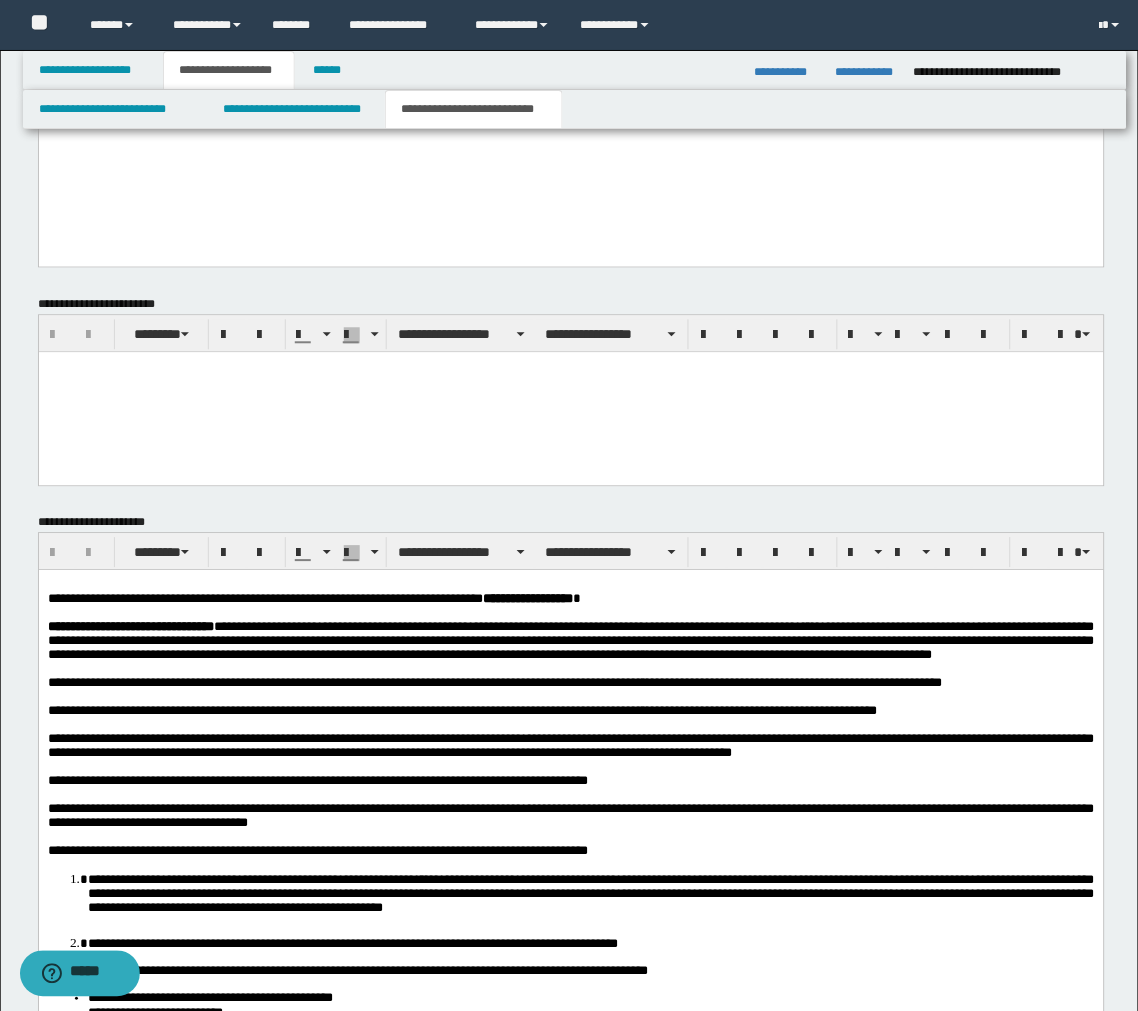 scroll, scrollTop: 2080, scrollLeft: 0, axis: vertical 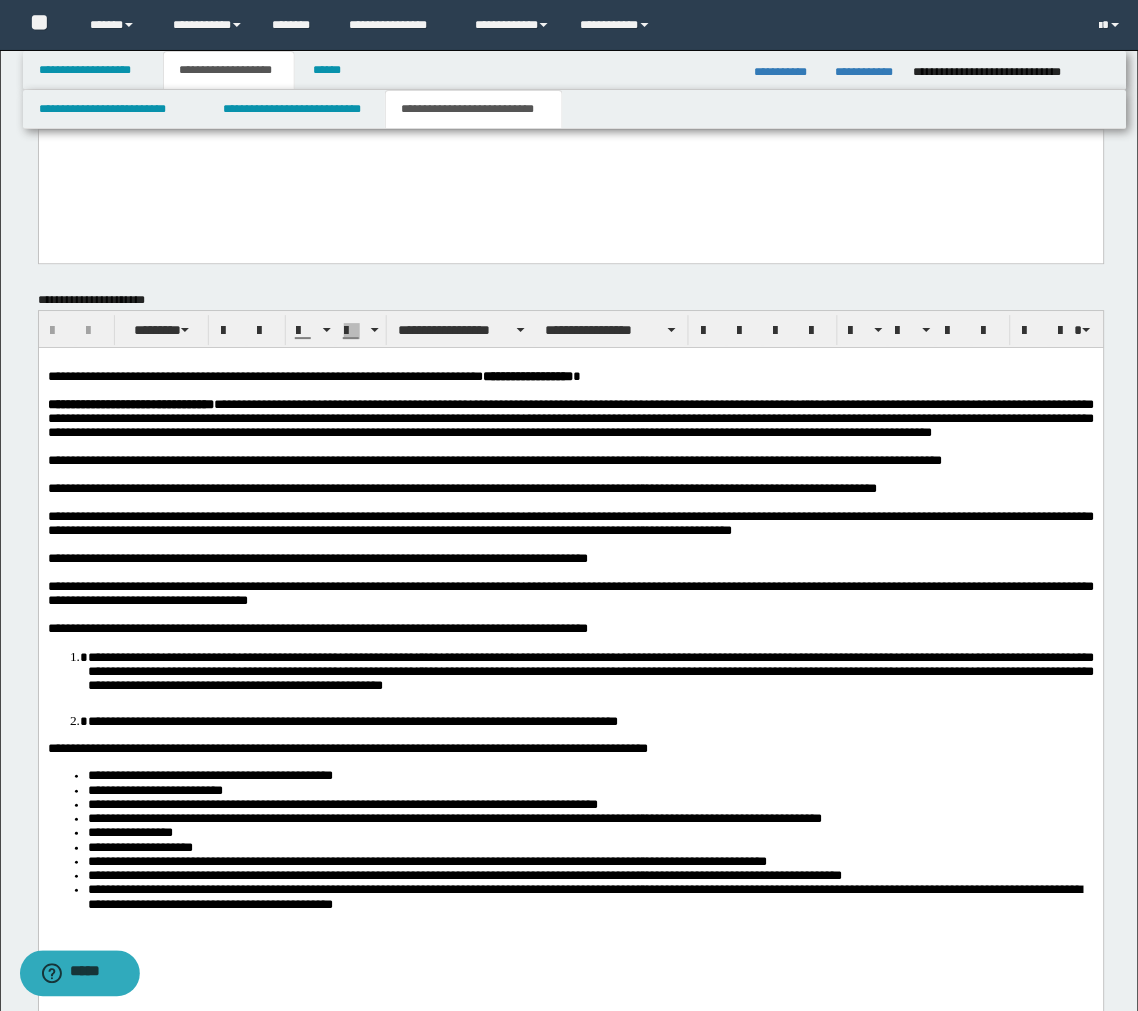 click on "**********" at bounding box center [570, 664] 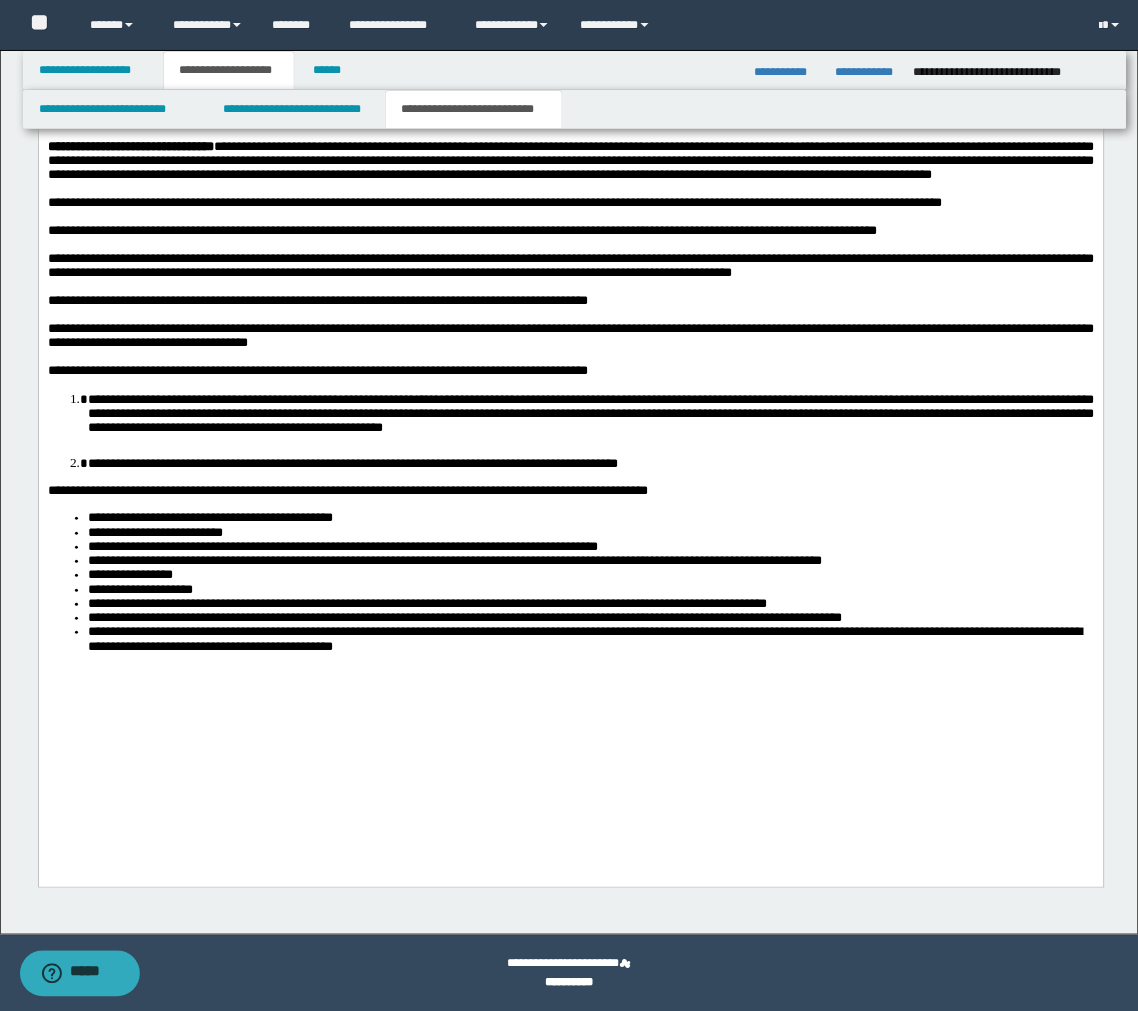 scroll, scrollTop: 2325, scrollLeft: 0, axis: vertical 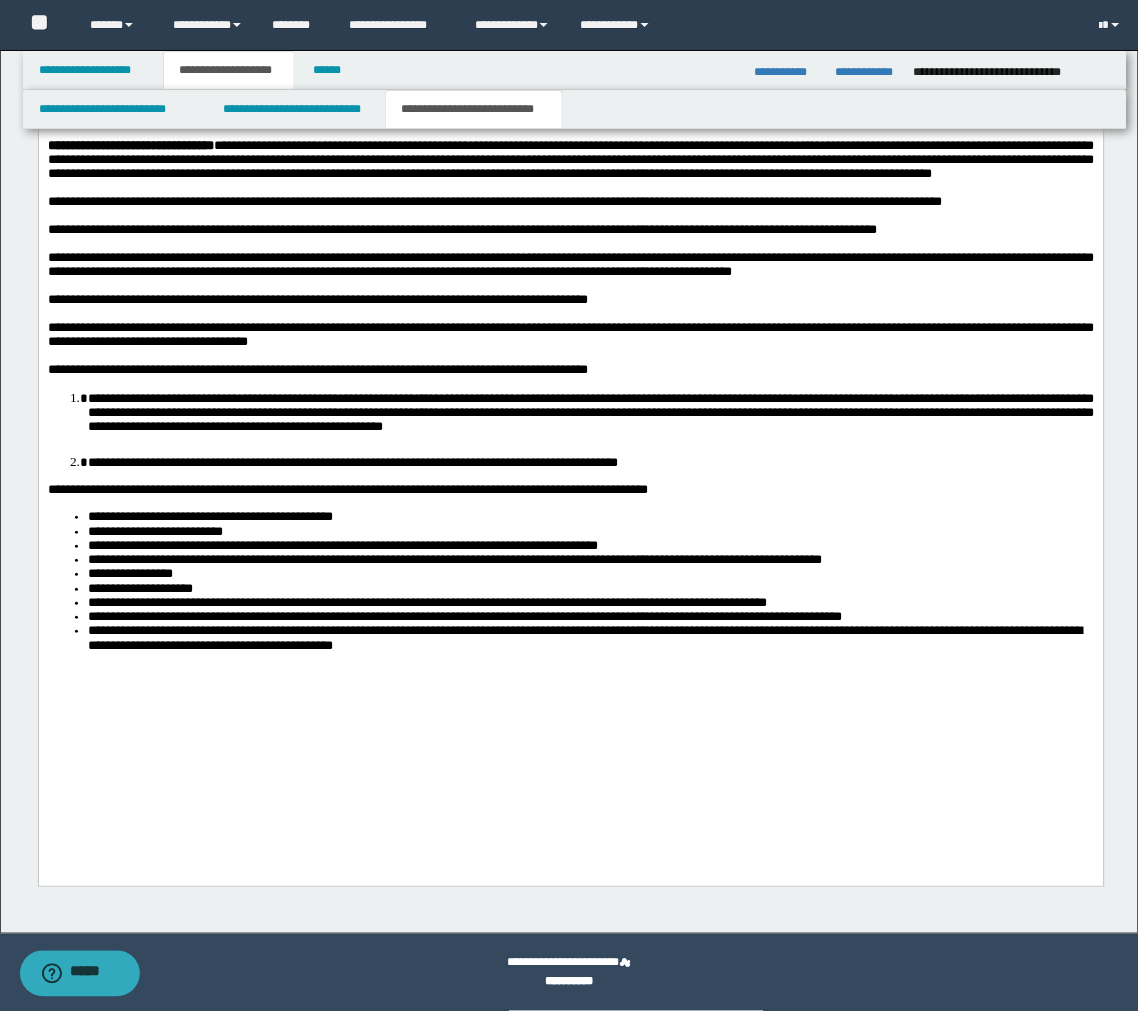 click on "**********" at bounding box center [570, 412] 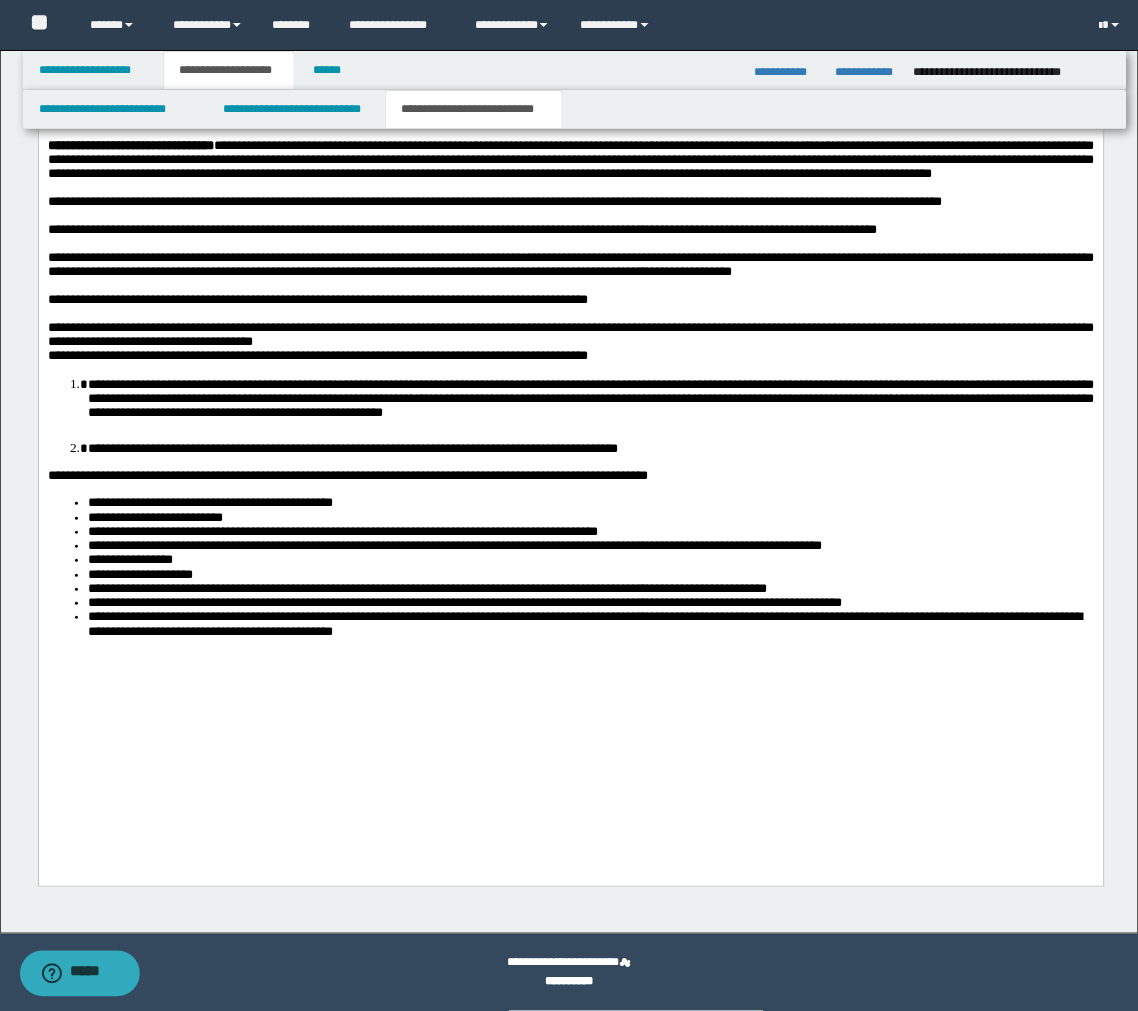 scroll, scrollTop: 2308, scrollLeft: 0, axis: vertical 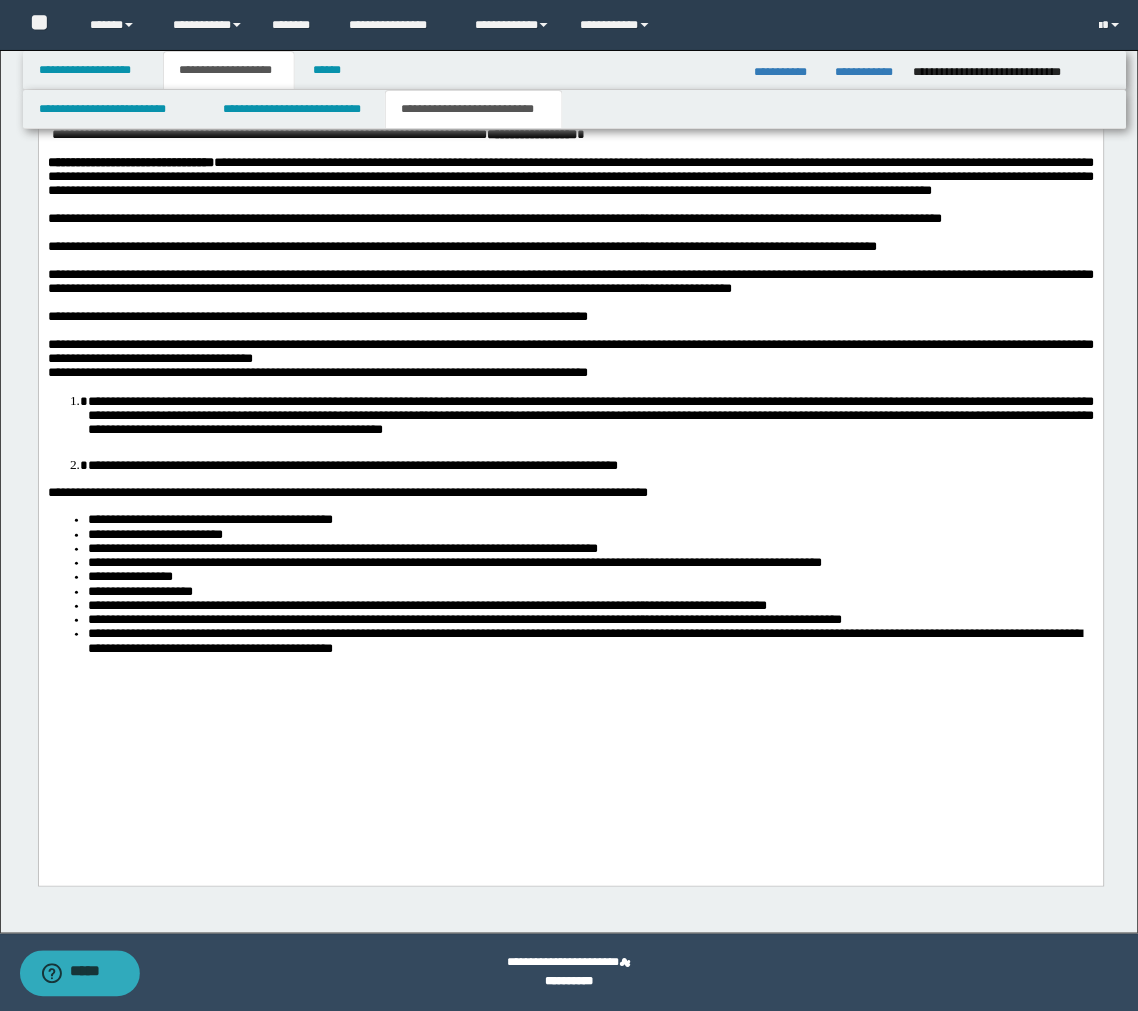 click at bounding box center [582, 330] 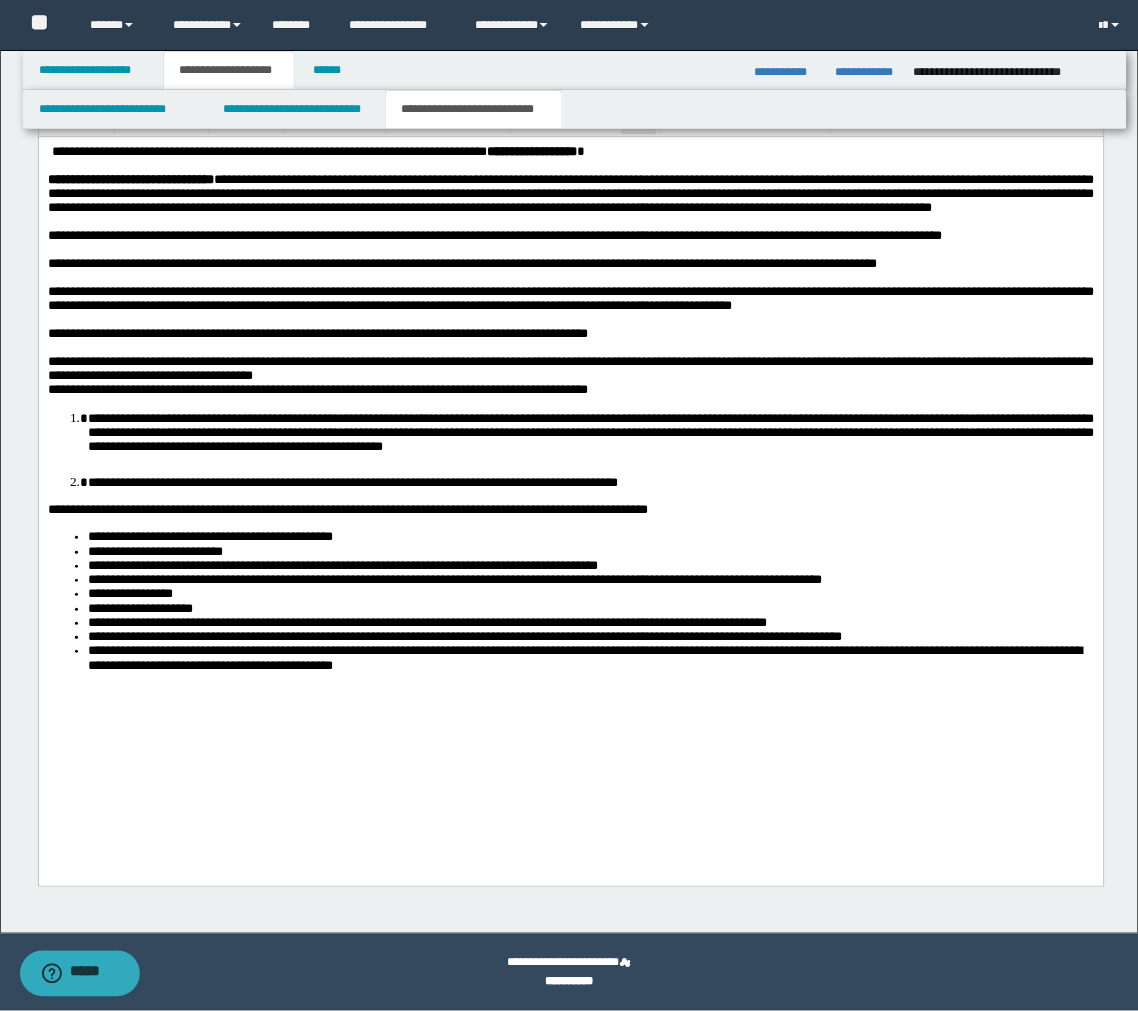 scroll, scrollTop: 2291, scrollLeft: 0, axis: vertical 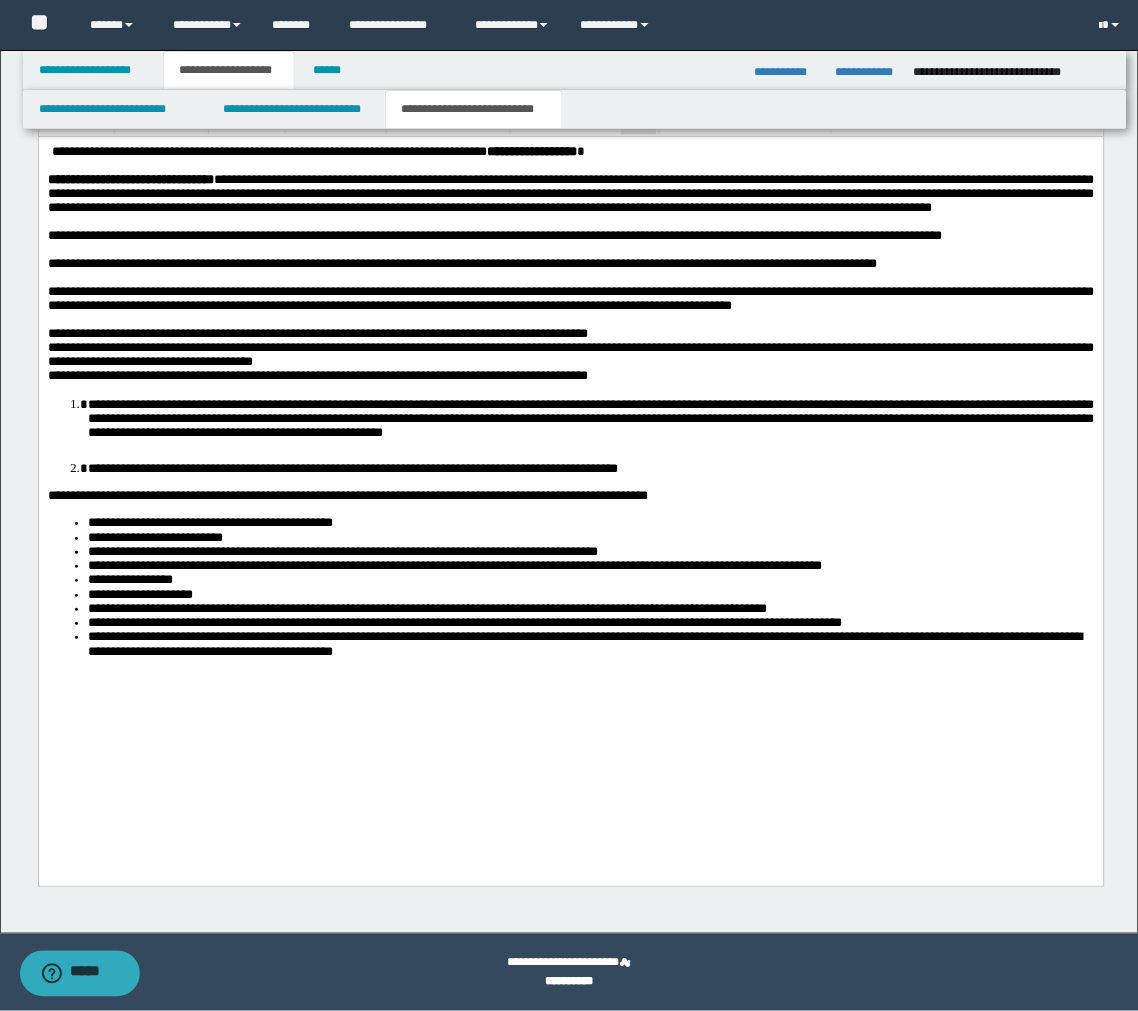 click at bounding box center [582, 319] 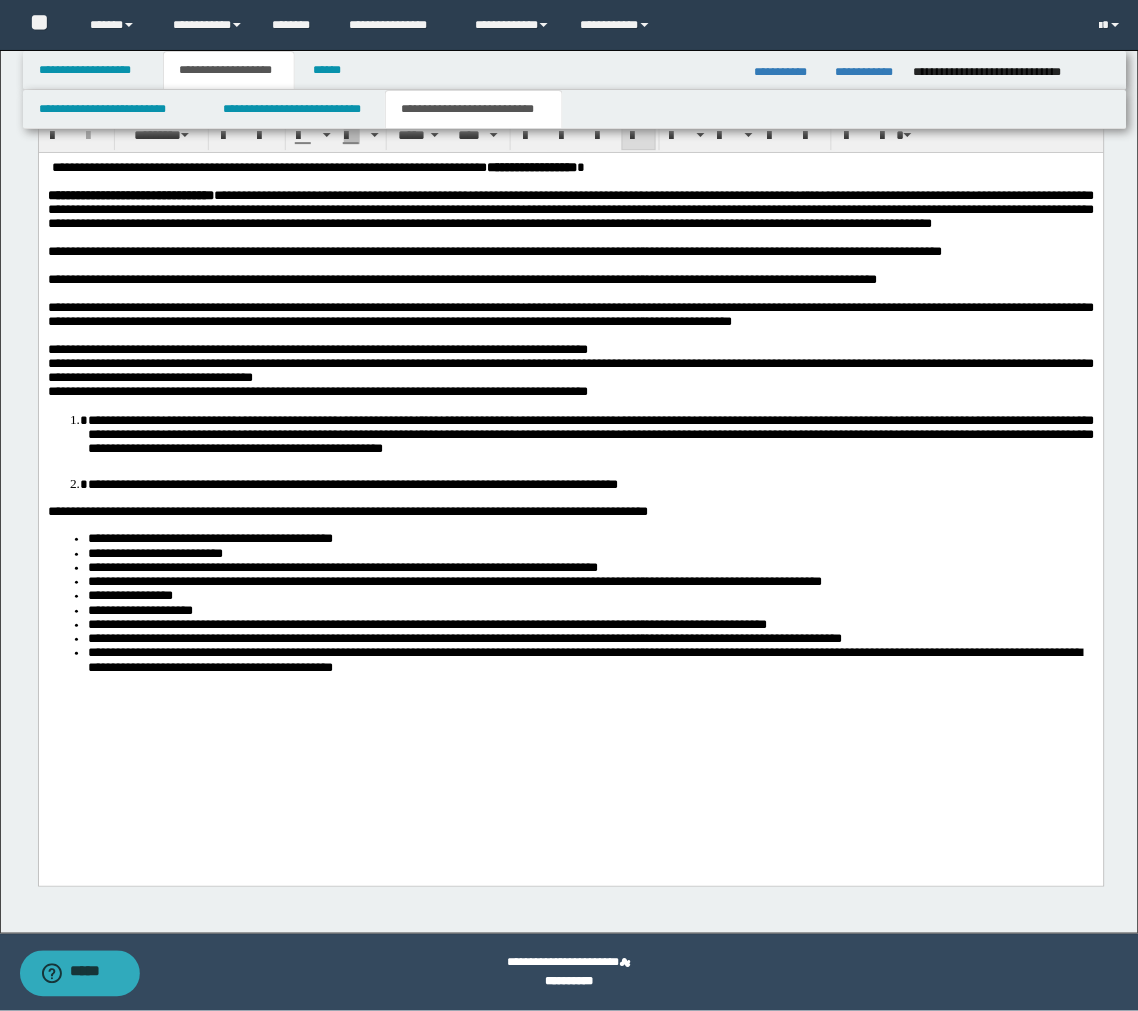 scroll, scrollTop: 2275, scrollLeft: 0, axis: vertical 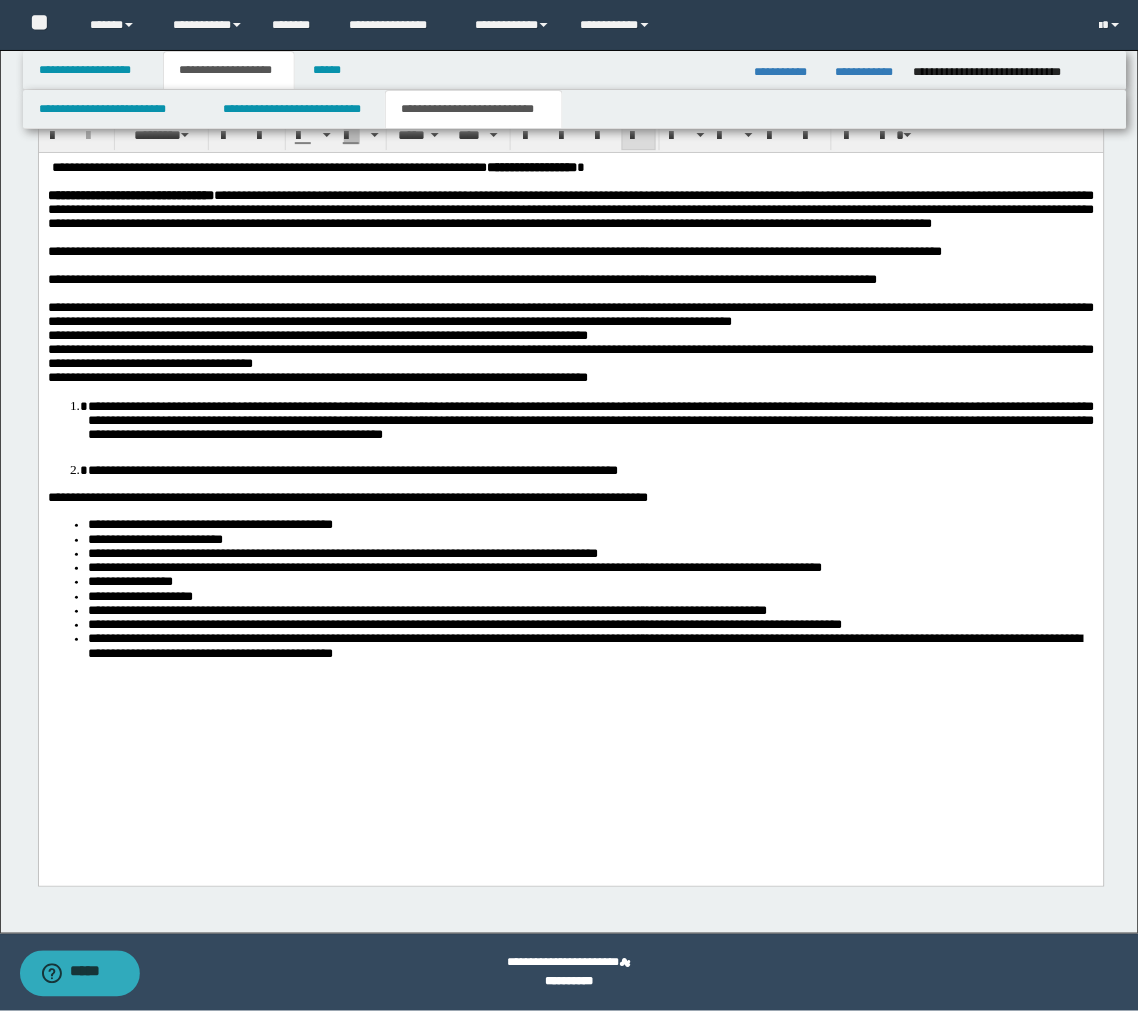 click at bounding box center (582, 293) 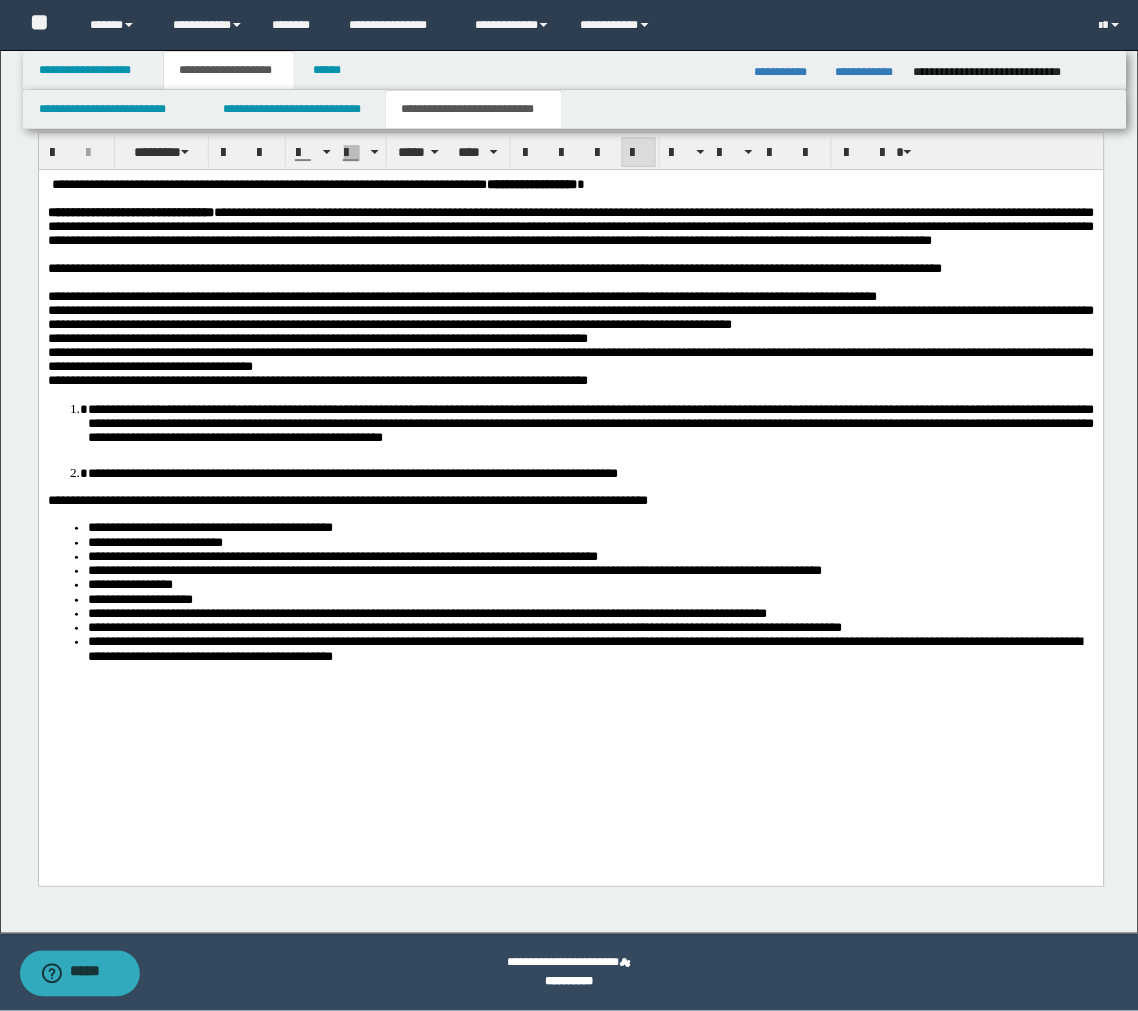 click at bounding box center [582, 282] 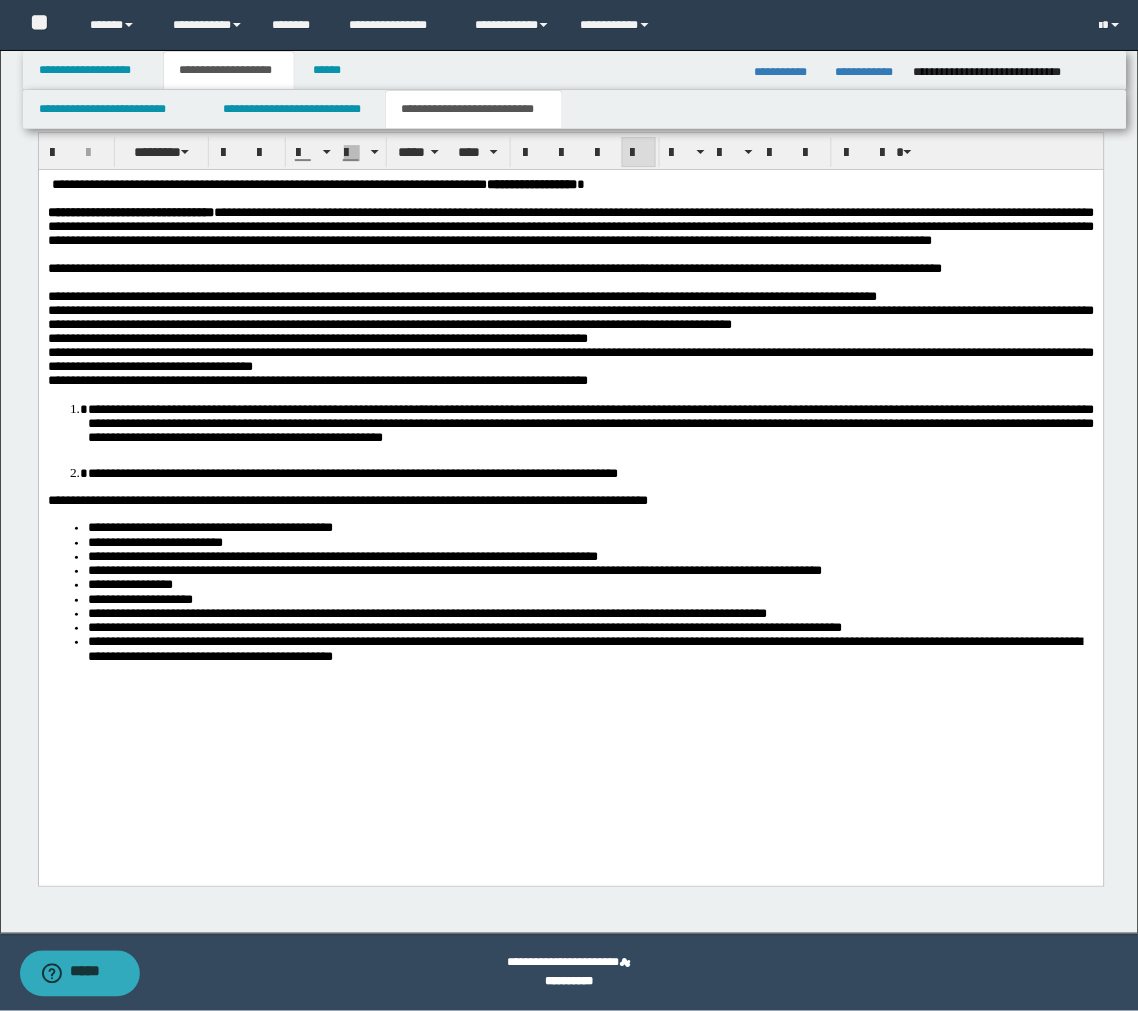 scroll, scrollTop: 2241, scrollLeft: 0, axis: vertical 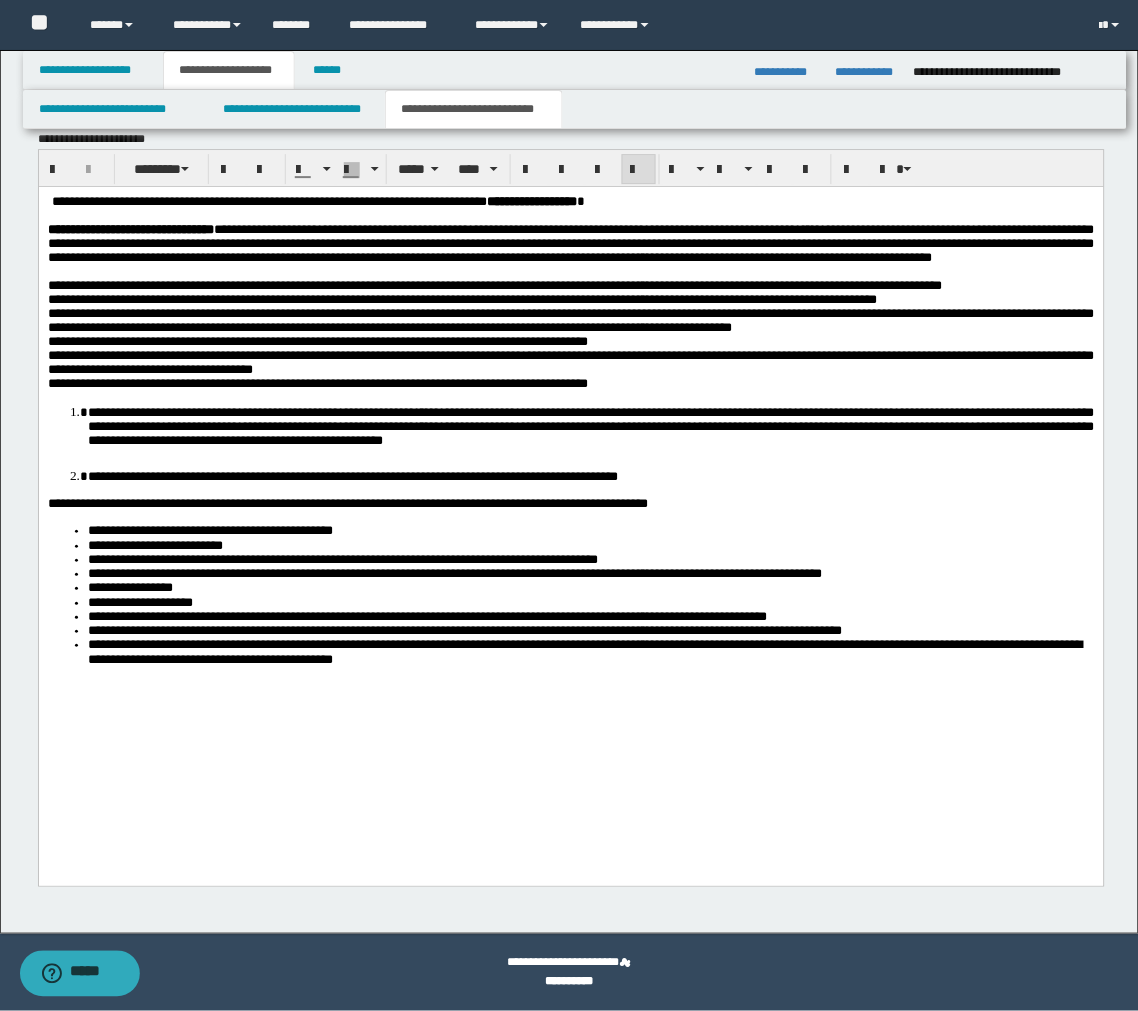 click at bounding box center [582, 271] 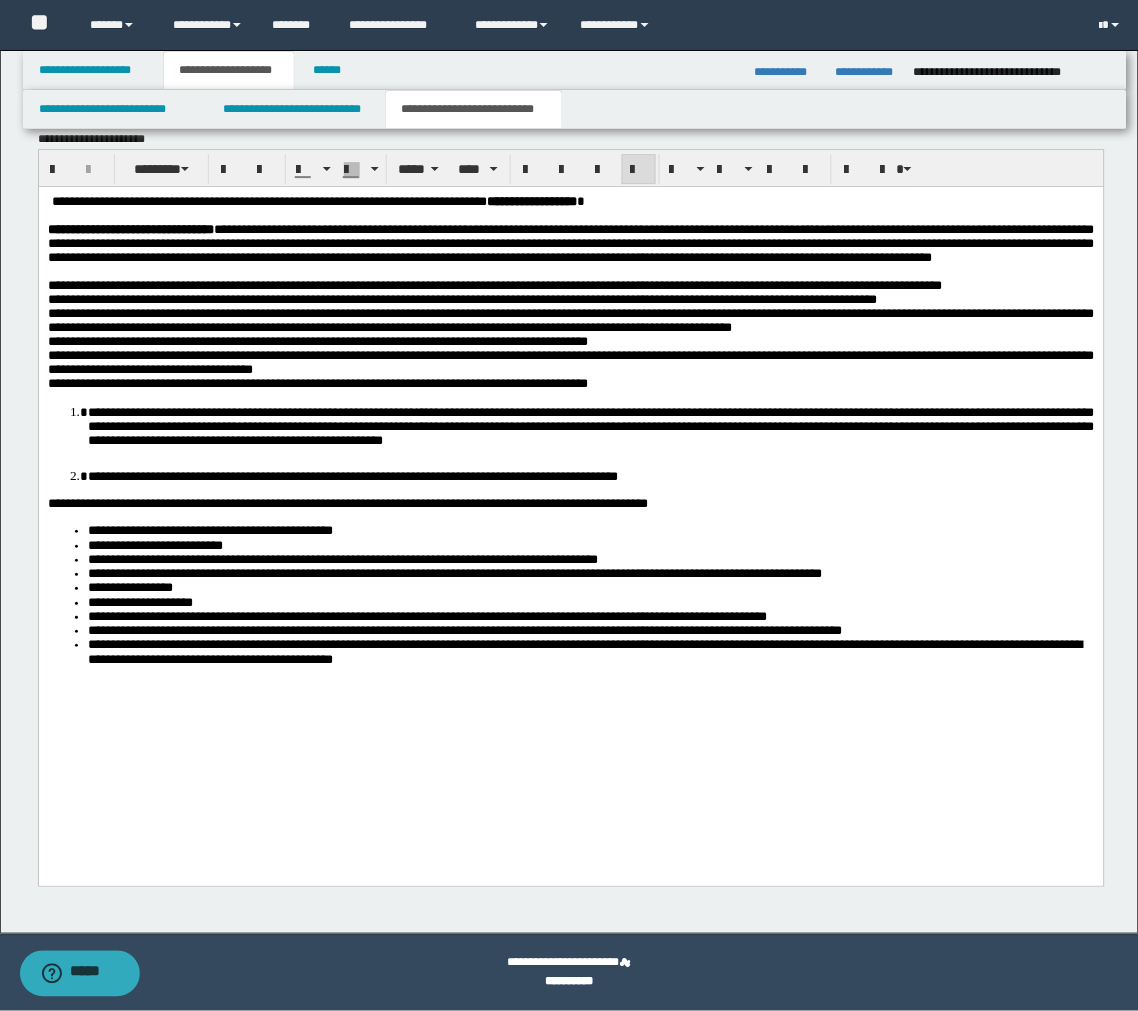scroll, scrollTop: 2225, scrollLeft: 0, axis: vertical 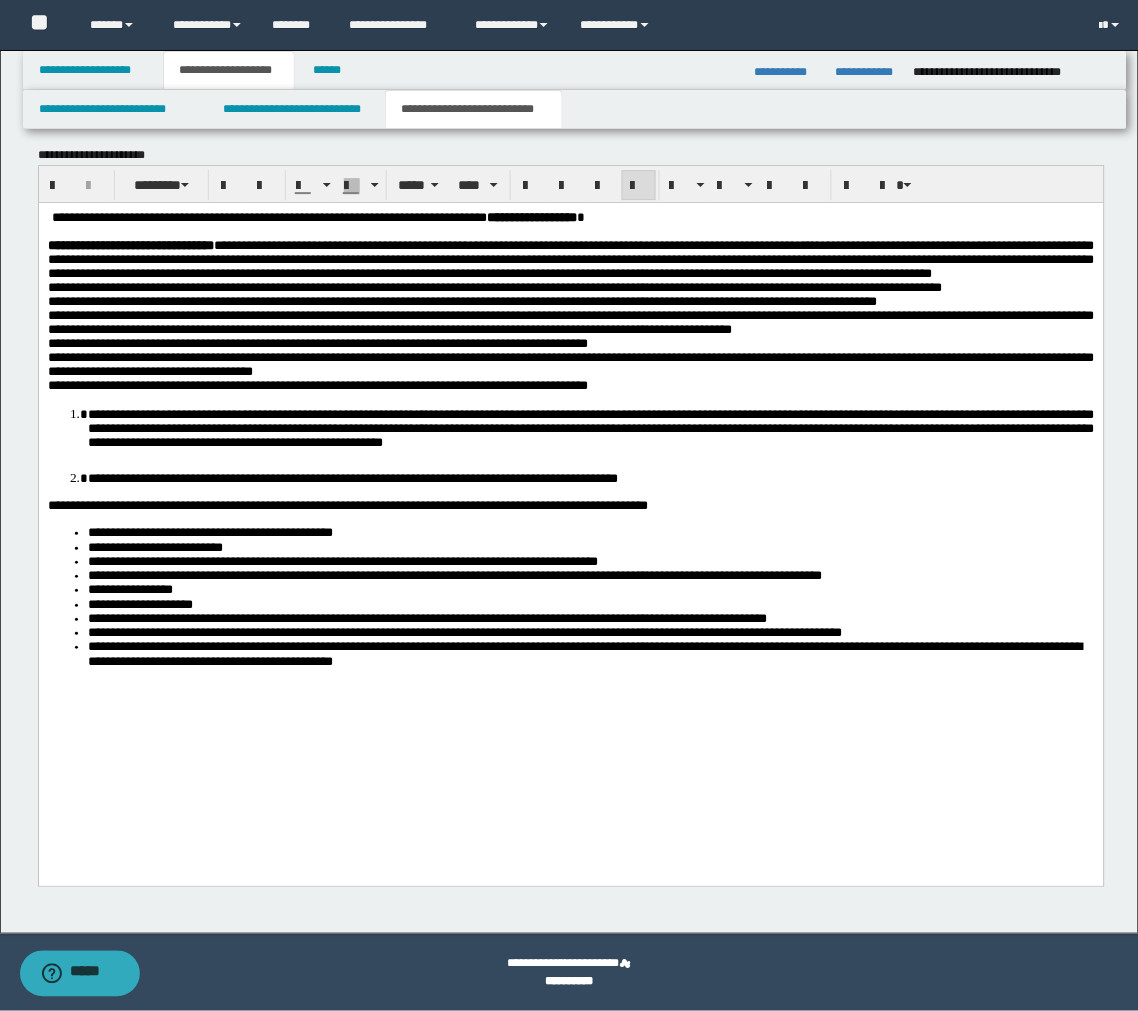 click at bounding box center (582, 231) 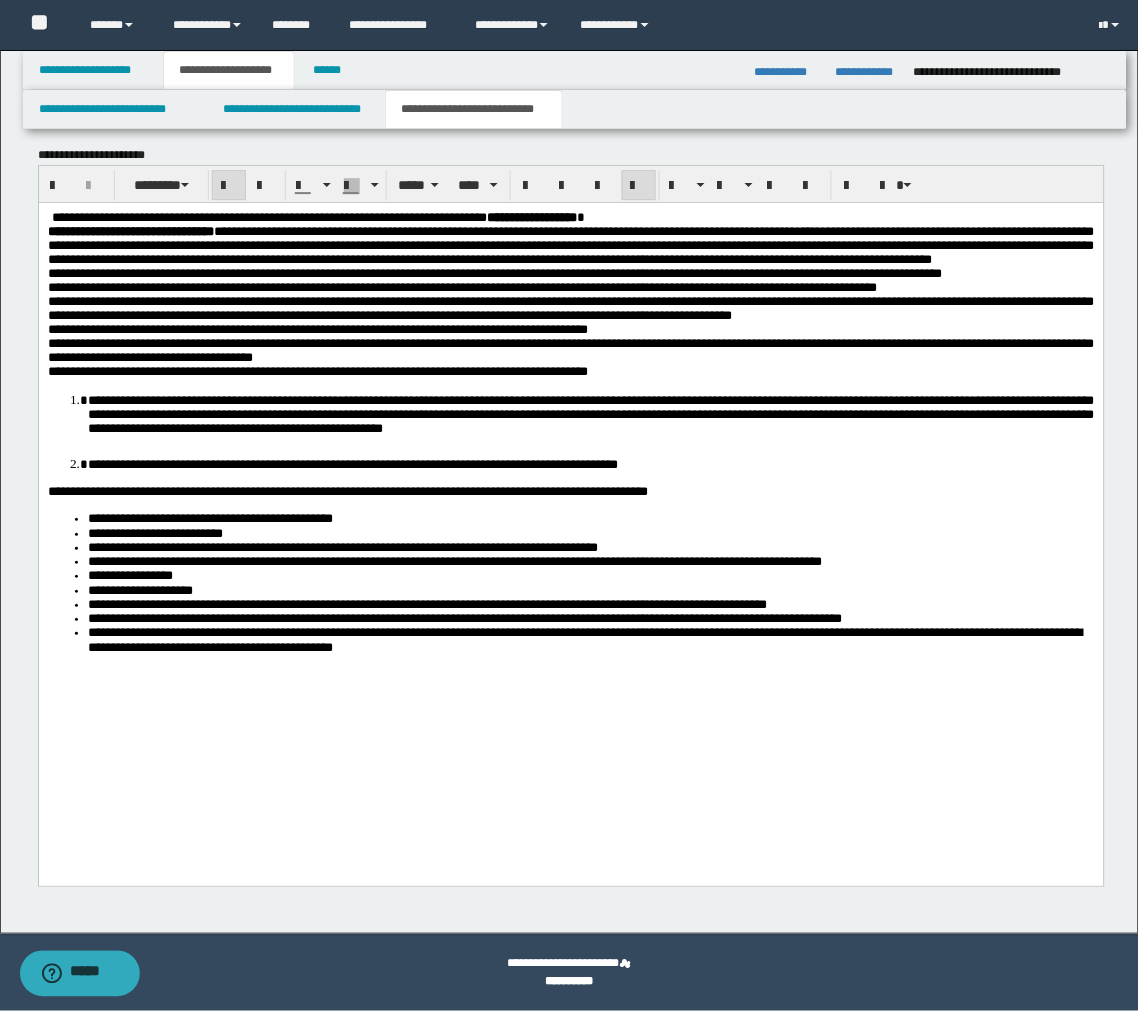 scroll, scrollTop: 2208, scrollLeft: 0, axis: vertical 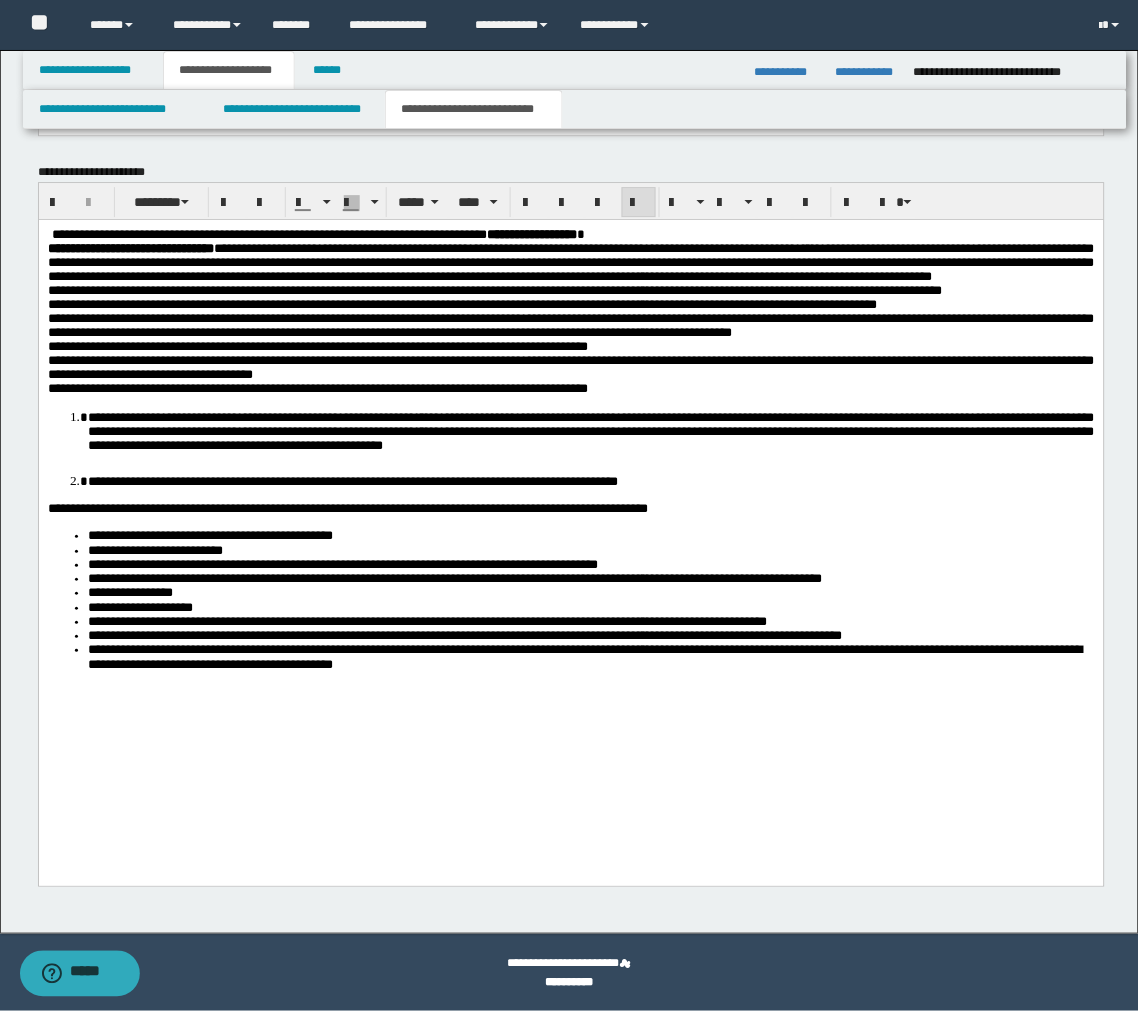 click on "**********" at bounding box center (570, 480) 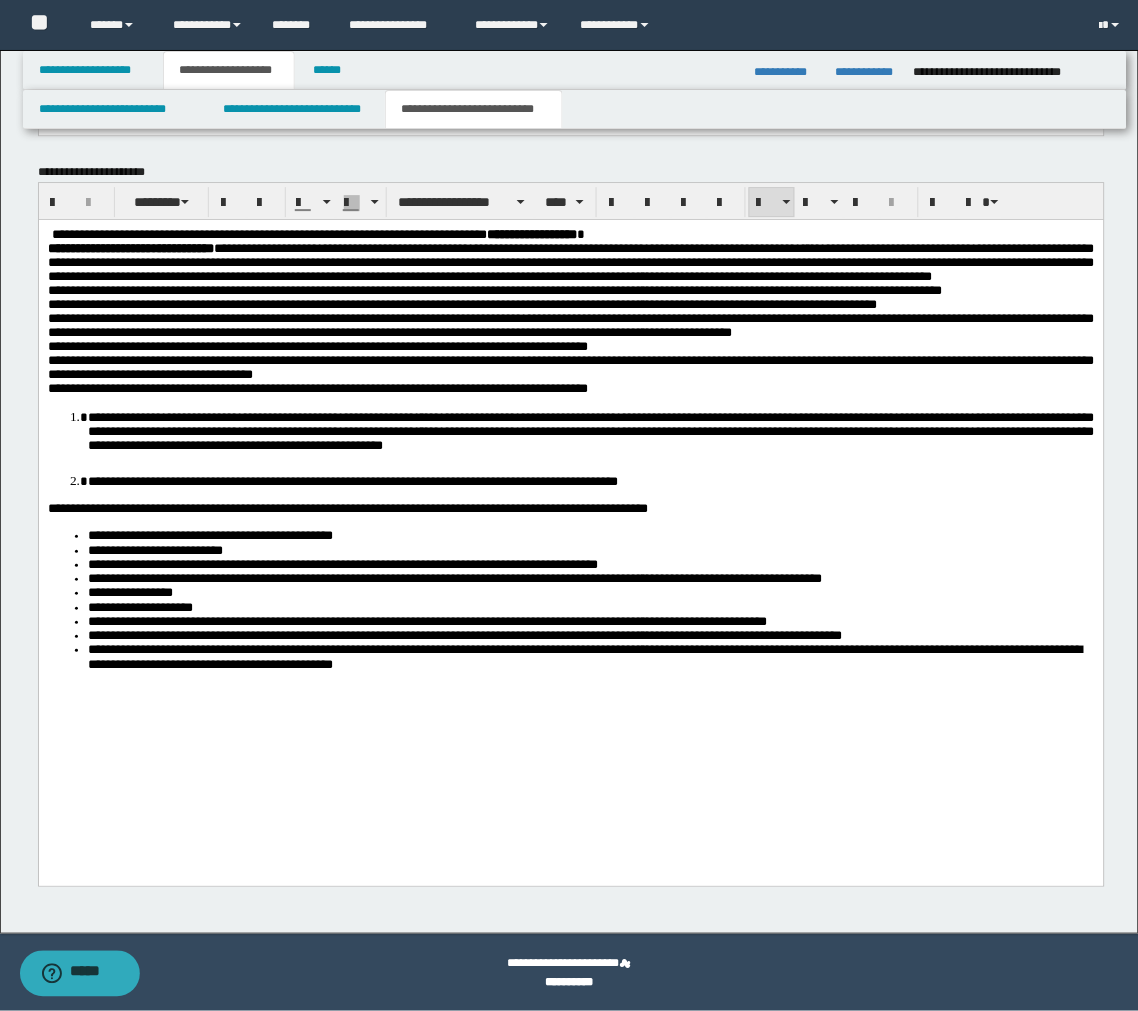 click on "**********" at bounding box center [570, 480] 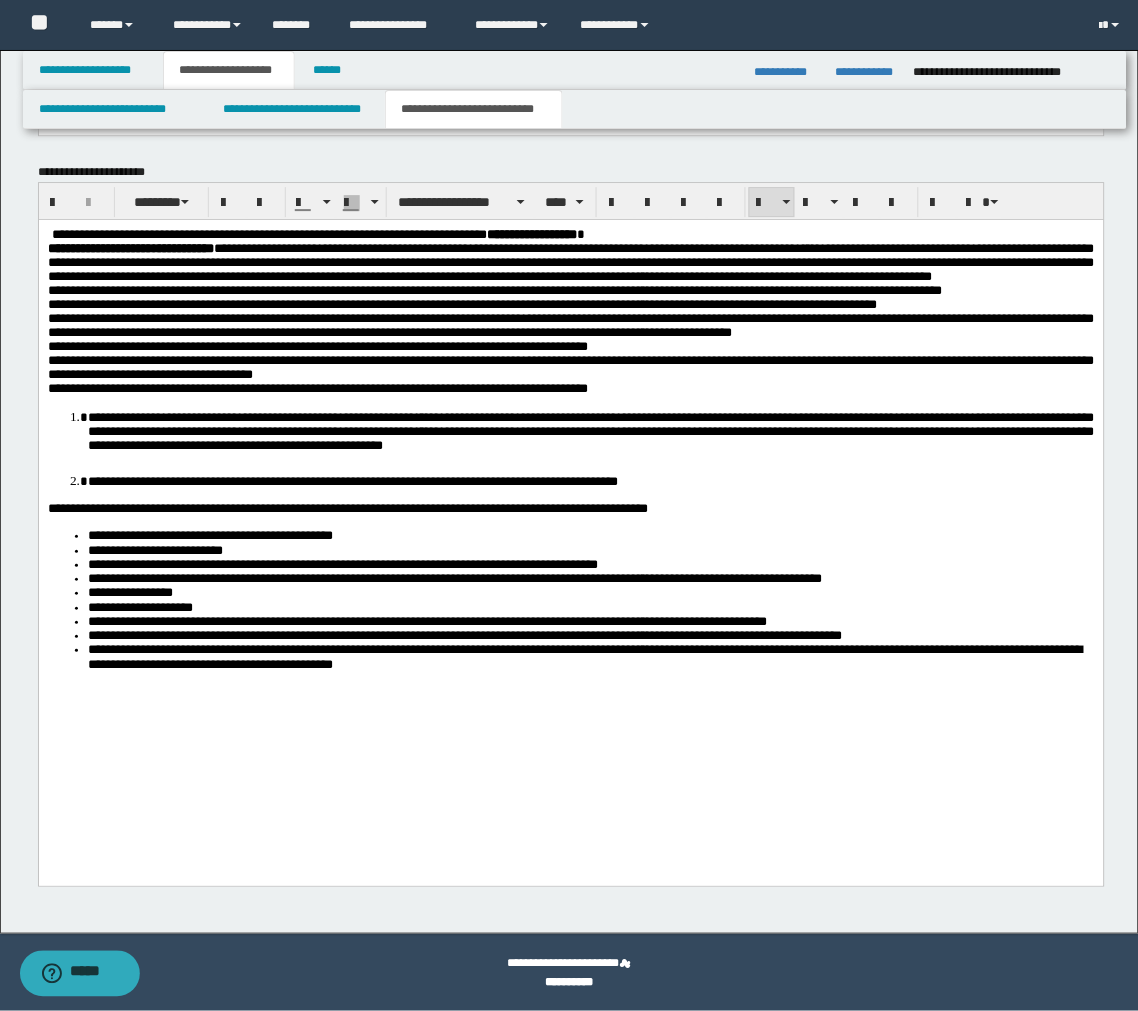 click on "**********" at bounding box center (570, 480) 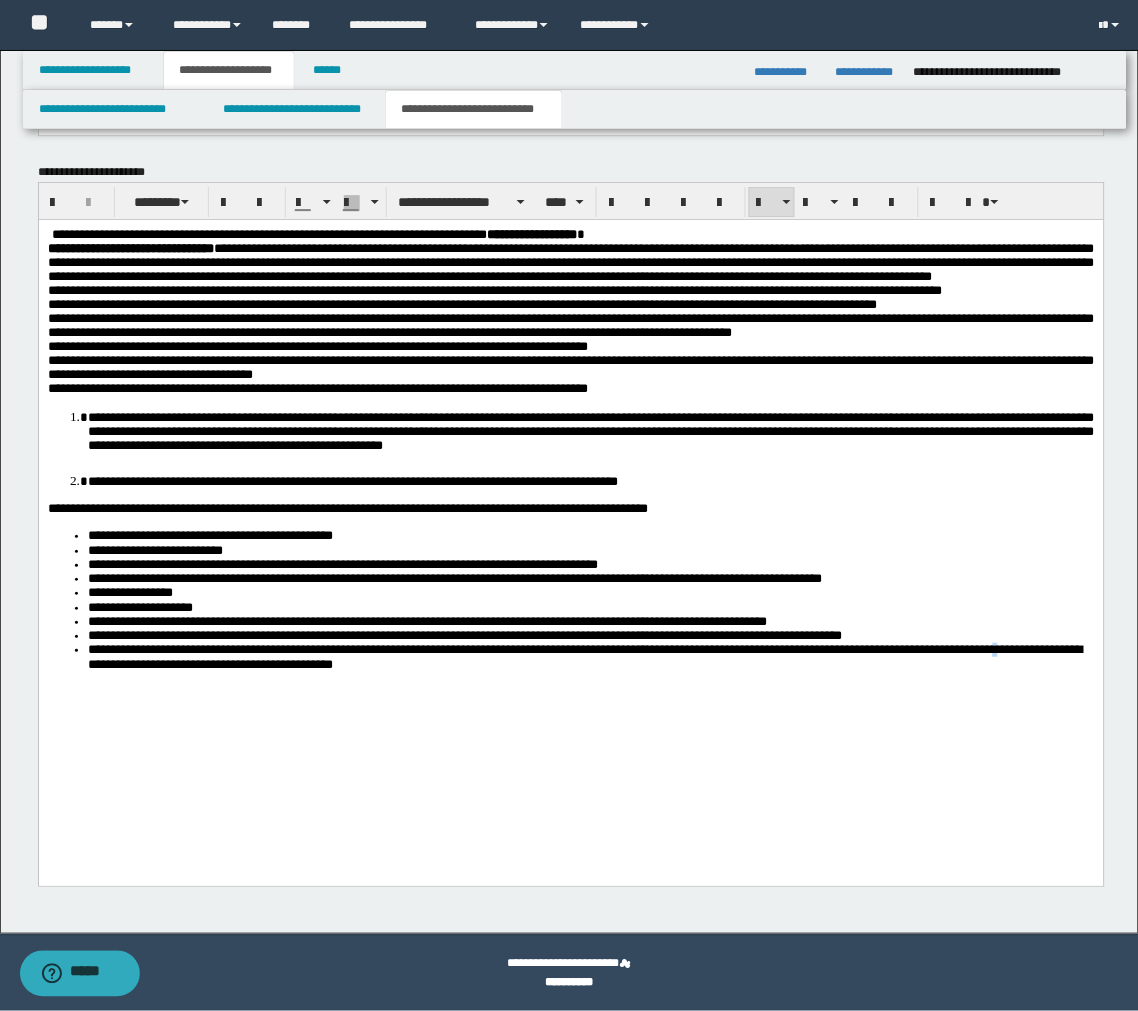click on "**********" at bounding box center [570, 480] 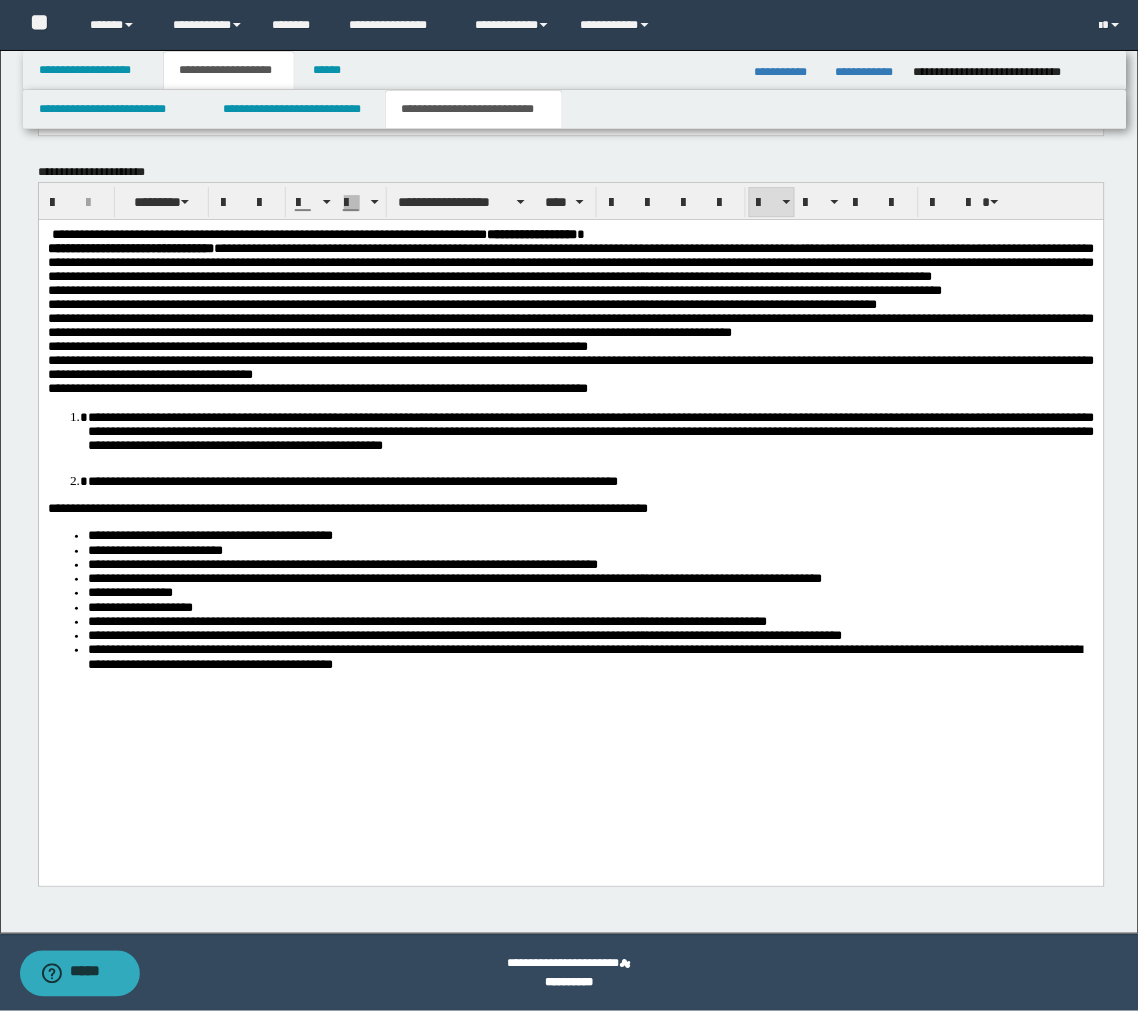 drag, startPoint x: 563, startPoint y: 852, endPoint x: 556, endPoint y: 833, distance: 20.248457 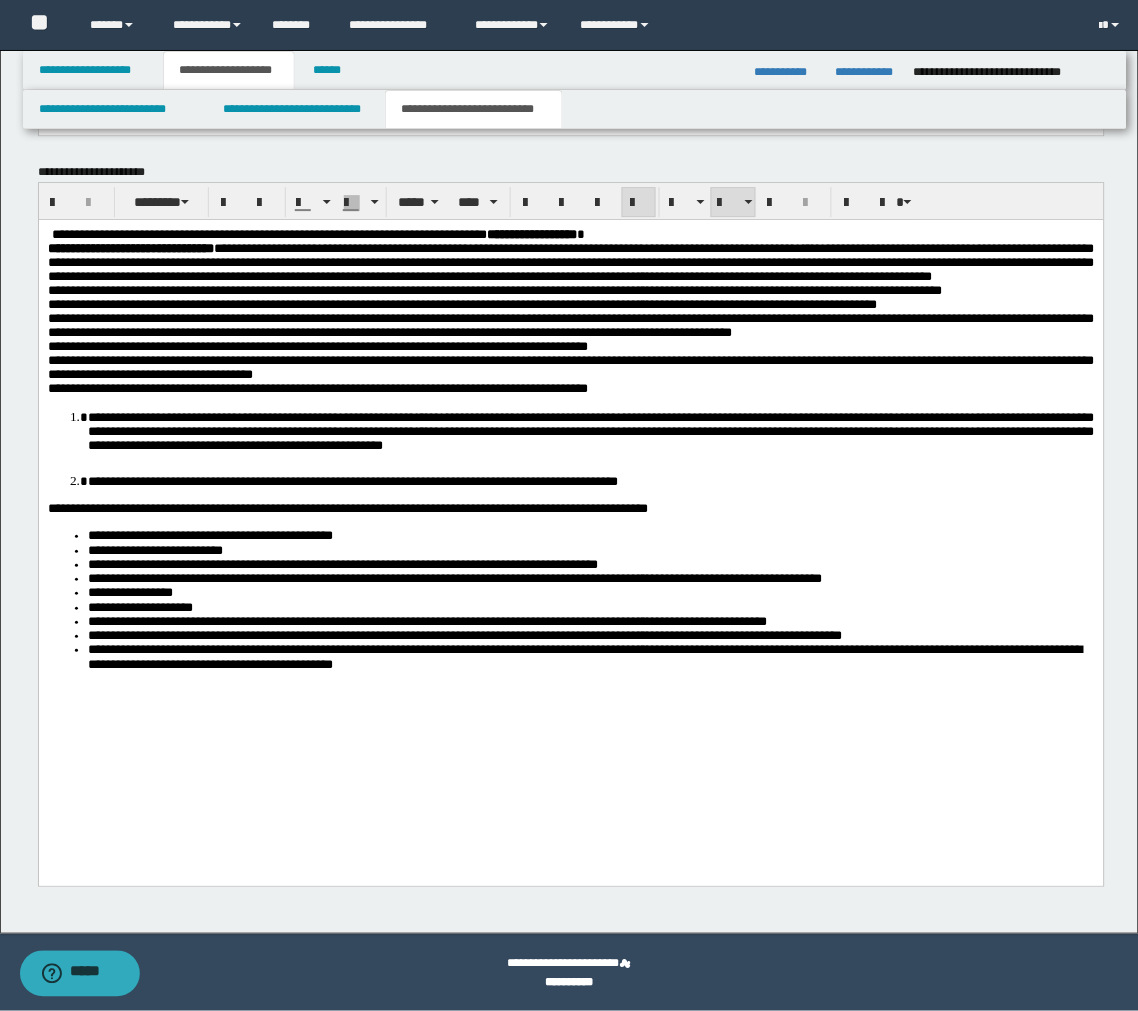 click on "**********" at bounding box center [570, 480] 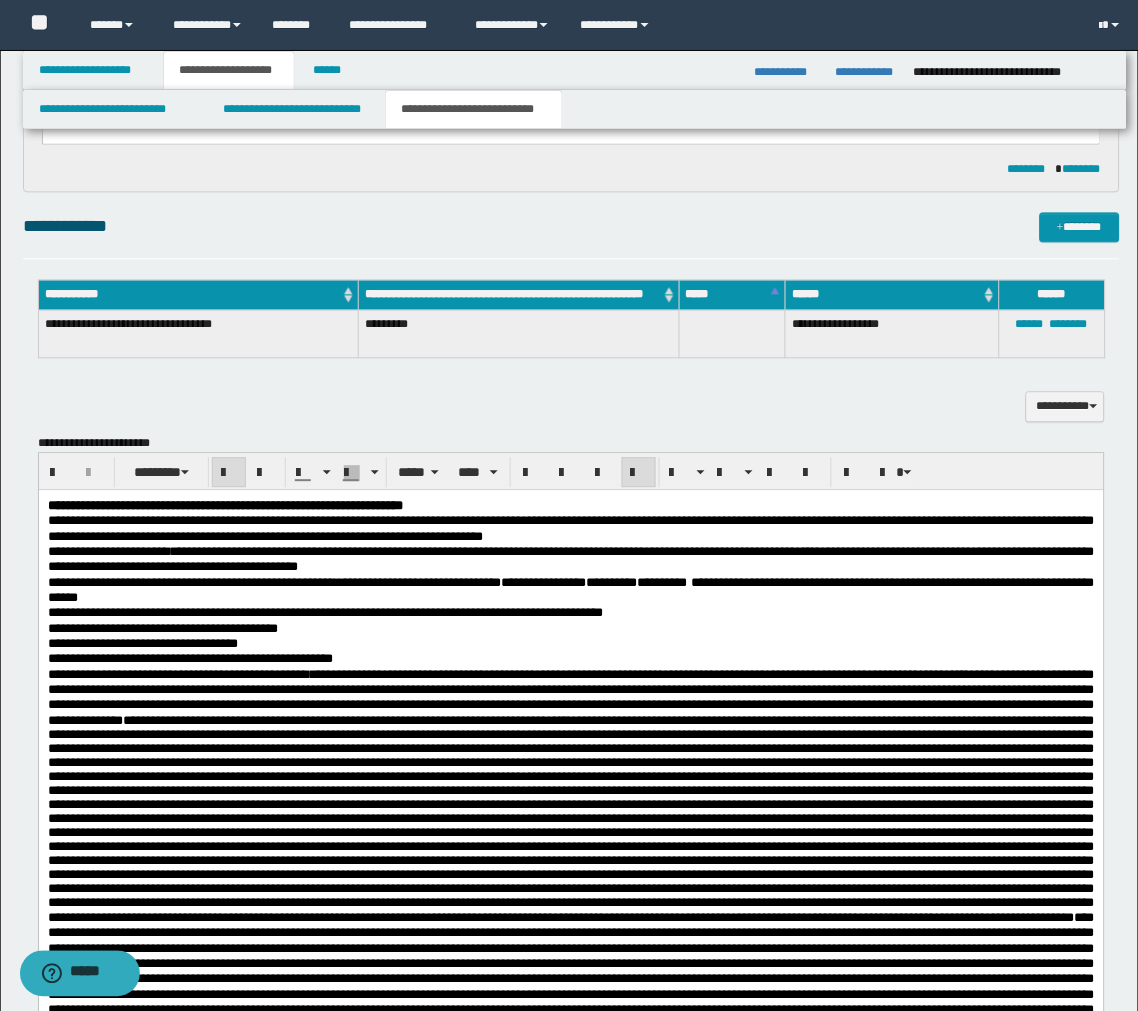 scroll, scrollTop: 542, scrollLeft: 0, axis: vertical 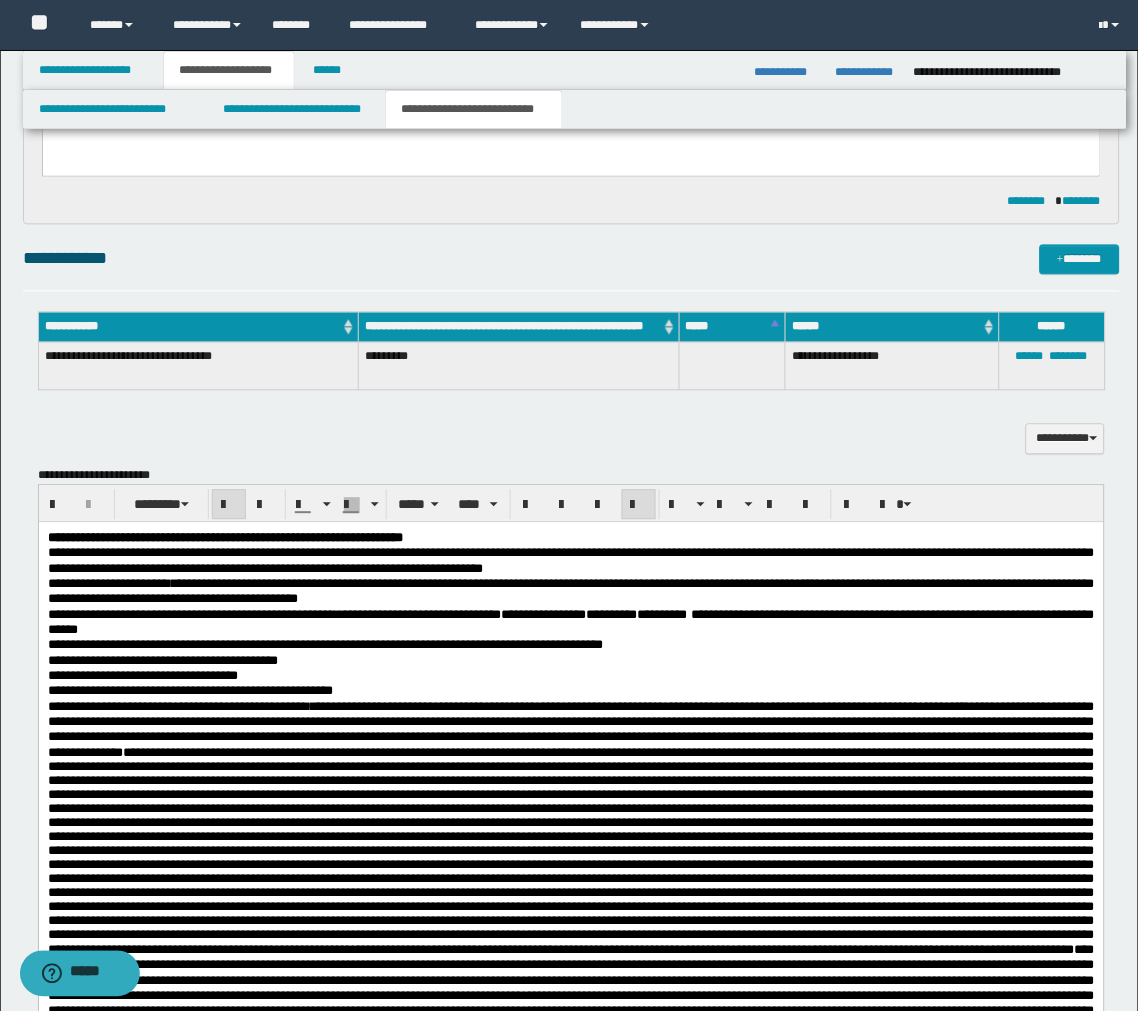 click on "**********" at bounding box center [177, 706] 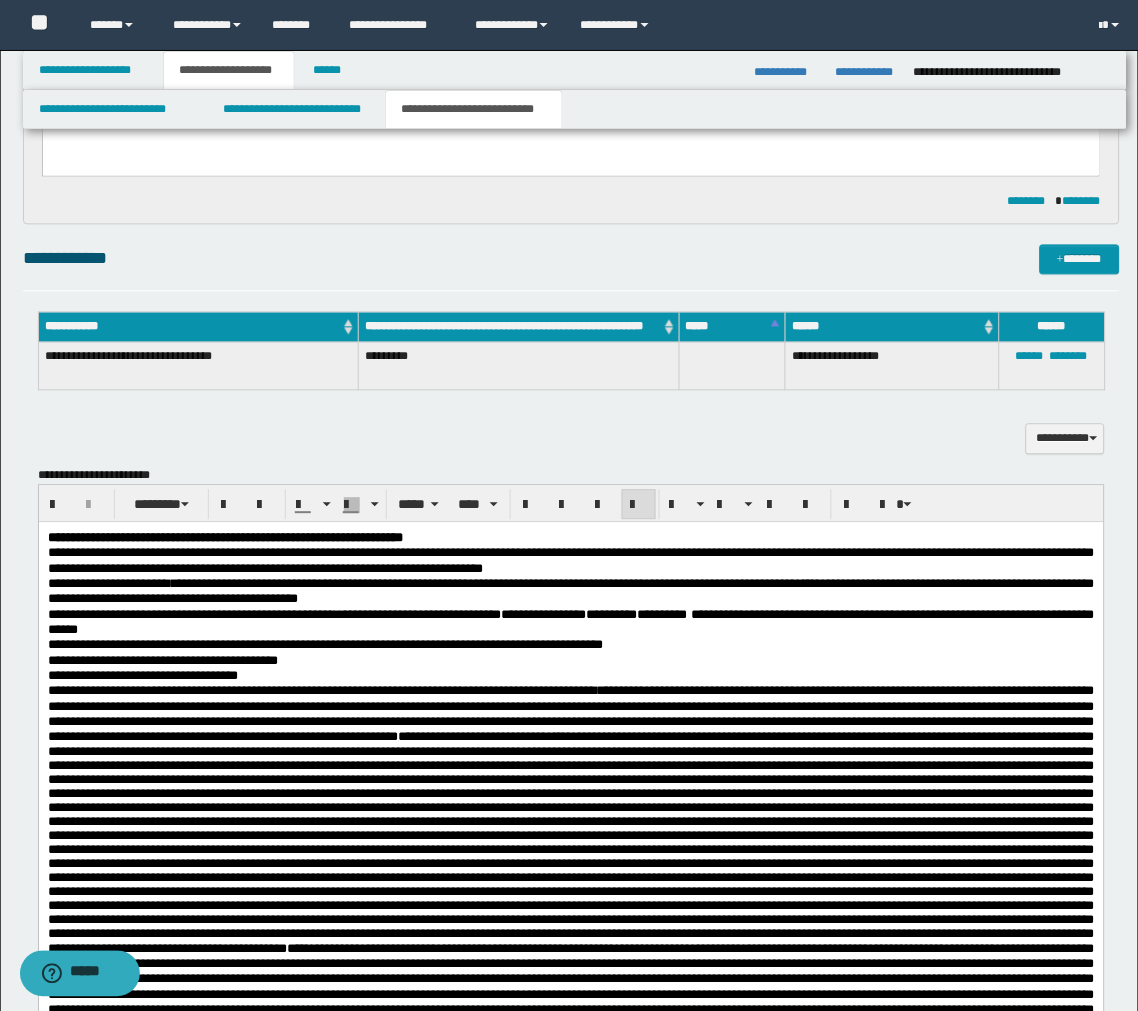 click on "**********" at bounding box center [193, 690] 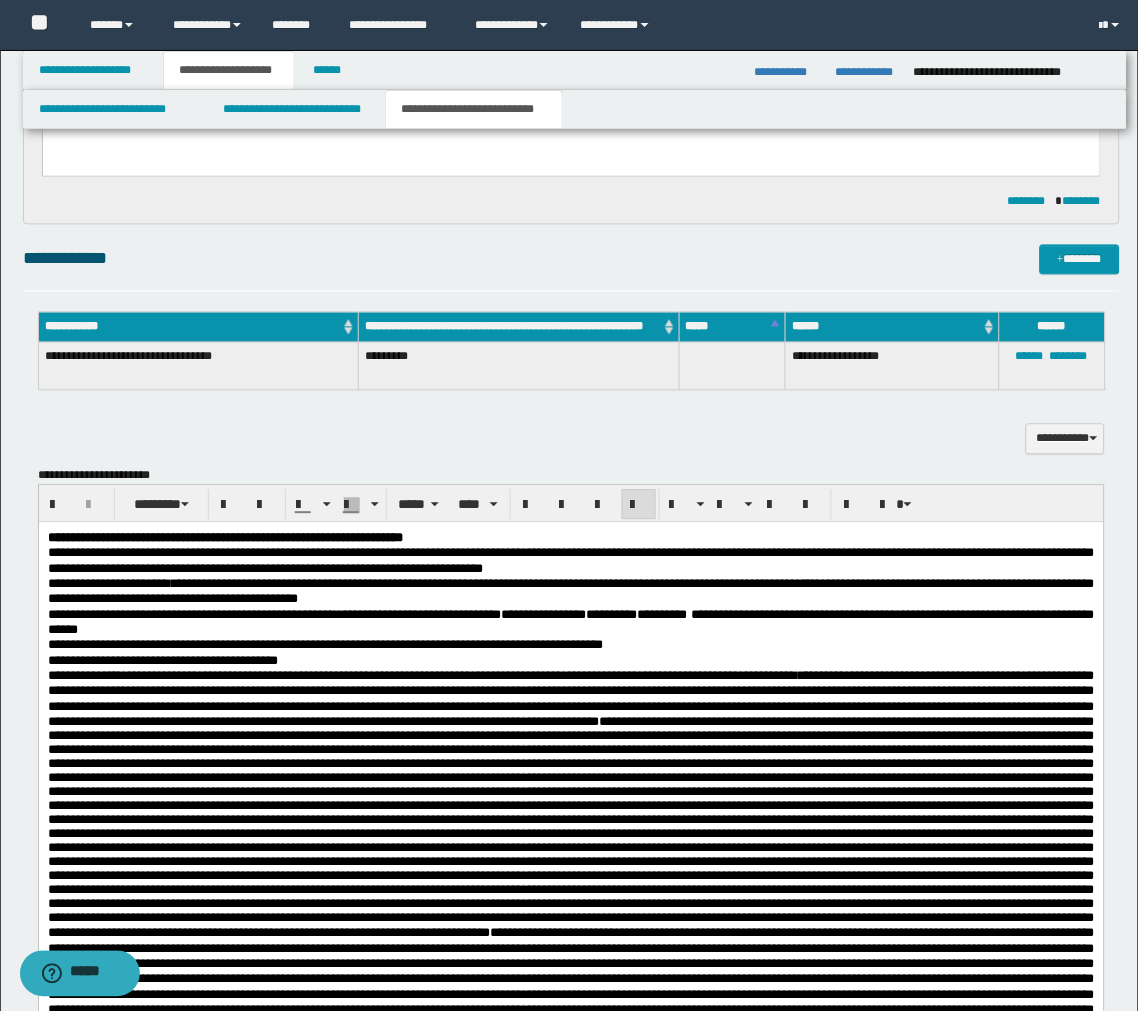 click on "**********" at bounding box center (145, 675) 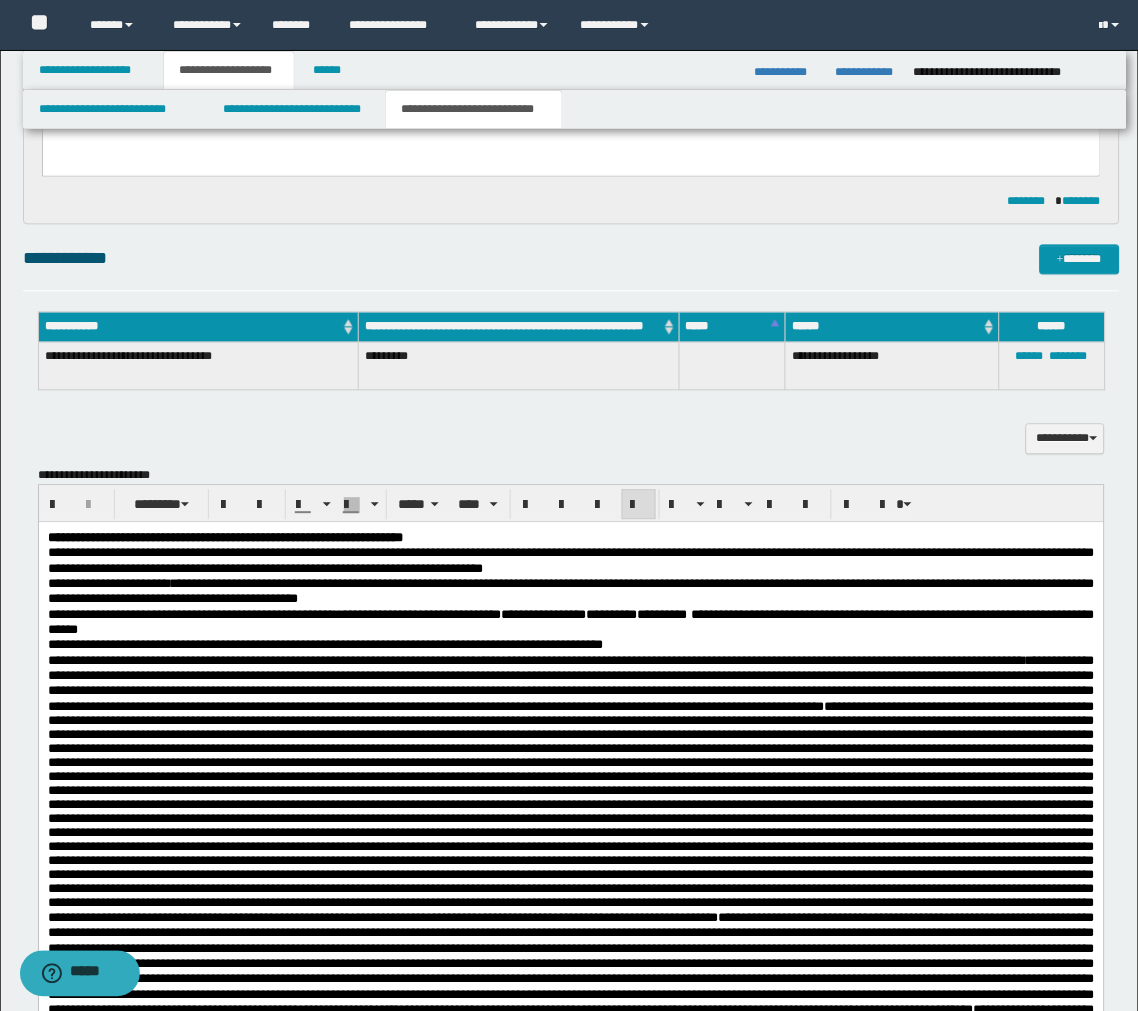 click on "**********" at bounding box center [324, 644] 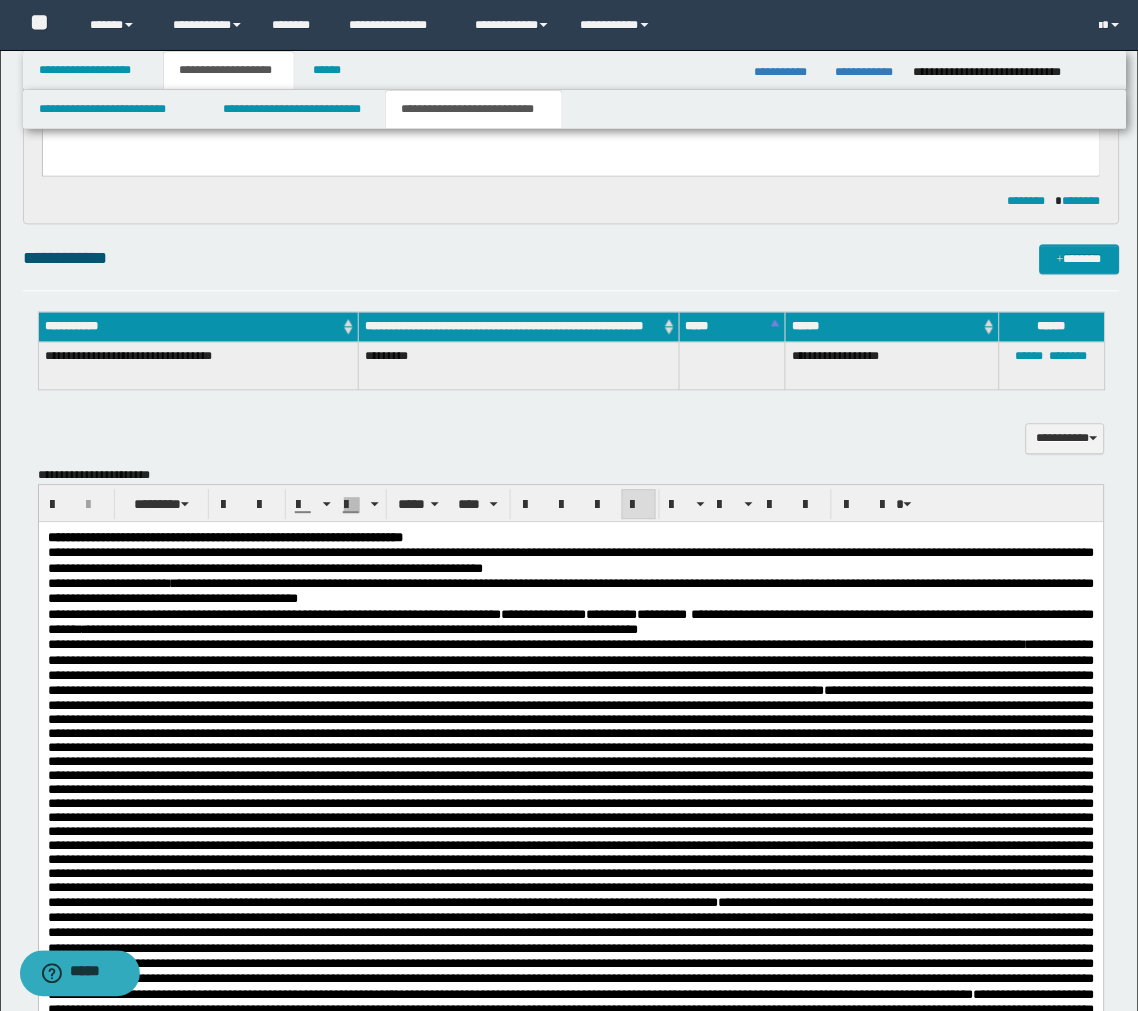 click on "**********" at bounding box center [570, 903] 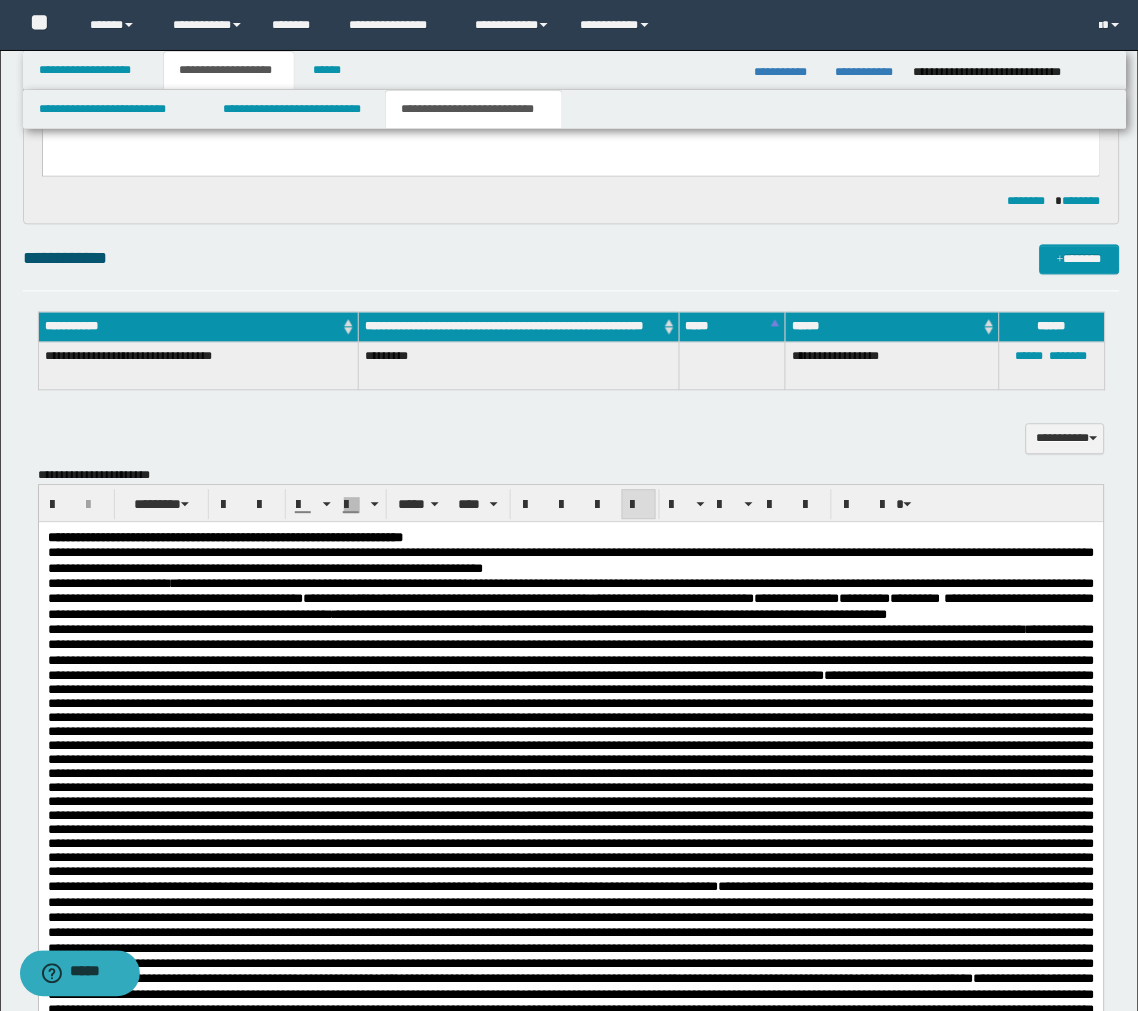 click on "**********" at bounding box center (164, 629) 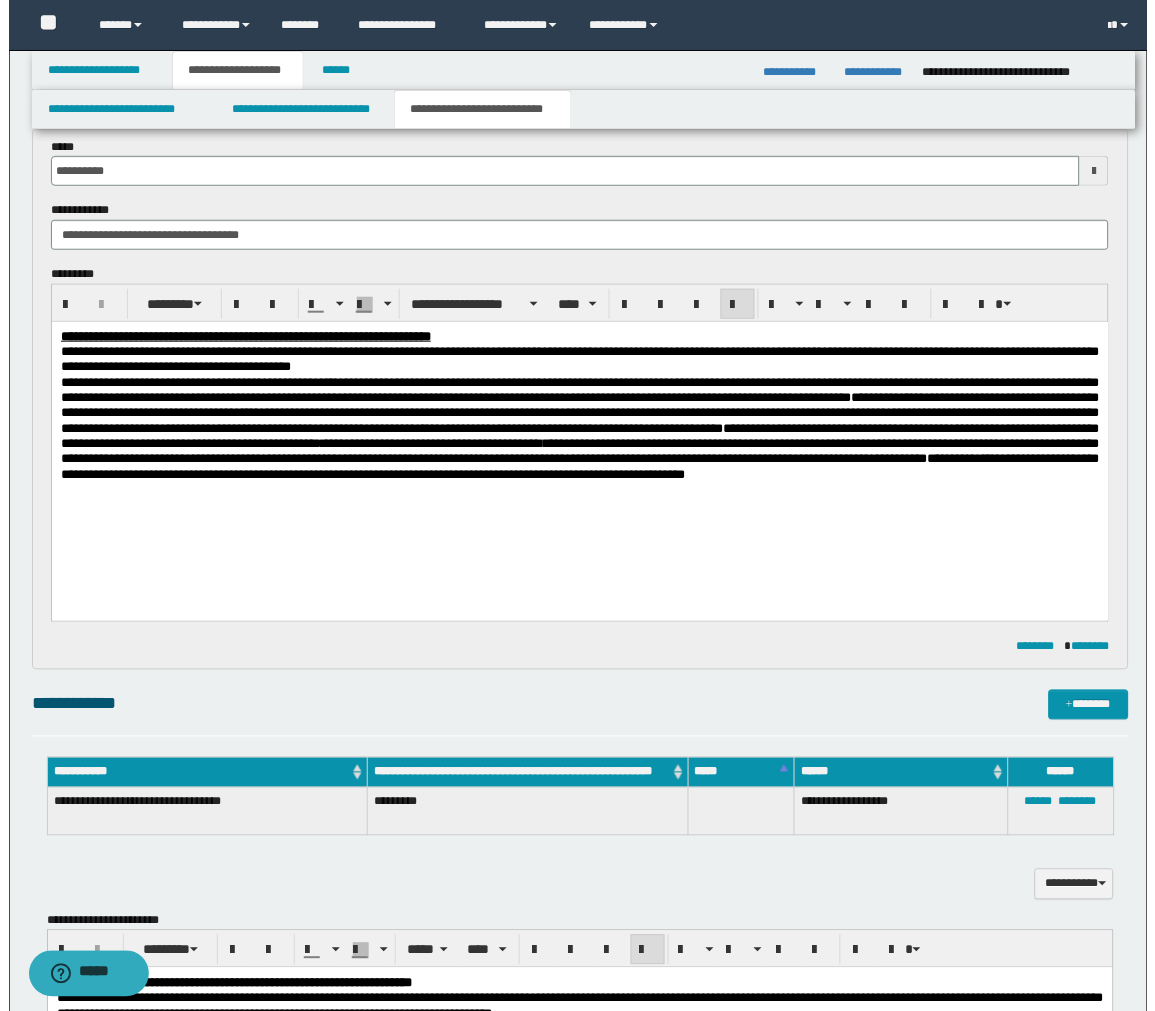 scroll, scrollTop: 0, scrollLeft: 0, axis: both 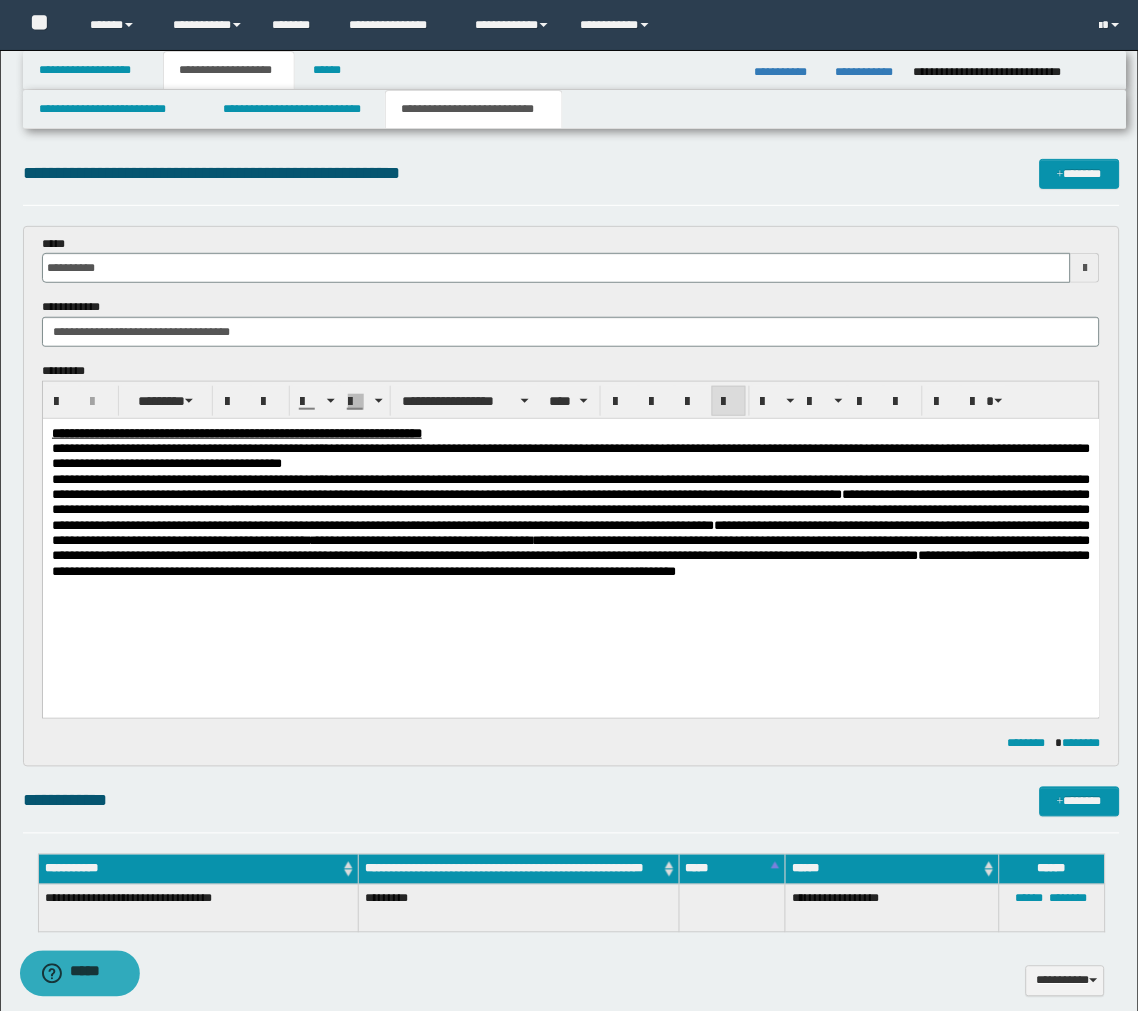 click on "**********" at bounding box center [570, 527] 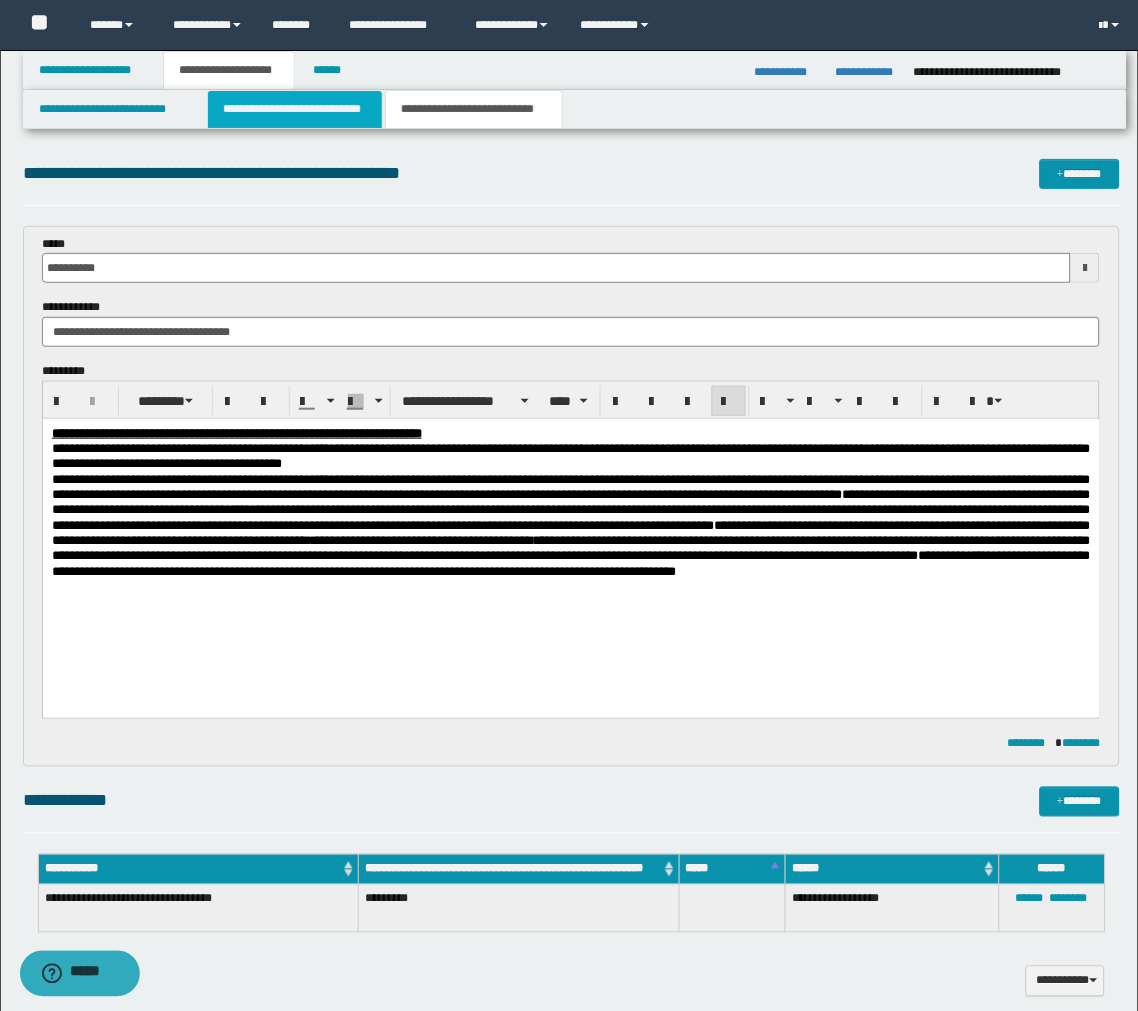 click on "**********" at bounding box center (295, 109) 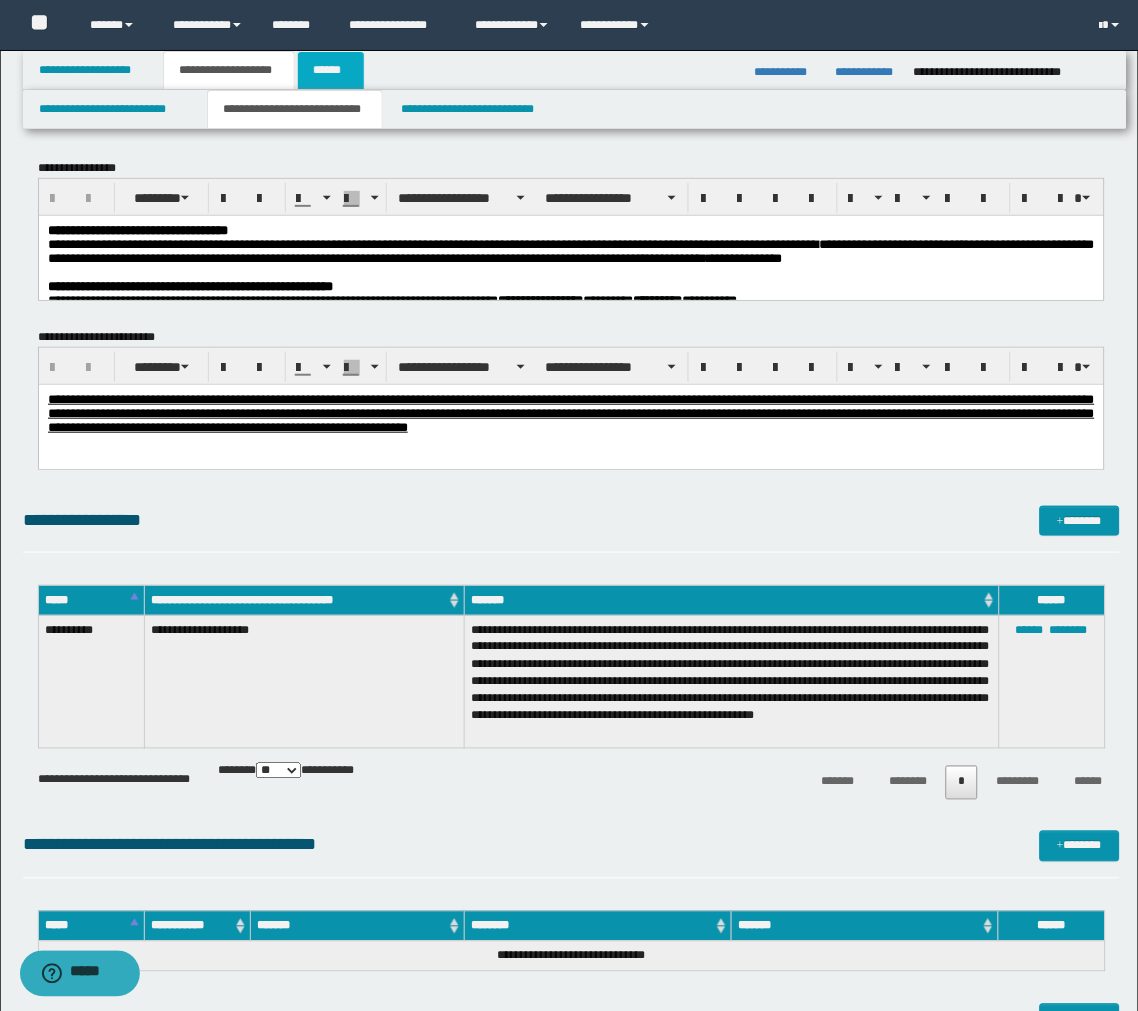 click on "******" at bounding box center [331, 70] 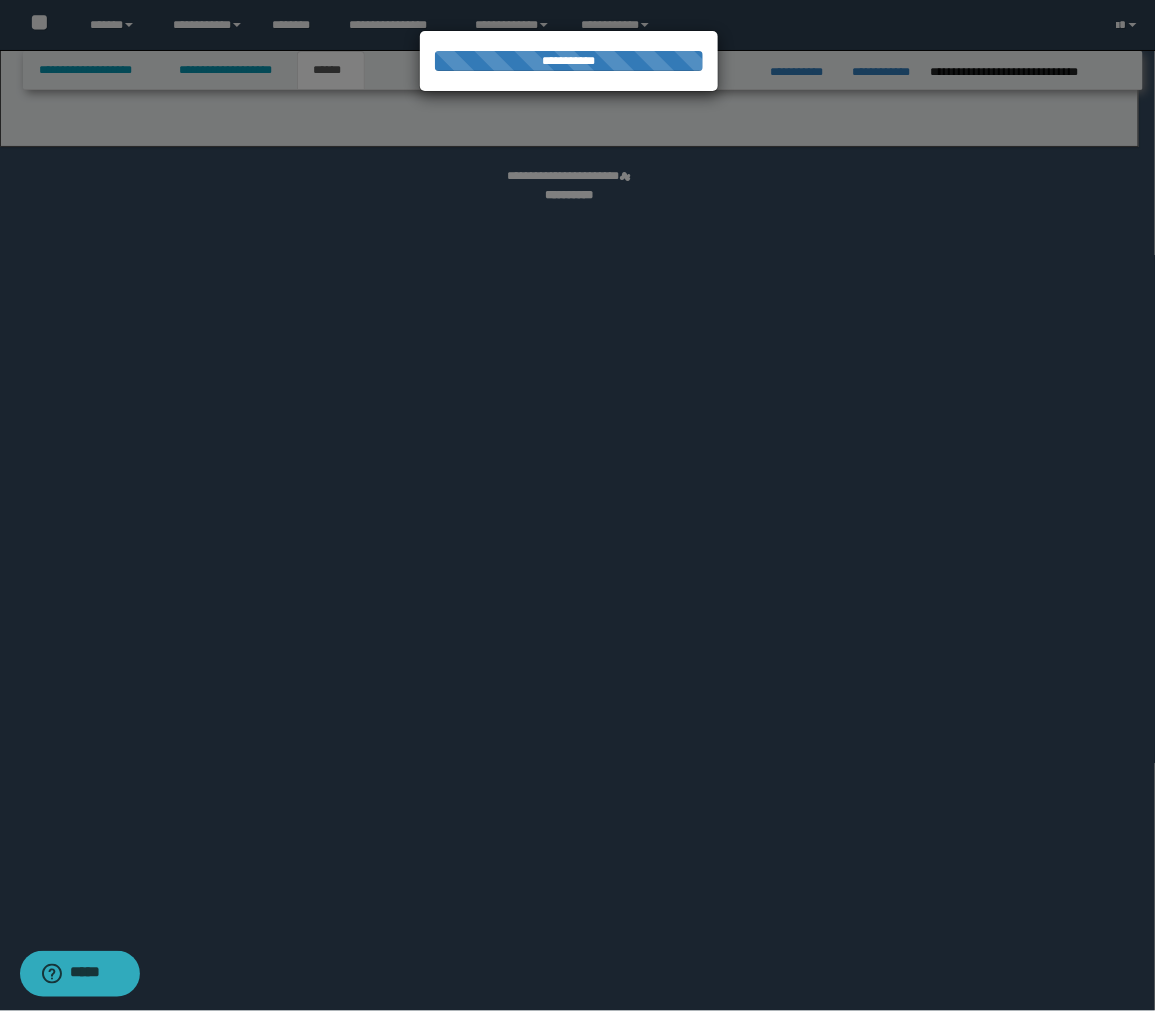 select on "*" 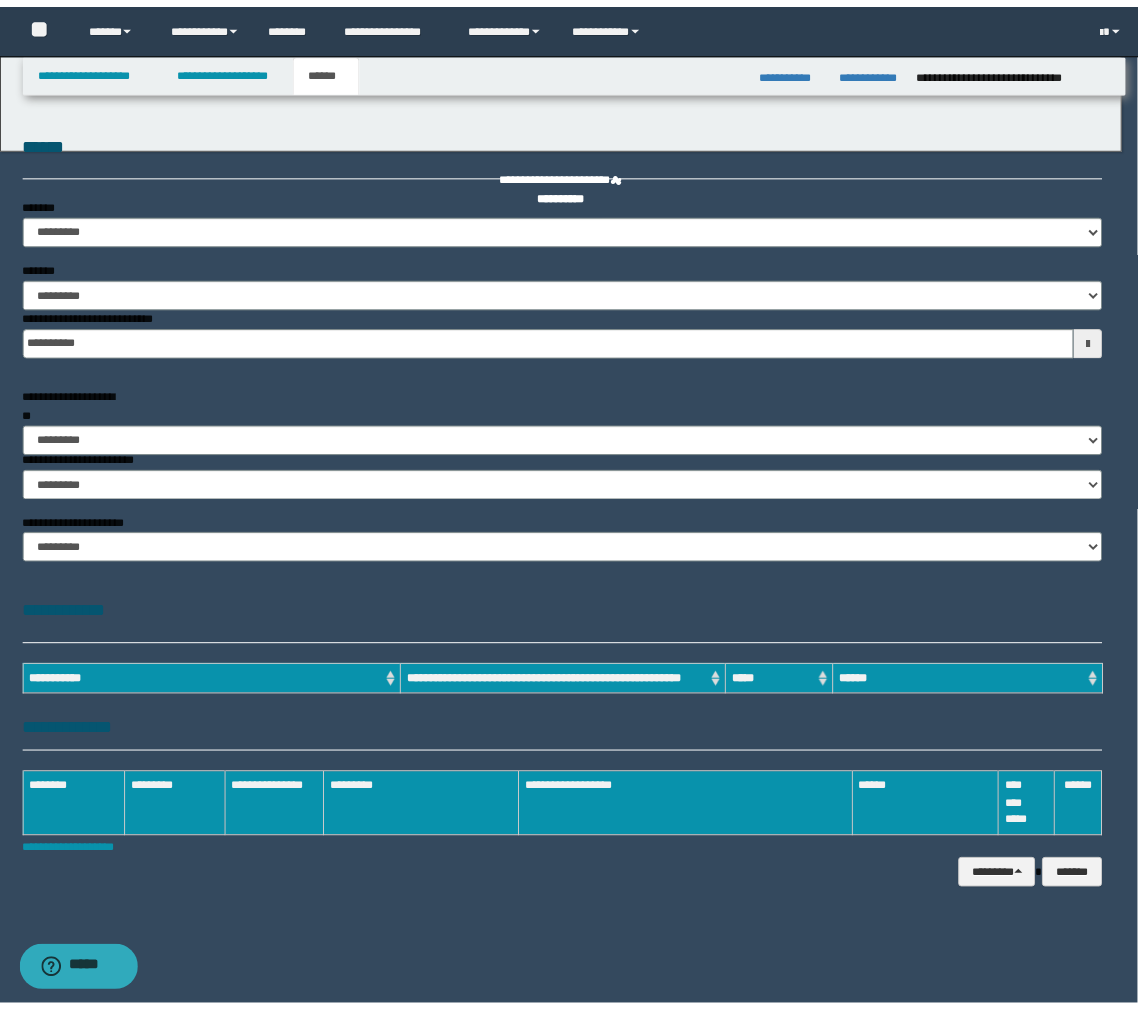 scroll, scrollTop: 0, scrollLeft: 0, axis: both 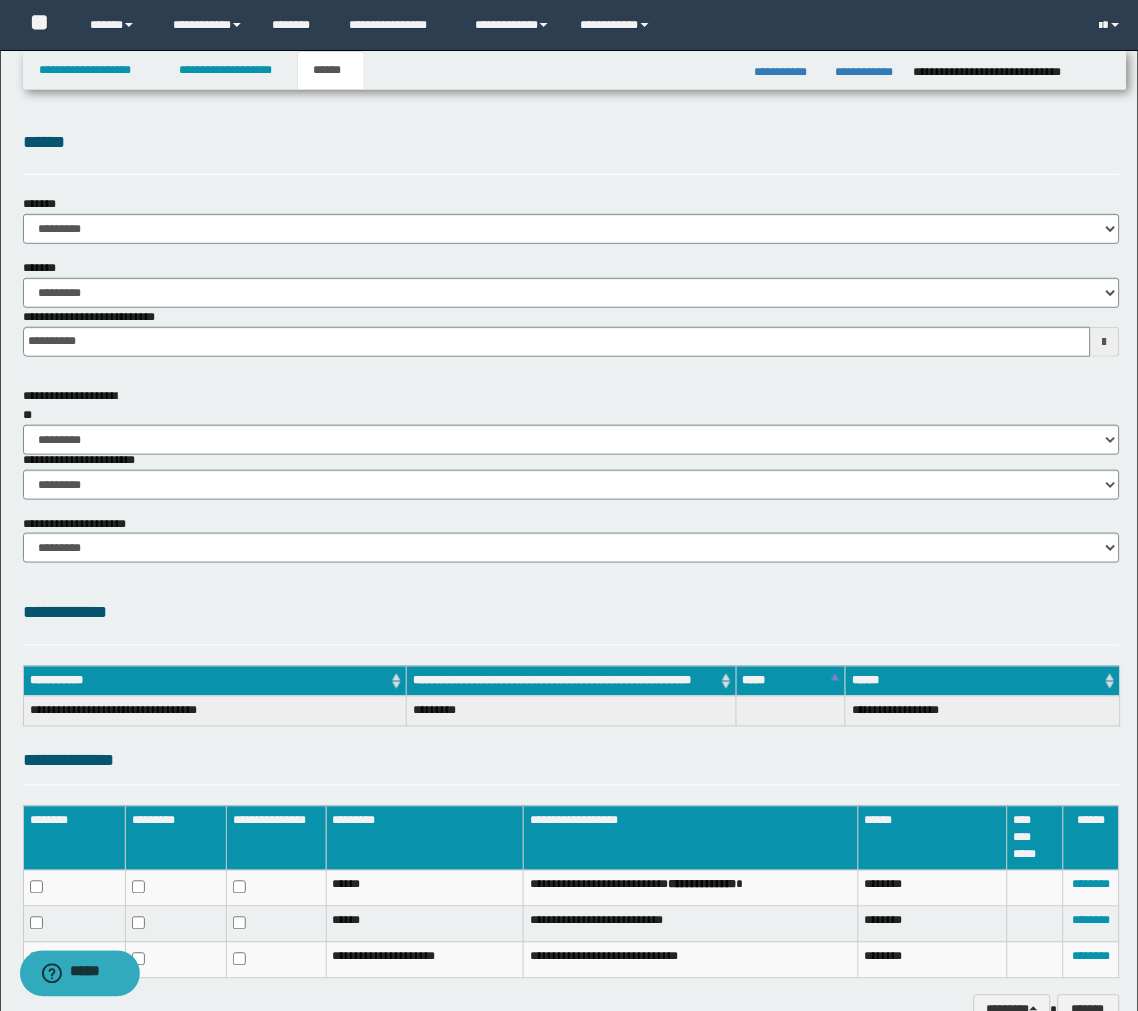 click on "******" at bounding box center (571, 151) 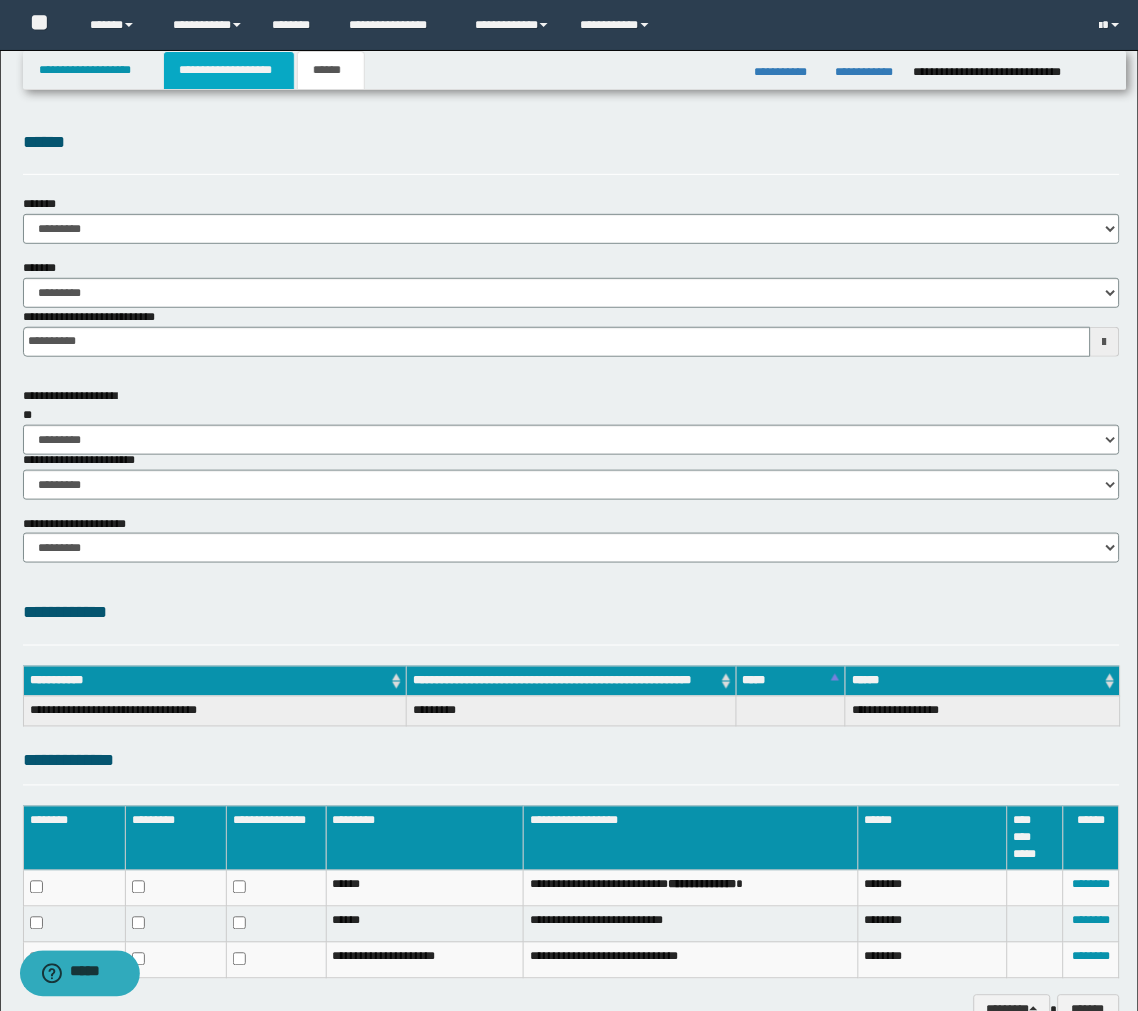 click on "**********" at bounding box center [229, 70] 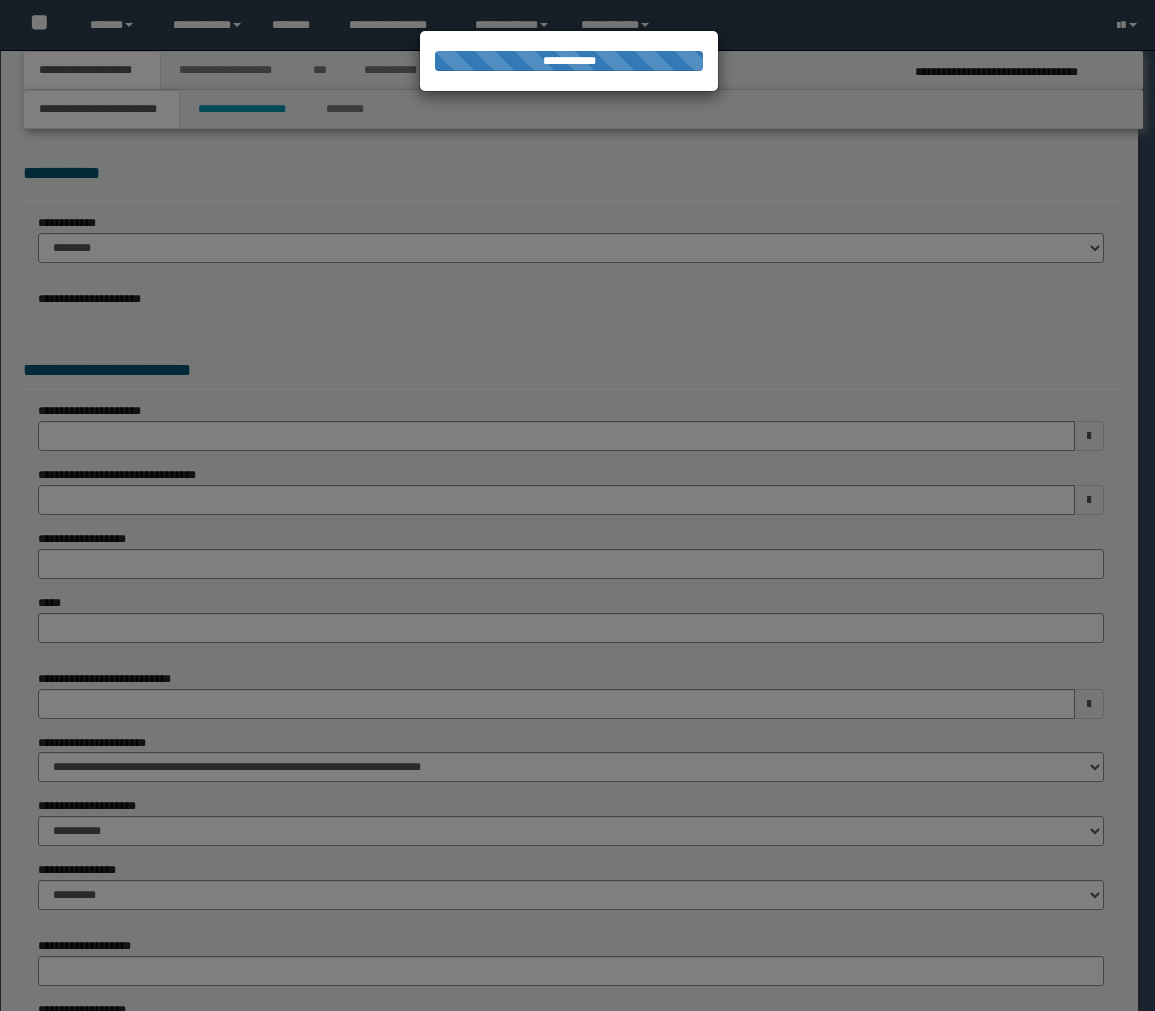 scroll, scrollTop: 0, scrollLeft: 0, axis: both 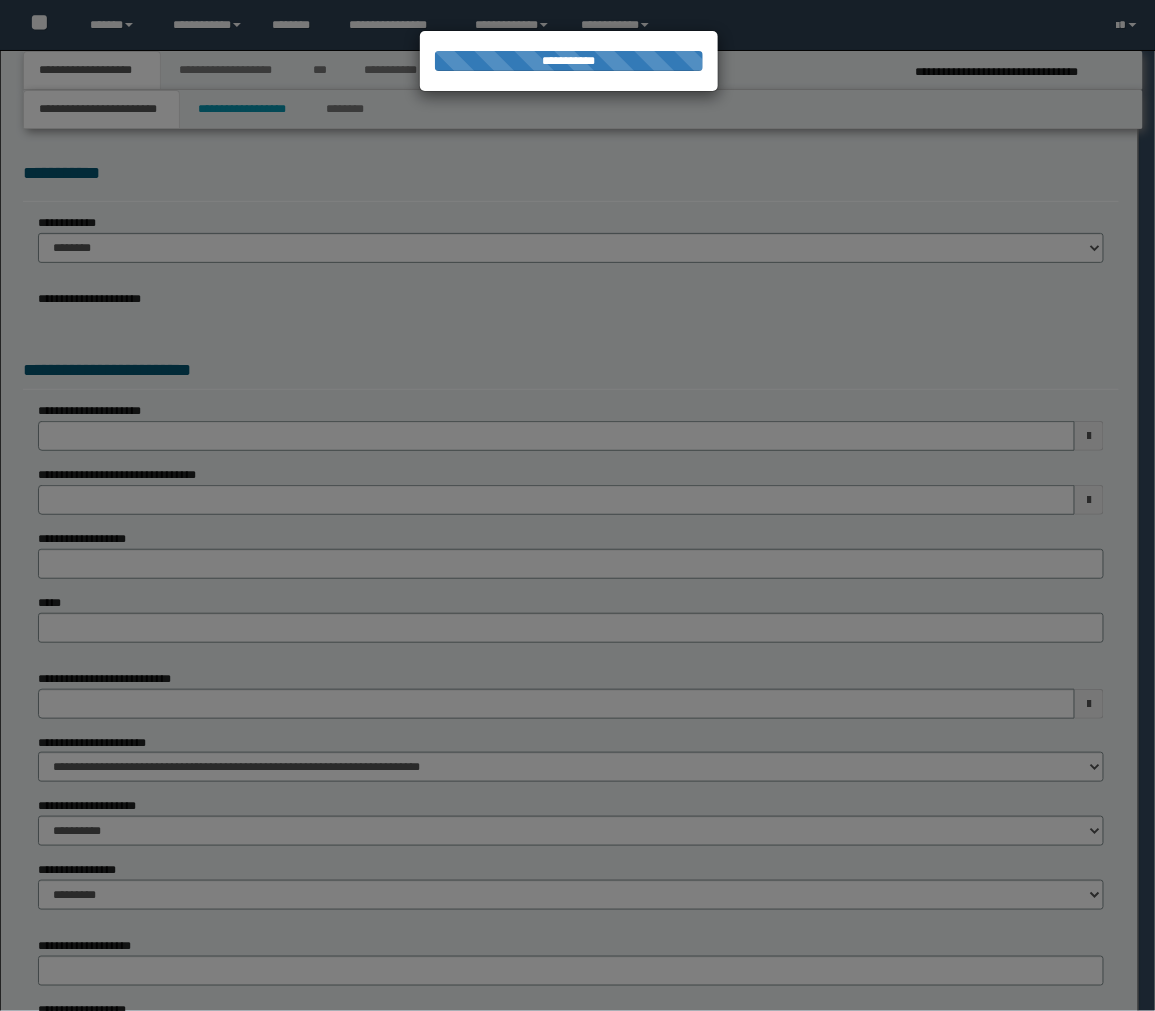 select on "**" 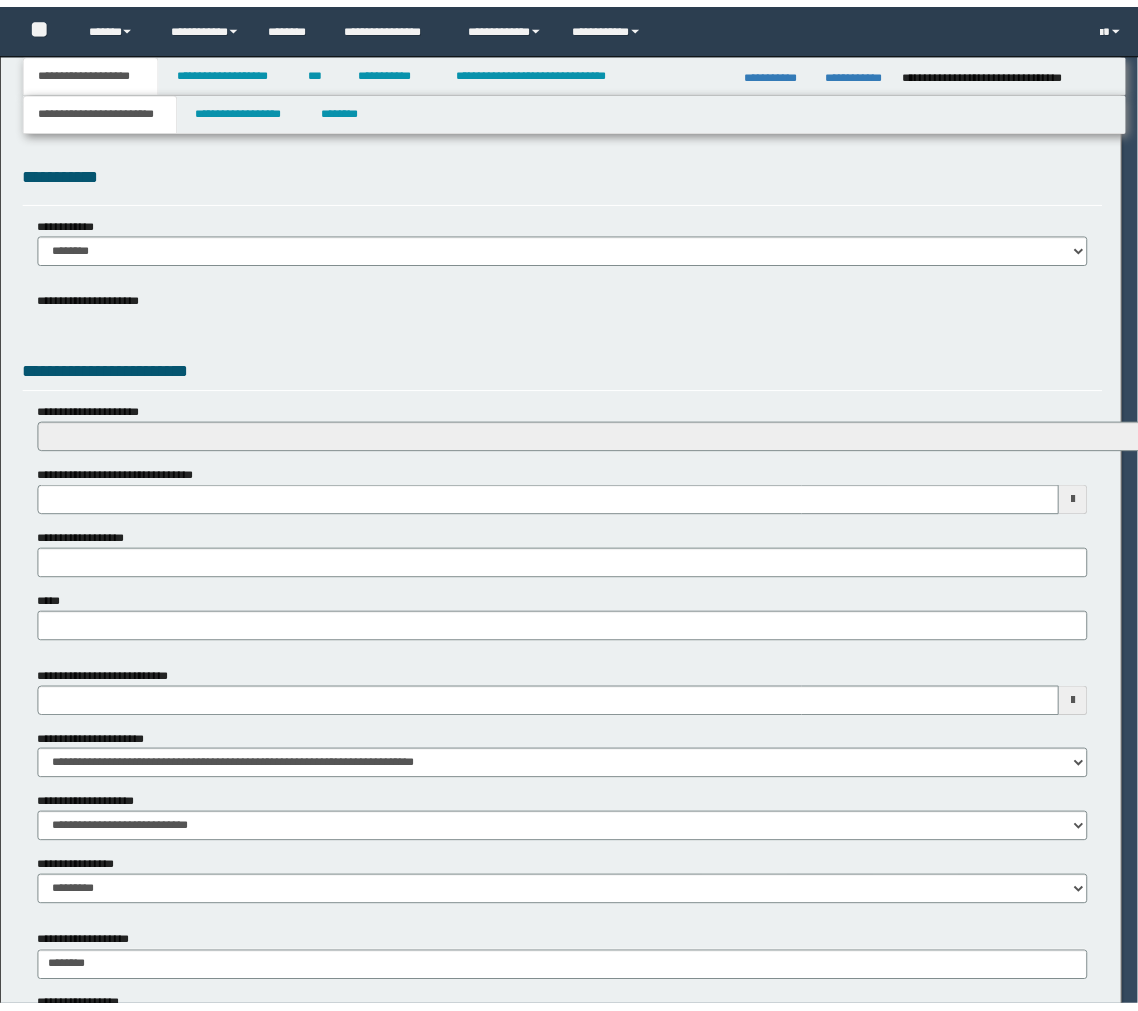 scroll, scrollTop: 0, scrollLeft: 0, axis: both 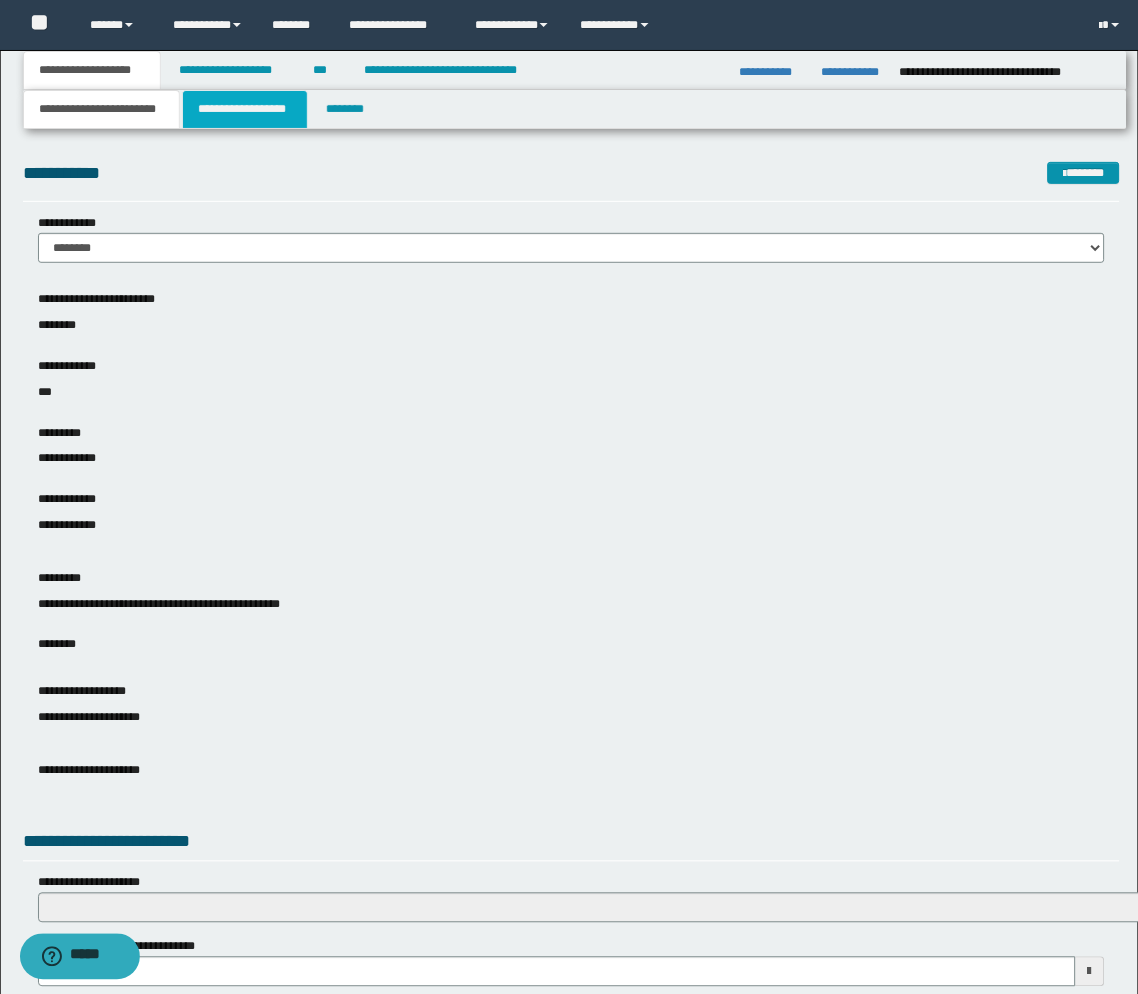 click on "**********" at bounding box center (245, 109) 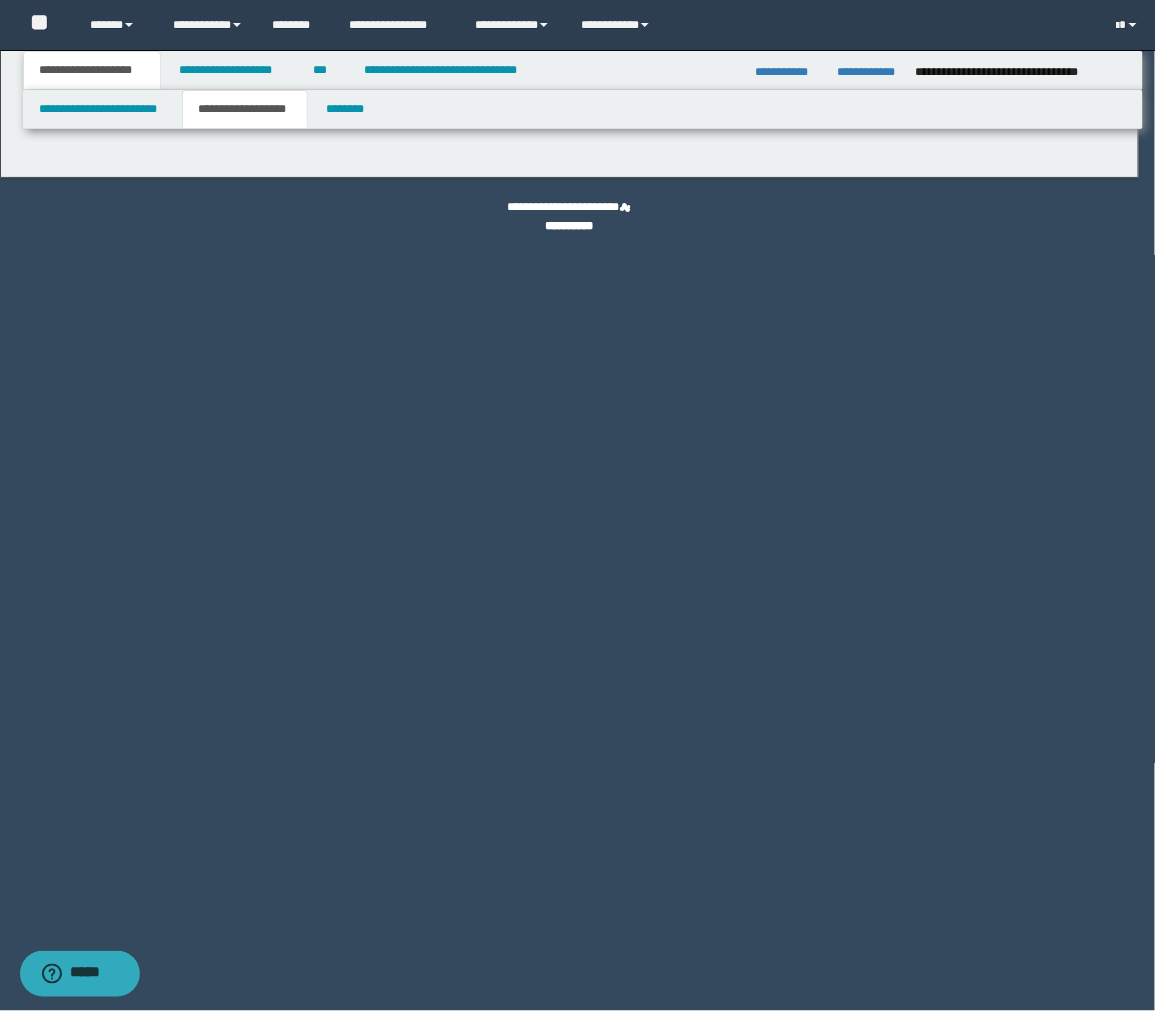 type on "********" 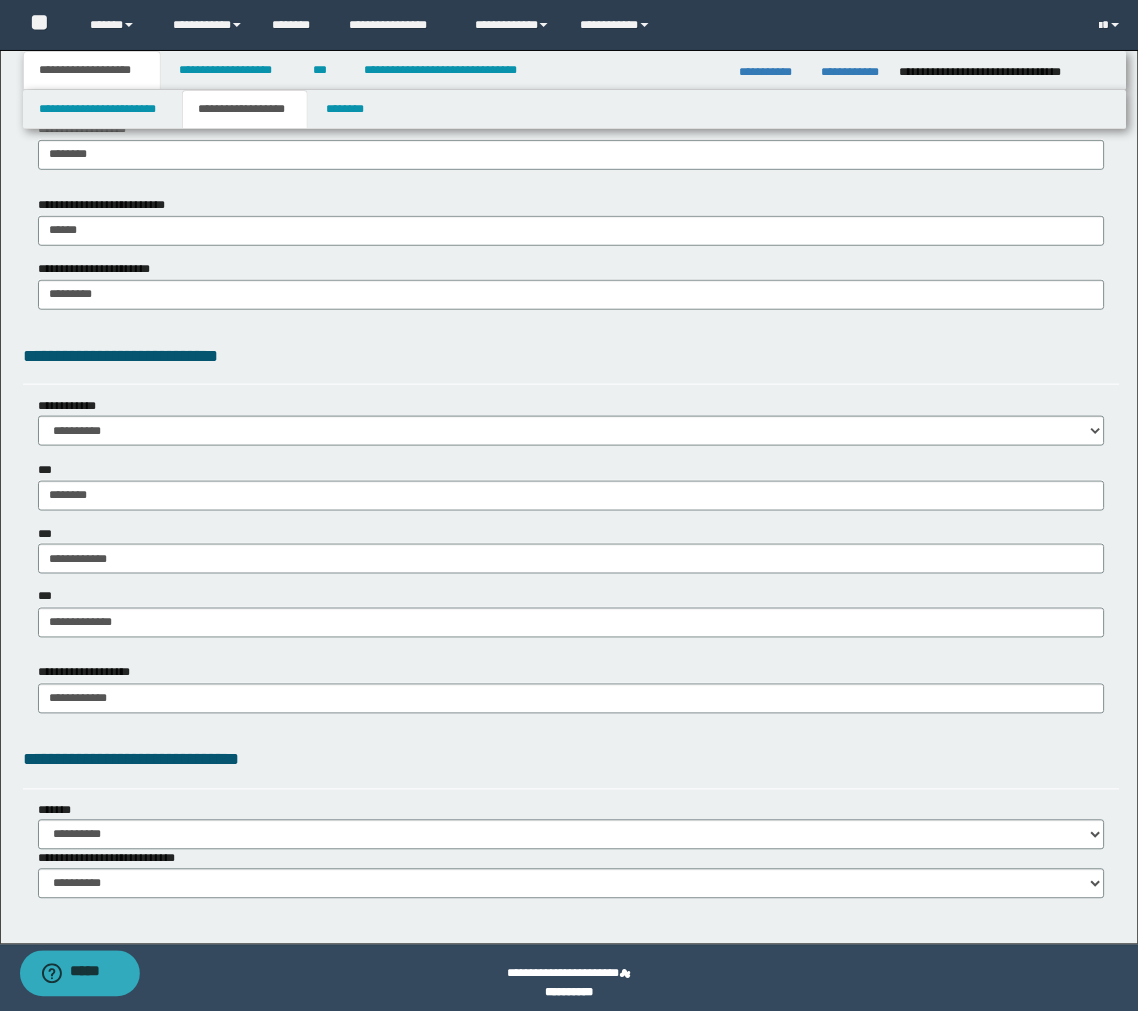 scroll, scrollTop: 1357, scrollLeft: 0, axis: vertical 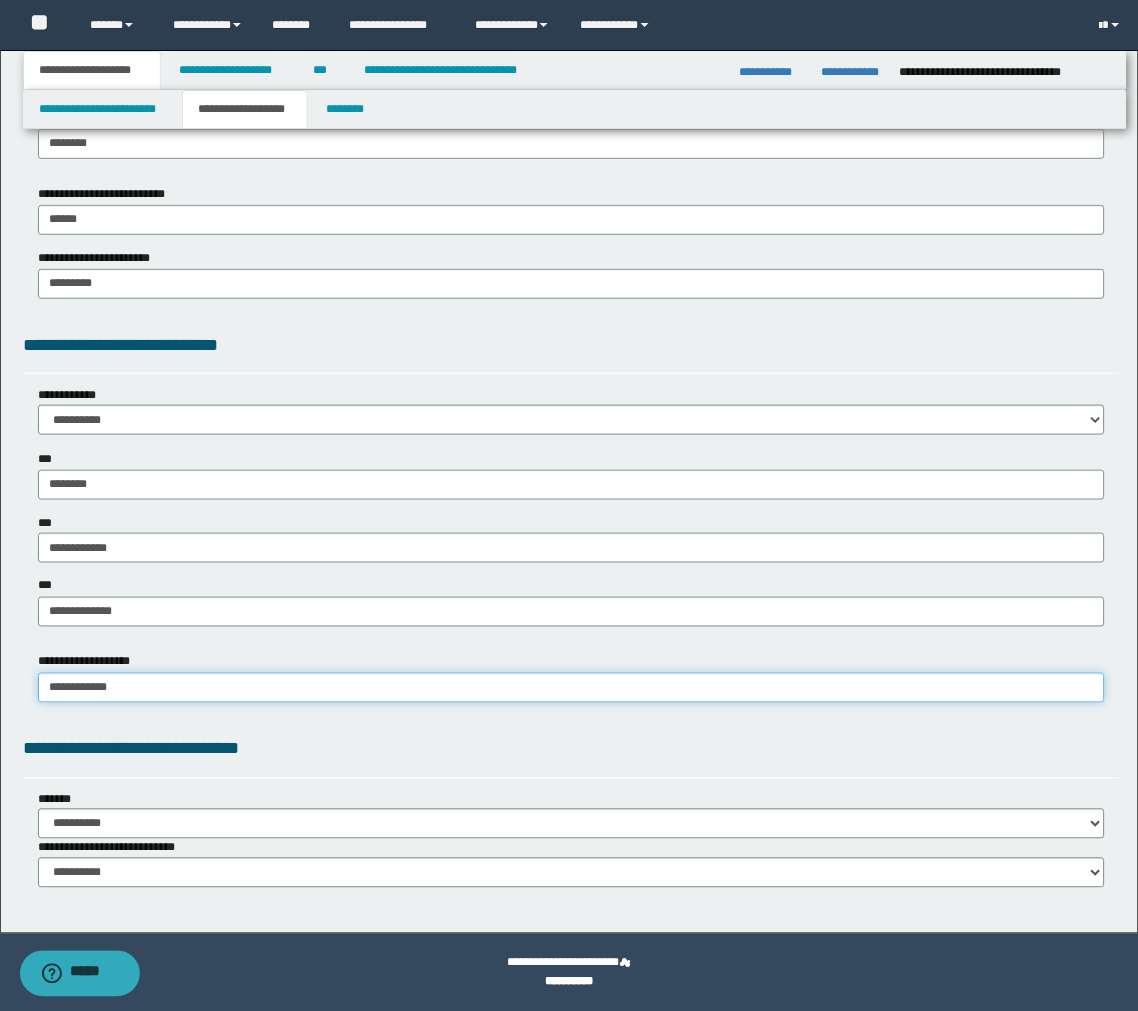 drag, startPoint x: 145, startPoint y: 685, endPoint x: -10, endPoint y: 702, distance: 155.92947 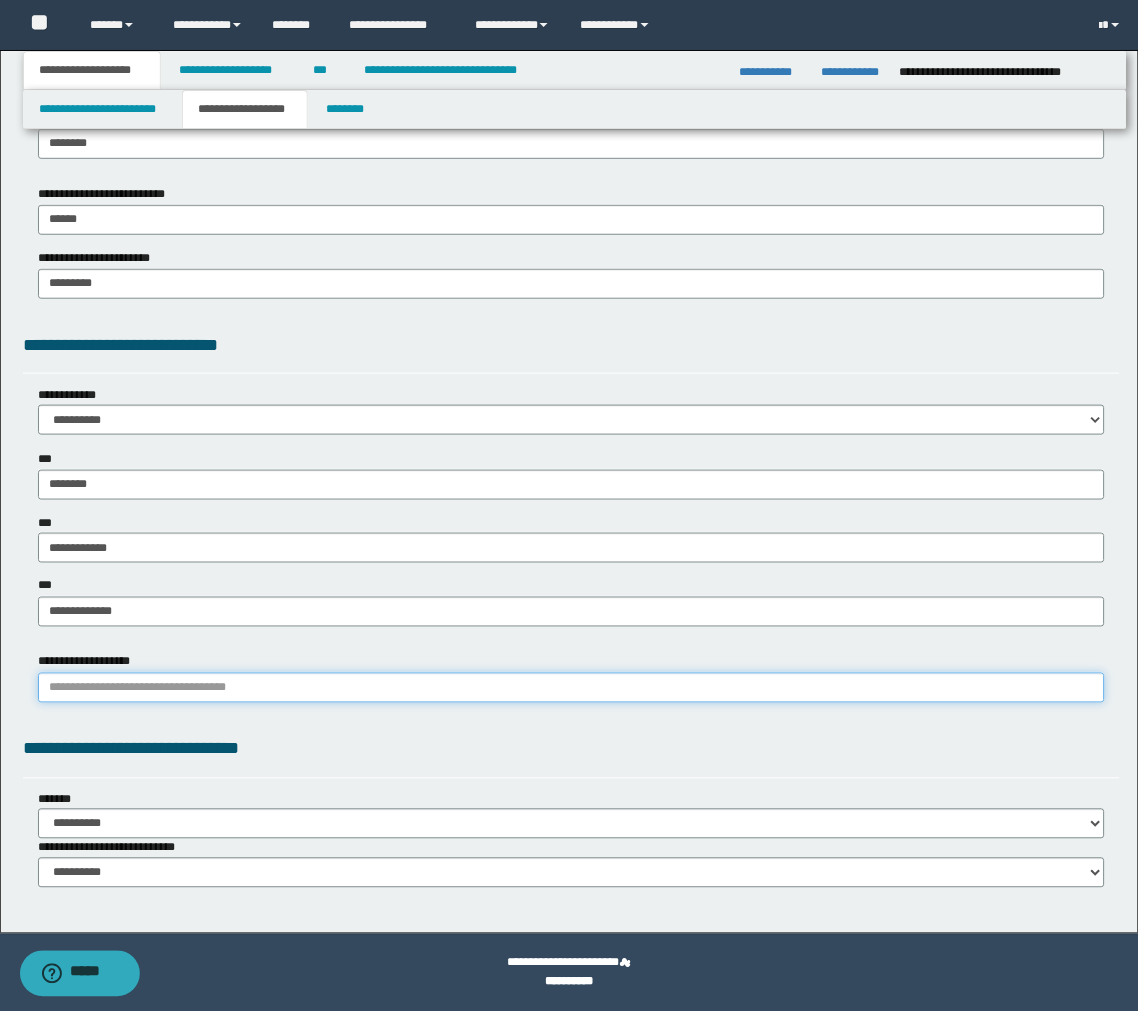 type 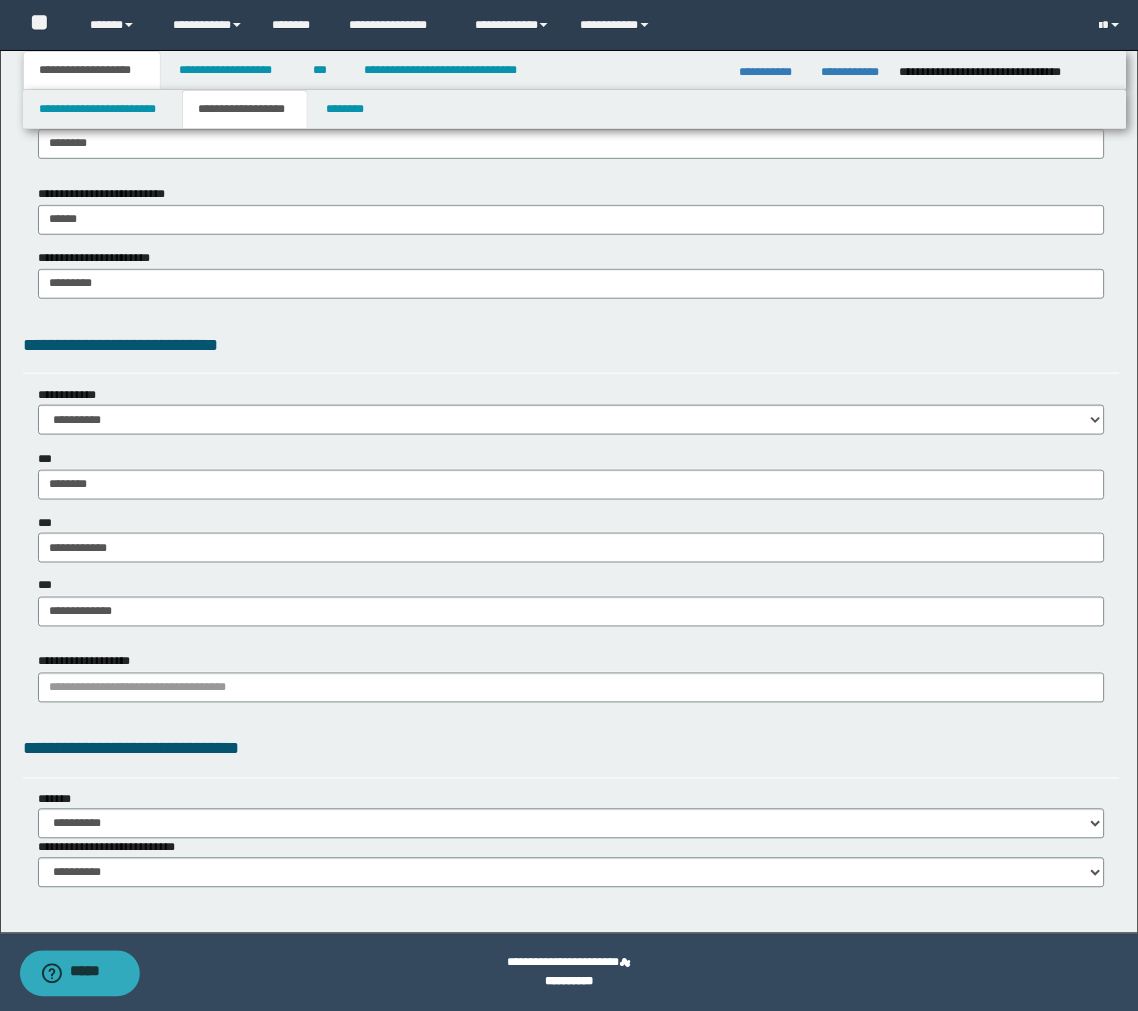click on "**********" at bounding box center [571, 749] 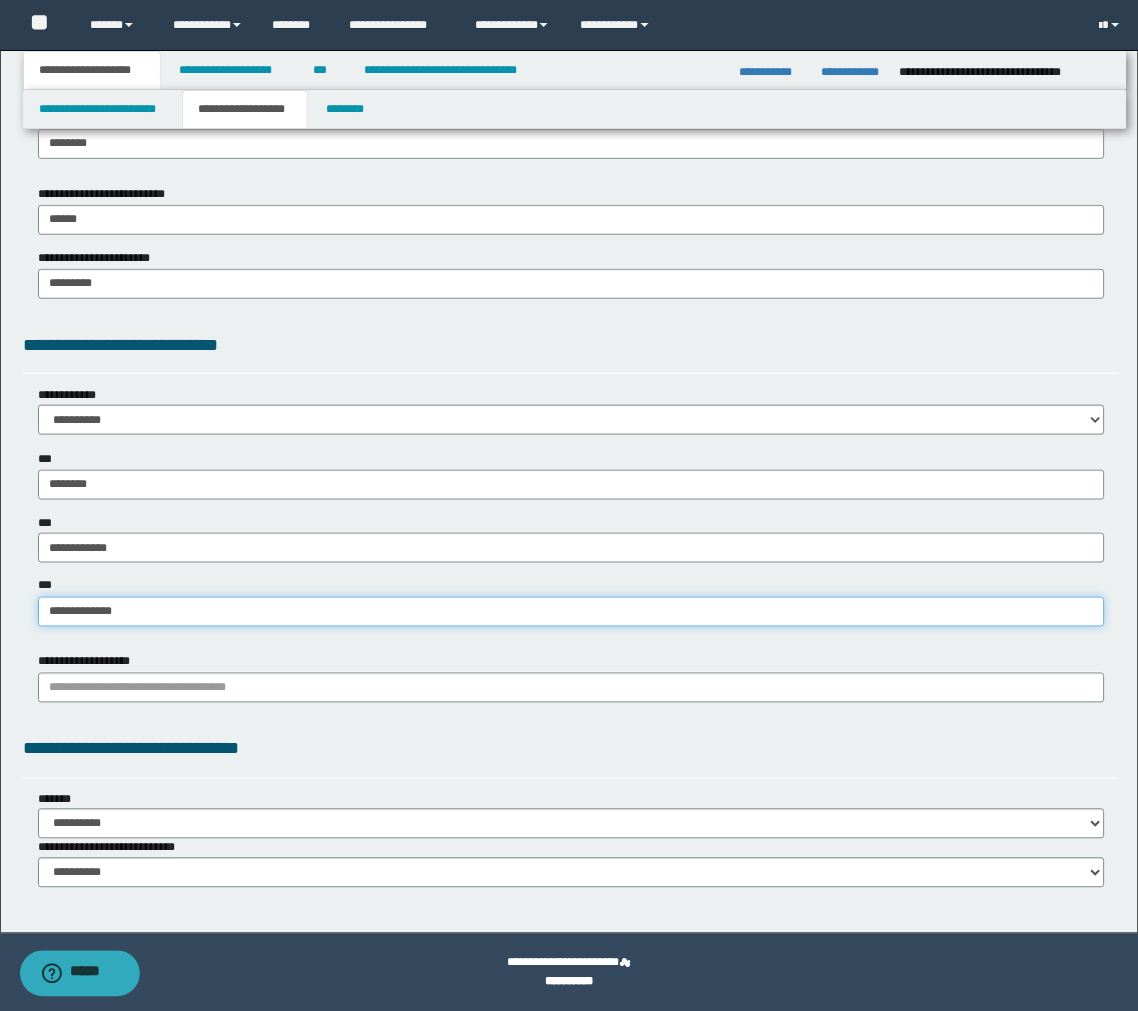 type on "**********" 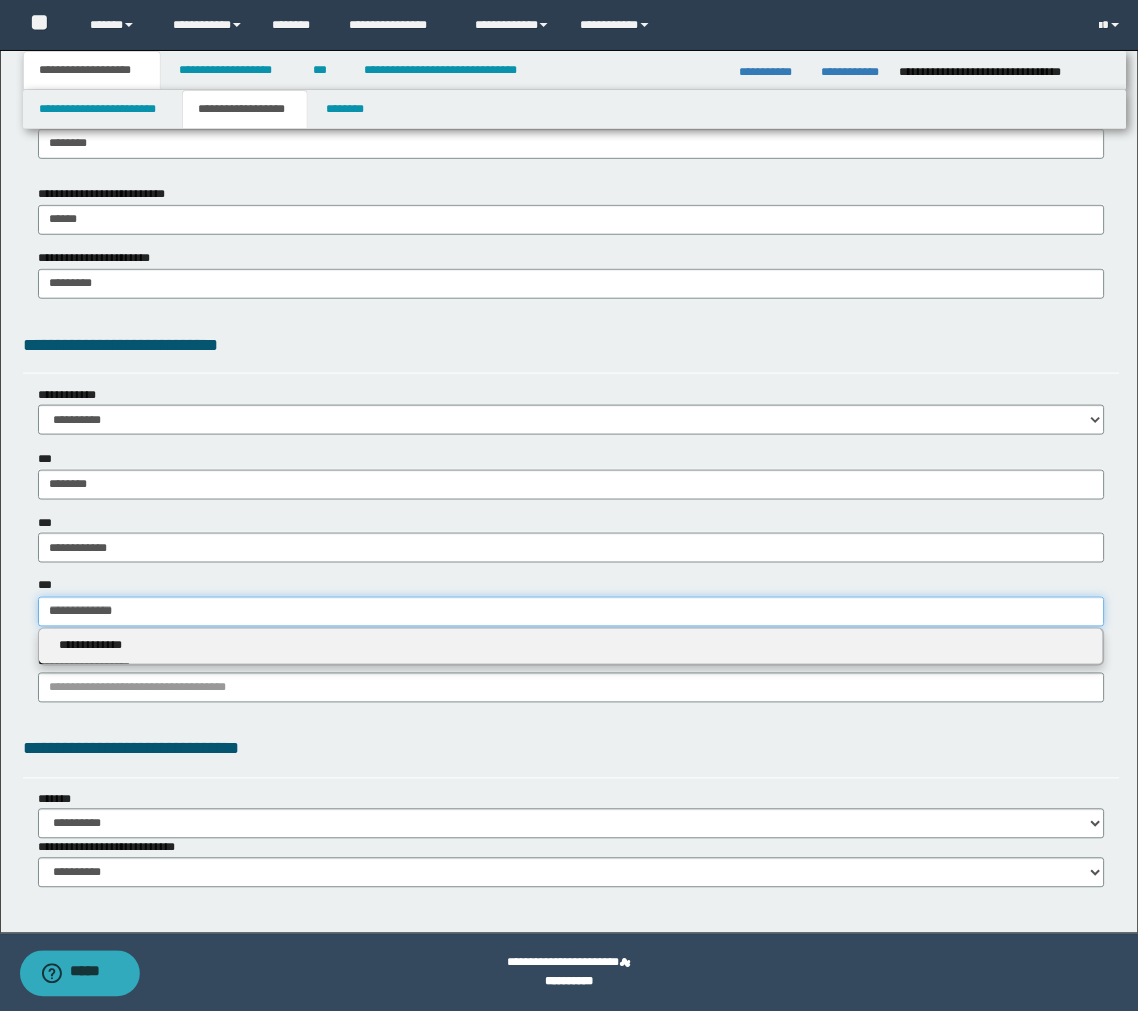 click on "**********" at bounding box center (571, 612) 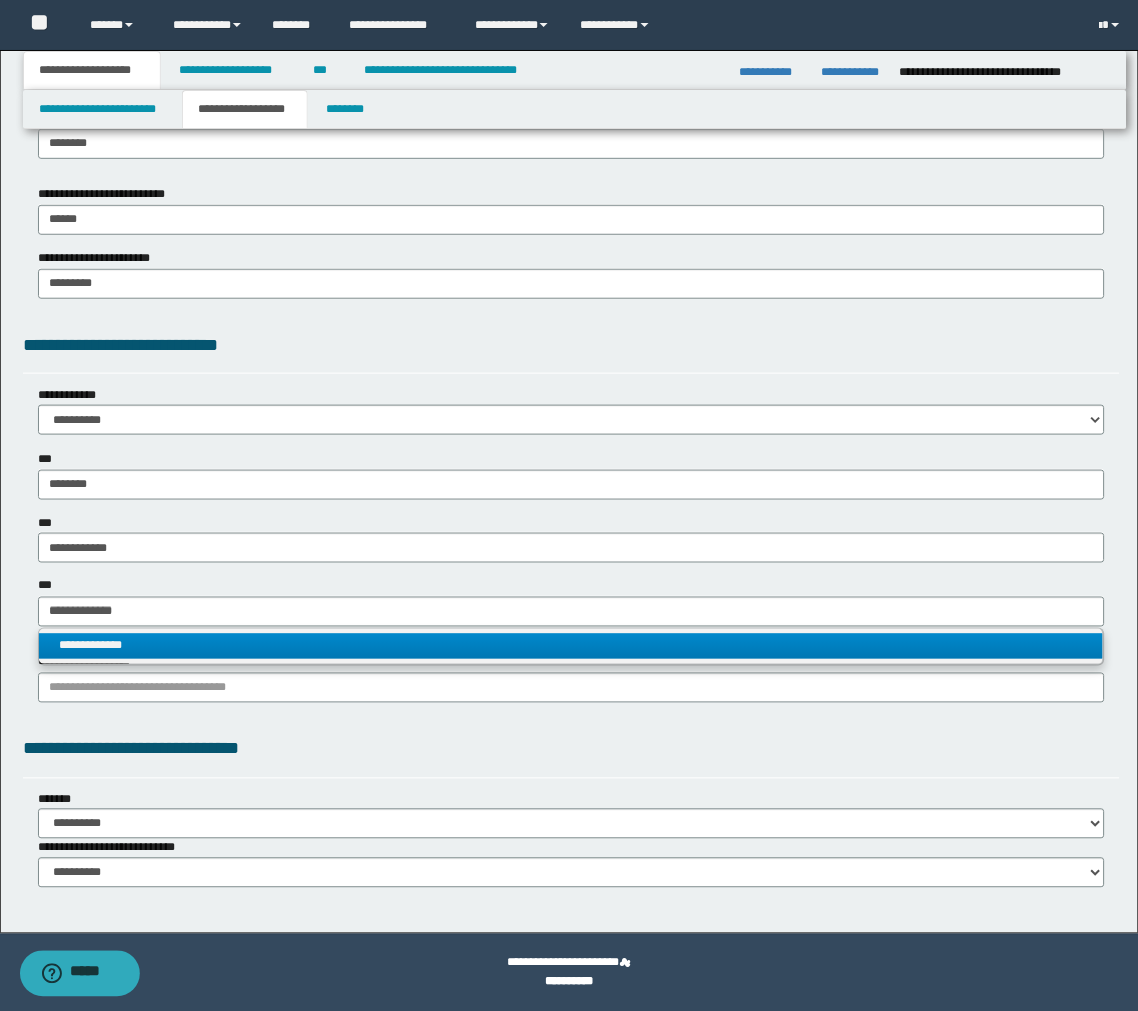 click on "**********" at bounding box center (571, 646) 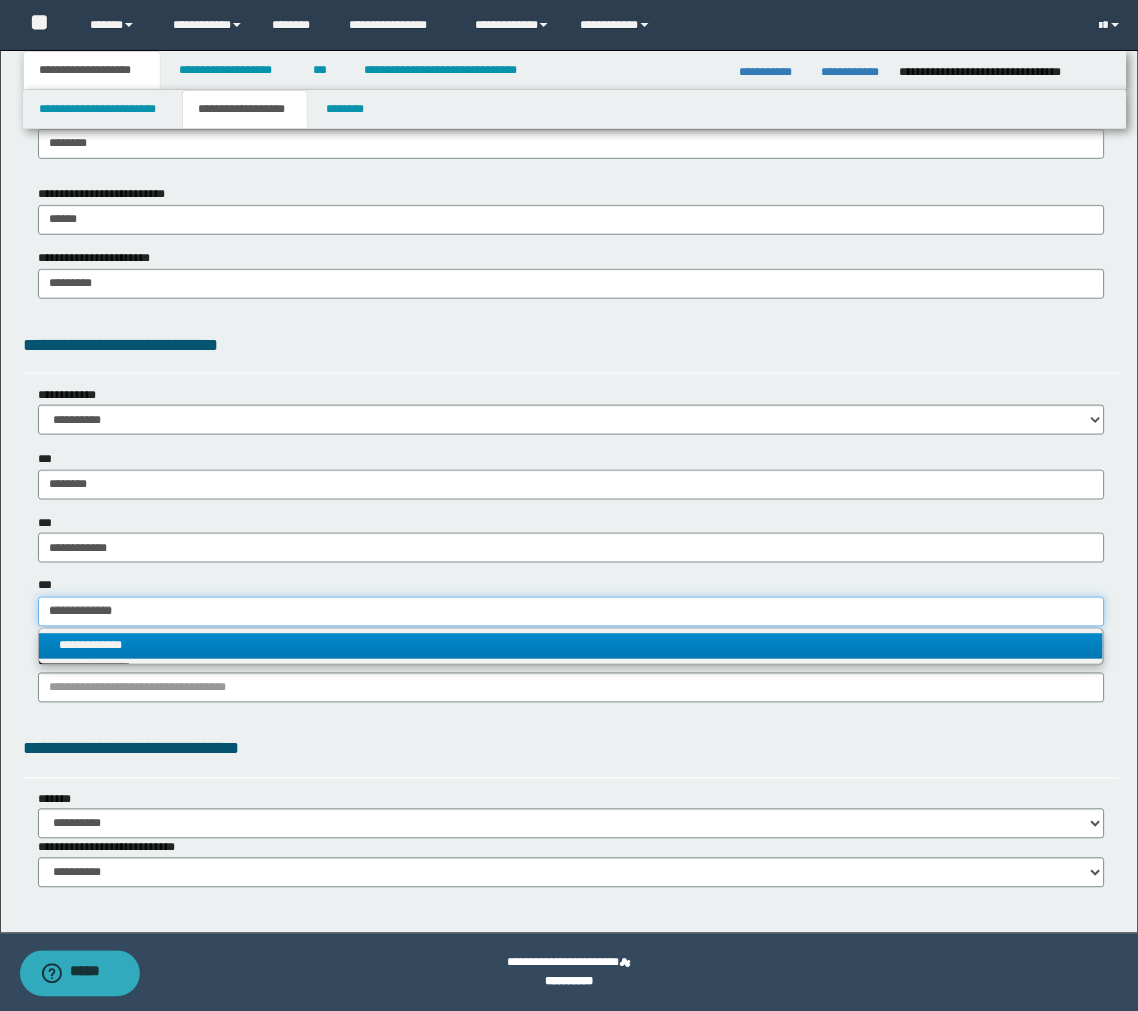type 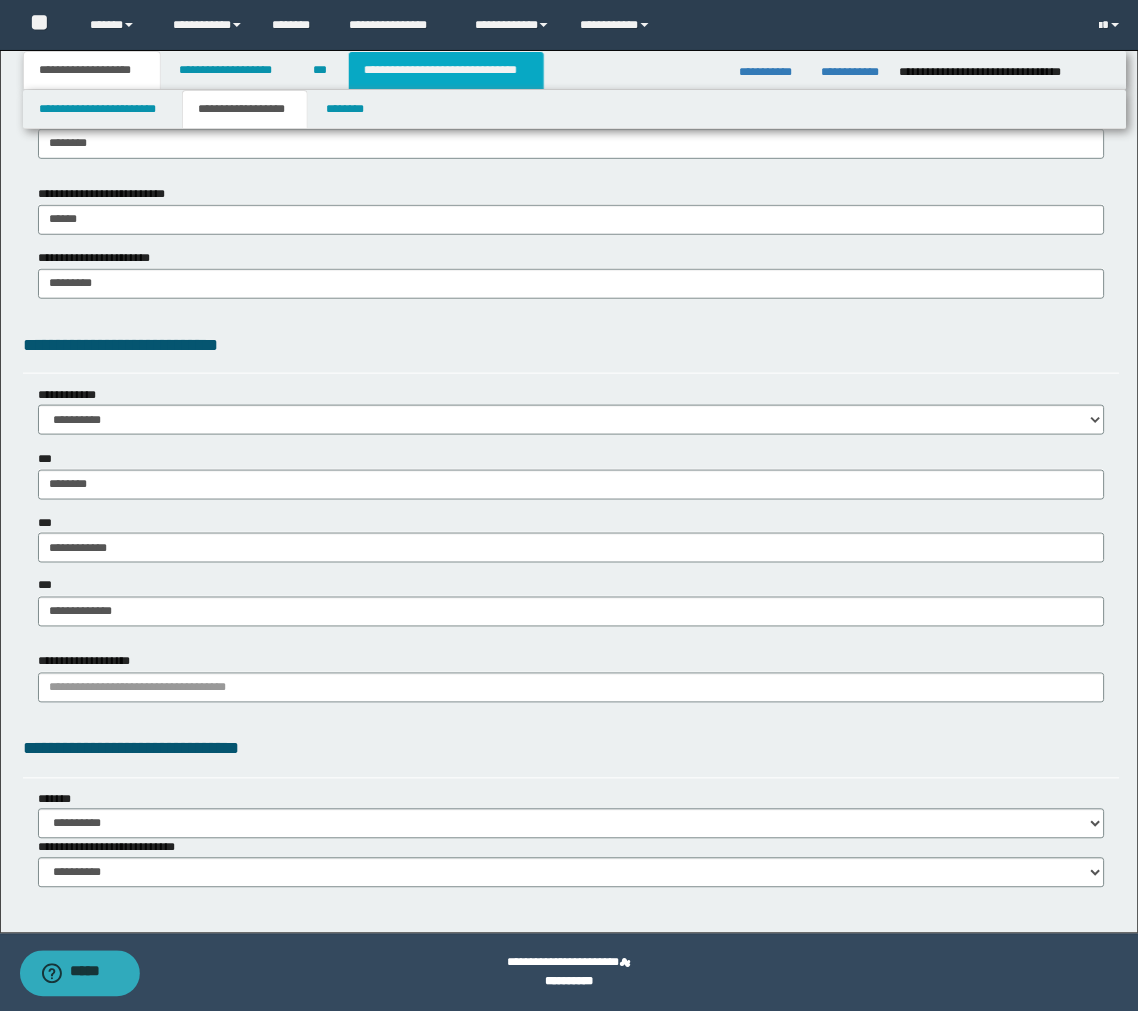 click on "**********" at bounding box center (446, 70) 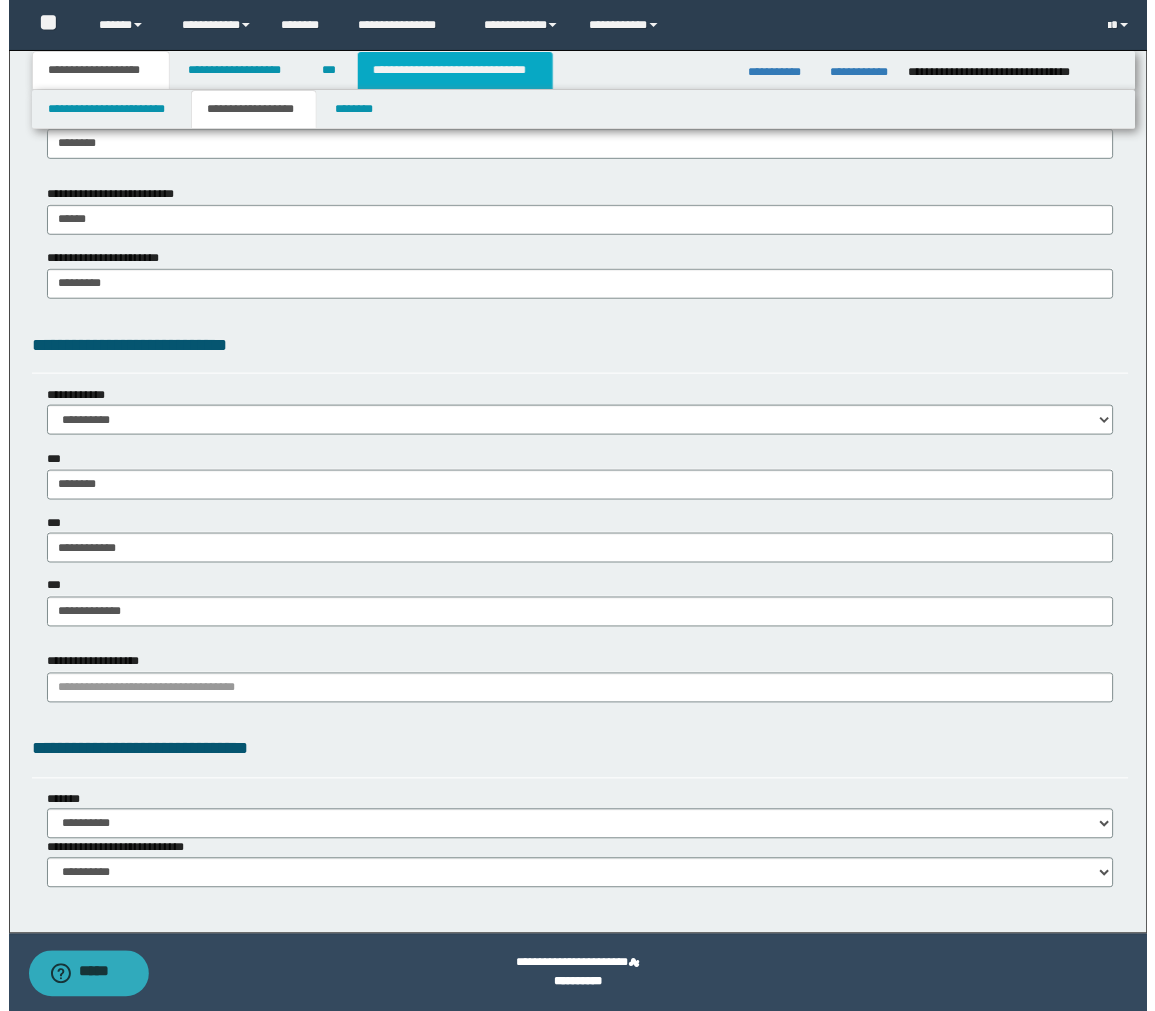 scroll, scrollTop: 0, scrollLeft: 0, axis: both 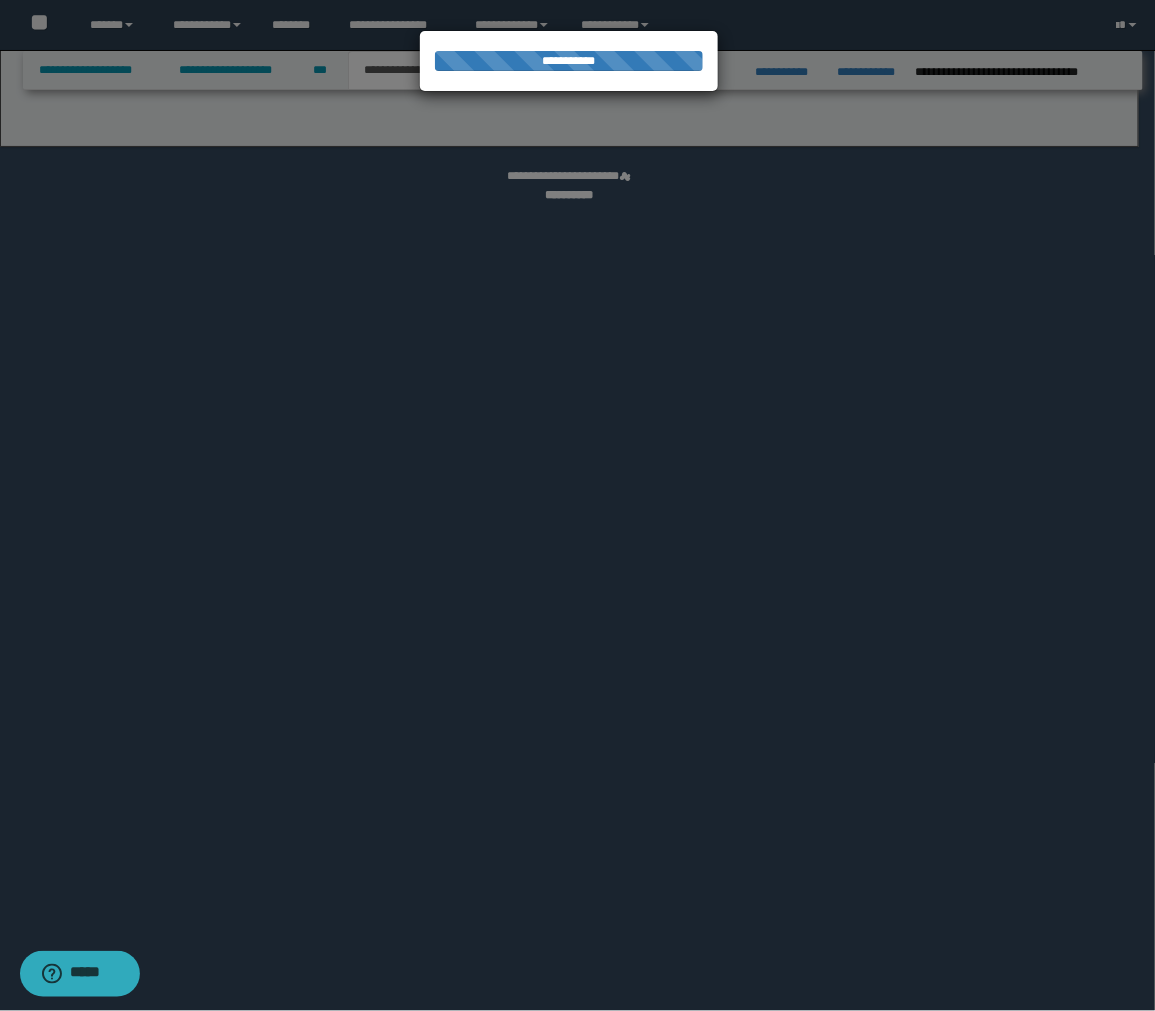 select on "*" 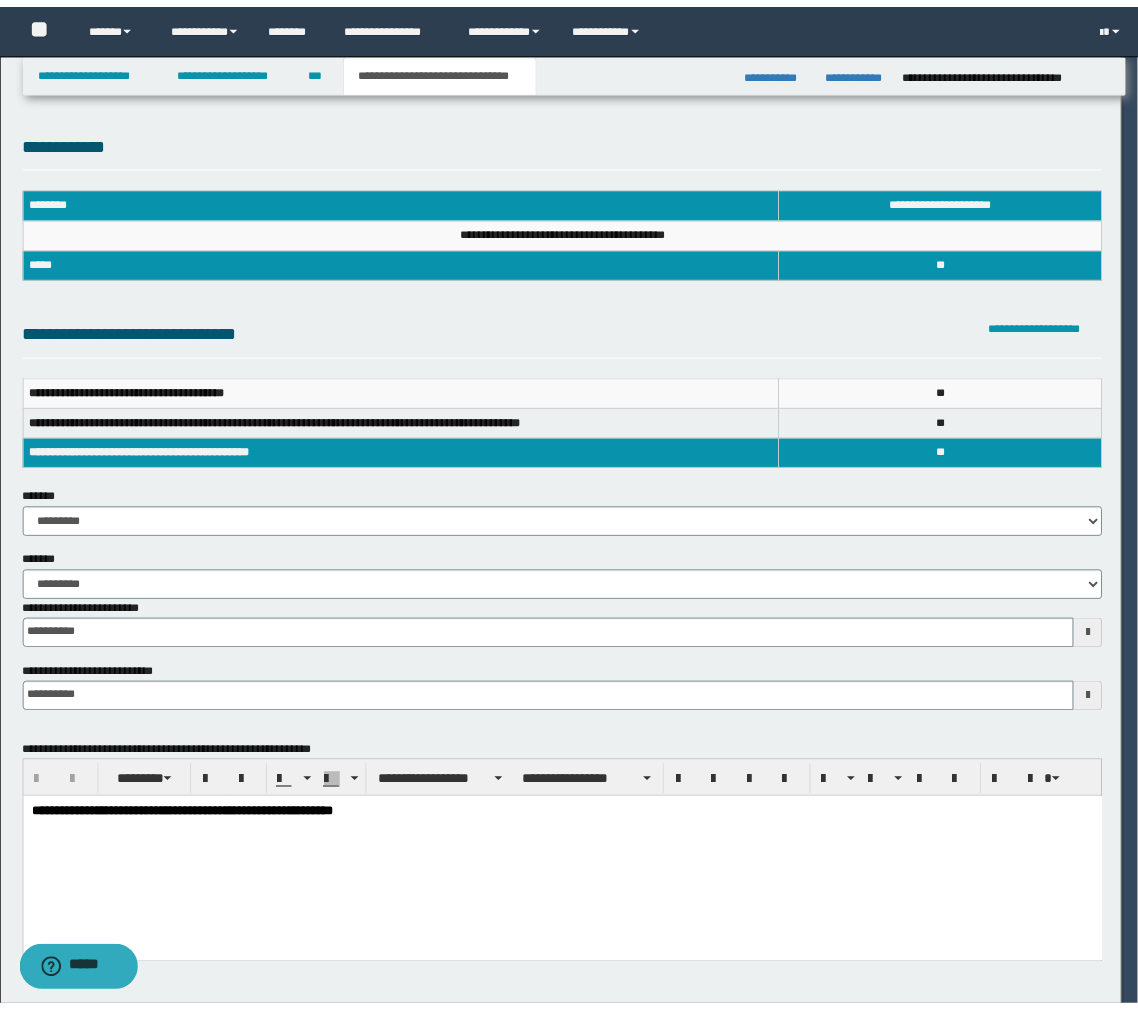 scroll, scrollTop: 0, scrollLeft: 0, axis: both 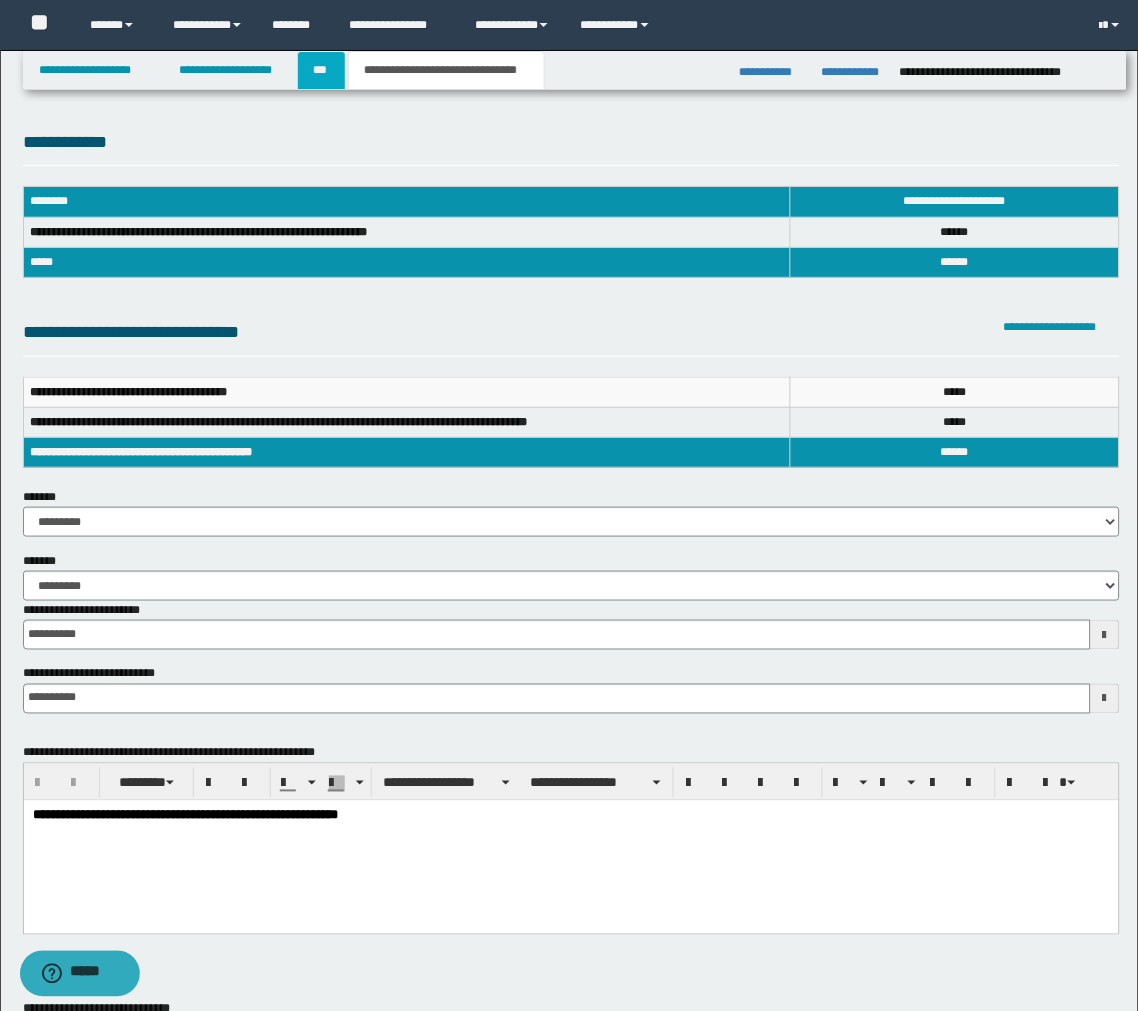 click on "***" at bounding box center [321, 70] 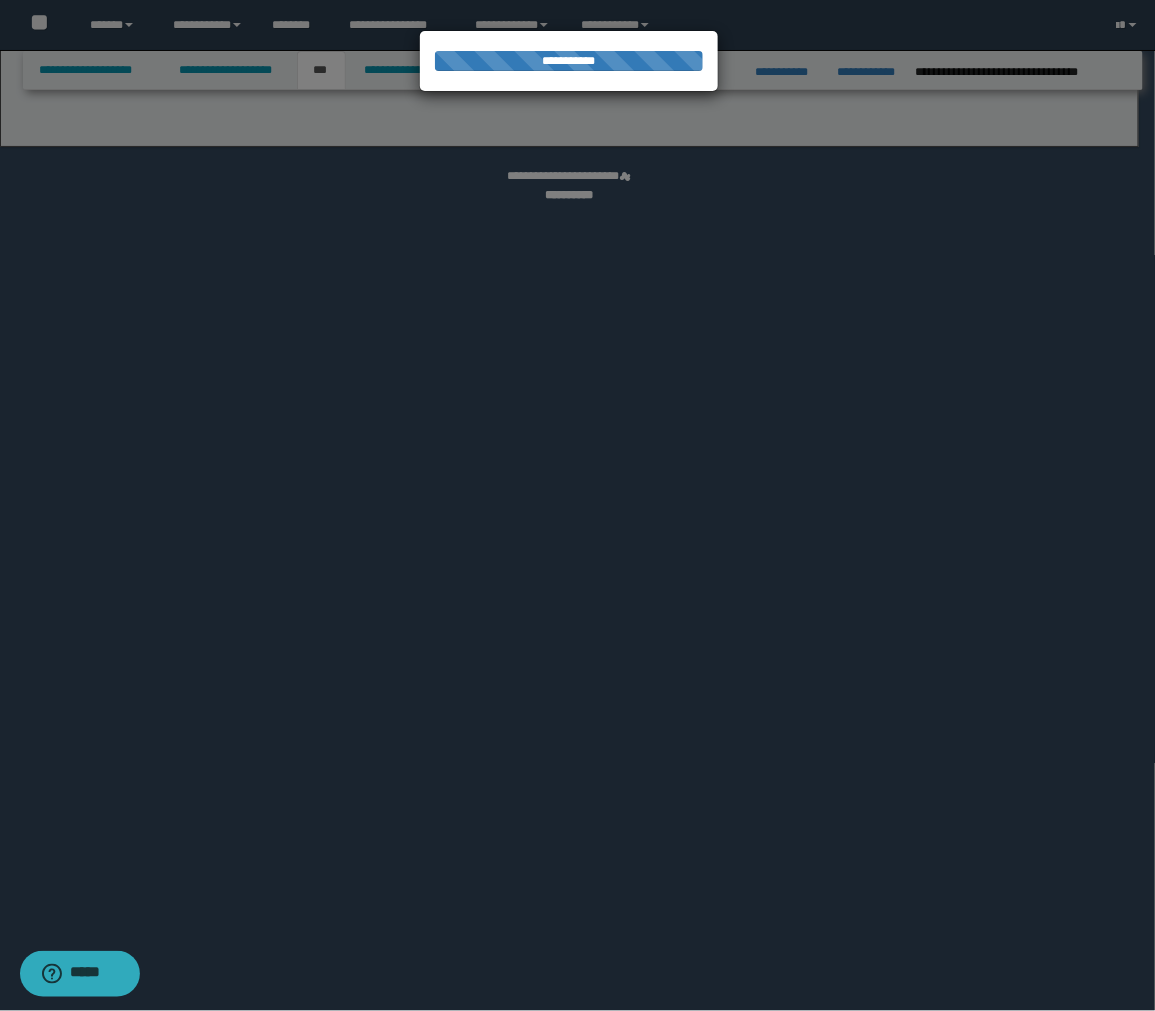 select on "**" 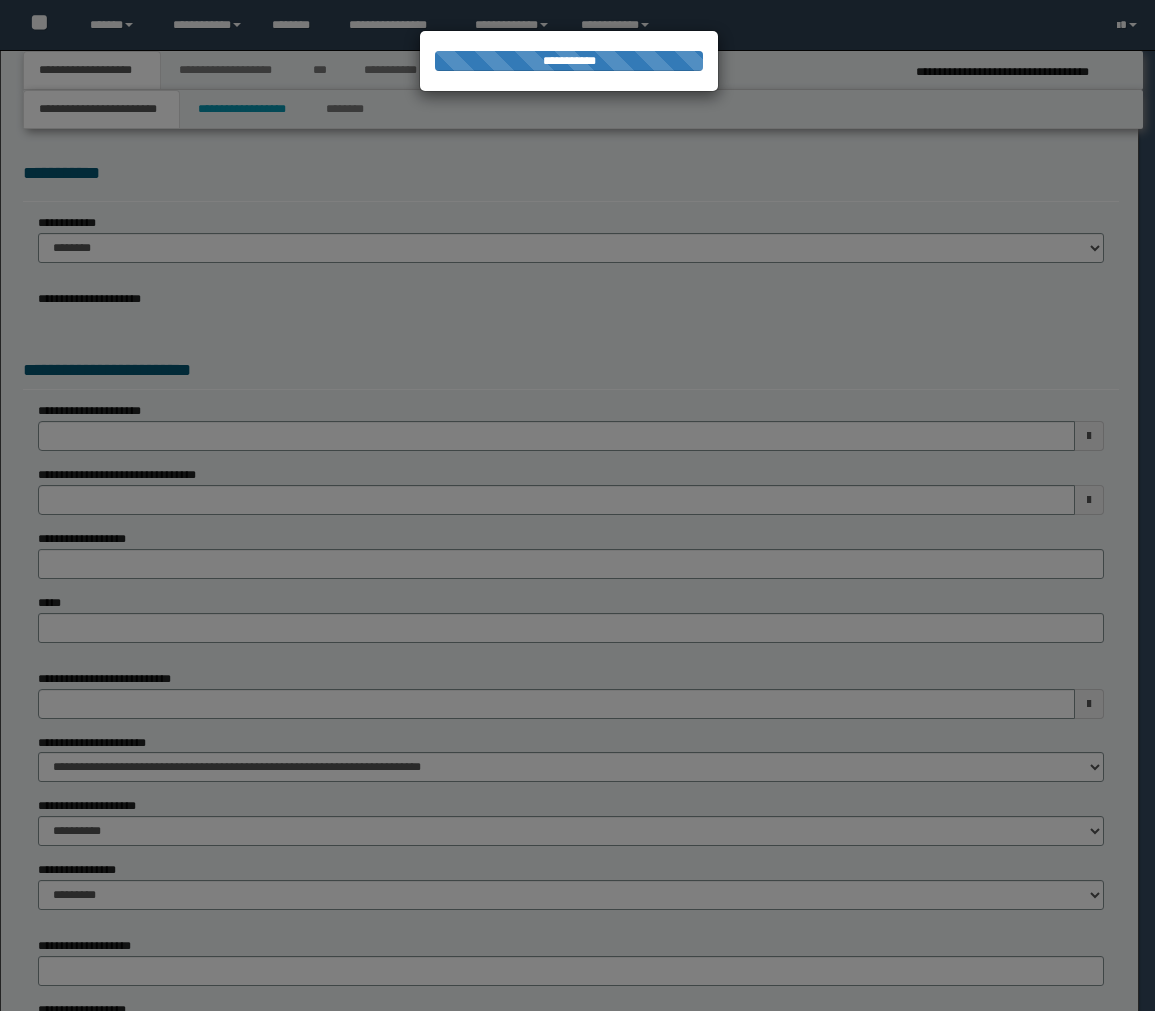 scroll, scrollTop: 0, scrollLeft: 0, axis: both 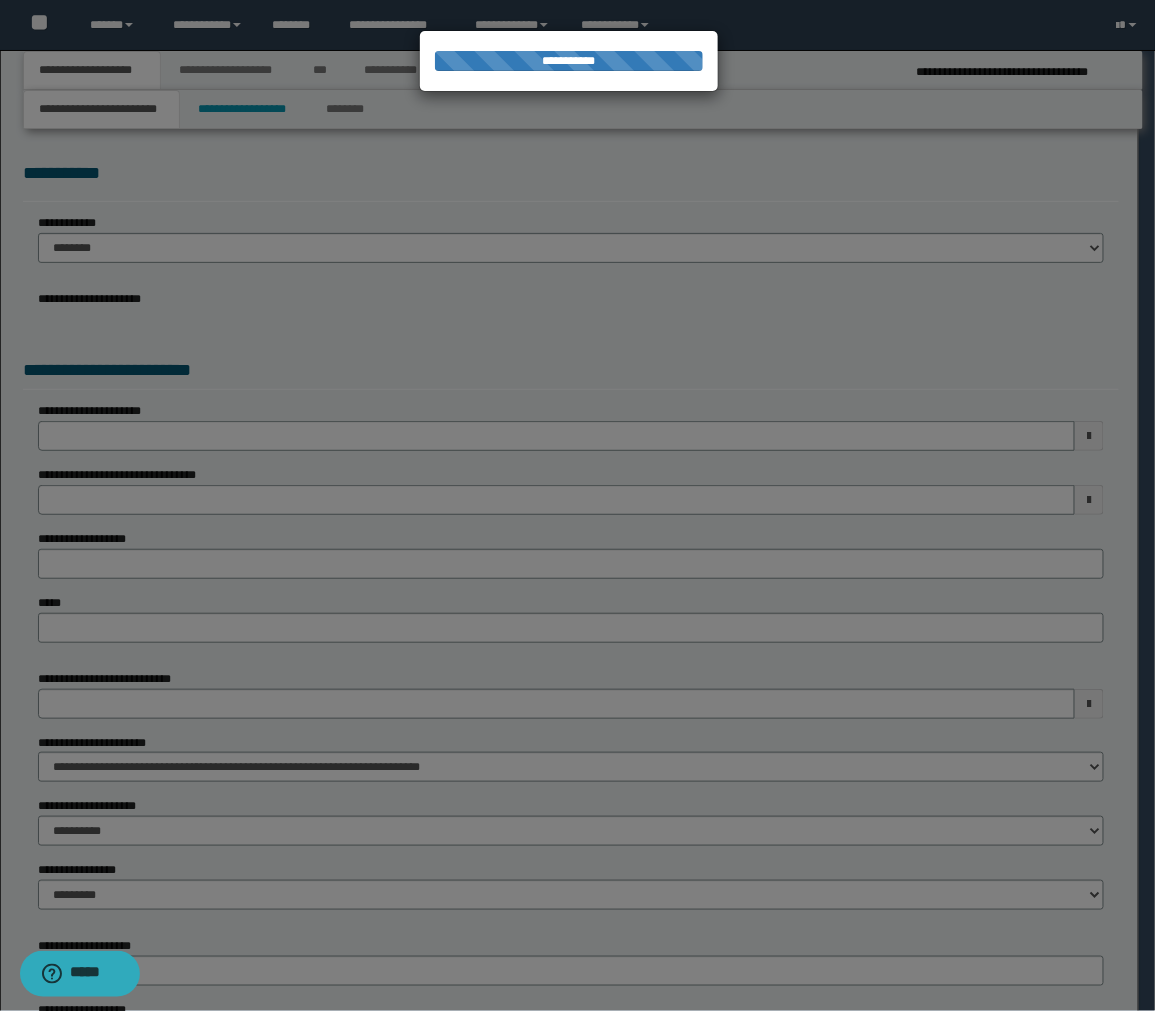 select on "*" 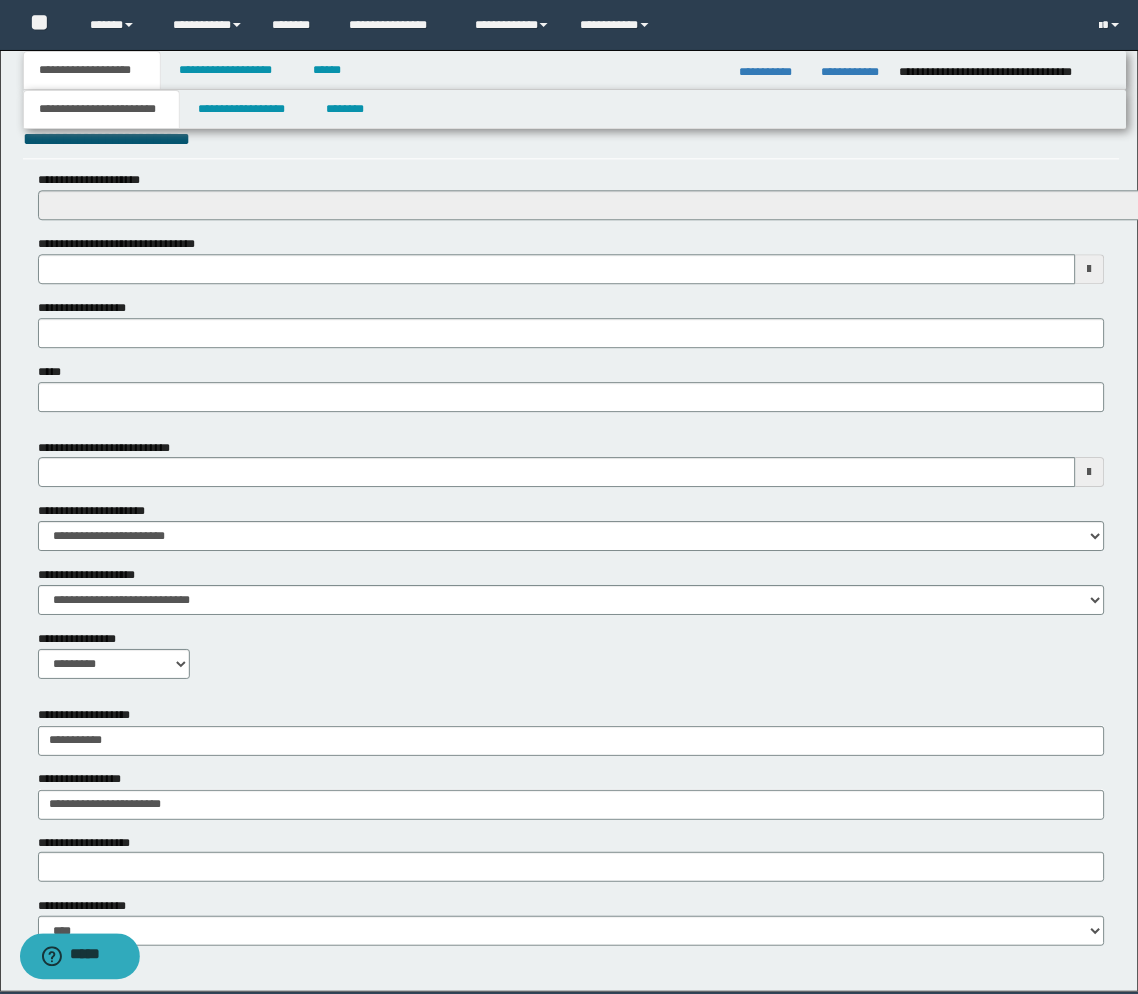 scroll, scrollTop: 778, scrollLeft: 0, axis: vertical 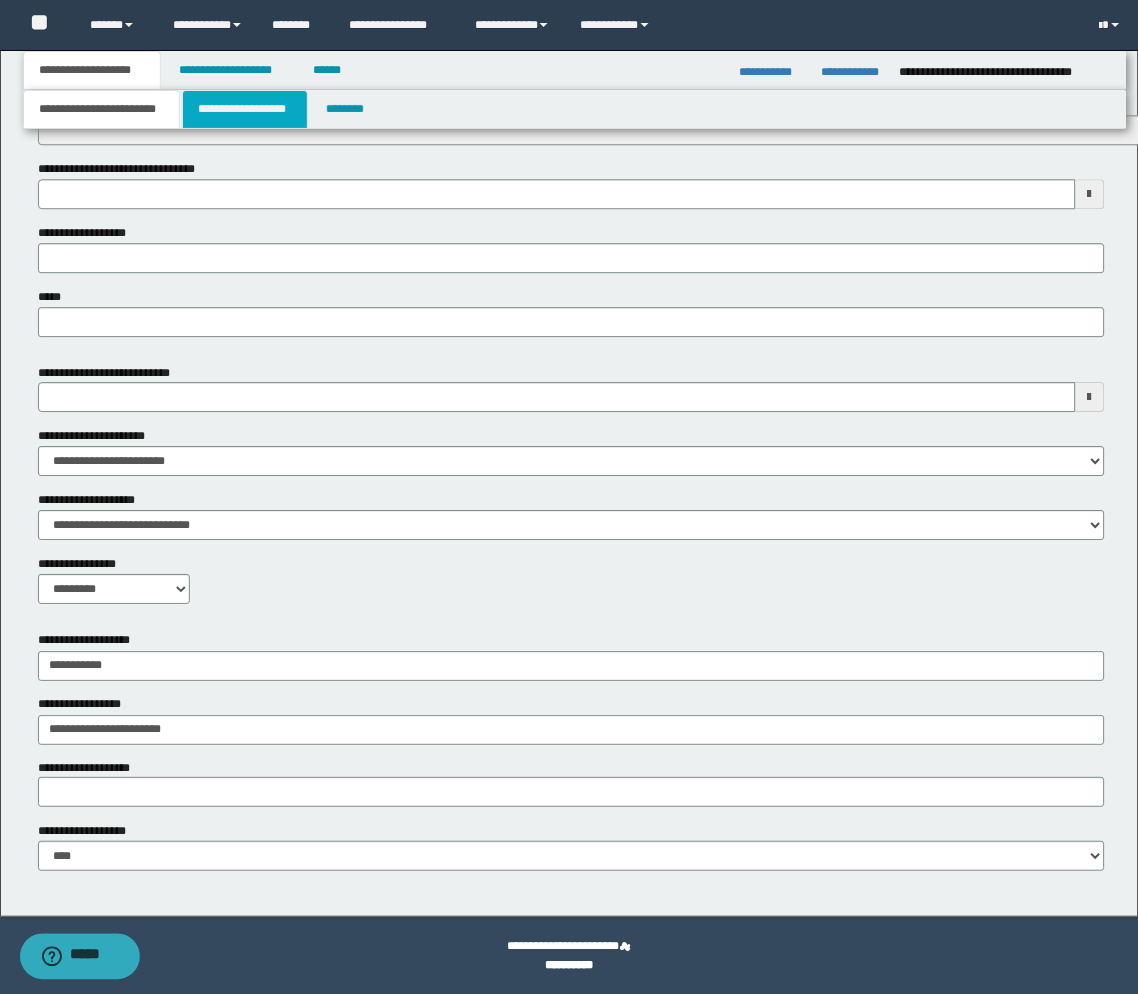 click on "**********" at bounding box center [245, 109] 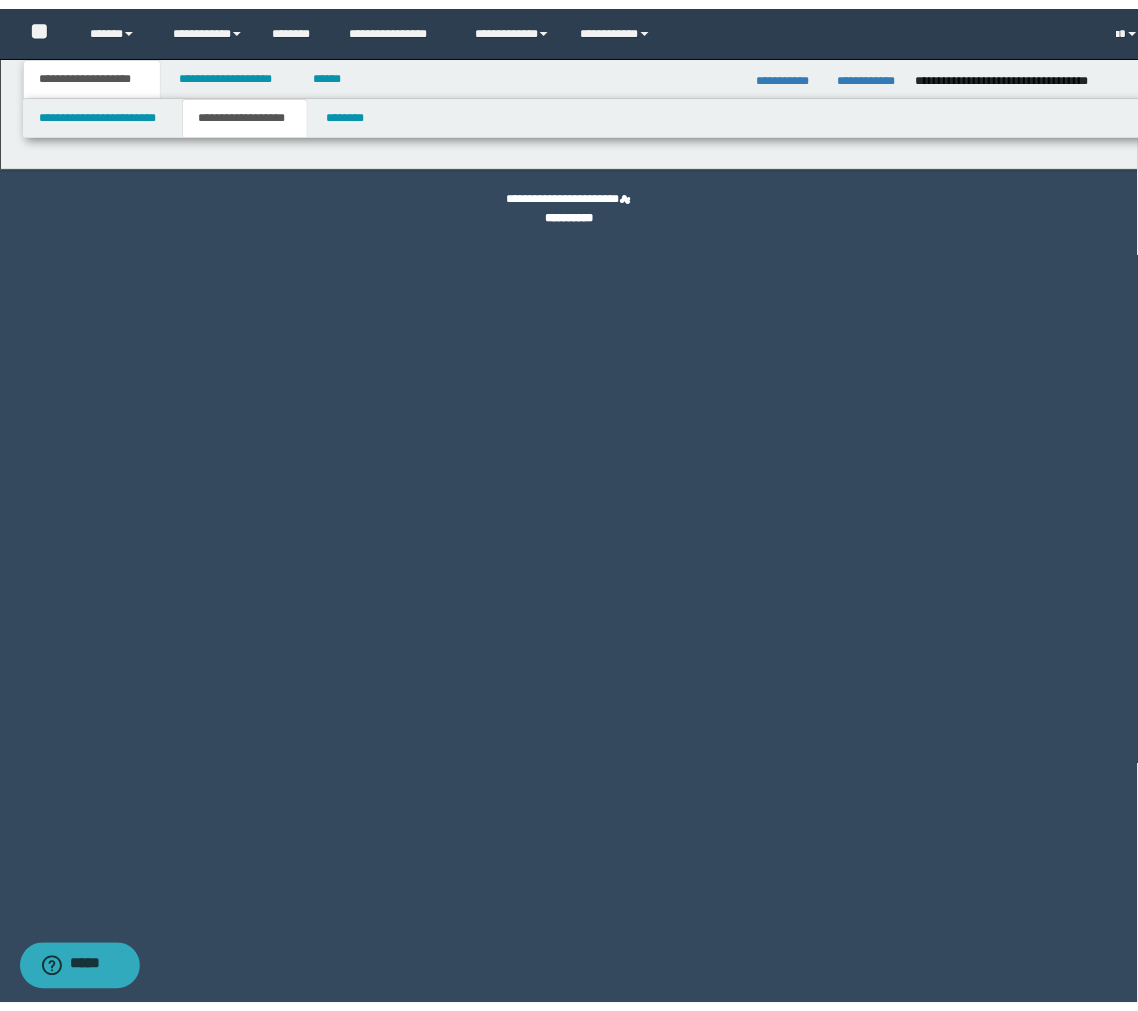 scroll, scrollTop: 0, scrollLeft: 0, axis: both 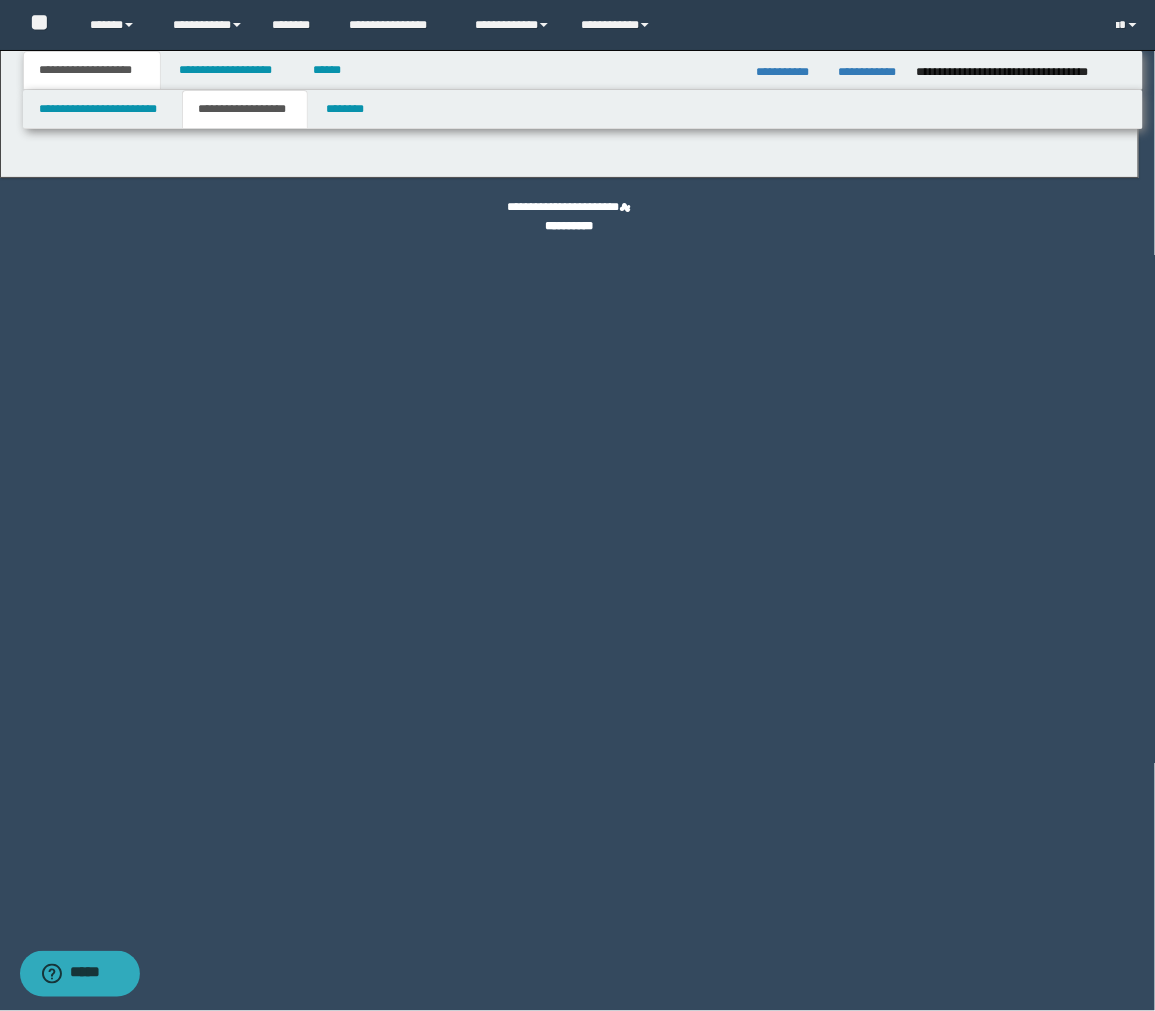 type on "*******" 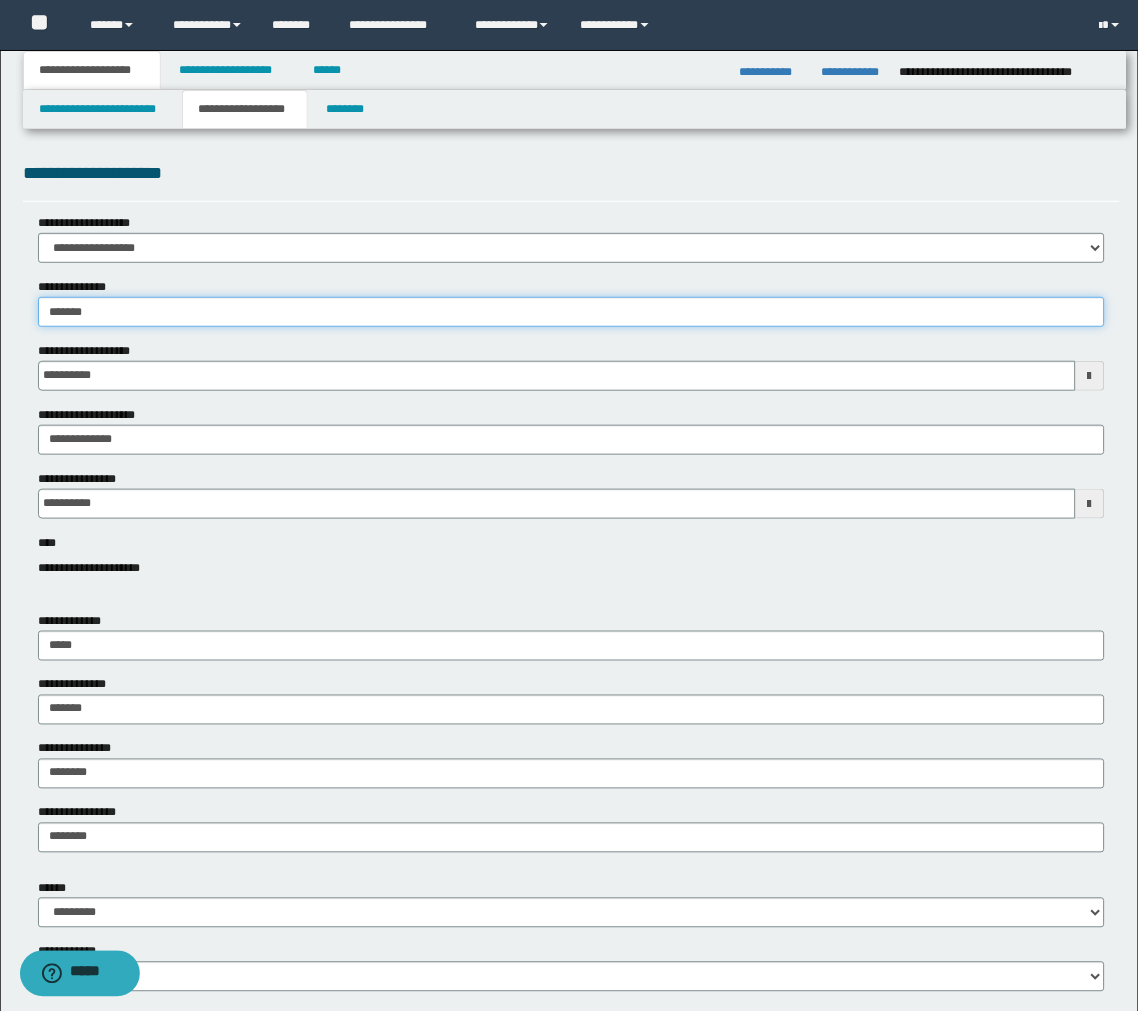 drag, startPoint x: 68, startPoint y: 305, endPoint x: 14, endPoint y: 296, distance: 54.74486 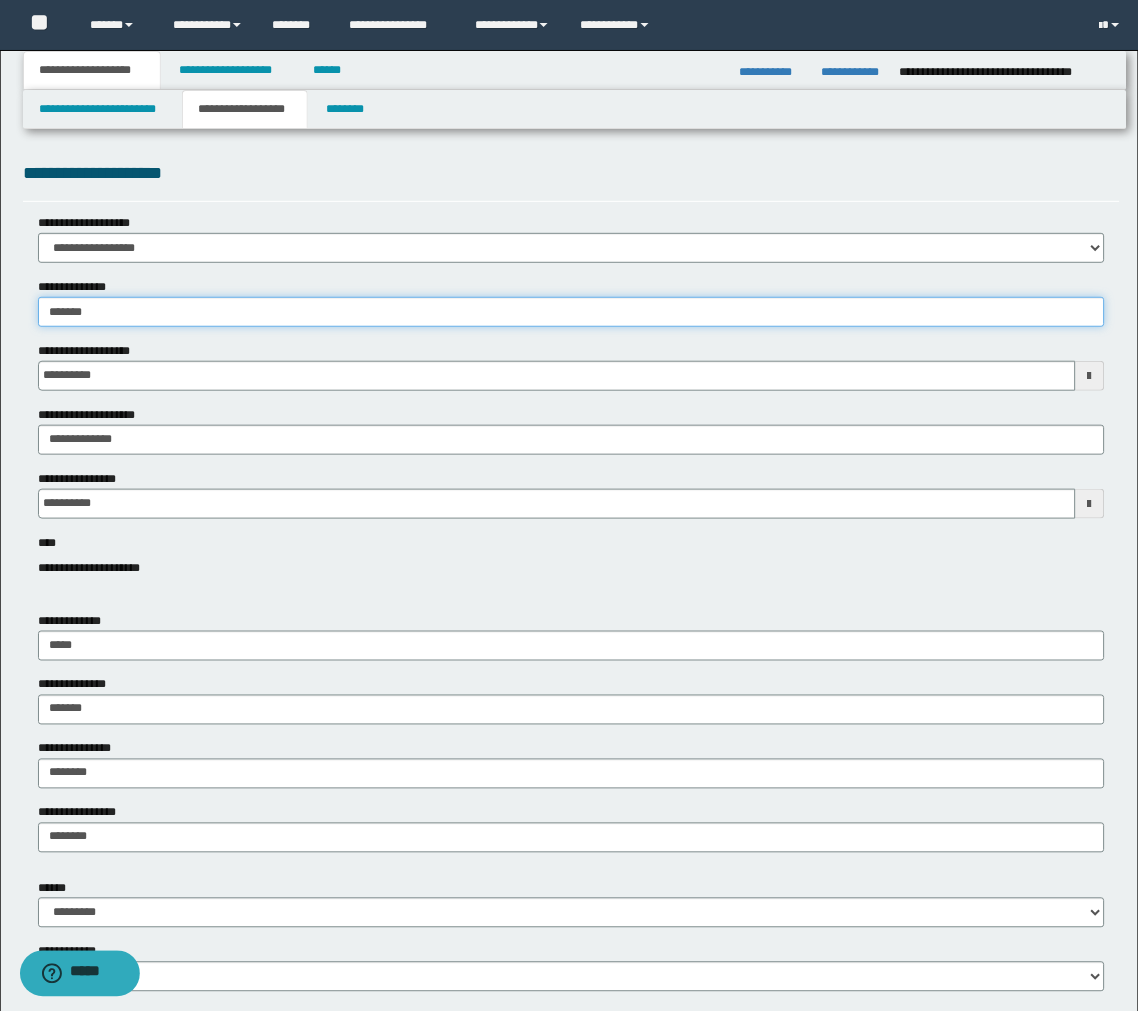 click on "**********" at bounding box center [569, 1170] 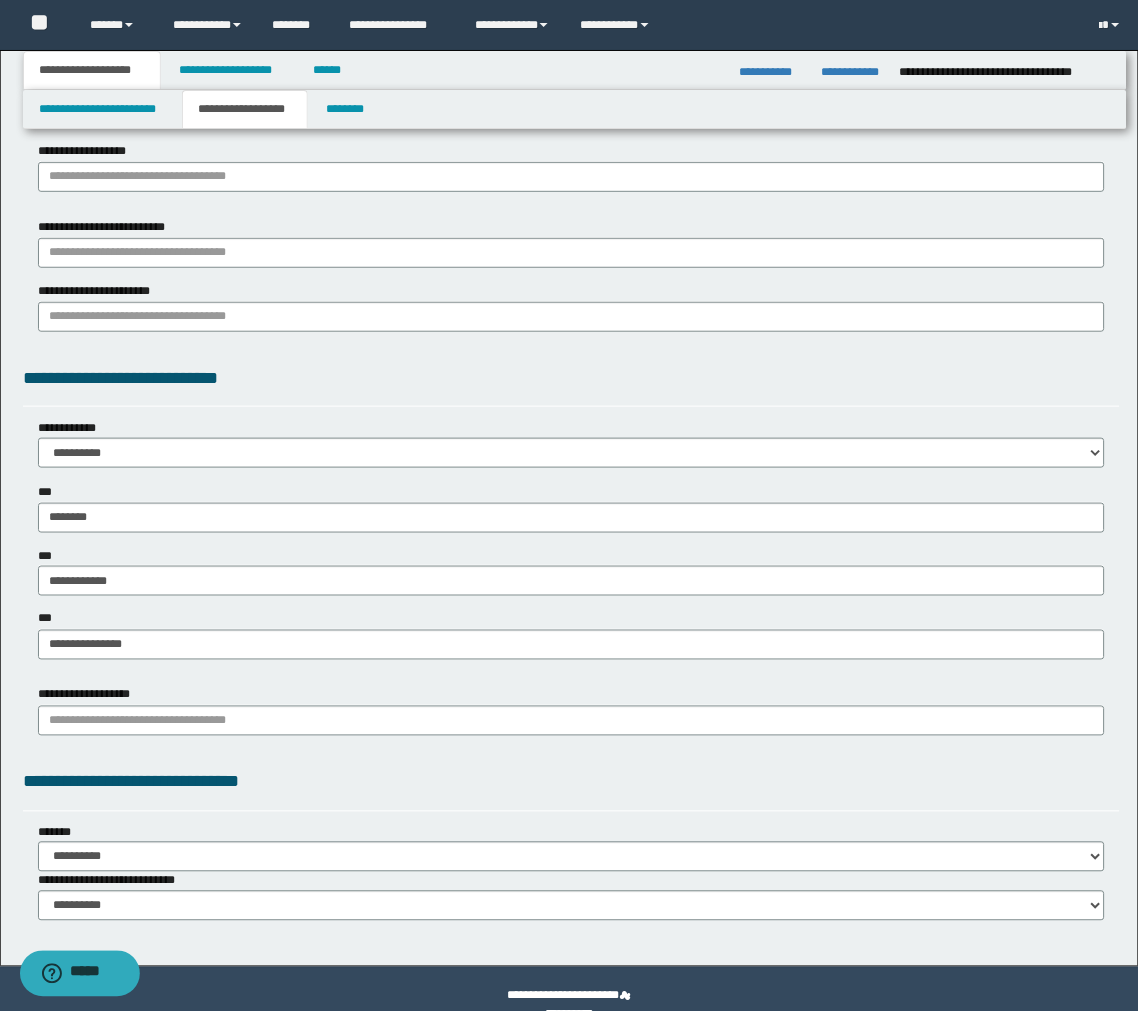 scroll, scrollTop: 1333, scrollLeft: 0, axis: vertical 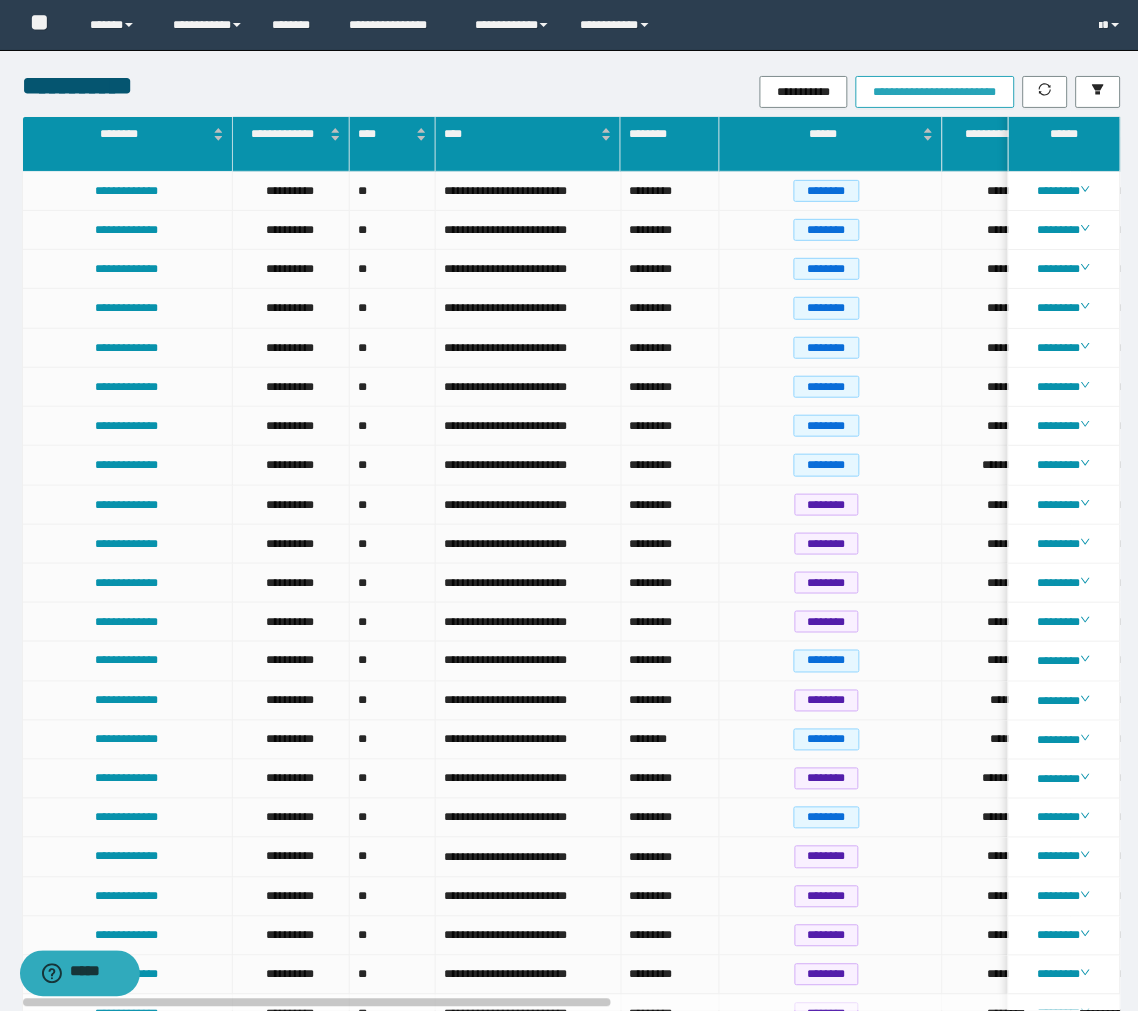 click on "**********" at bounding box center (935, 92) 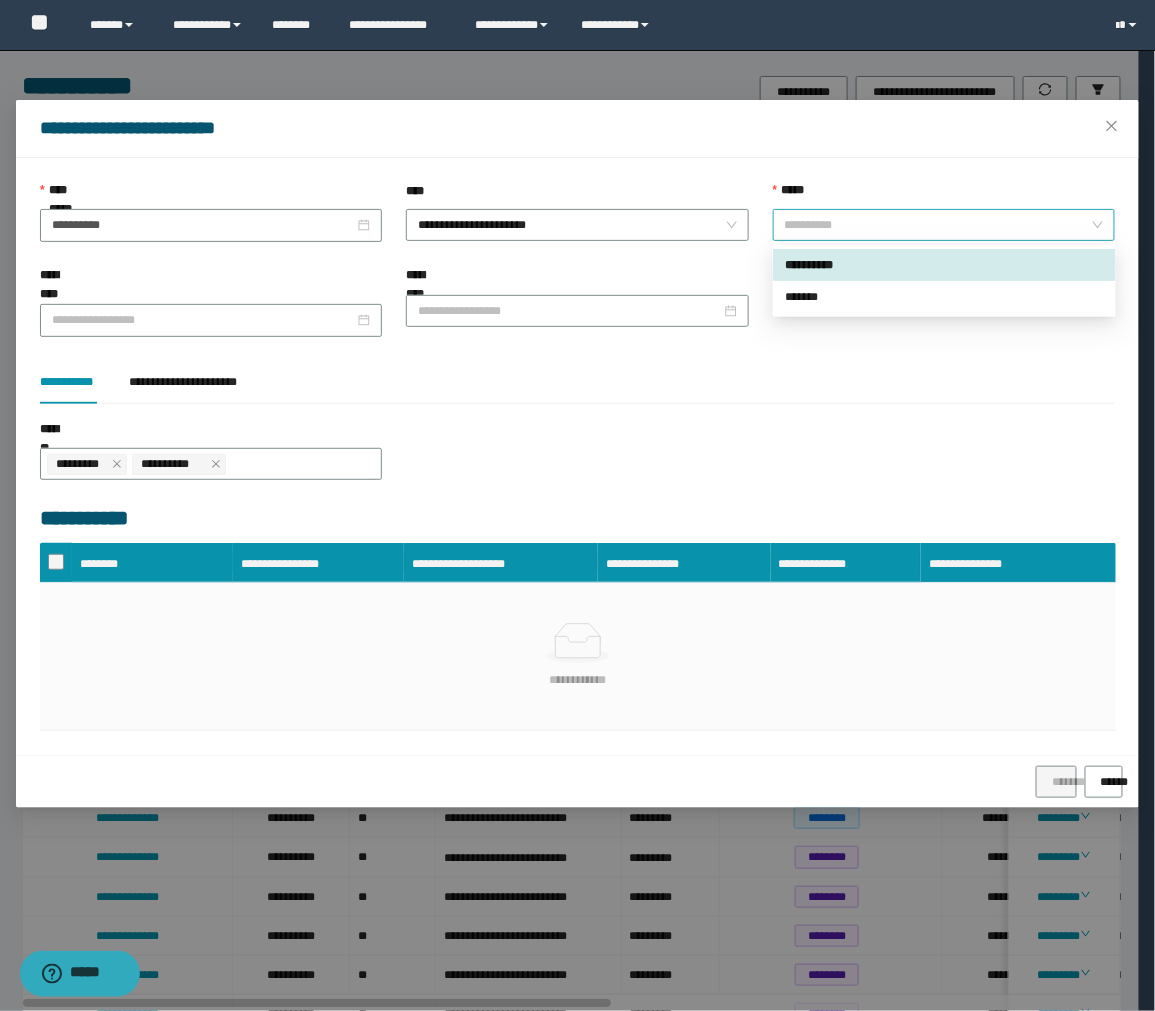 click on "**********" at bounding box center [944, 225] 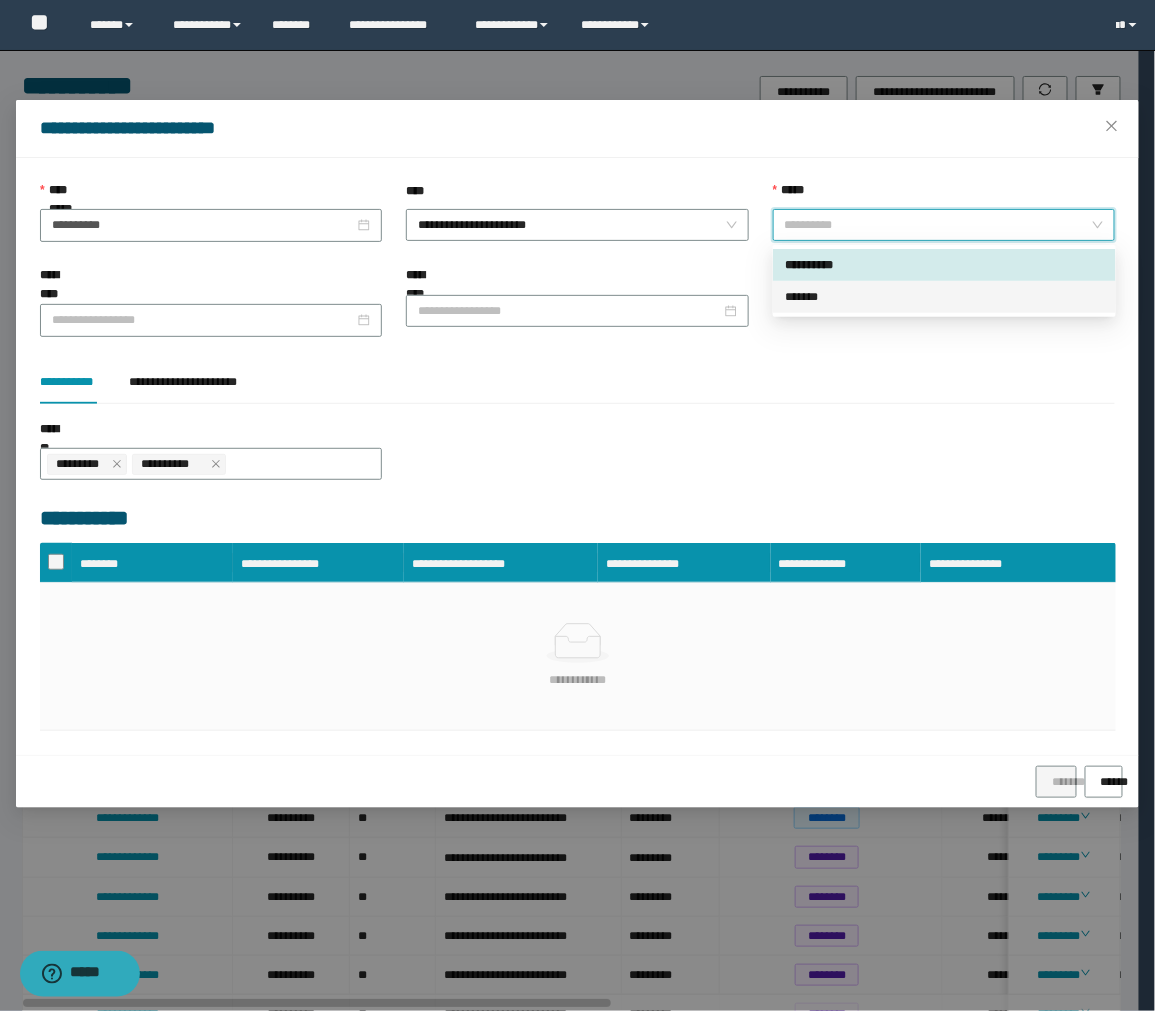 drag, startPoint x: 818, startPoint y: 300, endPoint x: 775, endPoint y: 300, distance: 43 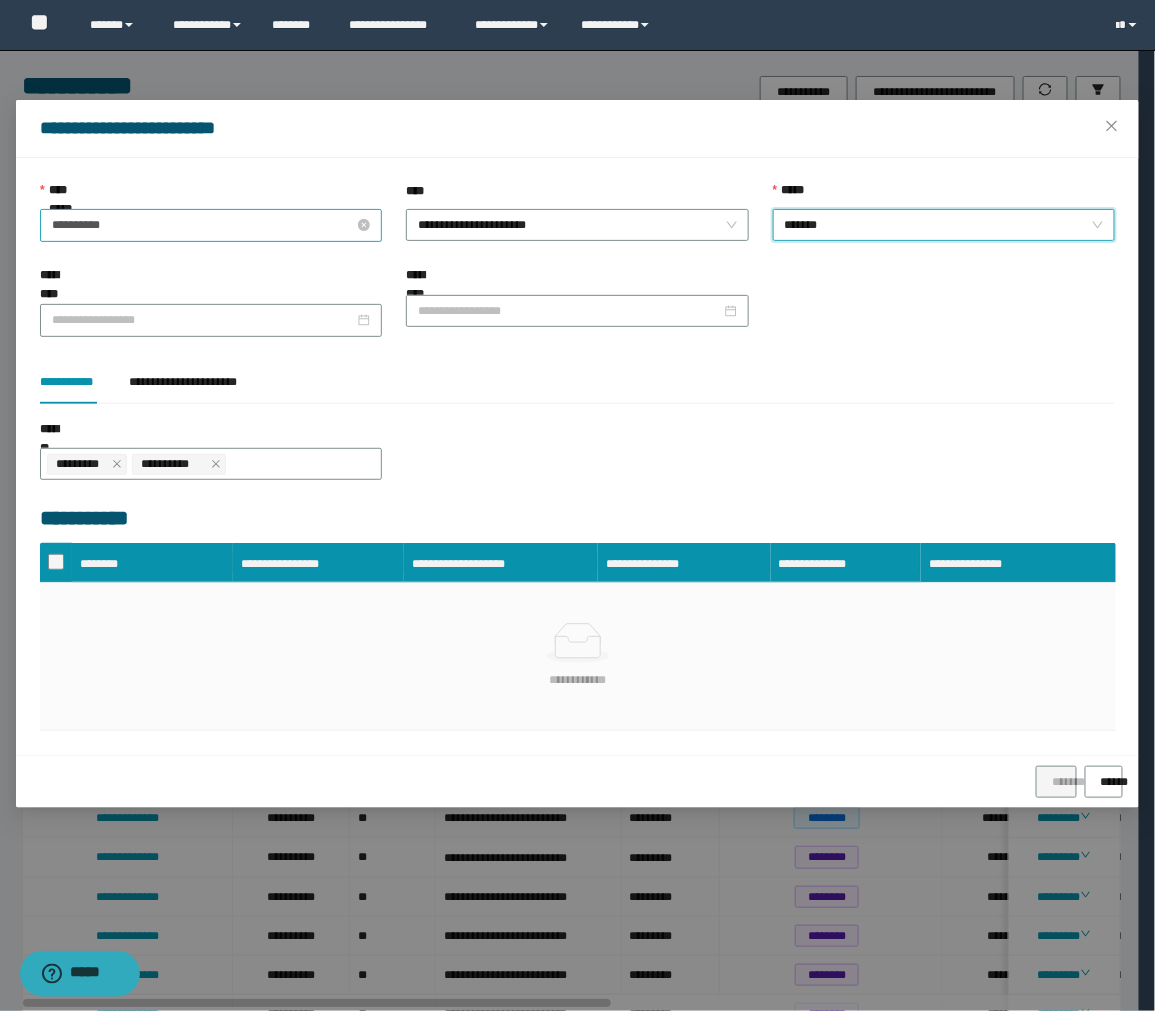 click on "**********" at bounding box center (203, 225) 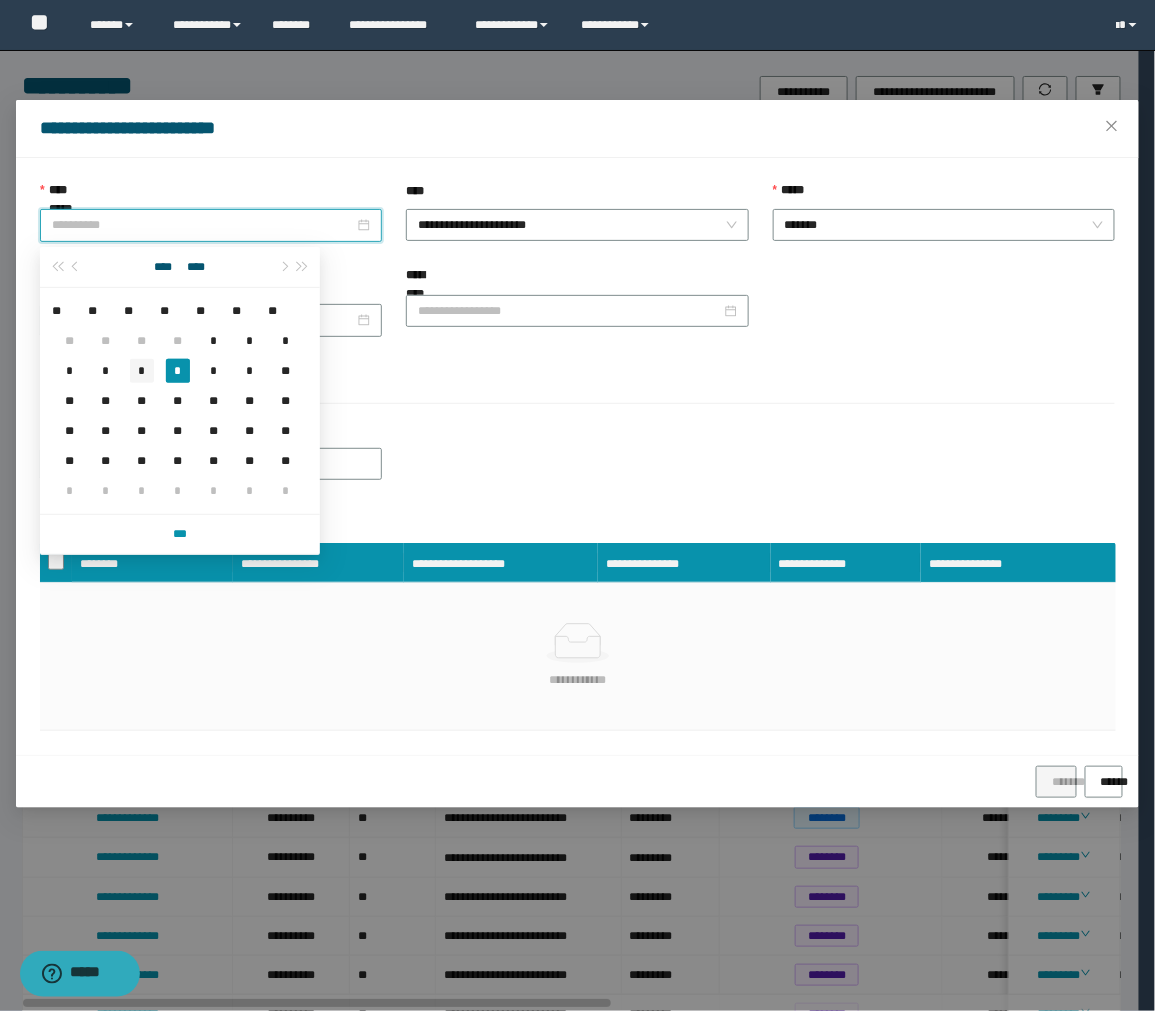 type on "**********" 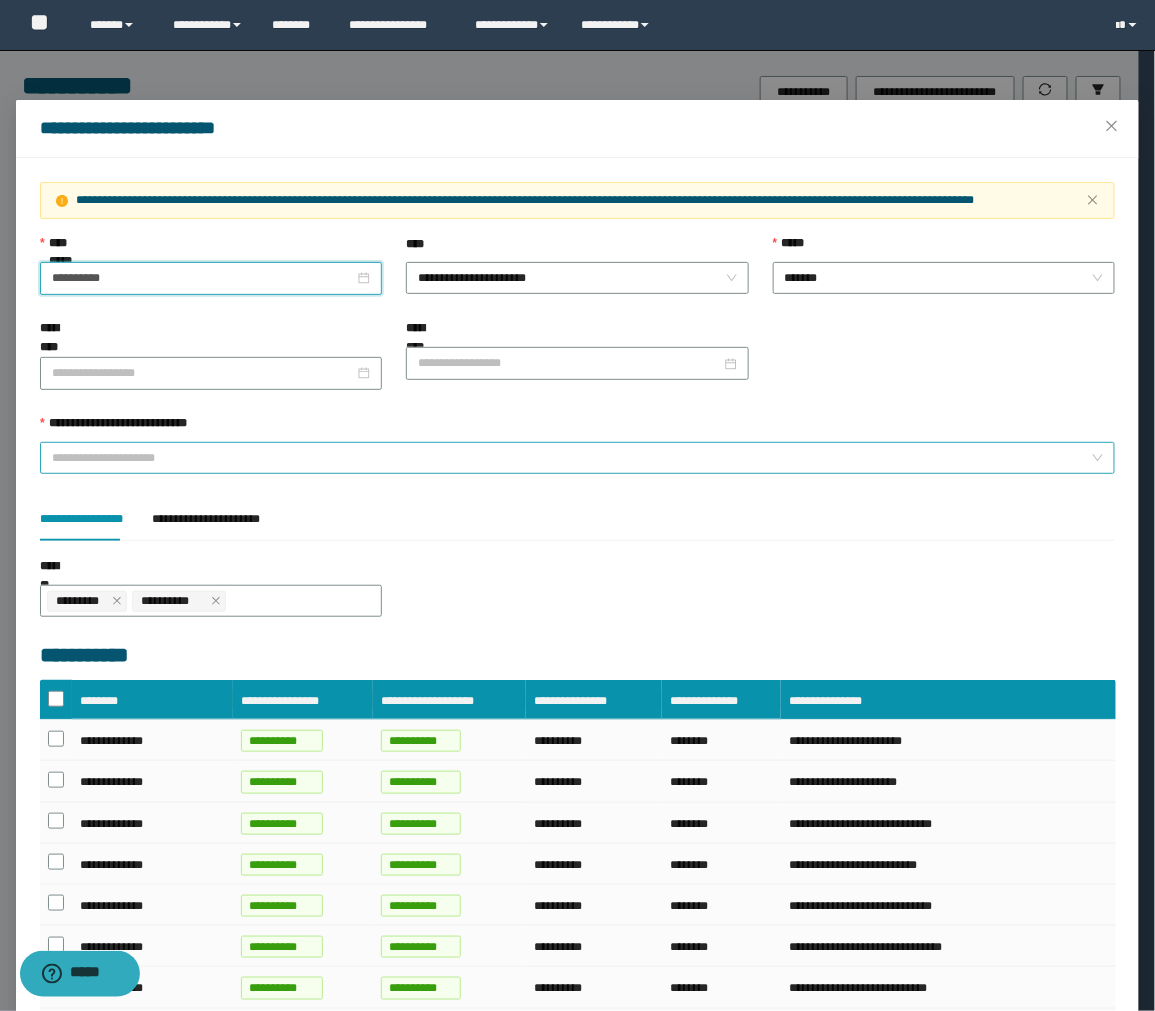 click on "**********" at bounding box center (571, 458) 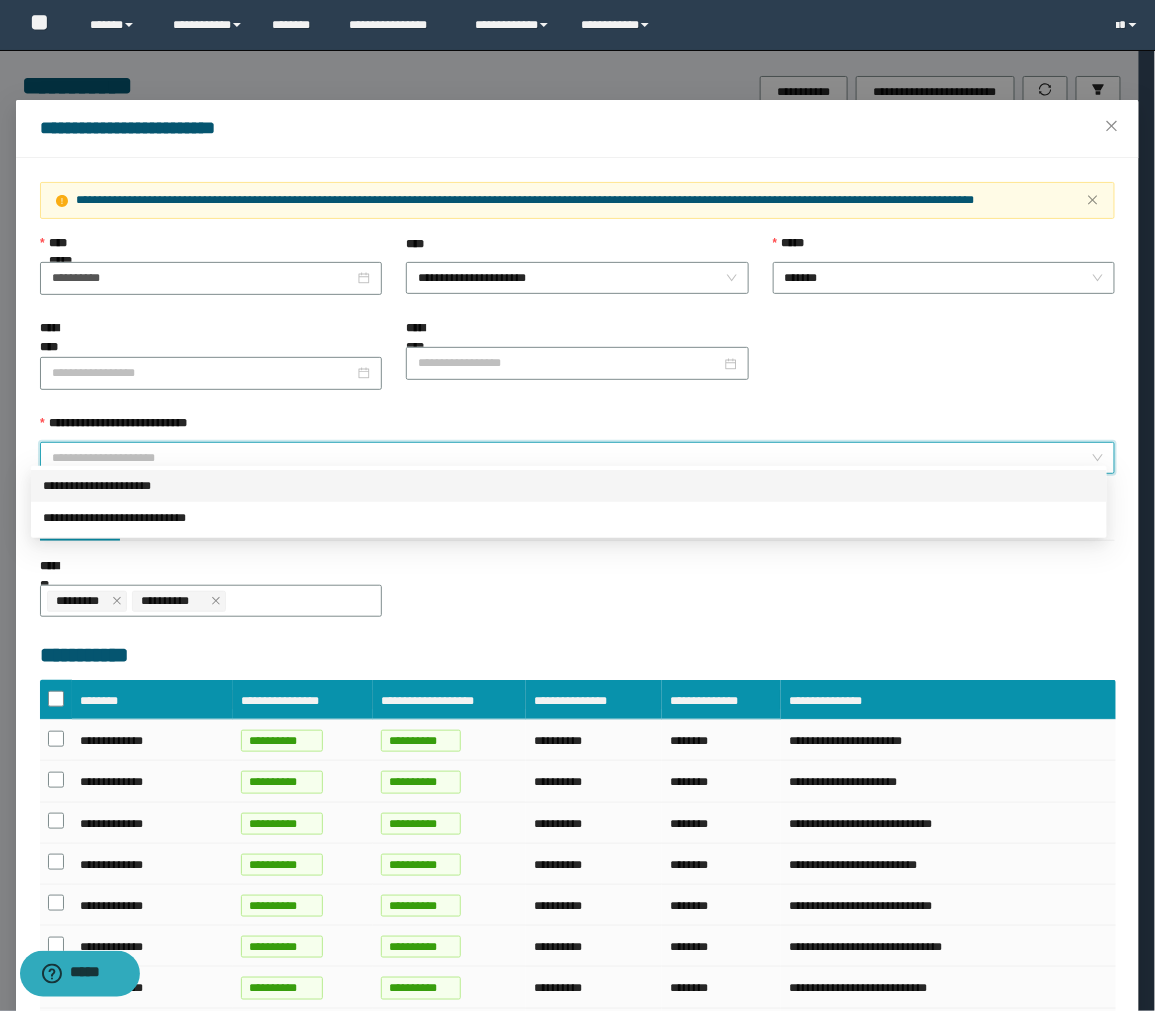 click on "**********" at bounding box center (569, 486) 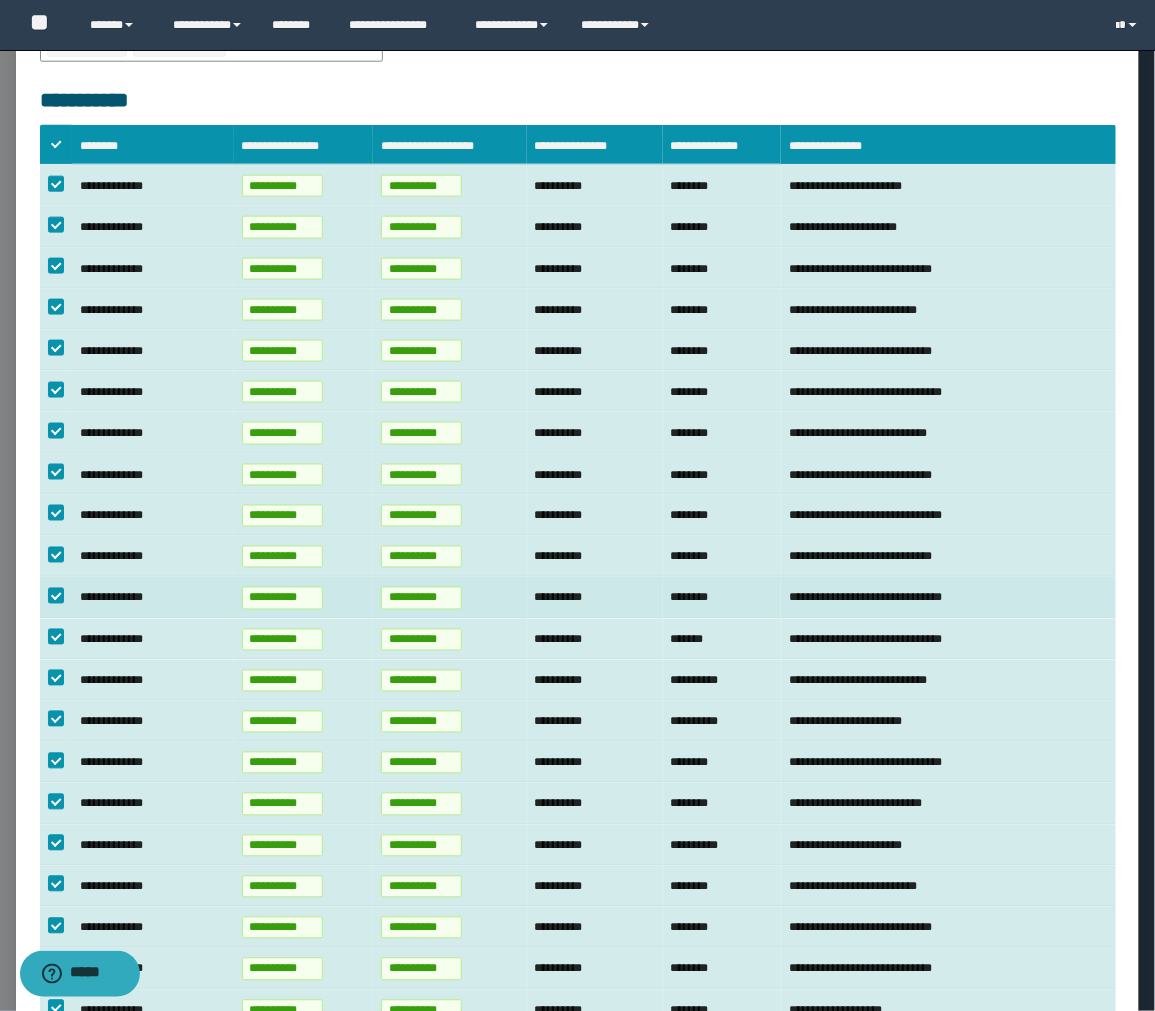 scroll, scrollTop: 965, scrollLeft: 0, axis: vertical 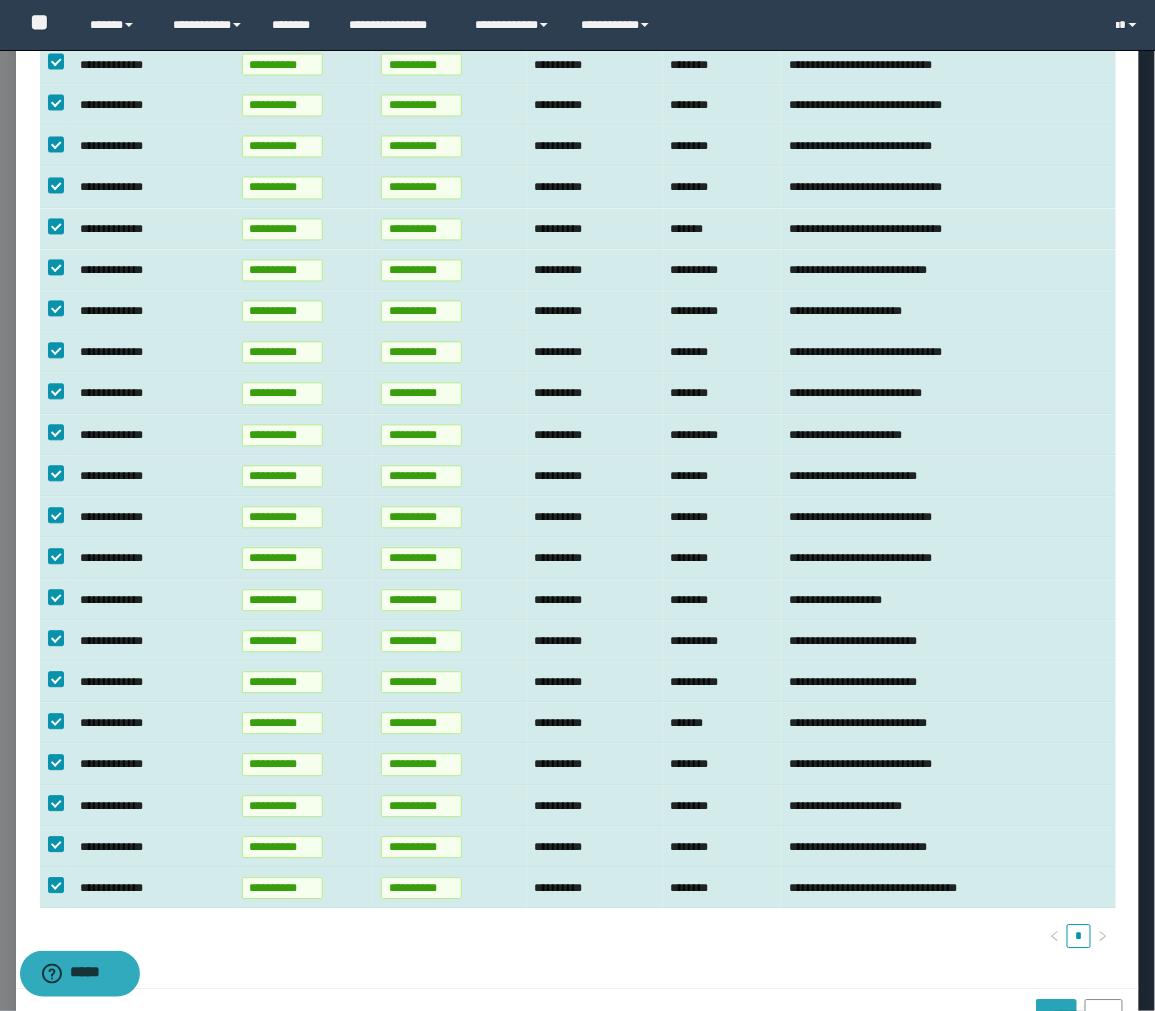 click on "*******" at bounding box center (1056, 1009) 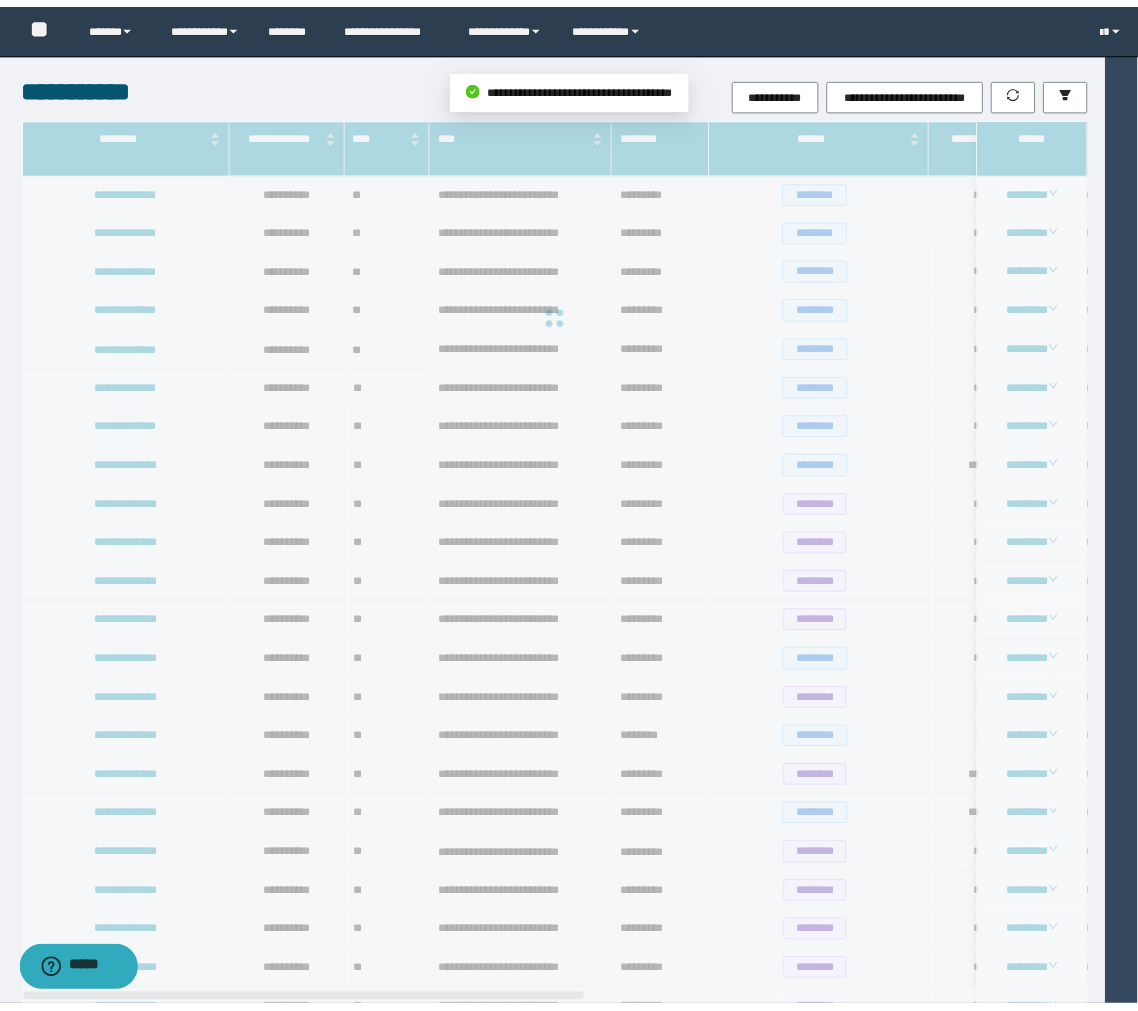 scroll, scrollTop: 865, scrollLeft: 0, axis: vertical 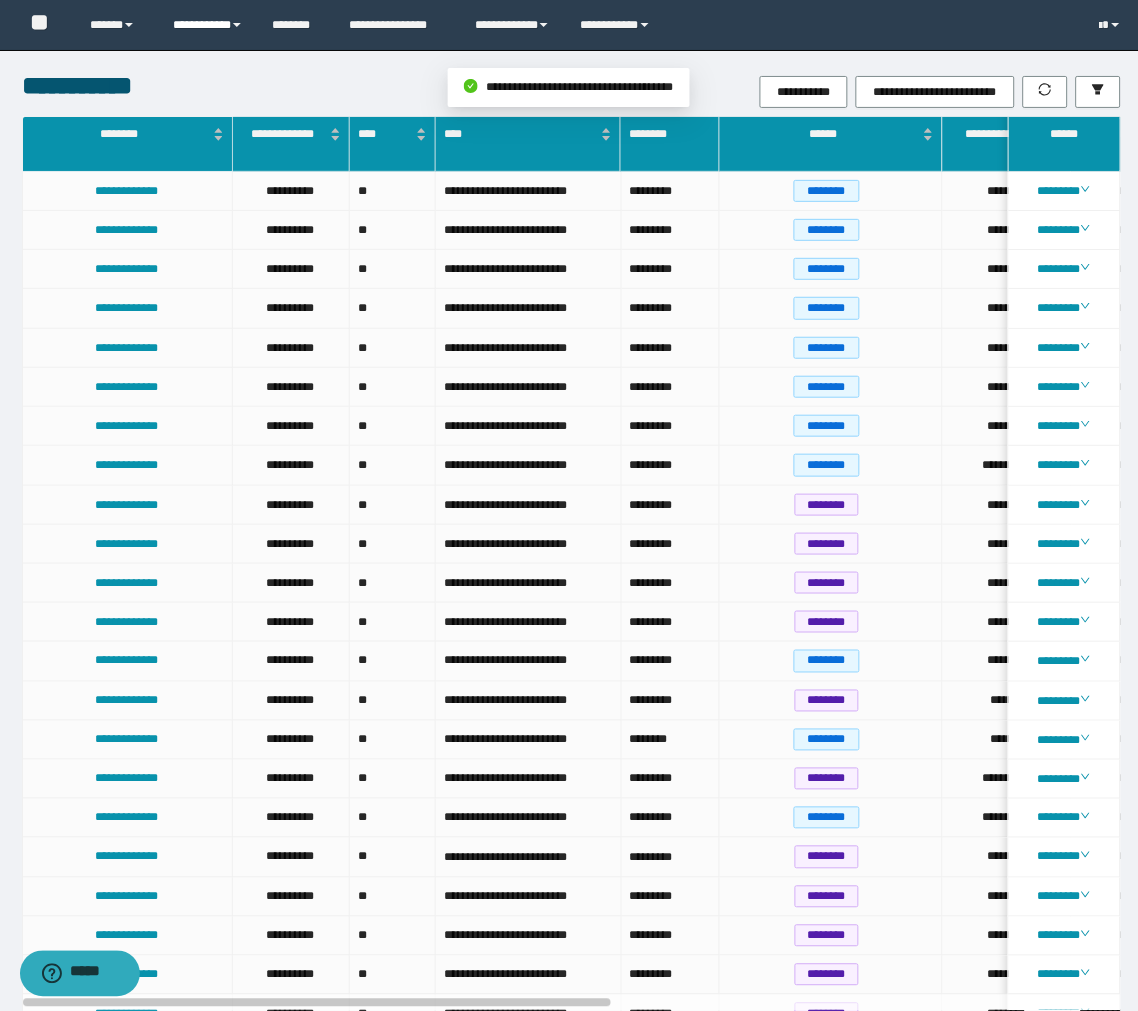 click on "**********" at bounding box center (207, 25) 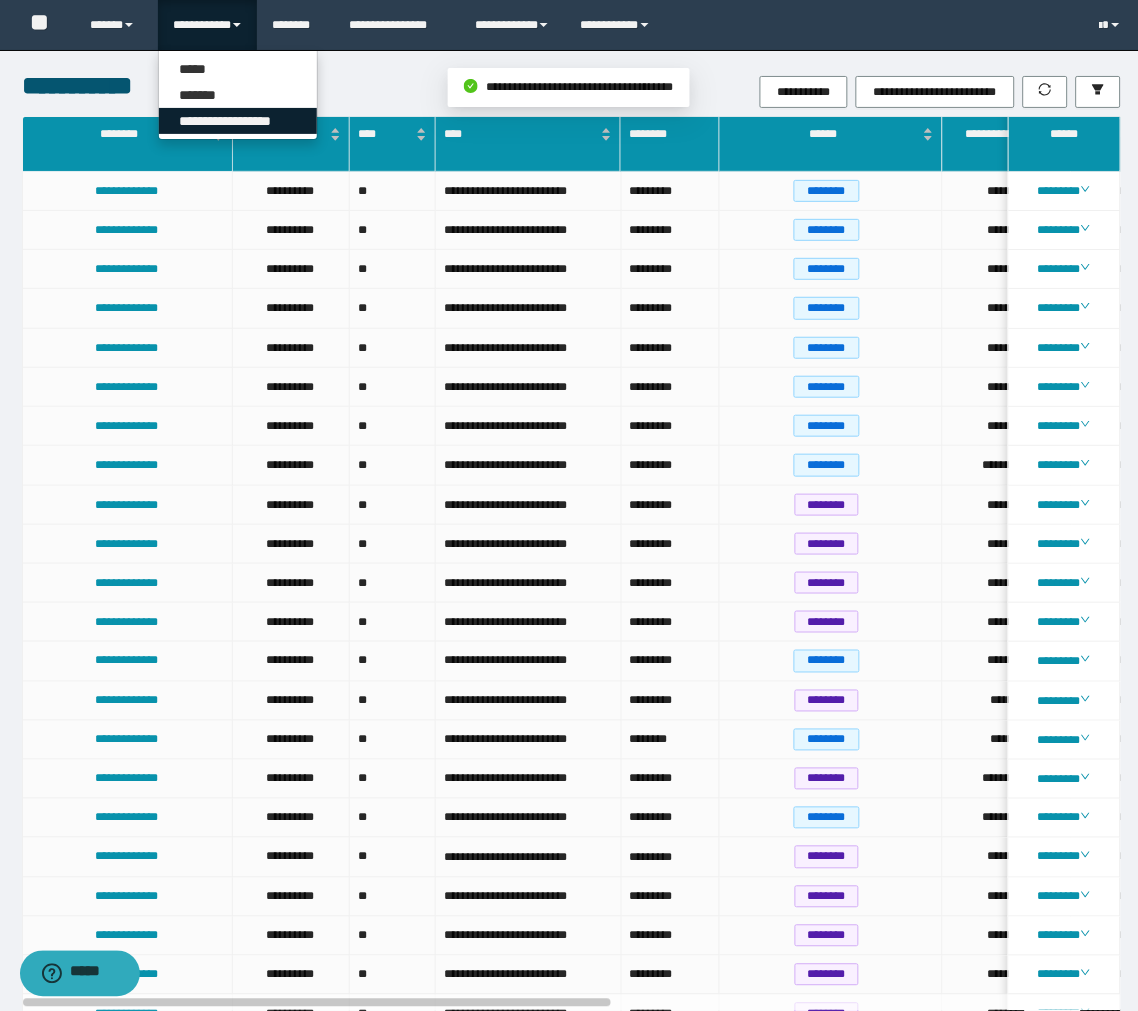 click on "**********" at bounding box center [238, 121] 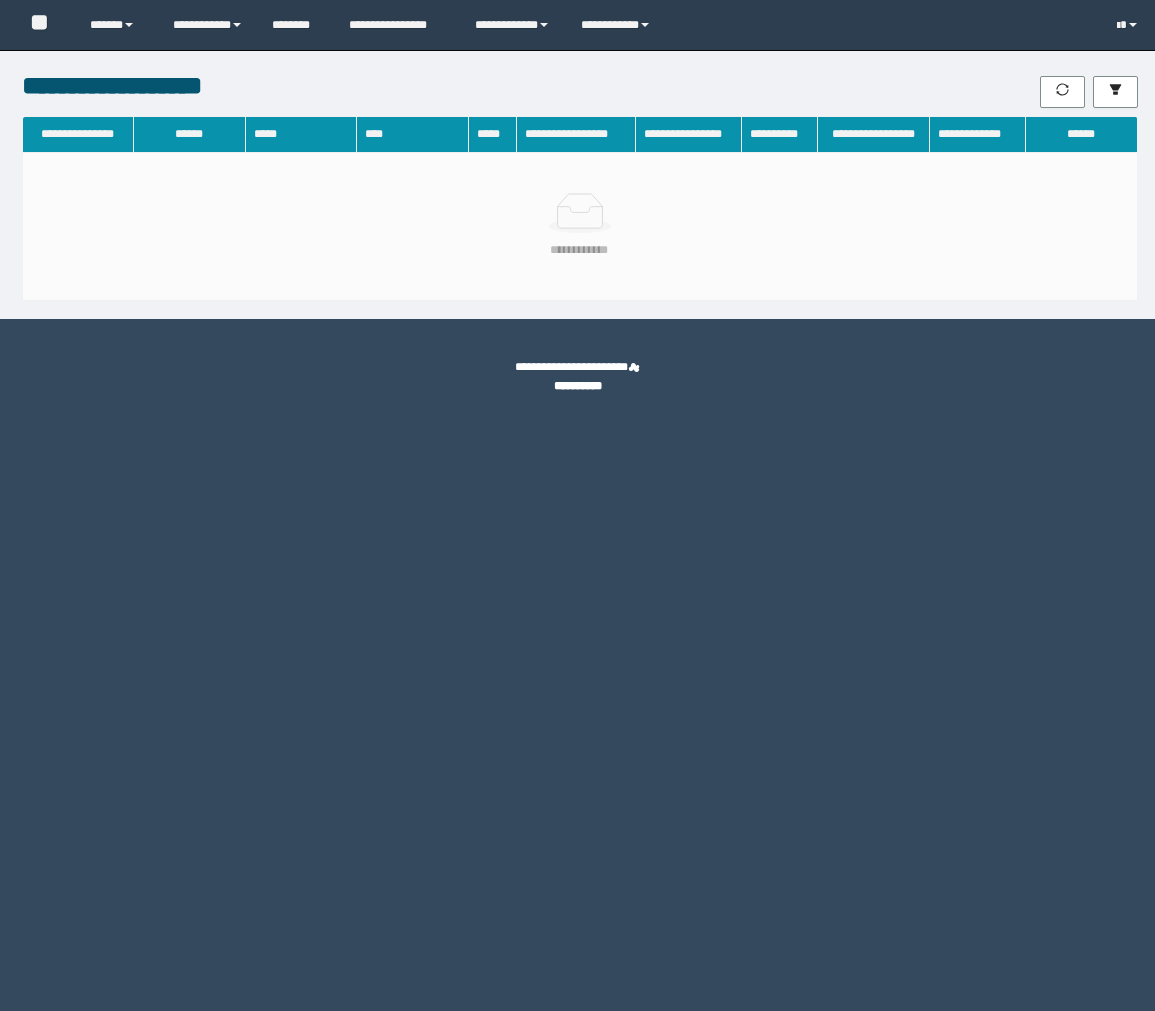 scroll, scrollTop: 0, scrollLeft: 0, axis: both 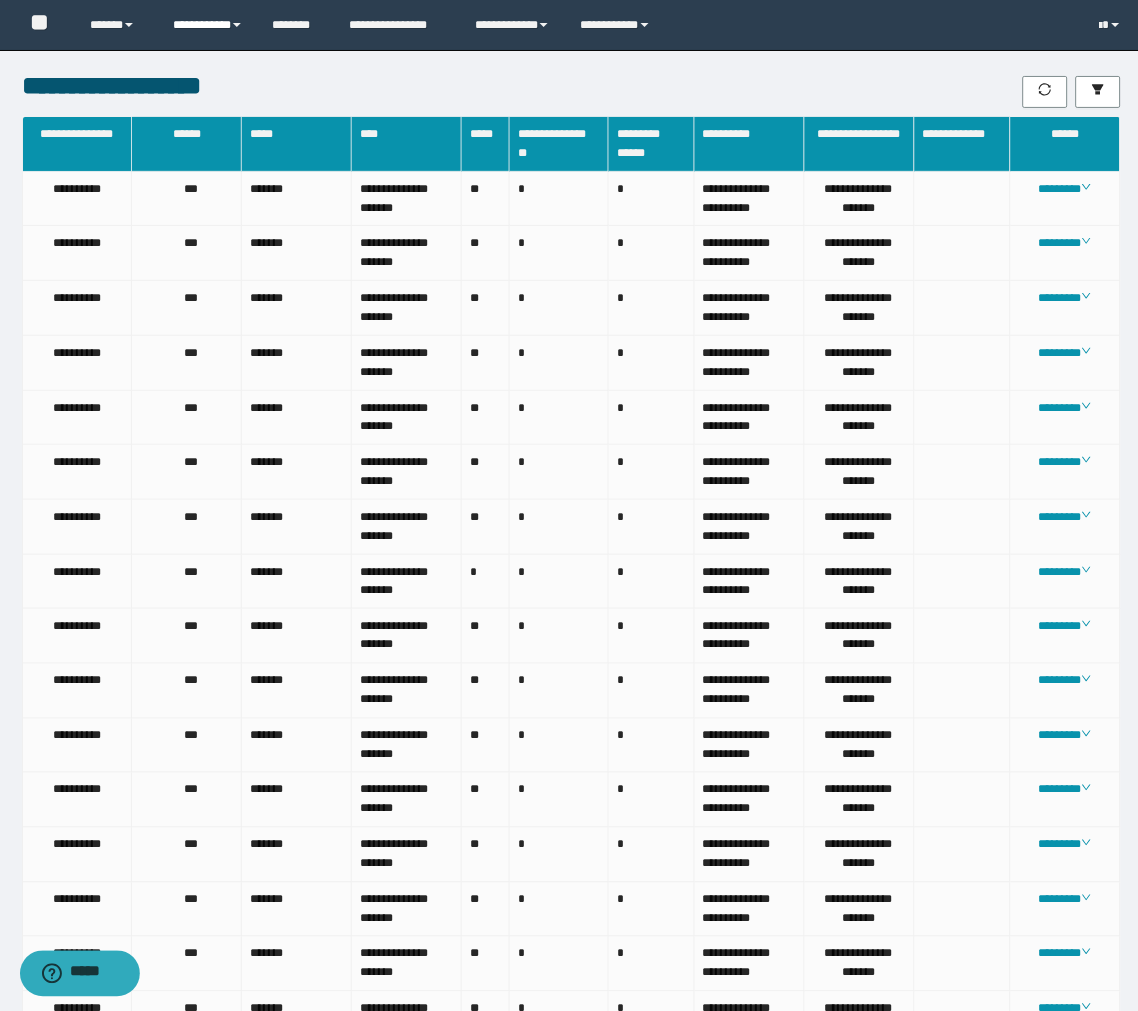 click on "**********" at bounding box center [207, 25] 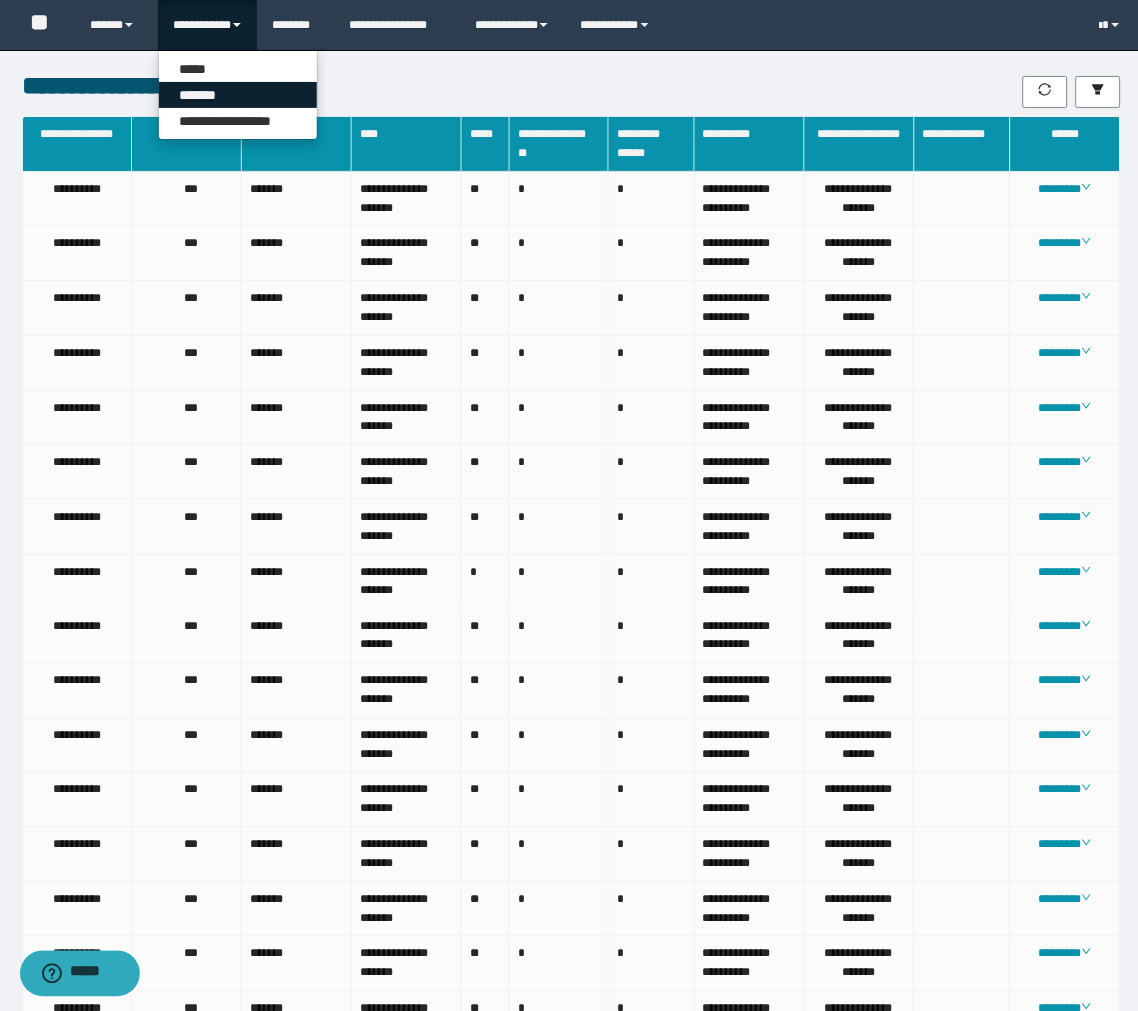 click on "*******" at bounding box center (238, 95) 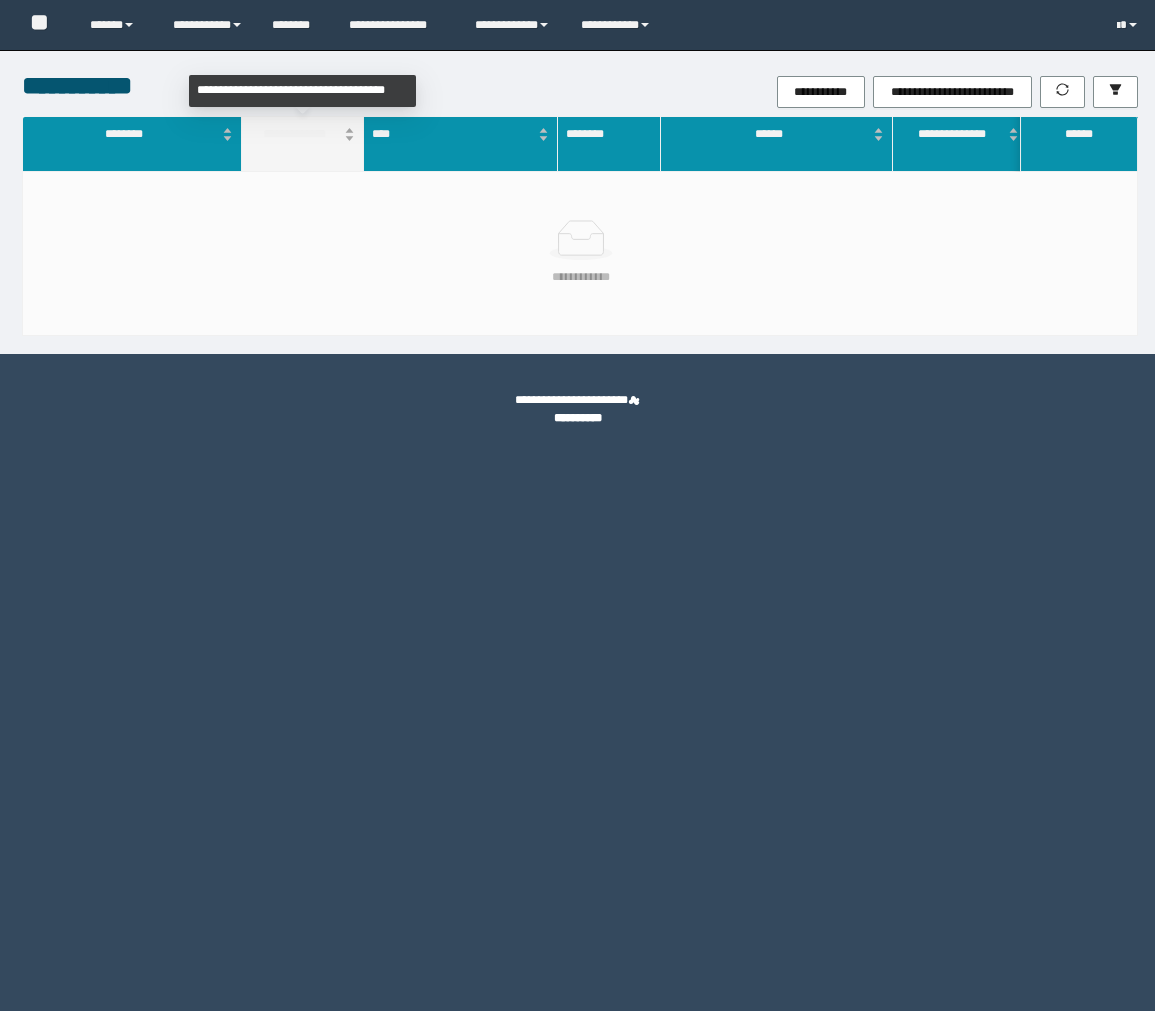 scroll, scrollTop: 0, scrollLeft: 0, axis: both 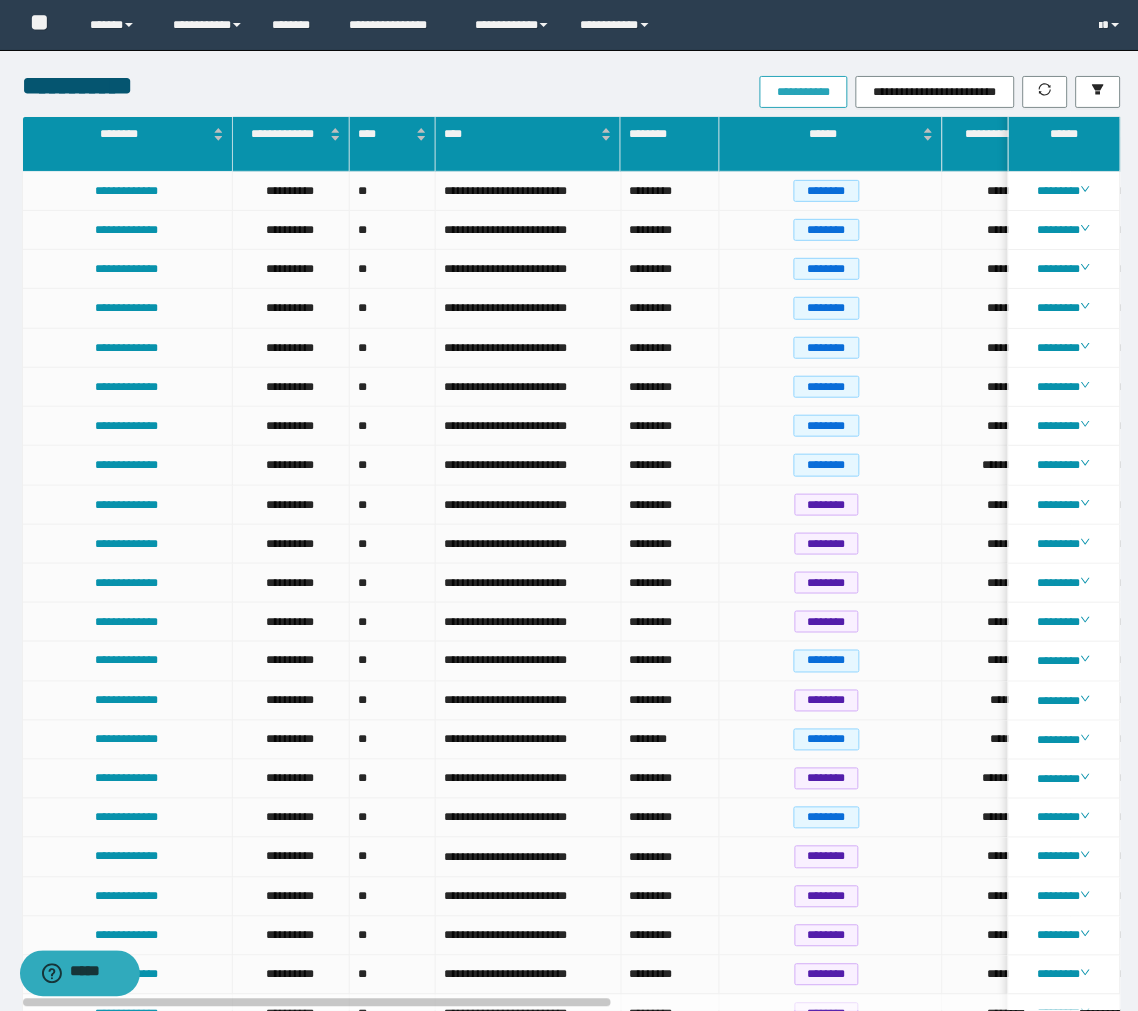 click on "**********" at bounding box center [804, 92] 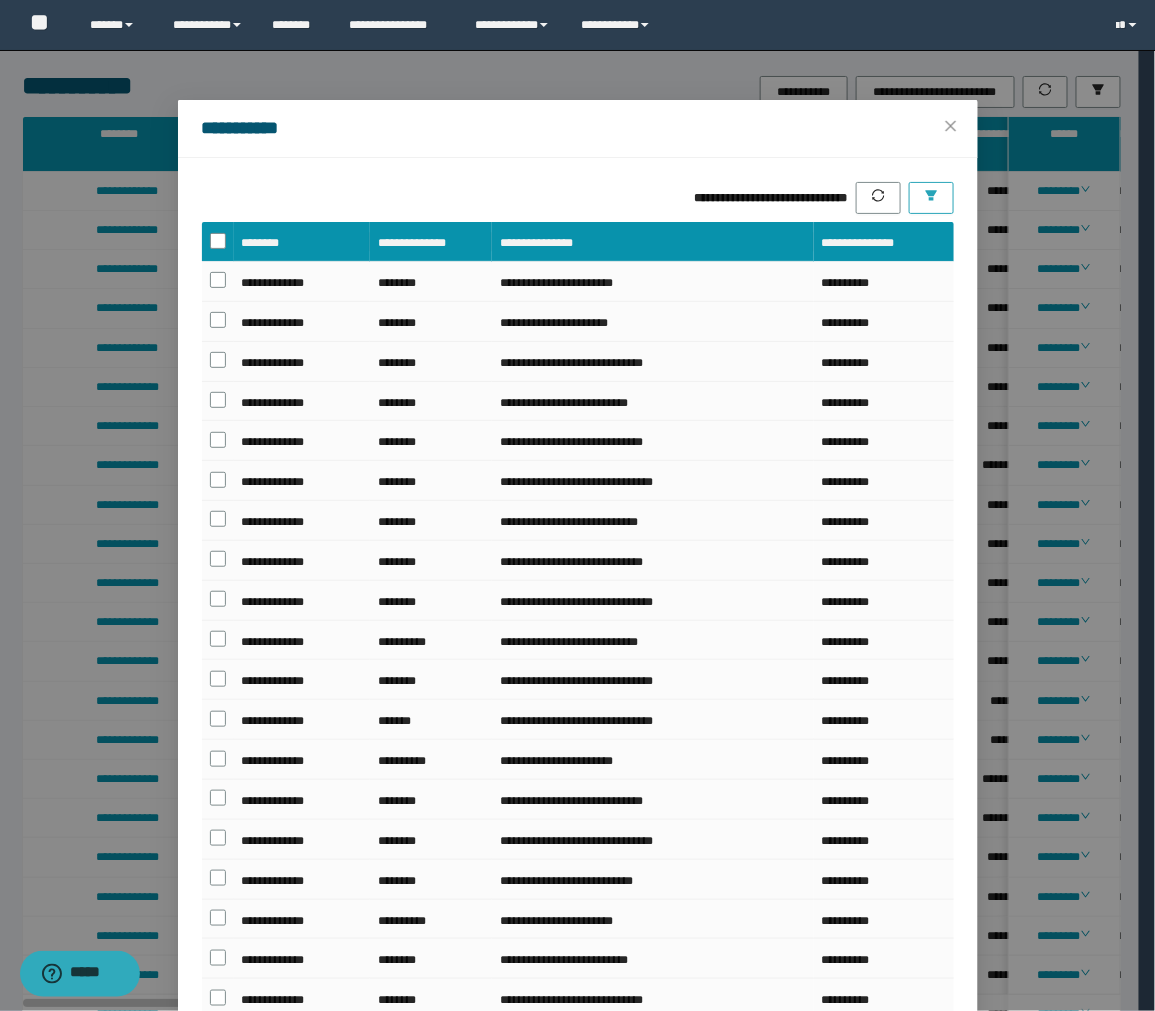 click at bounding box center [931, 198] 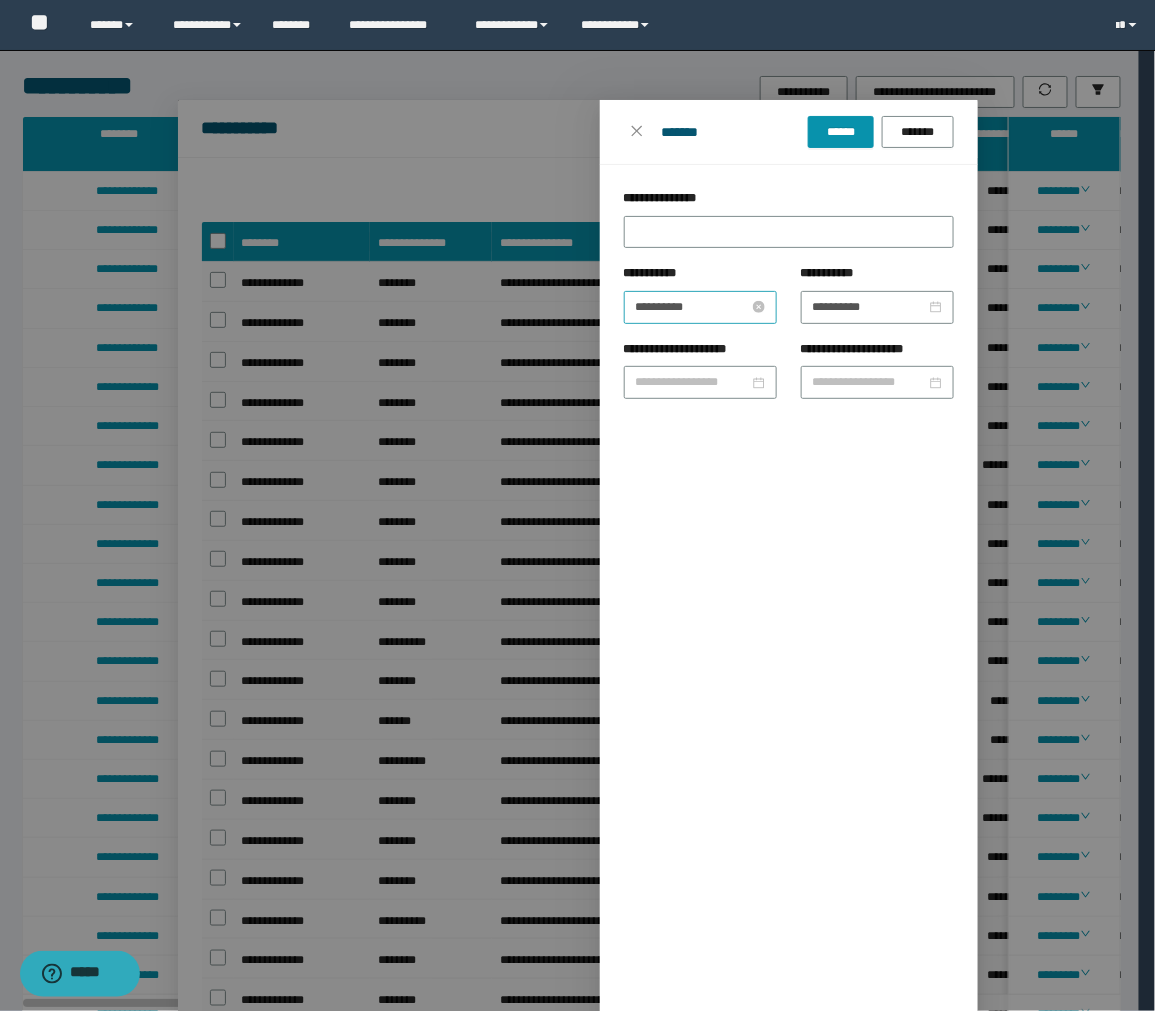click on "**********" at bounding box center (692, 307) 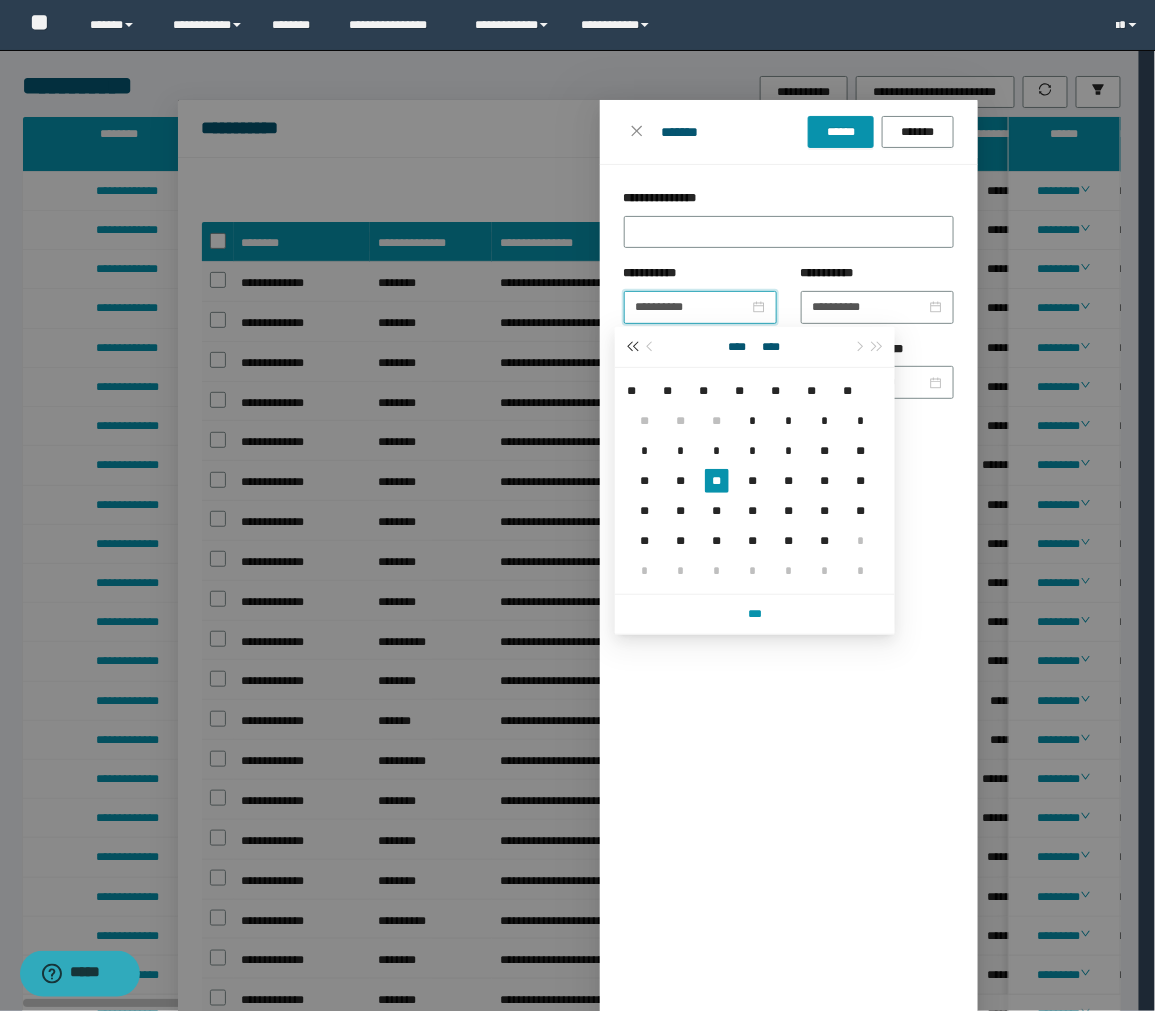 click at bounding box center [632, 347] 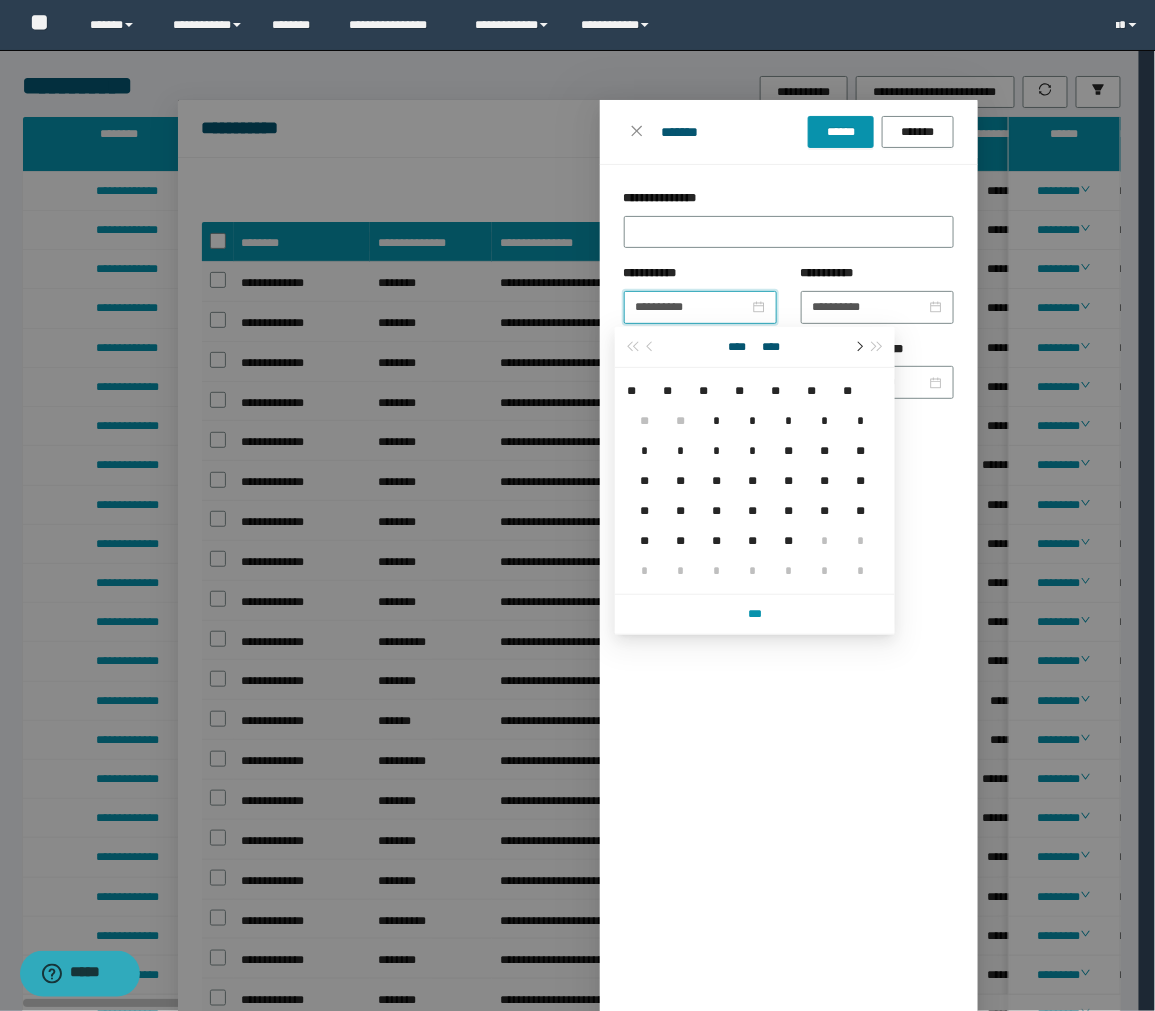 click at bounding box center (858, 347) 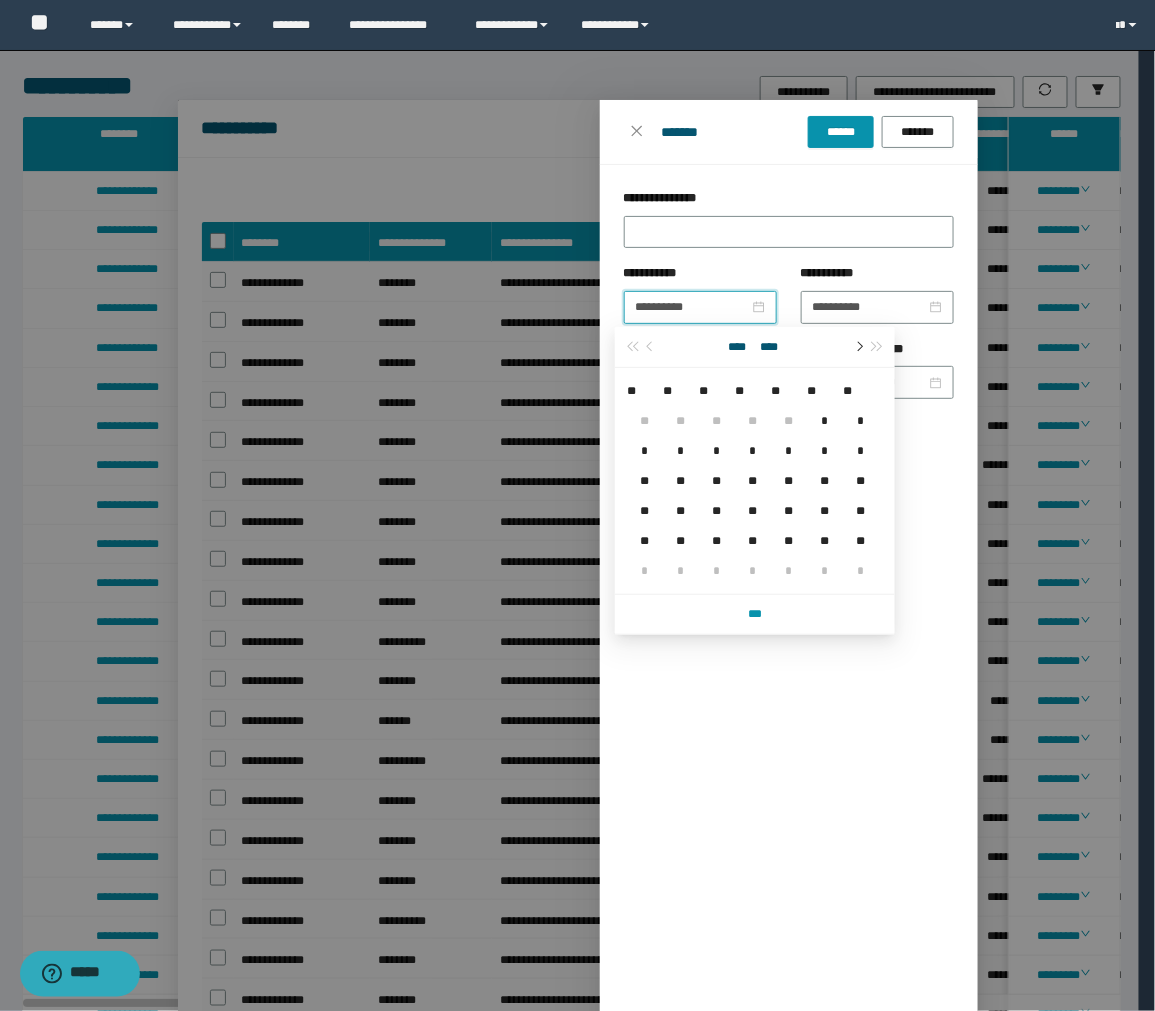 click at bounding box center (858, 347) 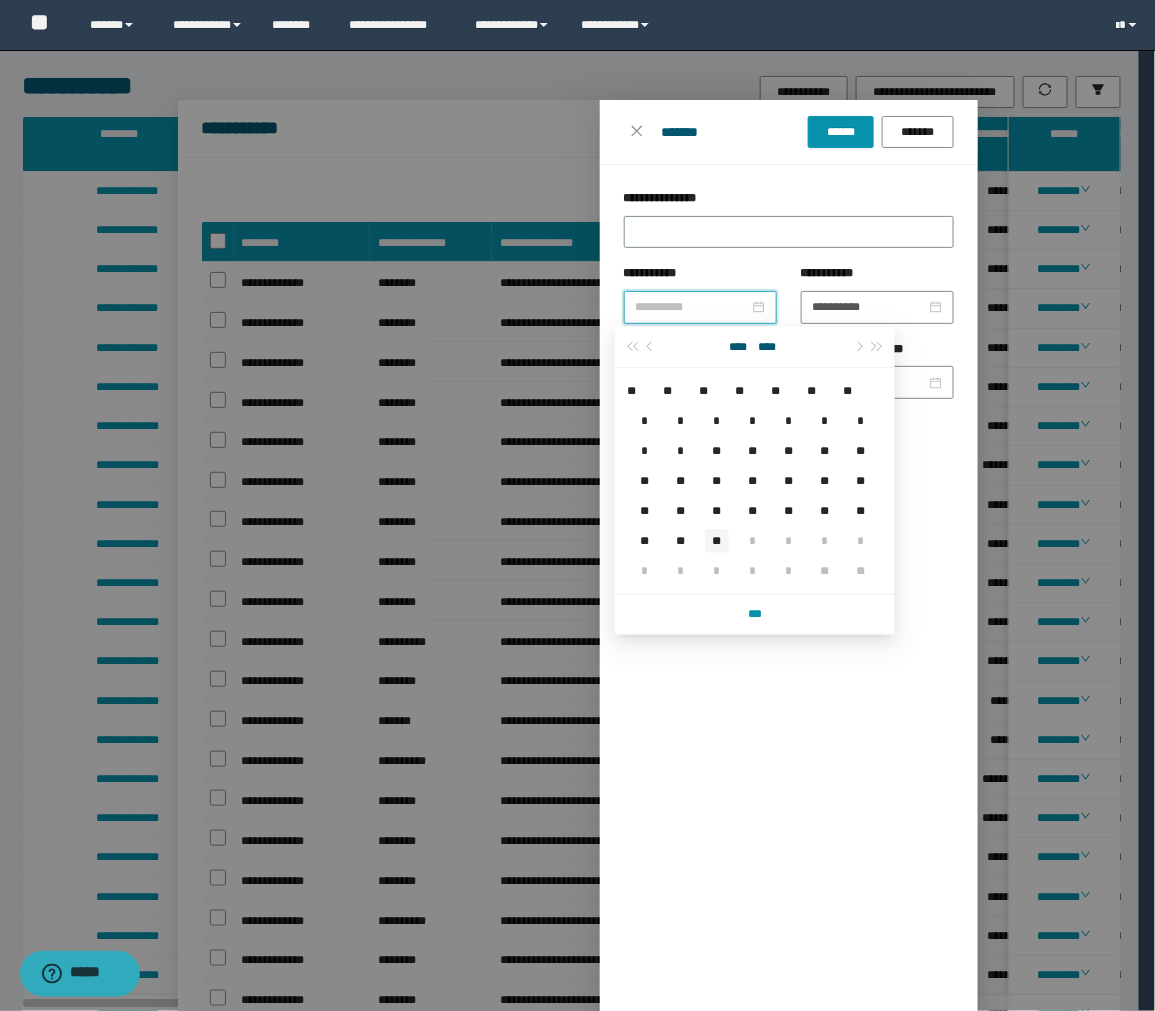 type on "**********" 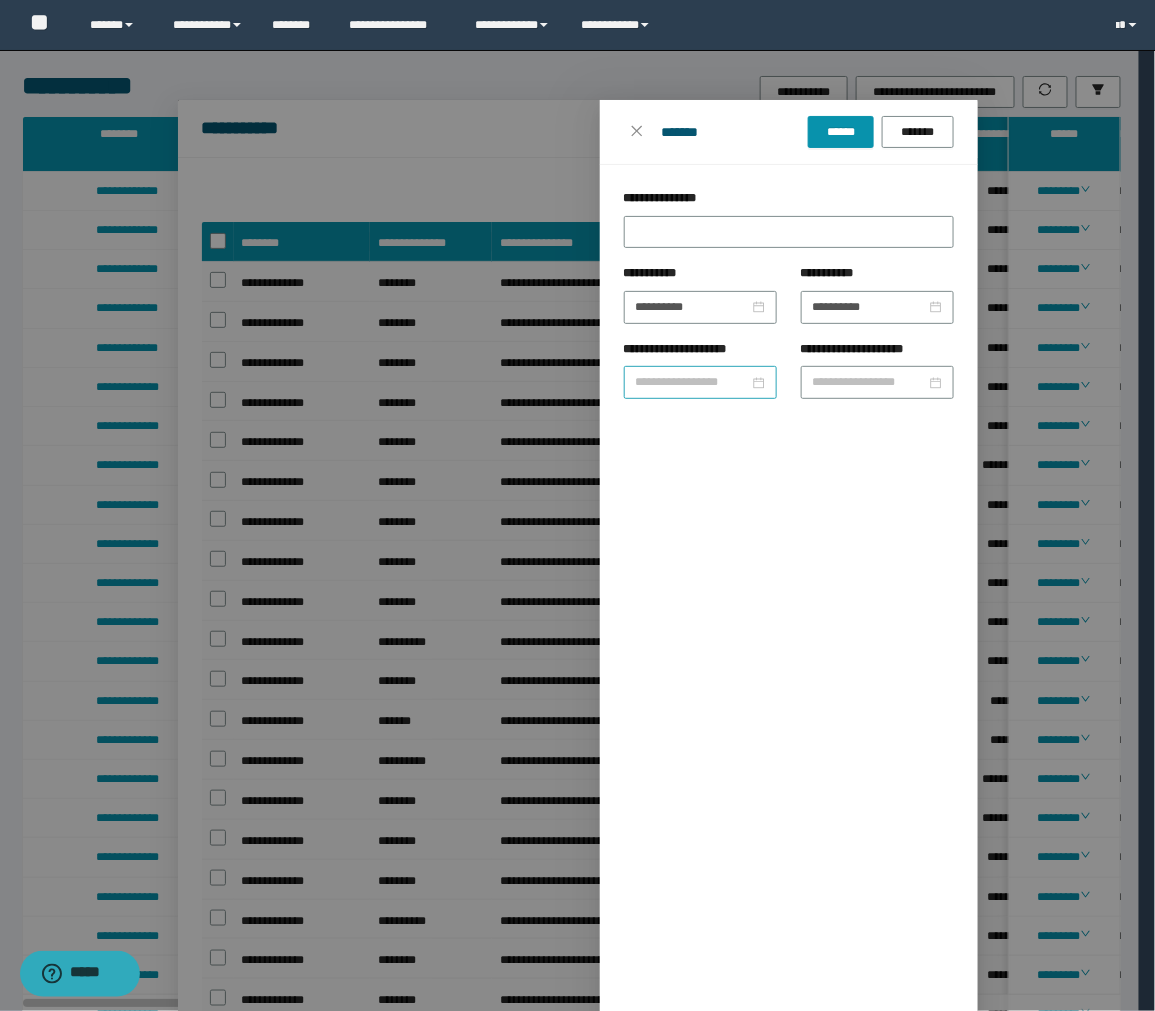 click at bounding box center [700, 382] 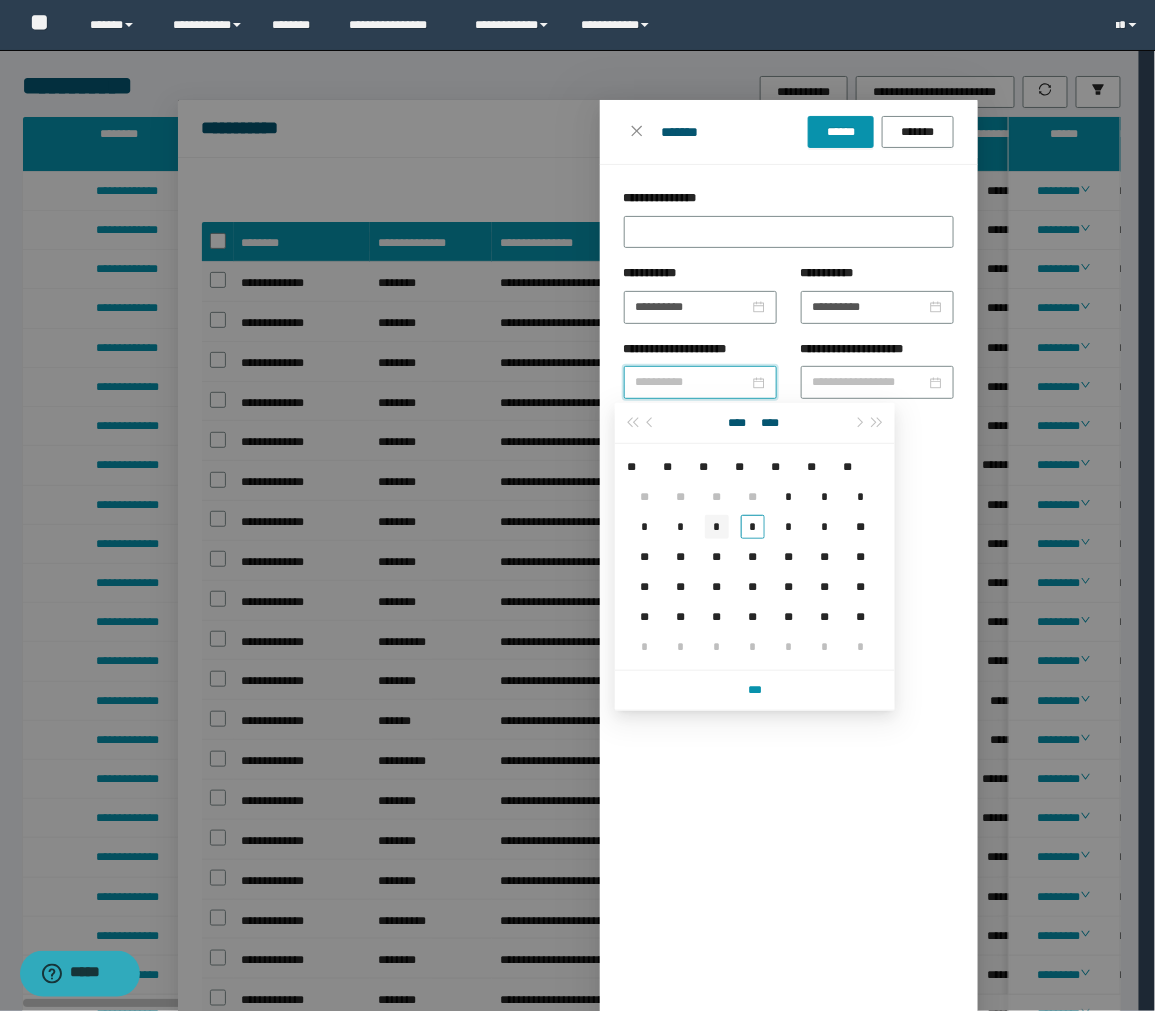 type on "**********" 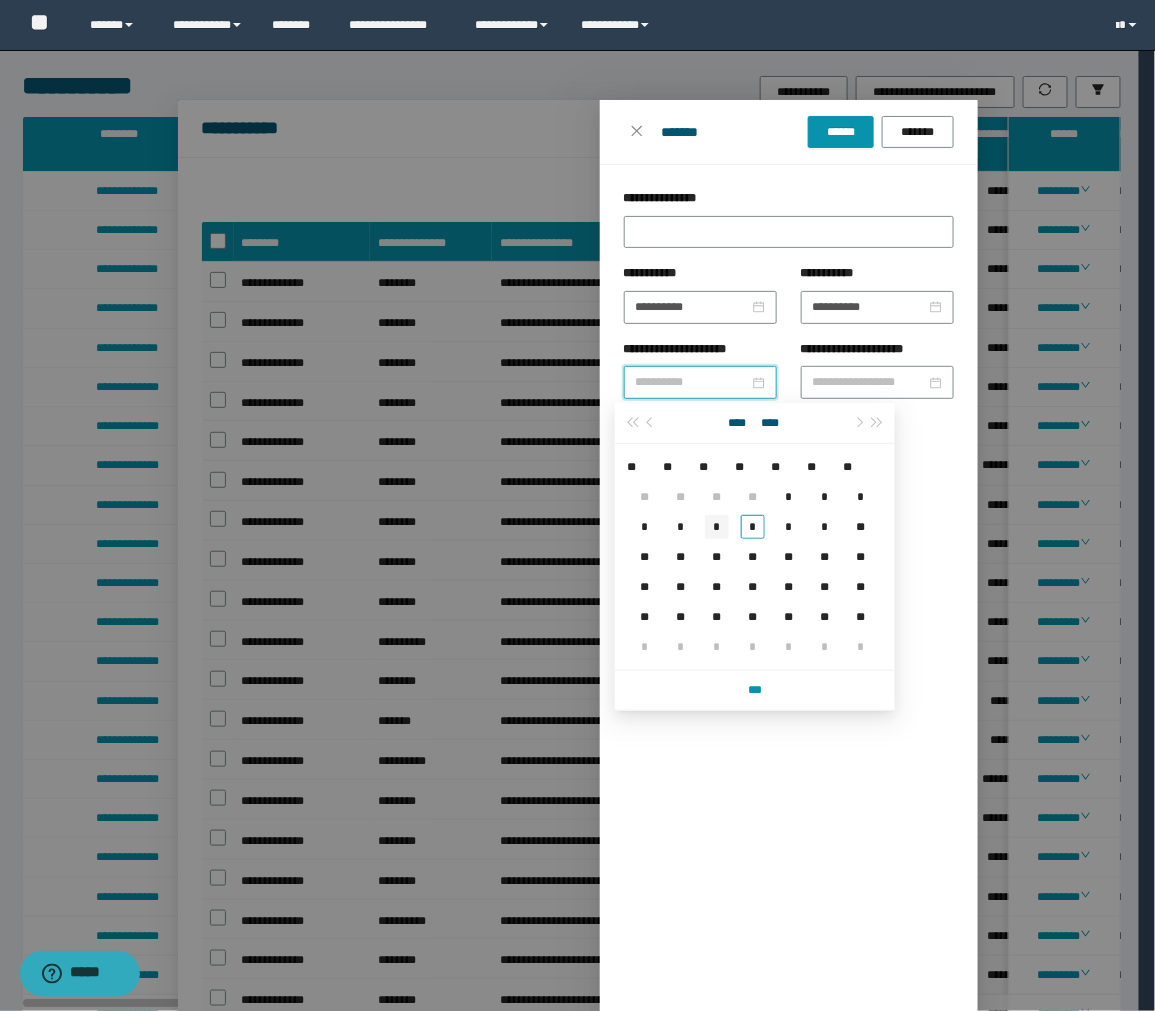 click on "*" at bounding box center [717, 527] 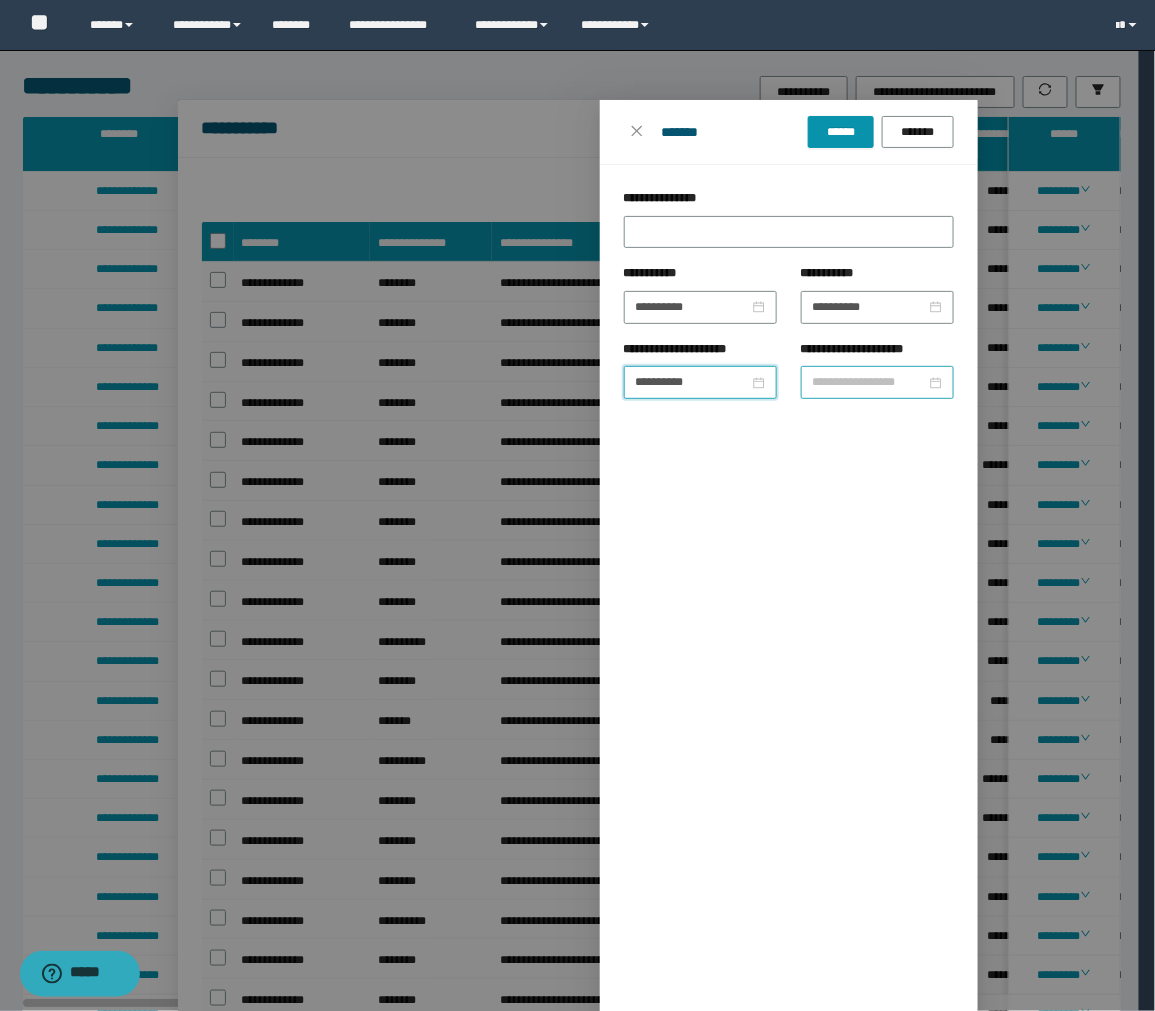 click on "**********" at bounding box center (869, 382) 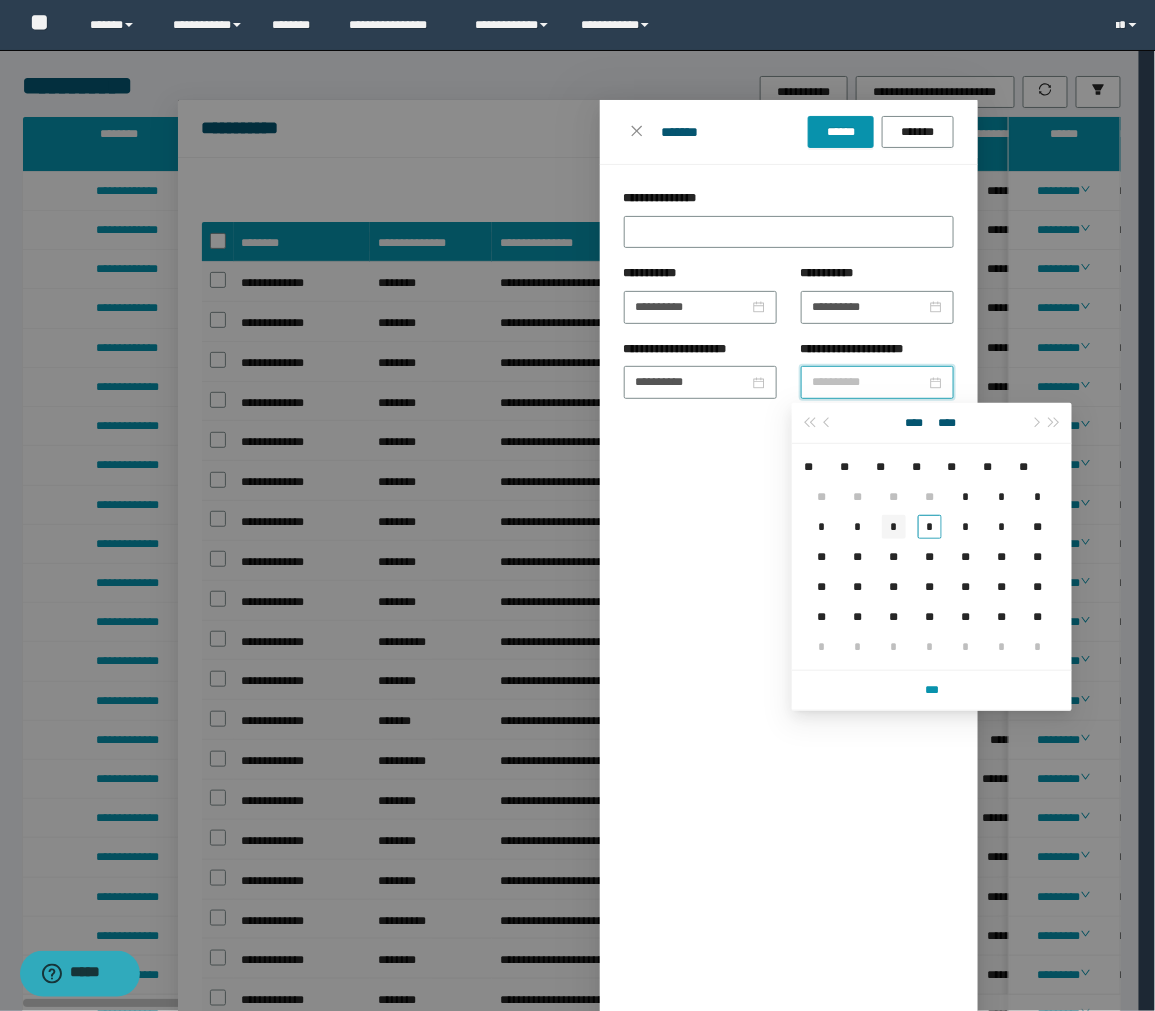 type on "**********" 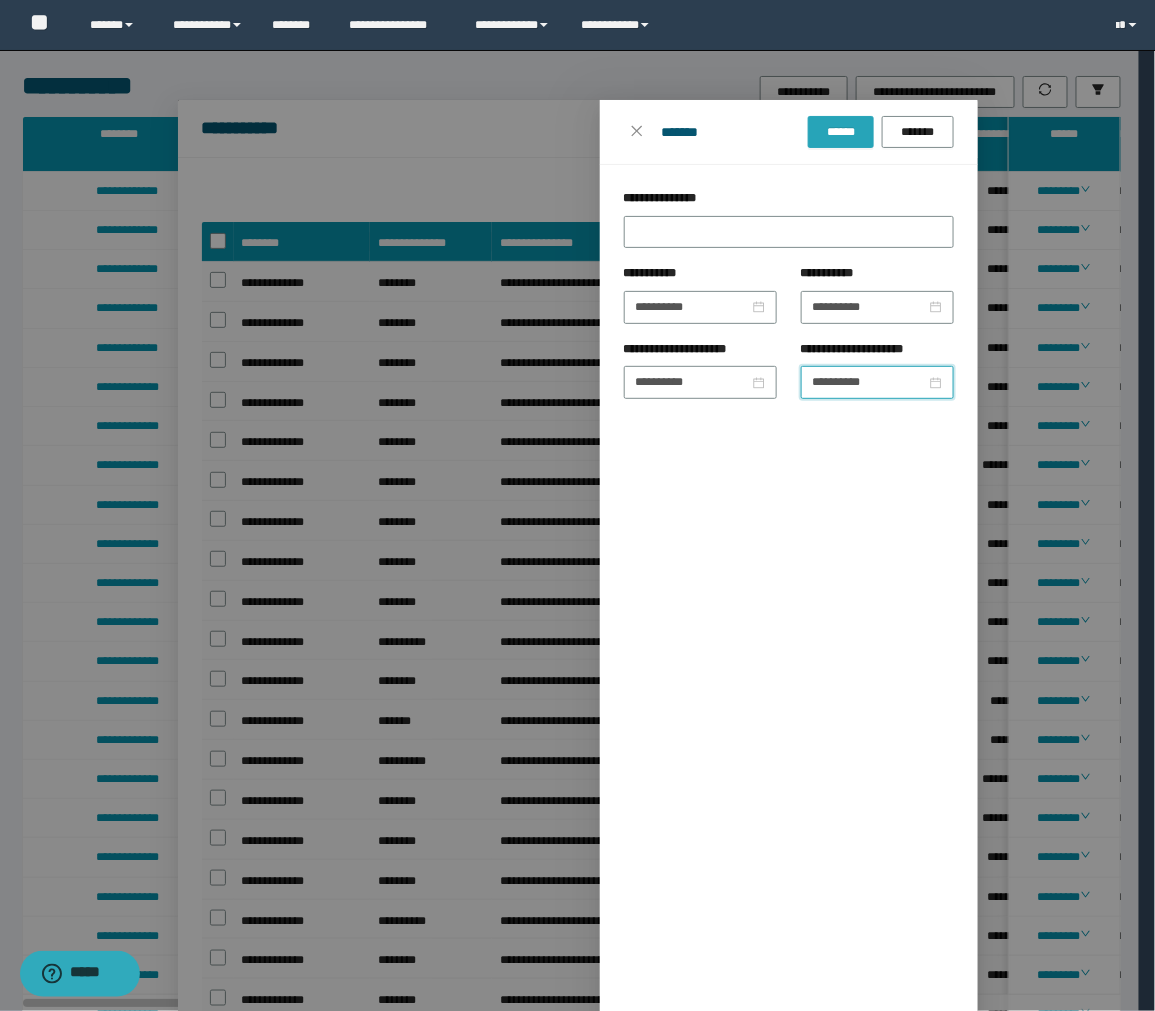click on "******" at bounding box center [841, 132] 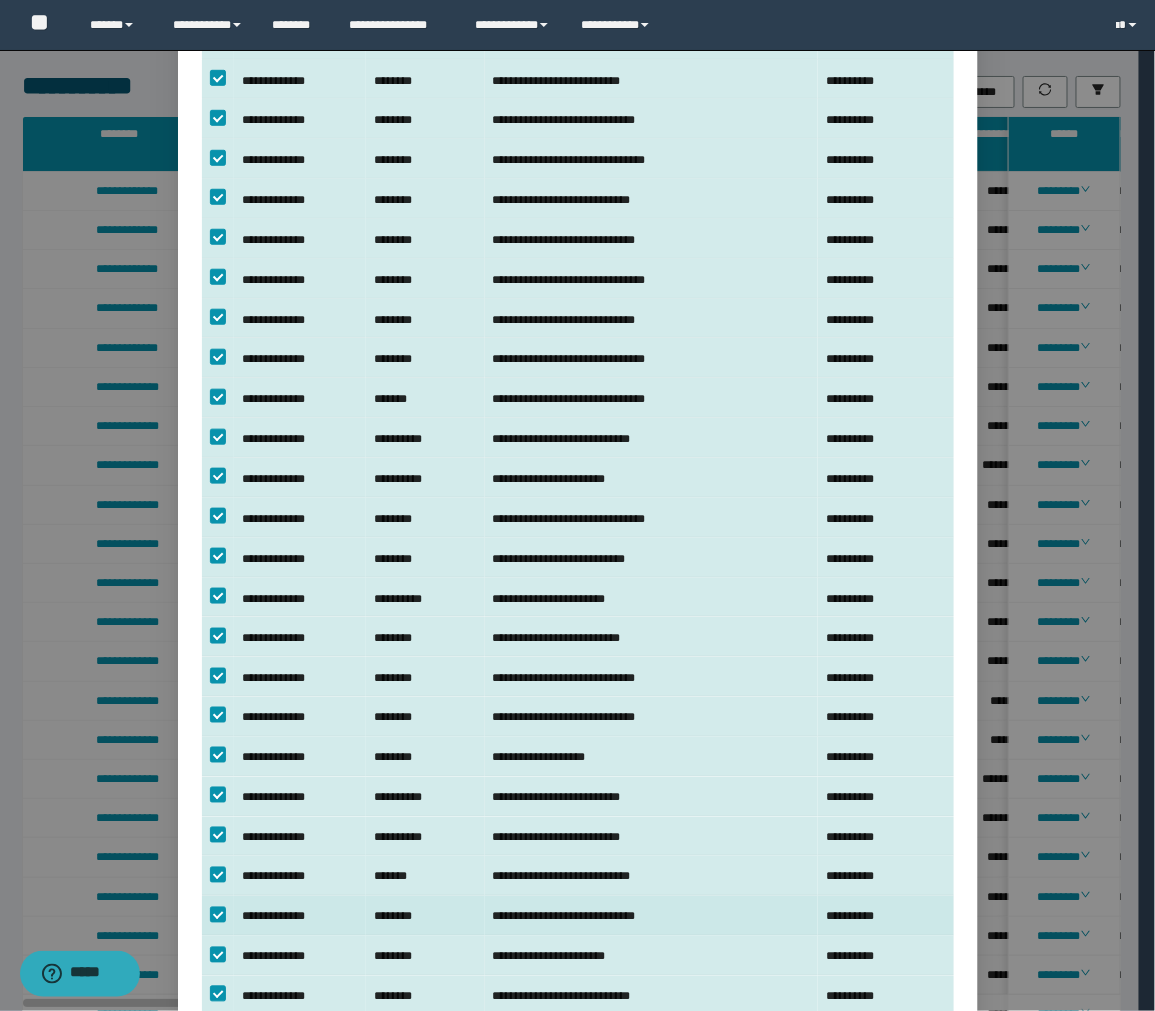 scroll, scrollTop: 552, scrollLeft: 0, axis: vertical 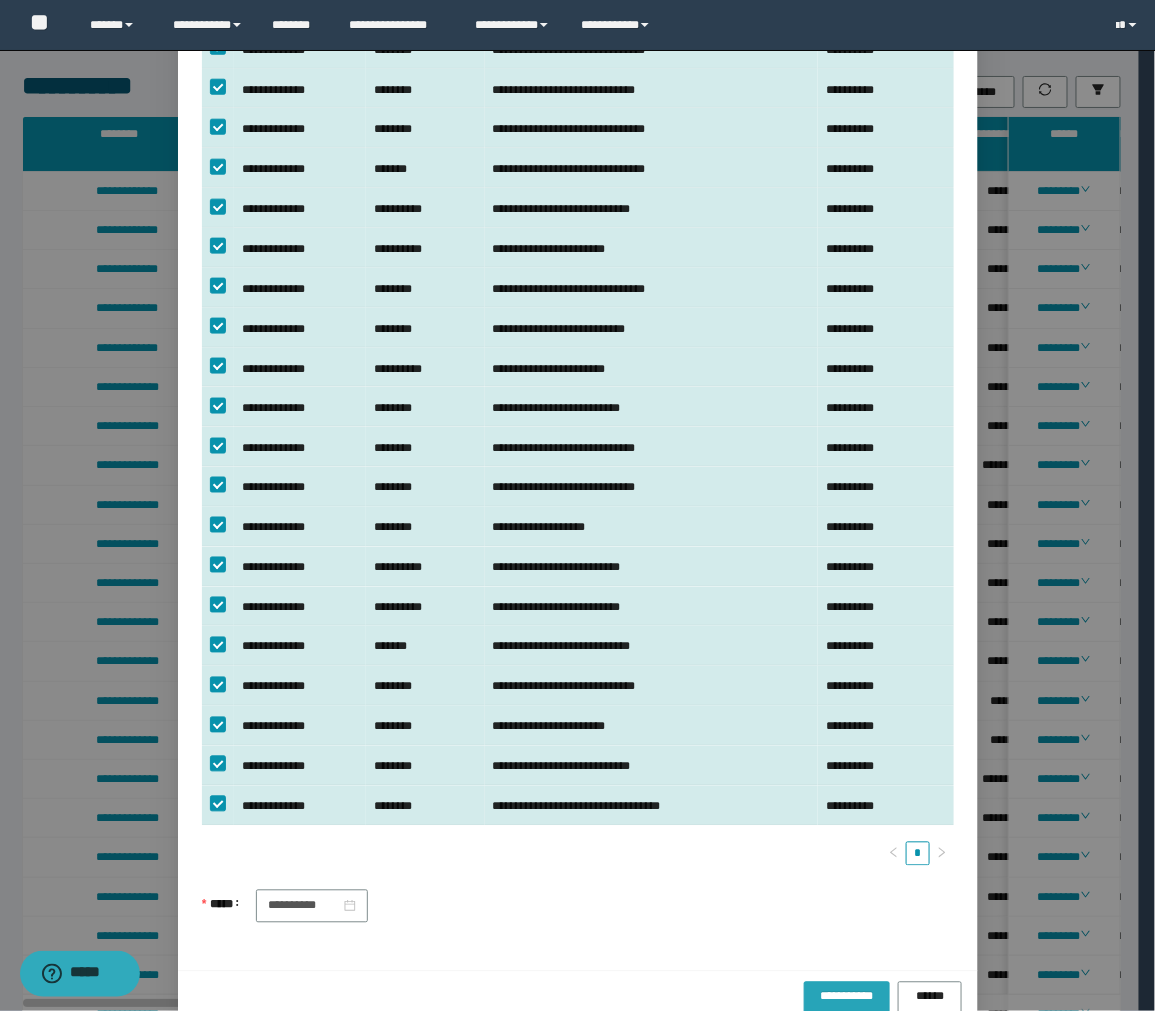 click on "**********" at bounding box center (847, 997) 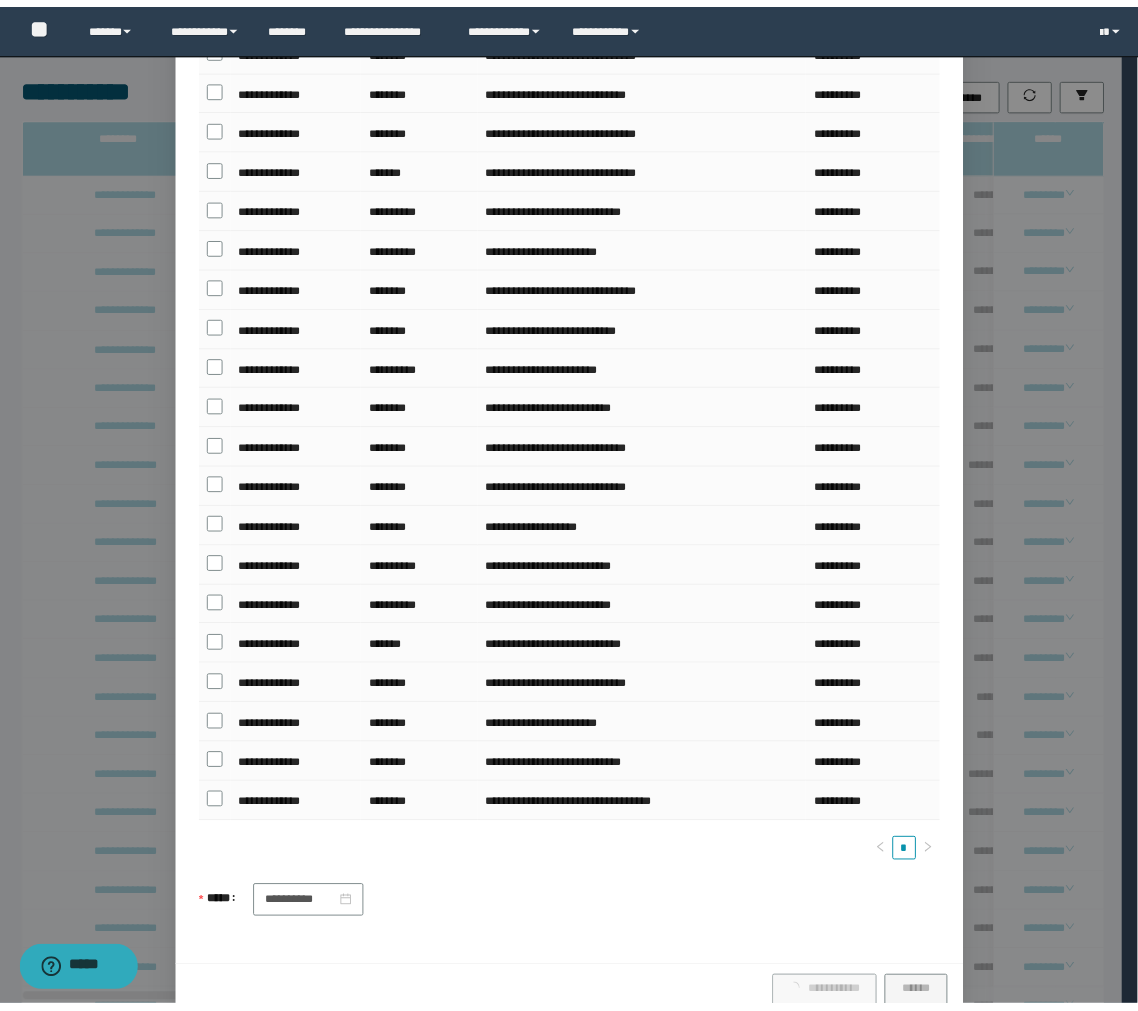 scroll, scrollTop: 452, scrollLeft: 0, axis: vertical 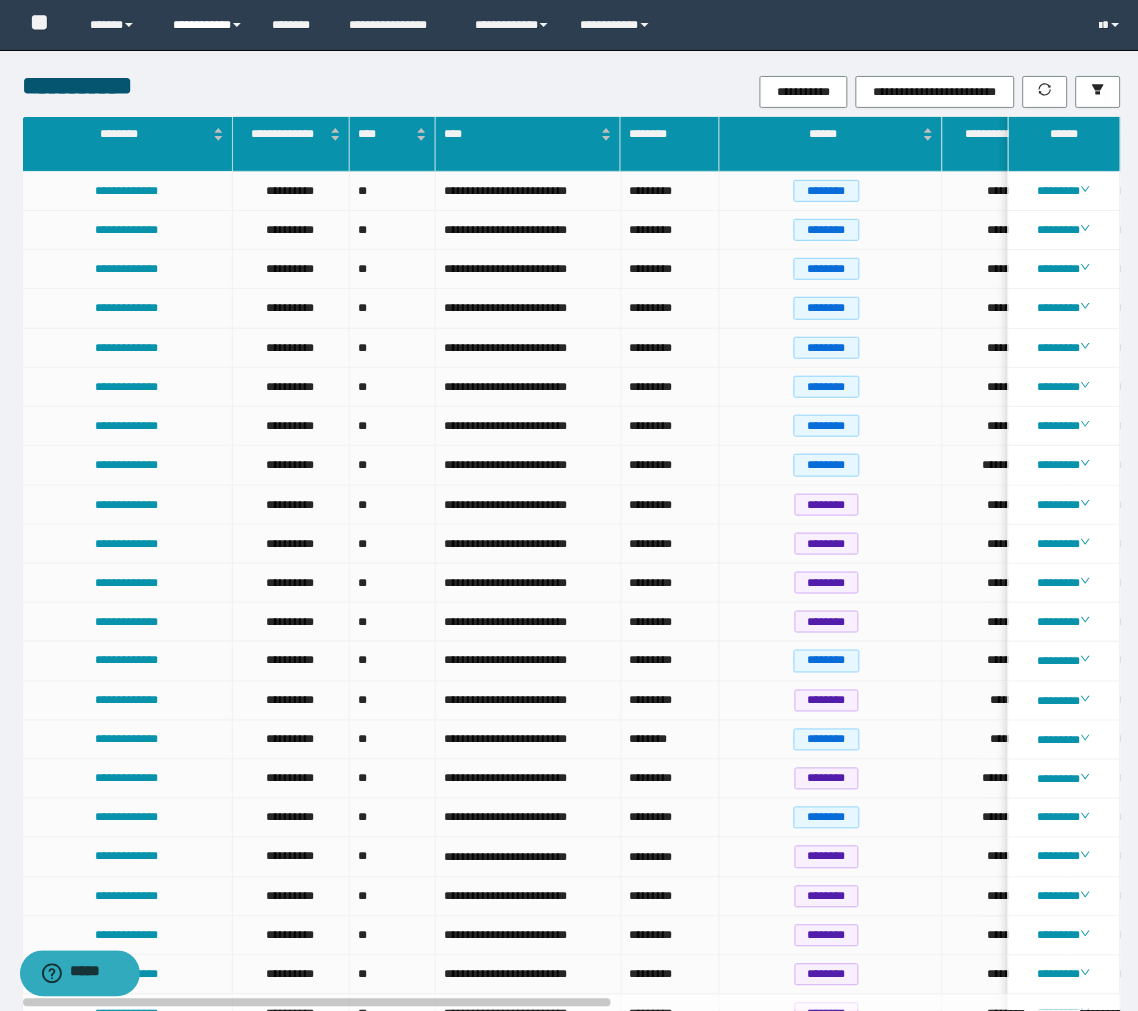 click on "**********" at bounding box center [207, 25] 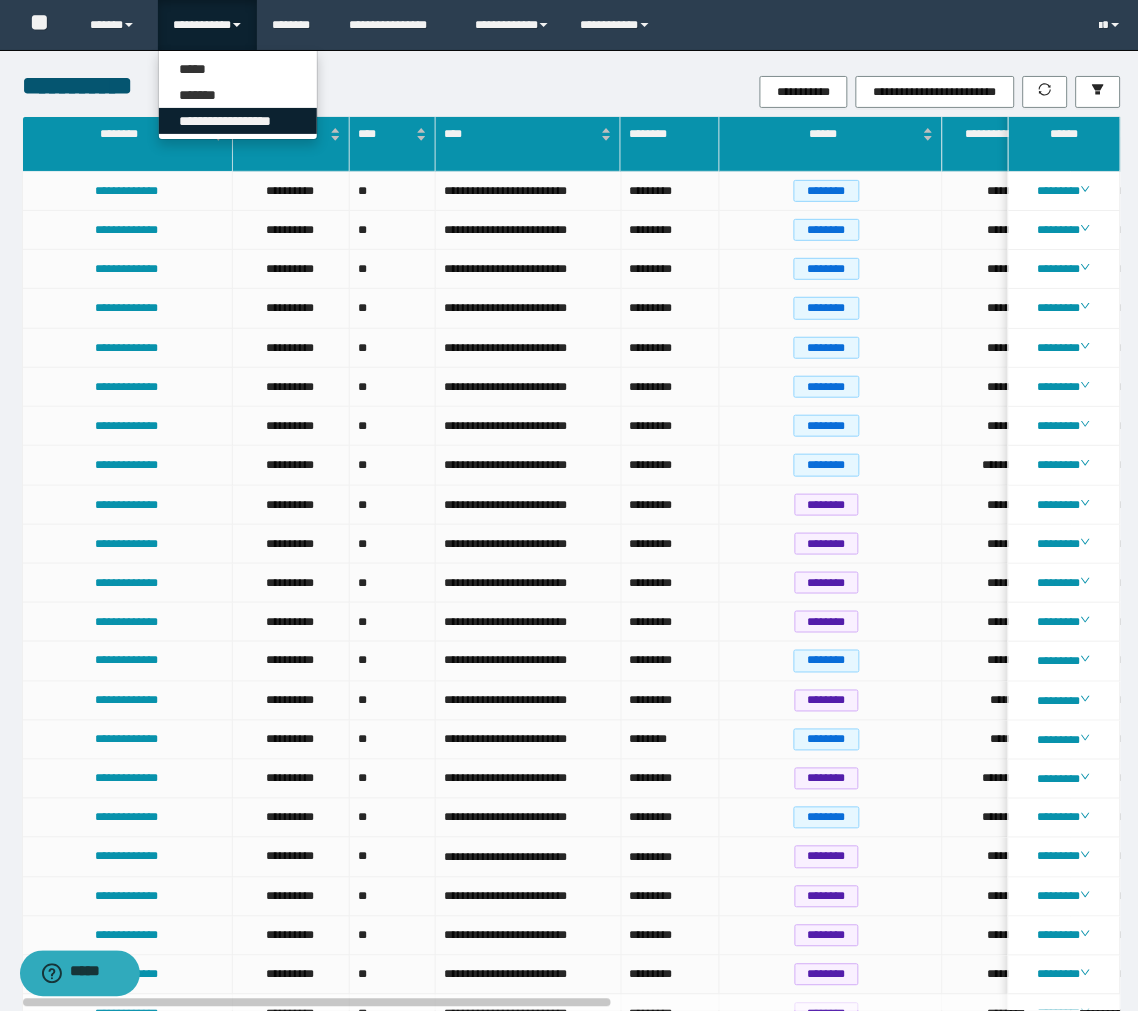 click on "**********" at bounding box center (238, 121) 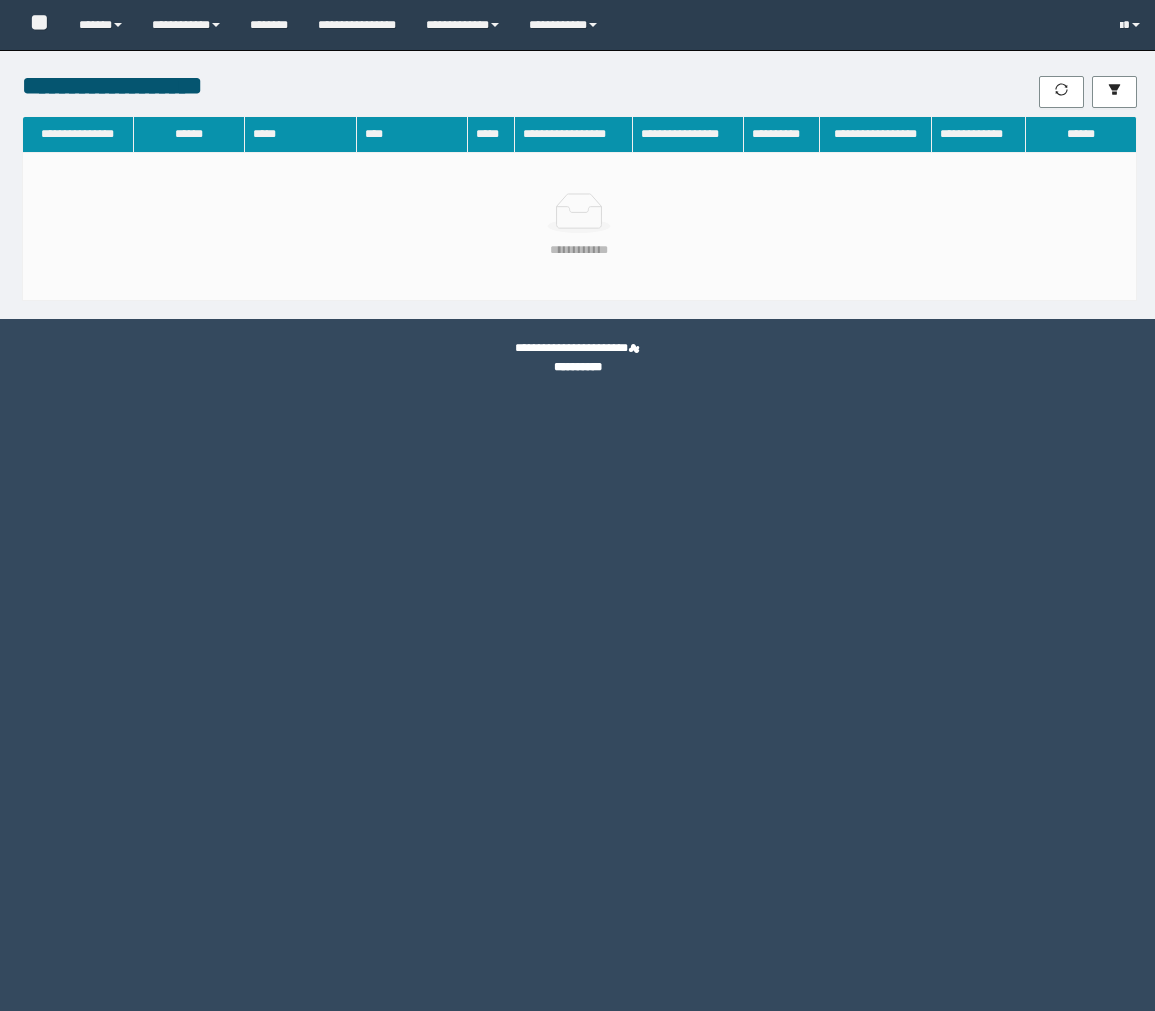 scroll, scrollTop: 0, scrollLeft: 0, axis: both 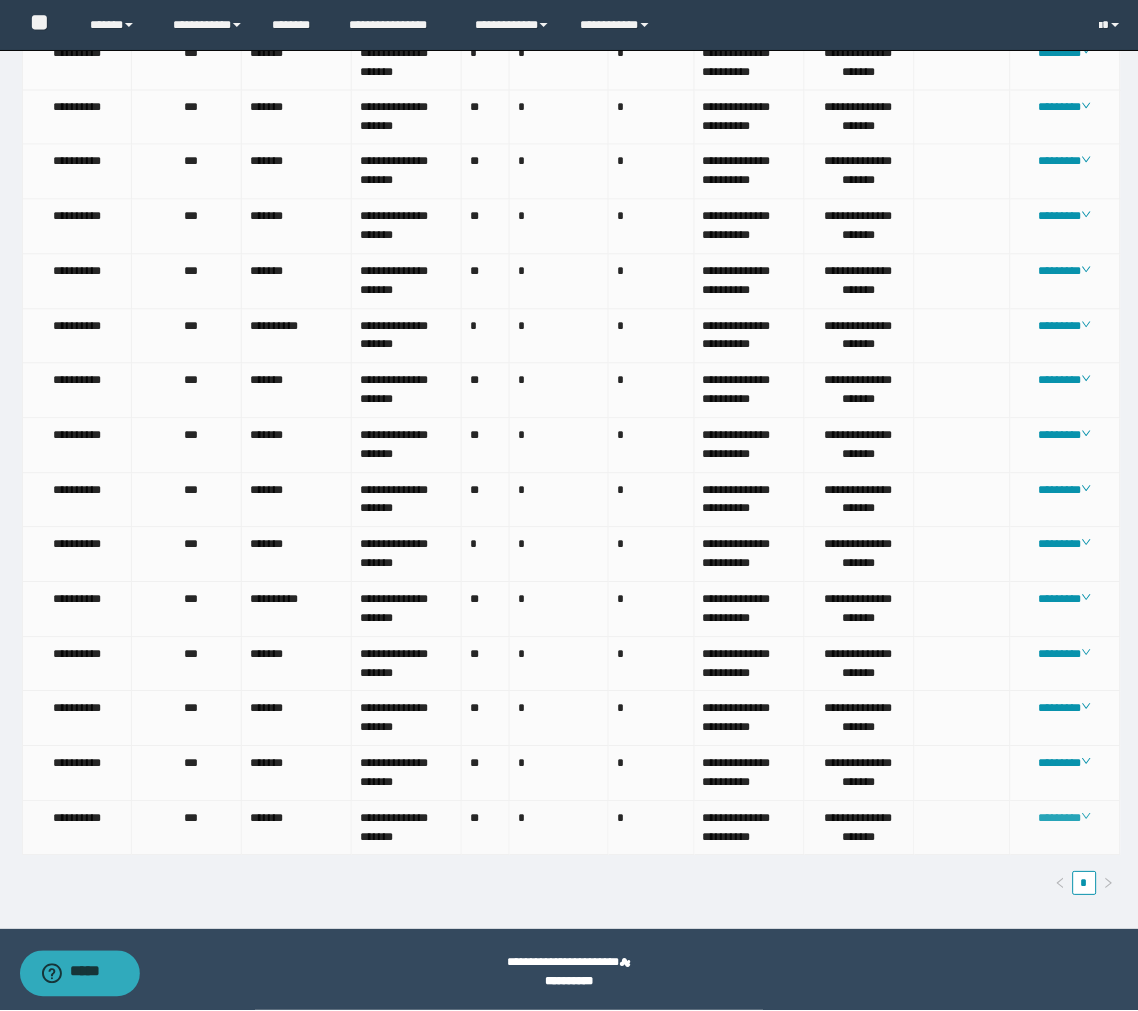 click on "********" at bounding box center (1065, 819) 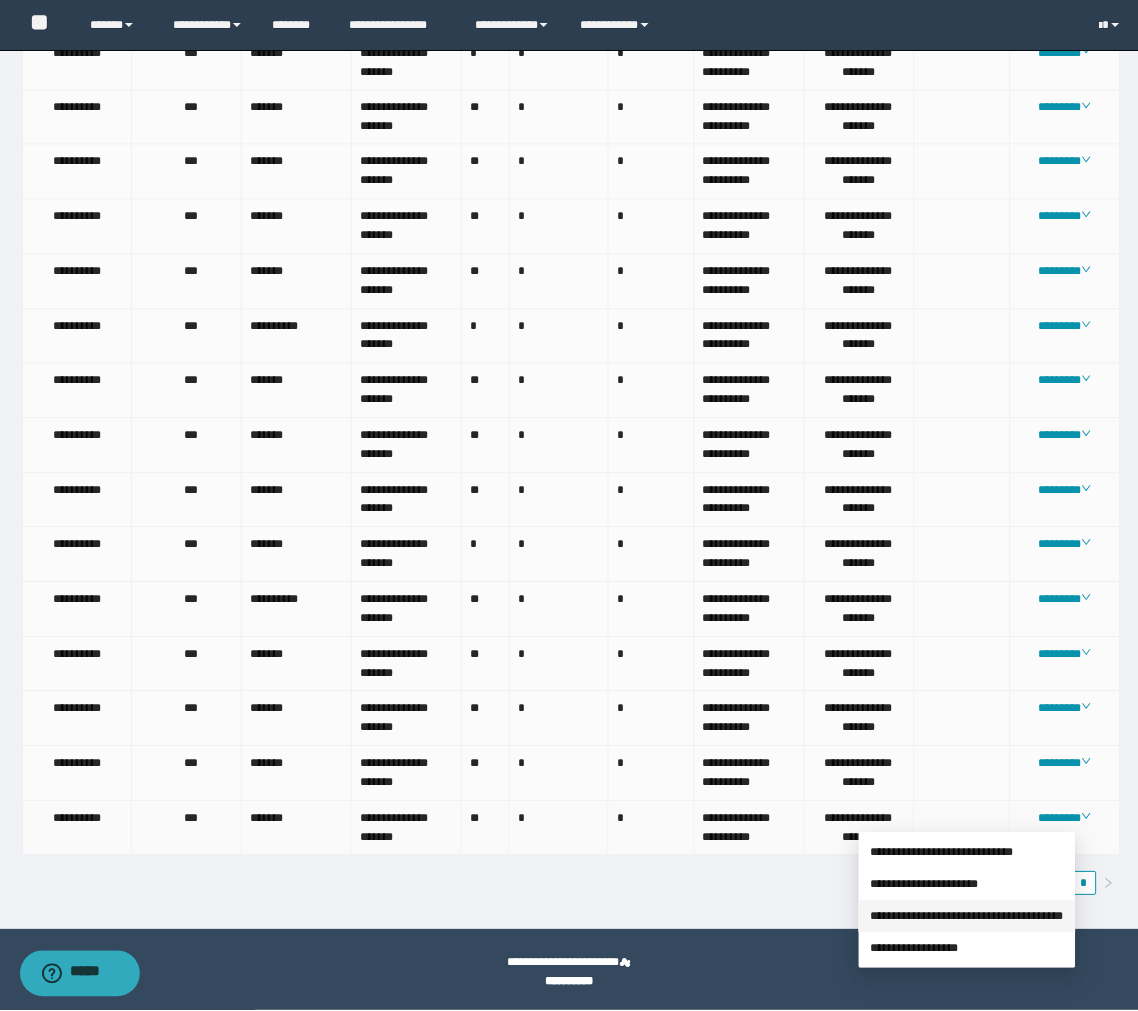 click on "**********" at bounding box center [967, 917] 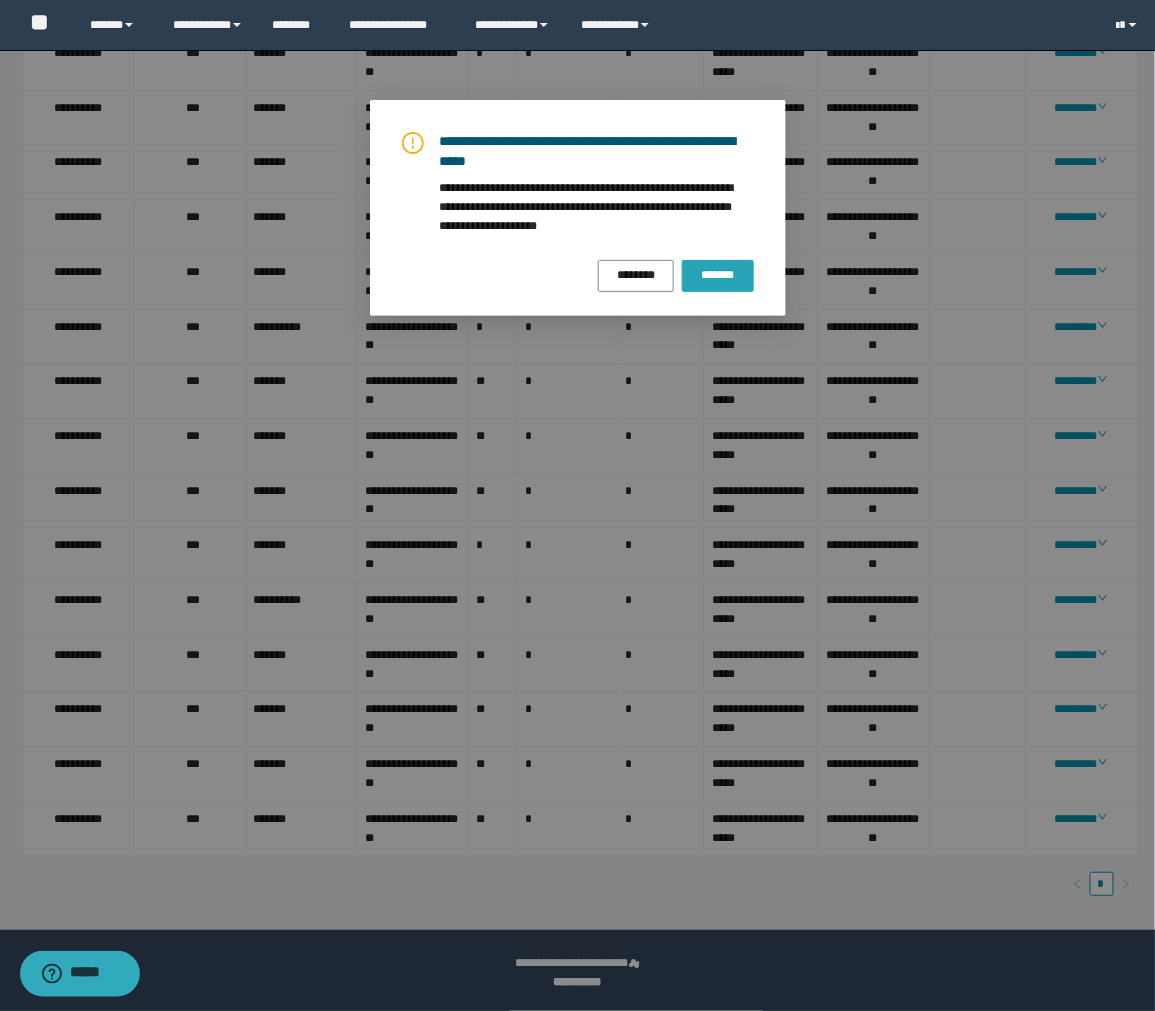 click on "*******" at bounding box center (718, 275) 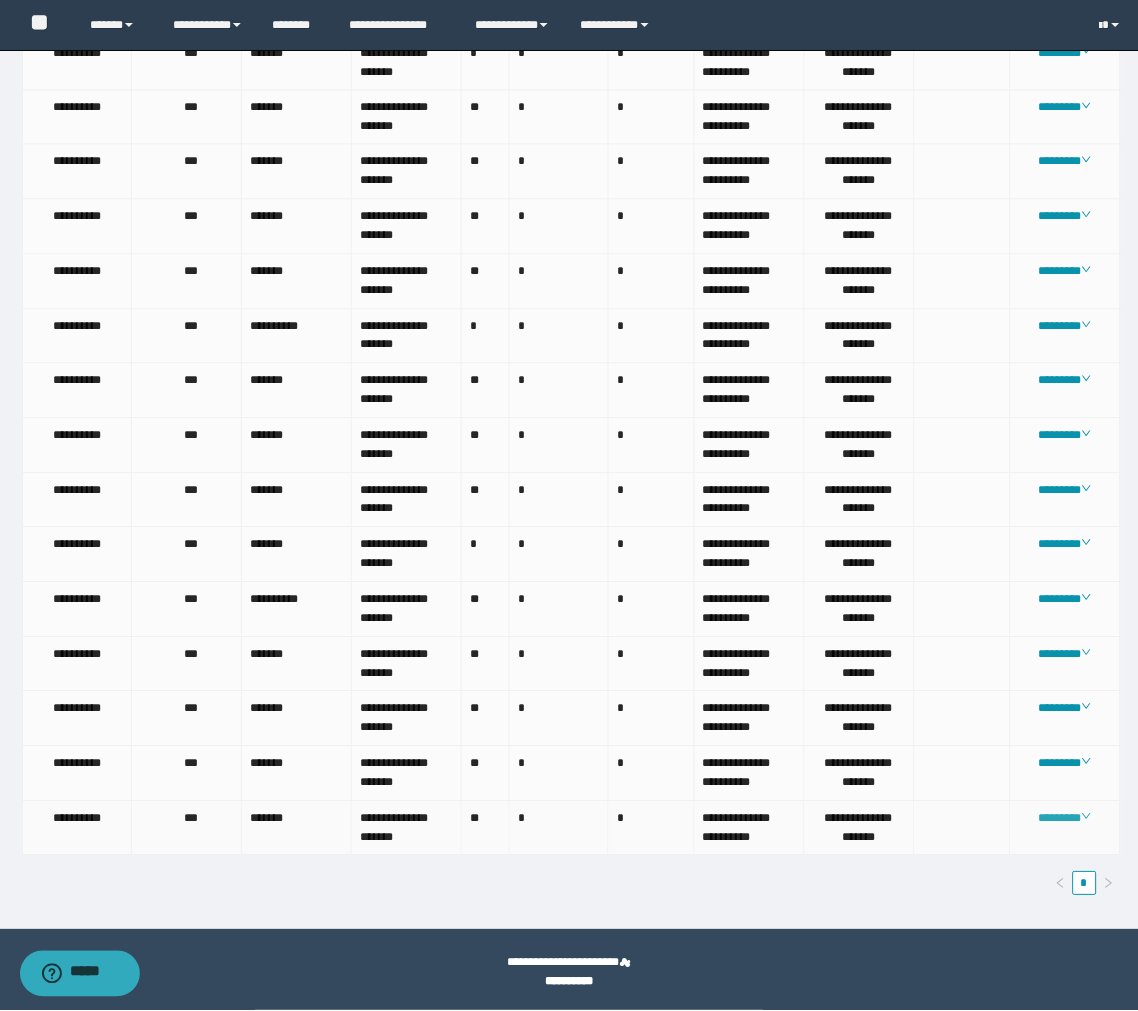 click on "********" at bounding box center (1065, 819) 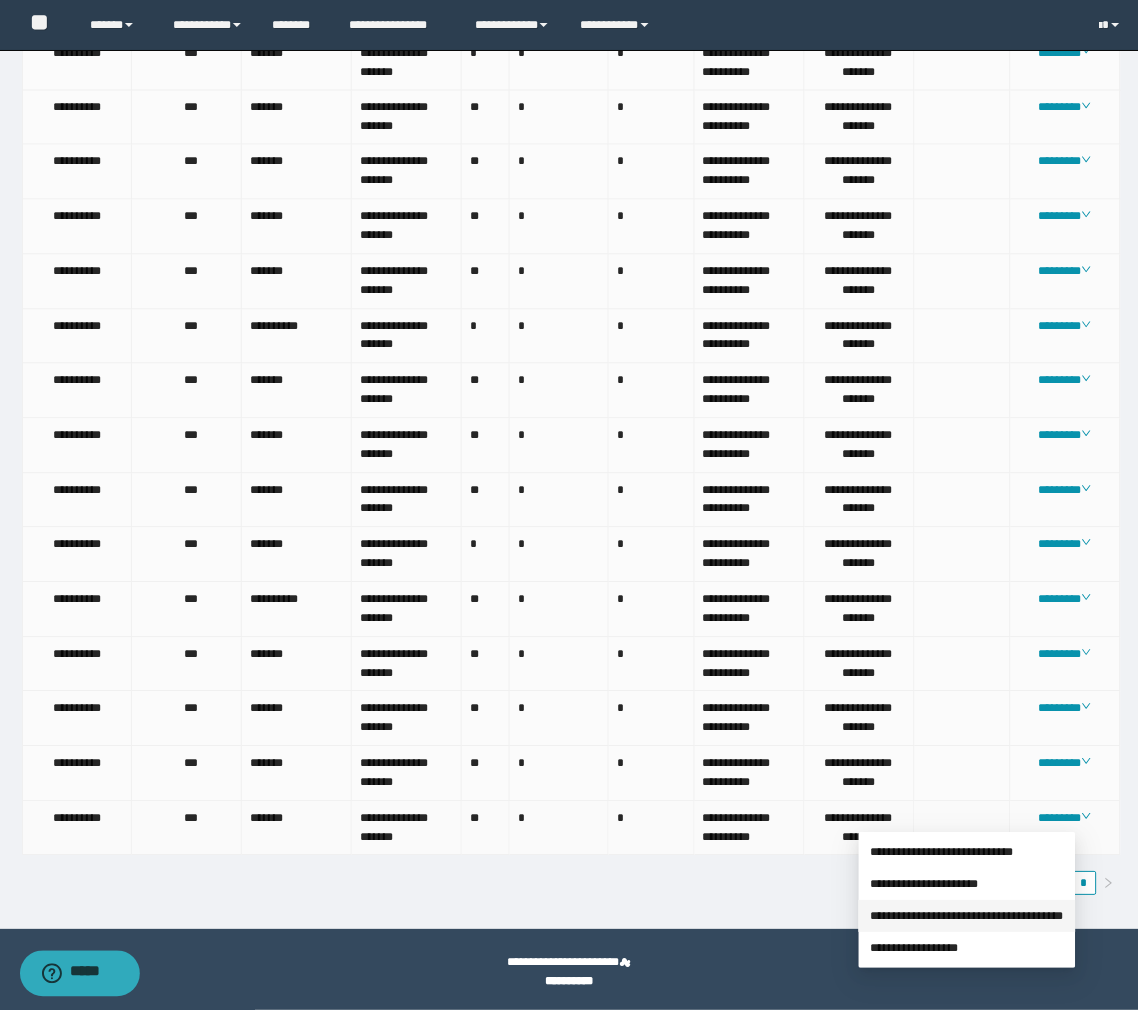 click on "**********" at bounding box center (967, 917) 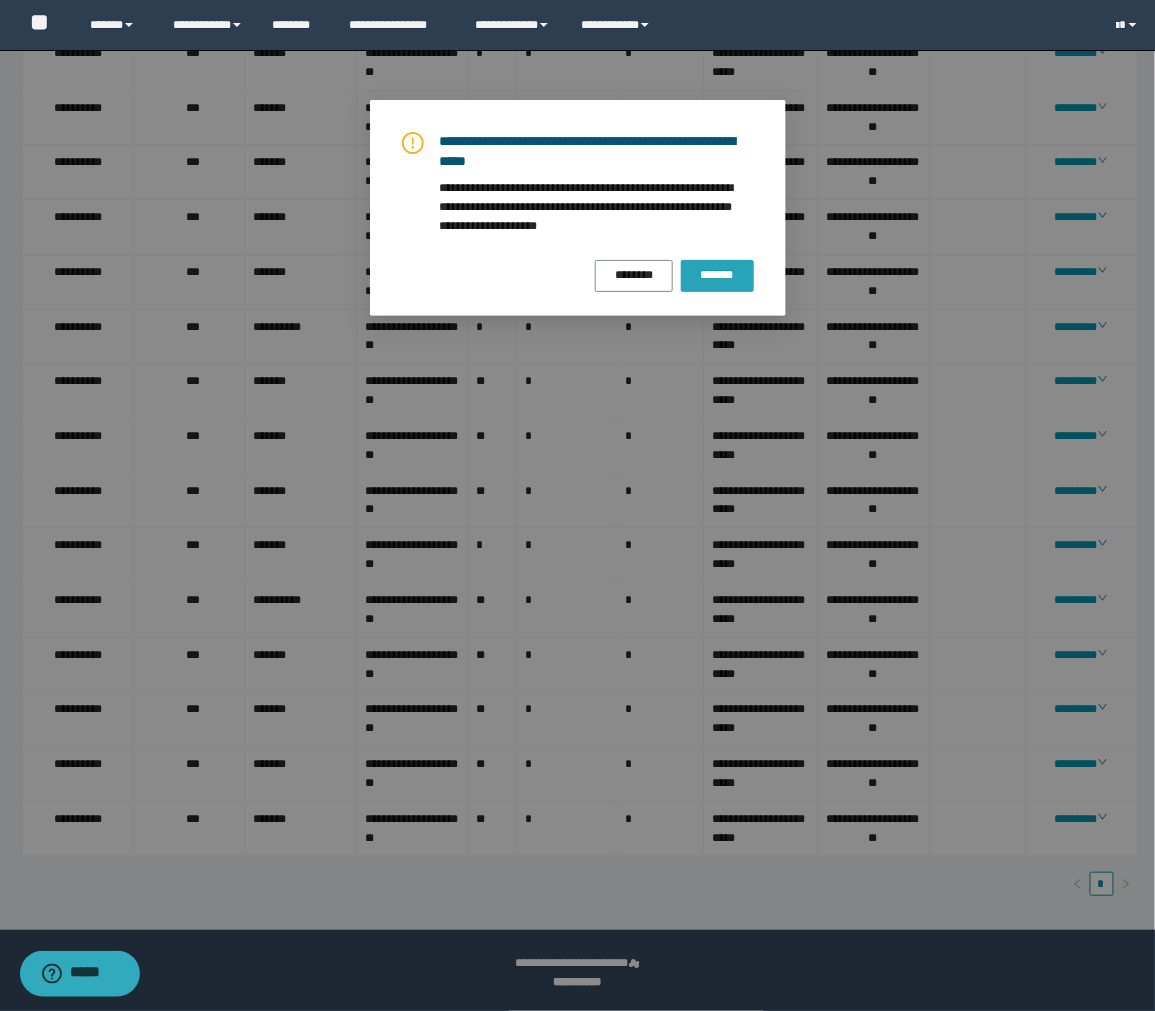 click on "*******" at bounding box center (717, 276) 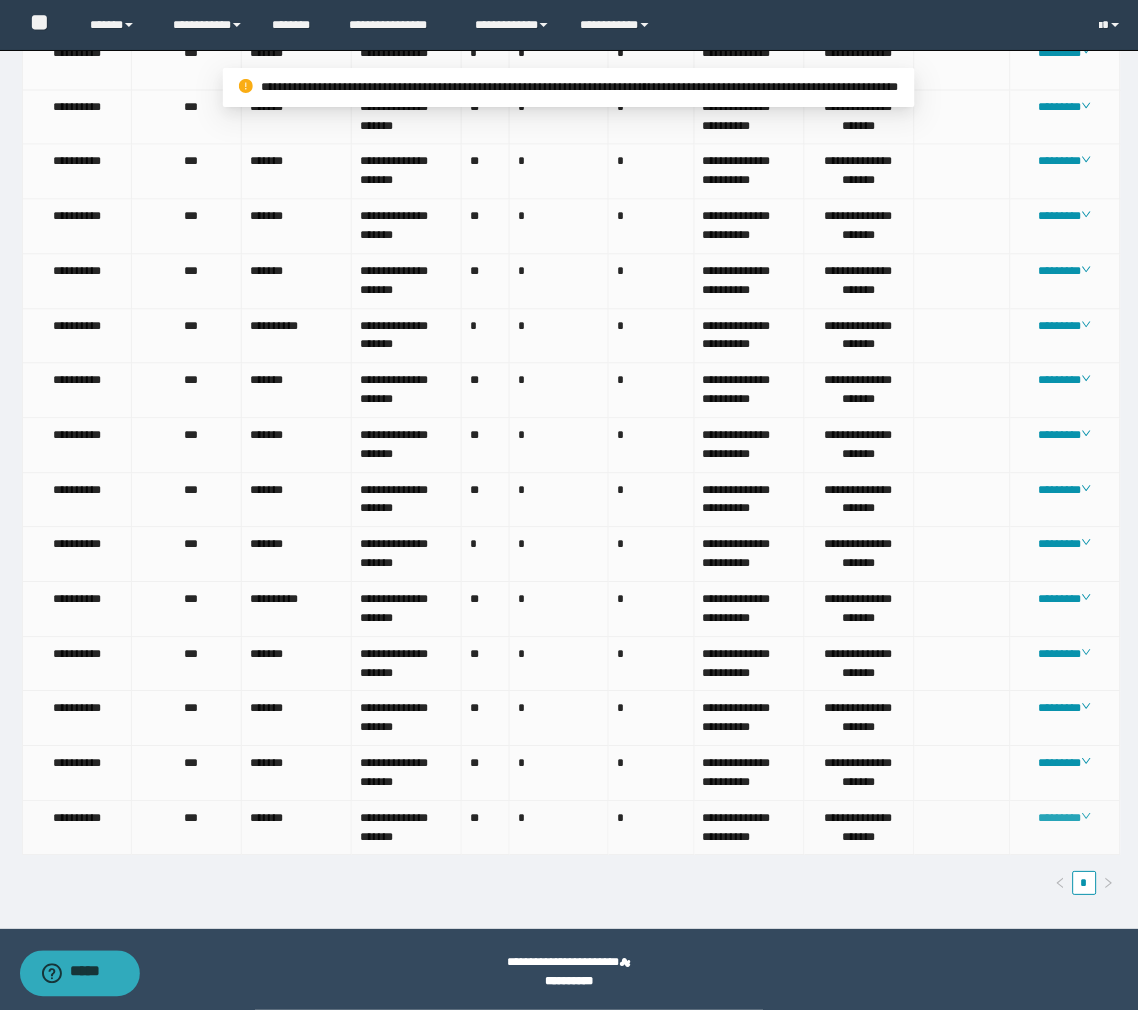 click on "********" at bounding box center [1065, 819] 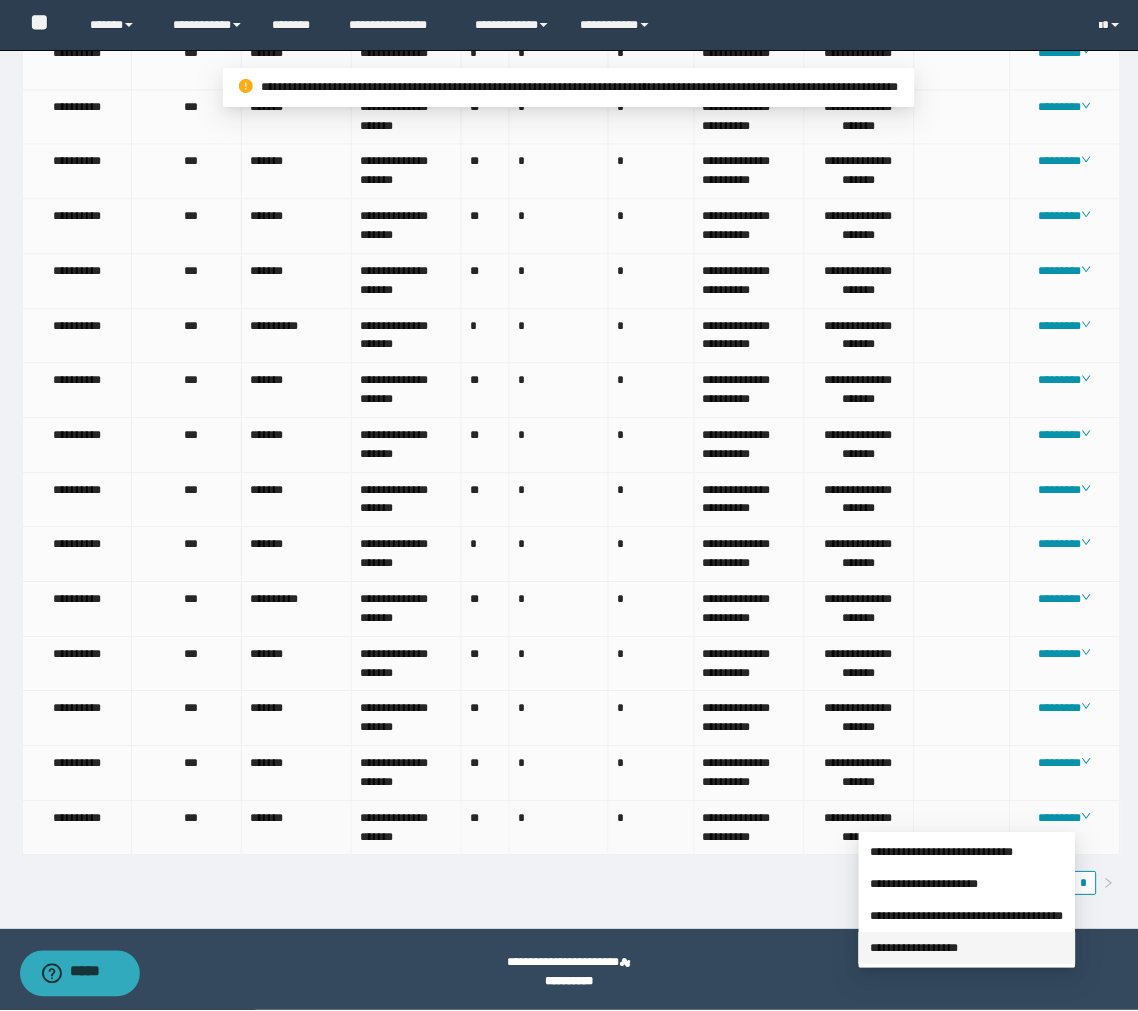 click on "**********" at bounding box center (915, 949) 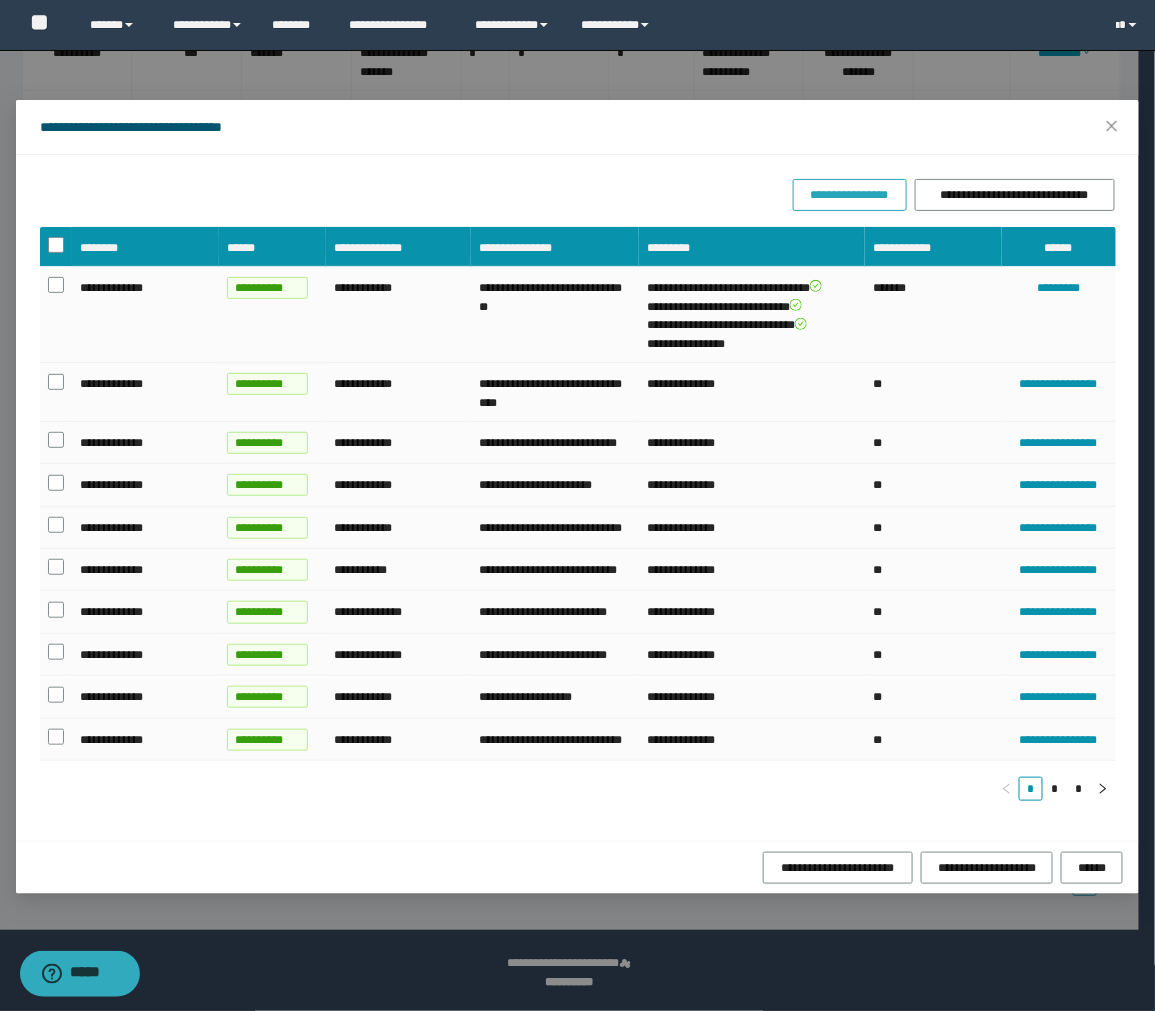 click on "**********" at bounding box center [849, 195] 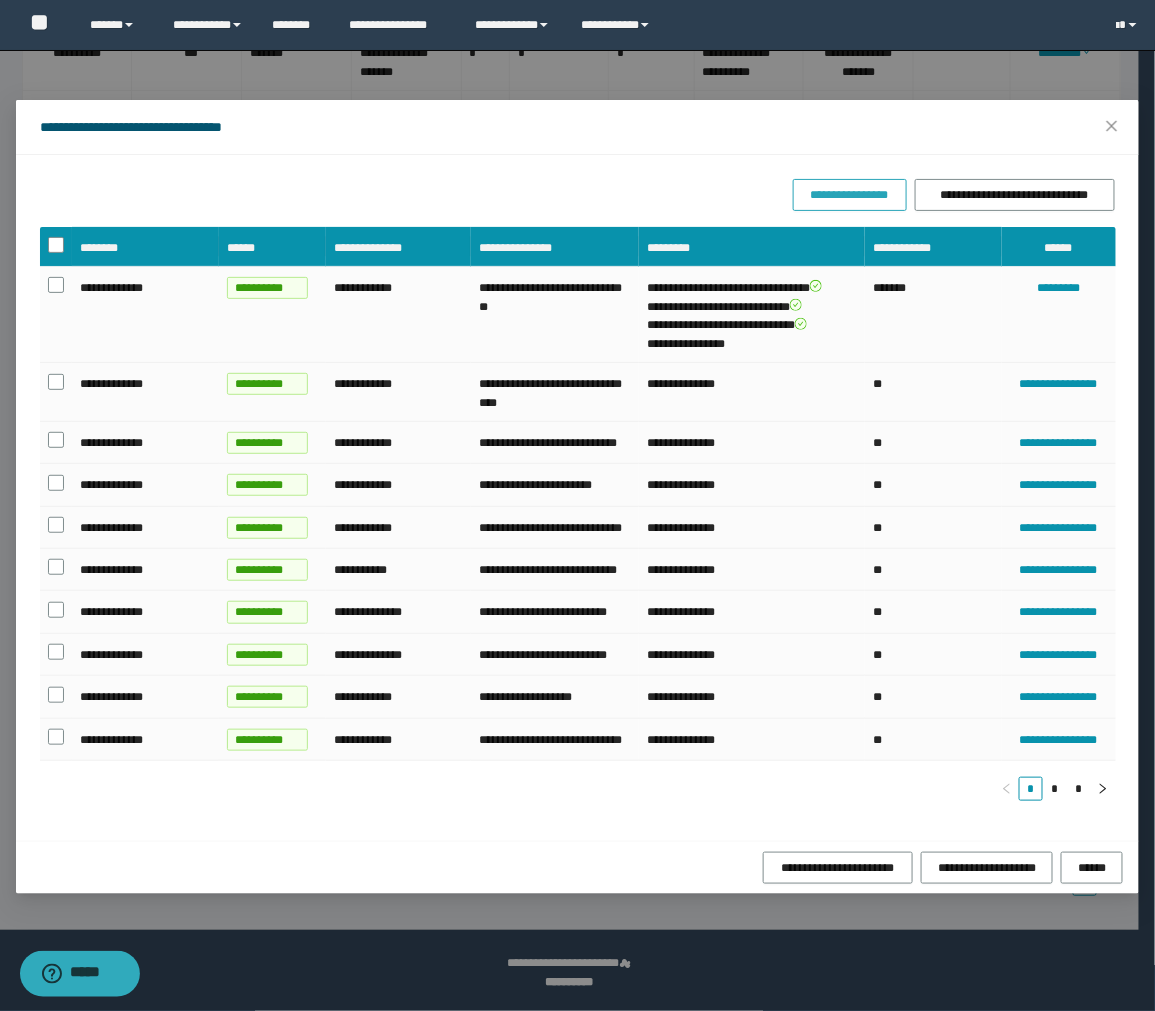 click on "**********" at bounding box center [849, 195] 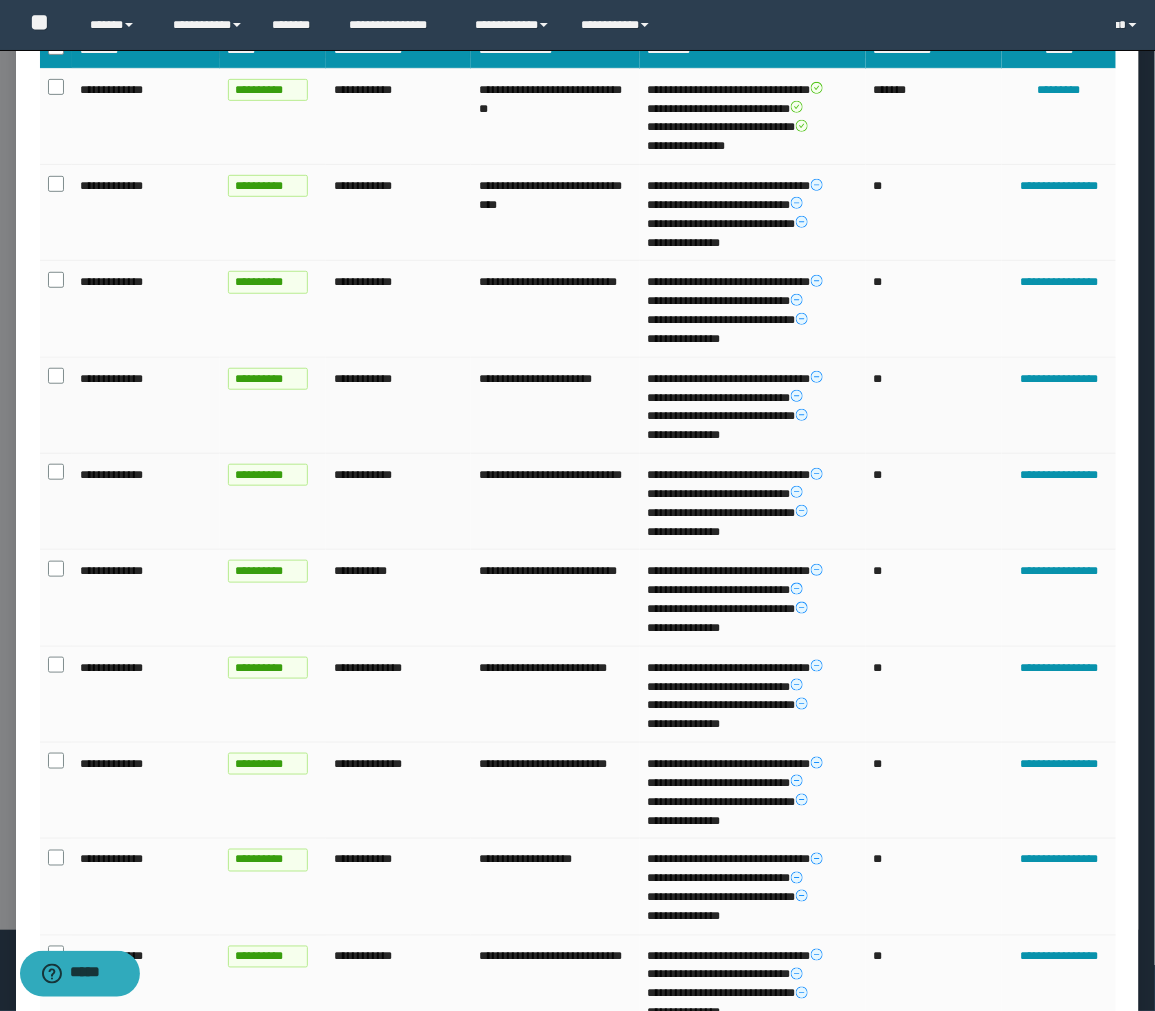 scroll, scrollTop: 363, scrollLeft: 0, axis: vertical 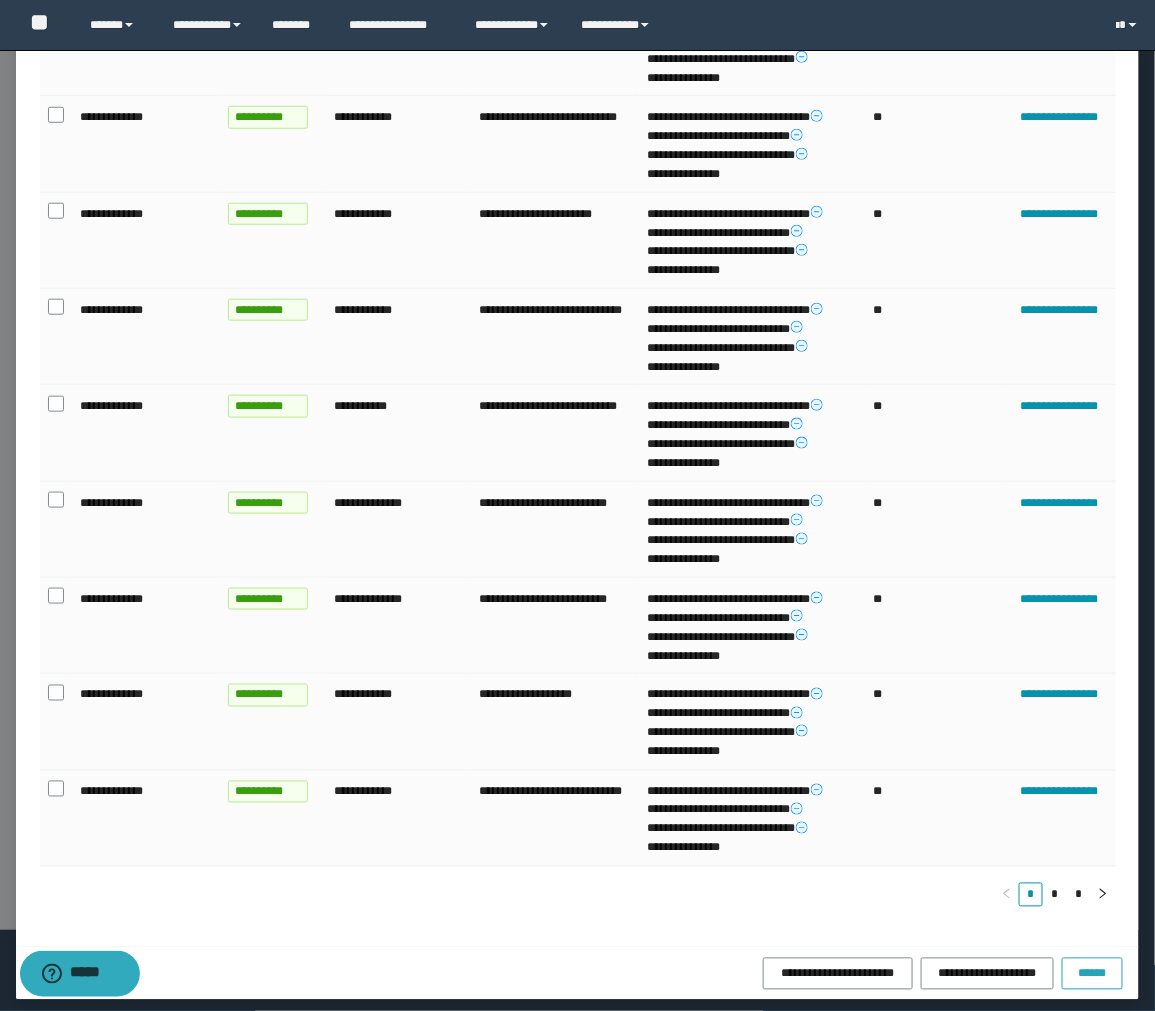 click on "******" at bounding box center [1093, 973] 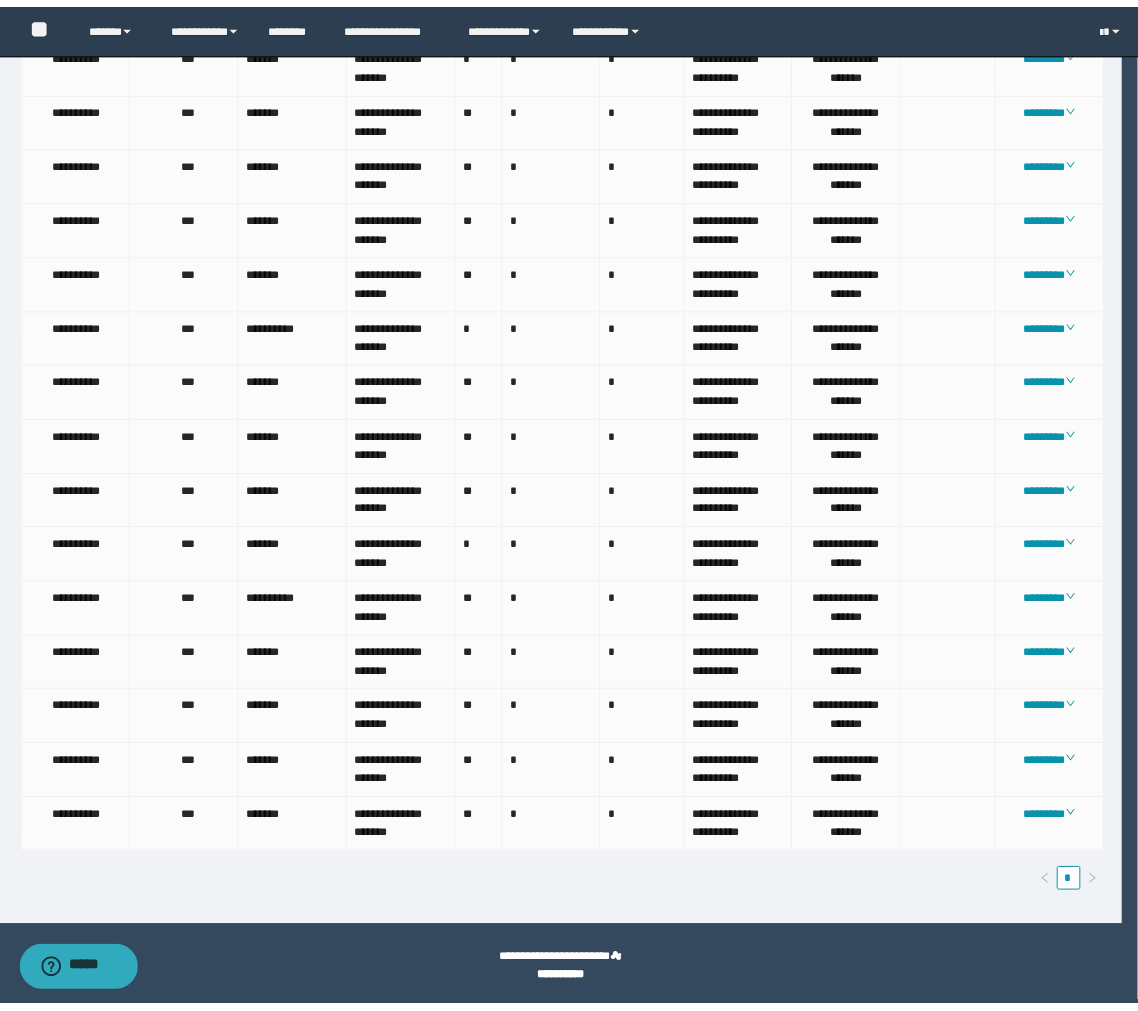 scroll, scrollTop: 263, scrollLeft: 0, axis: vertical 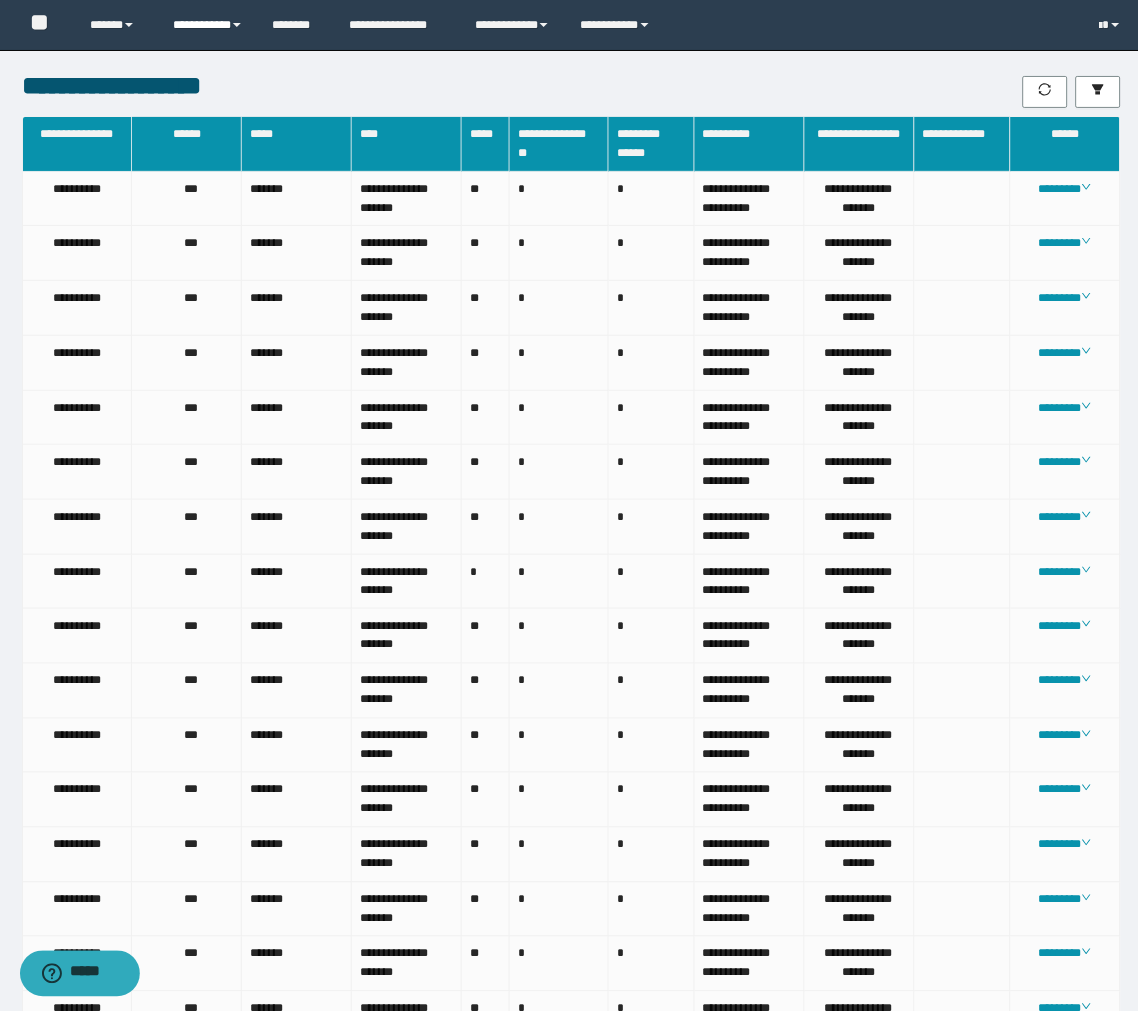 click on "**********" at bounding box center [207, 25] 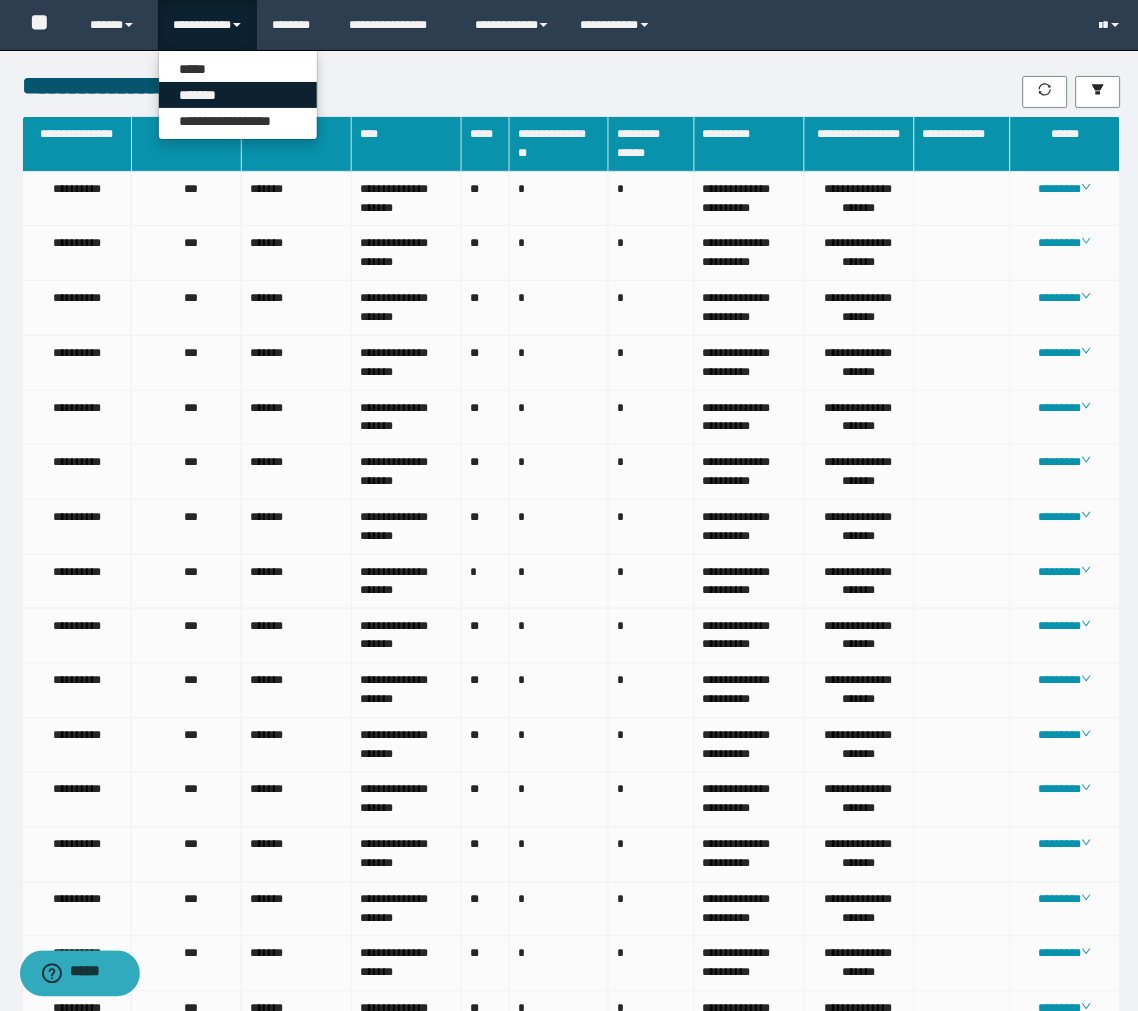 click on "*******" at bounding box center [238, 95] 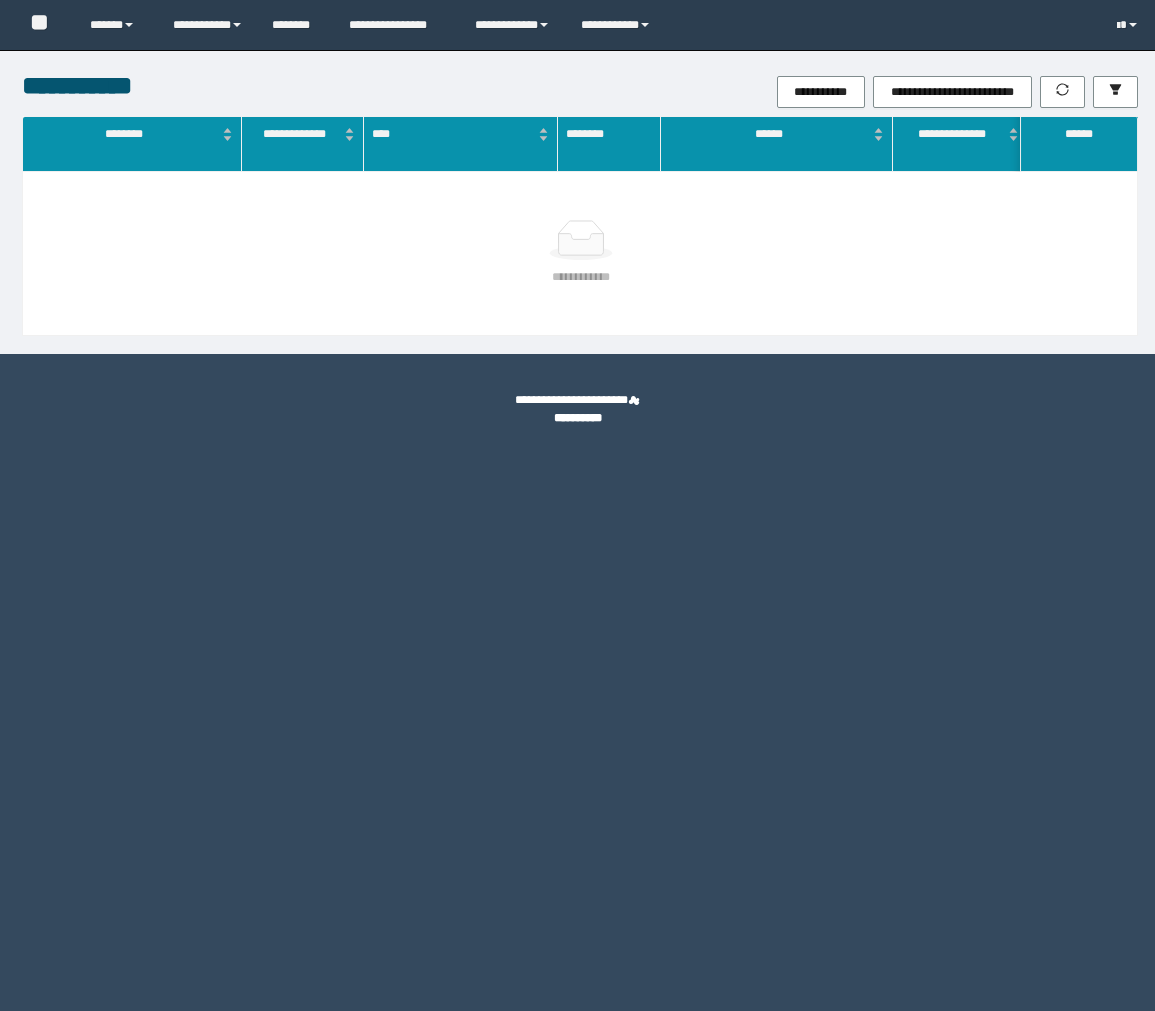 scroll, scrollTop: 0, scrollLeft: 0, axis: both 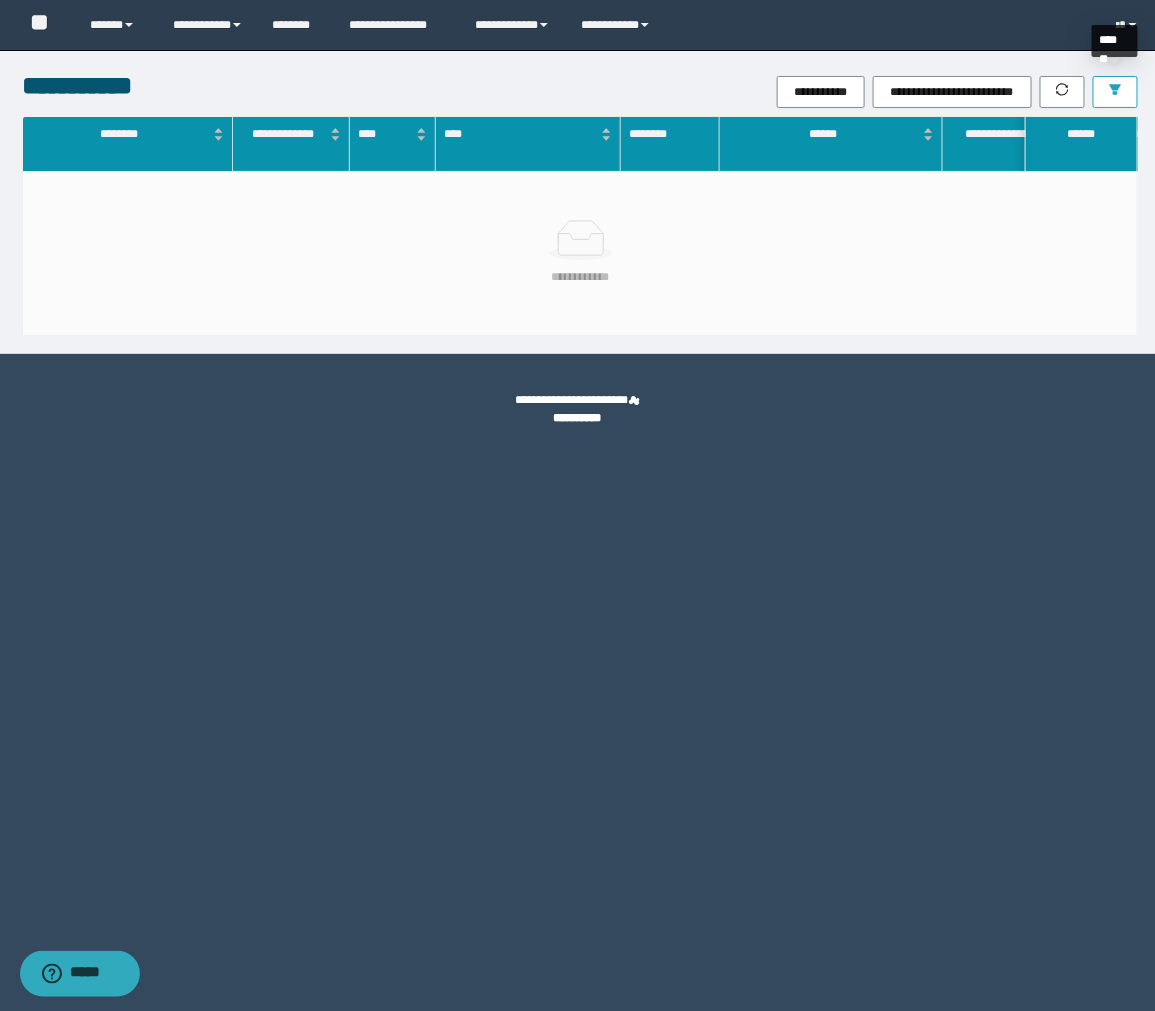 click at bounding box center (1115, 92) 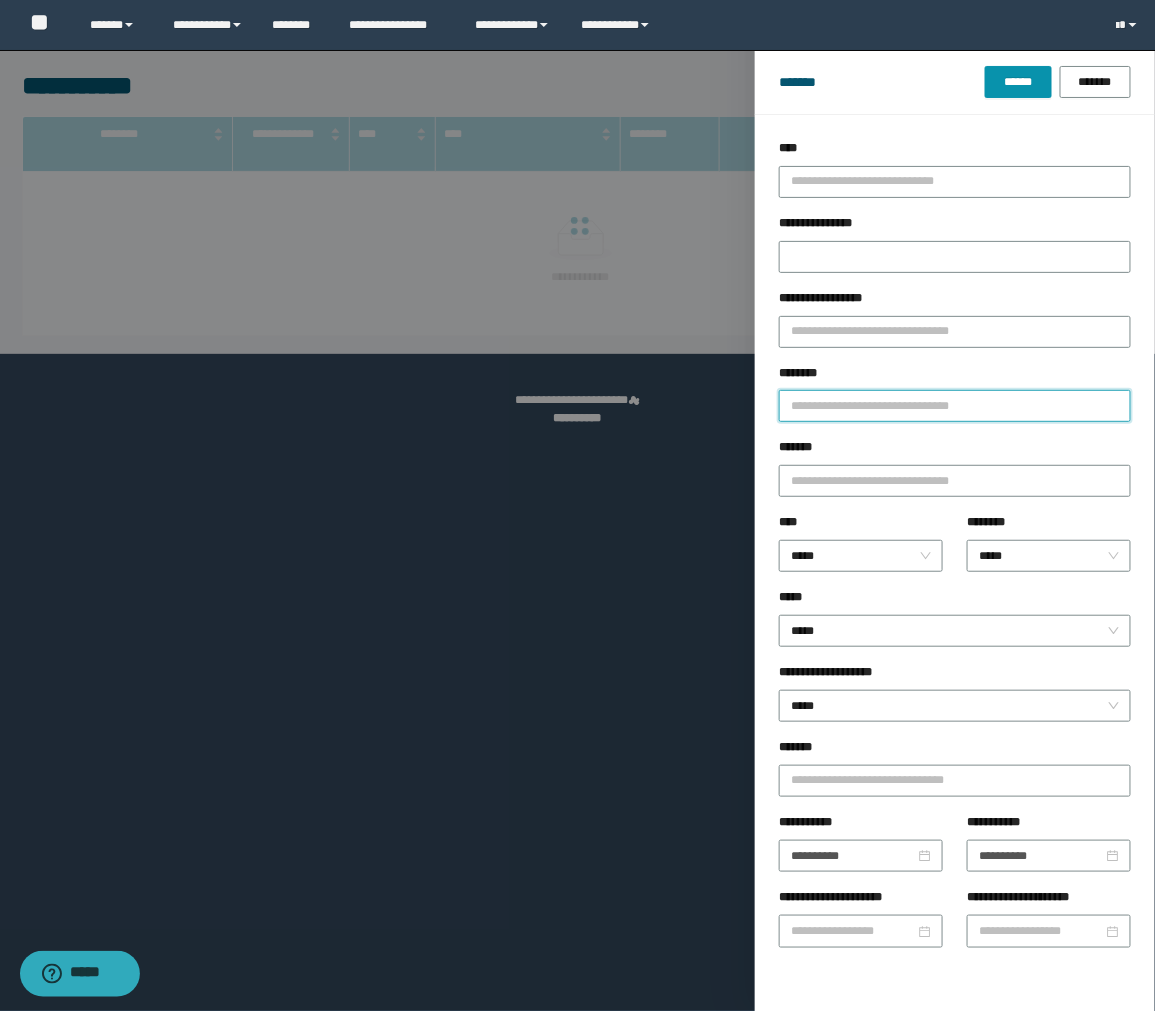 click on "********" at bounding box center (955, 406) 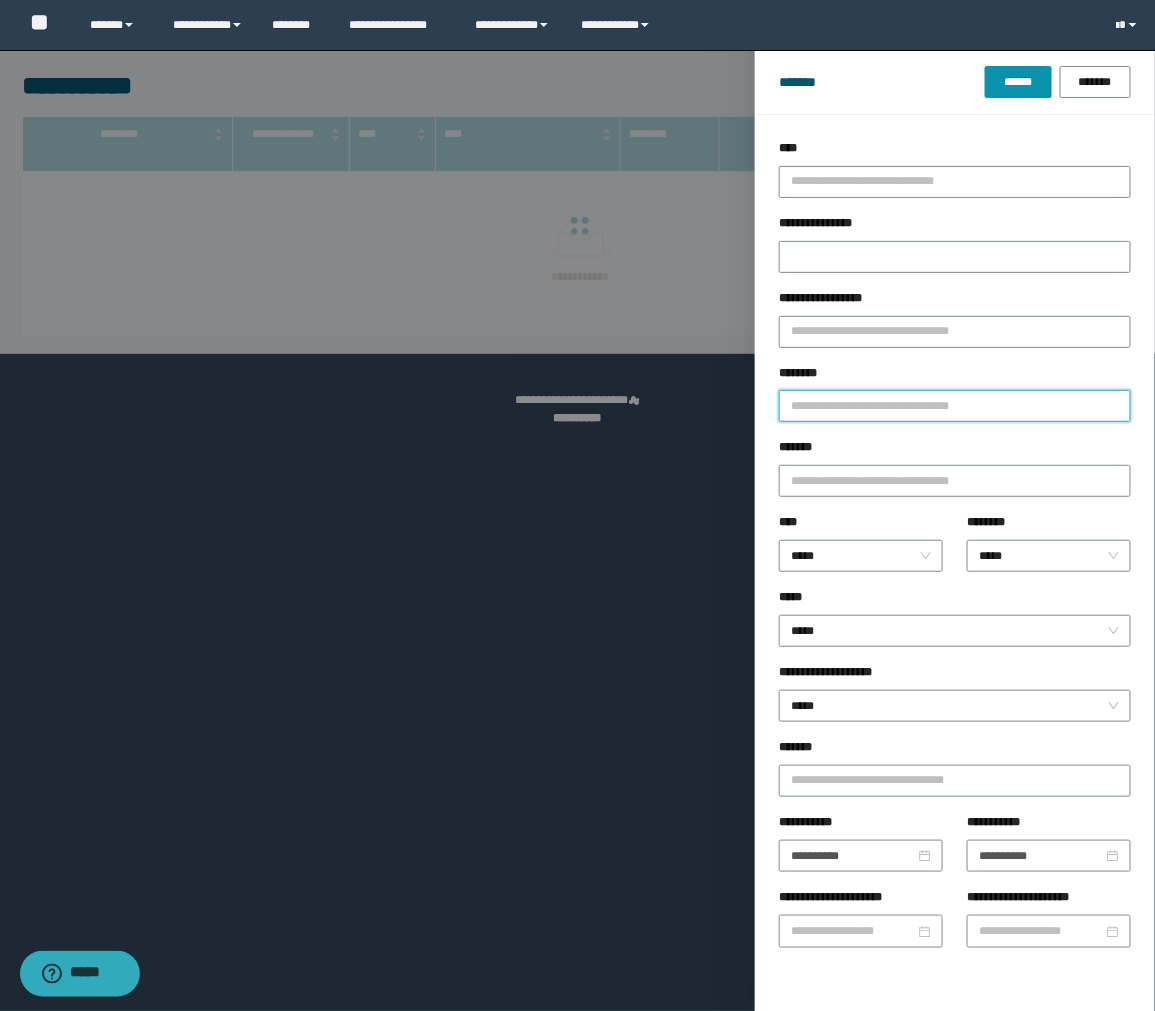 paste on "********" 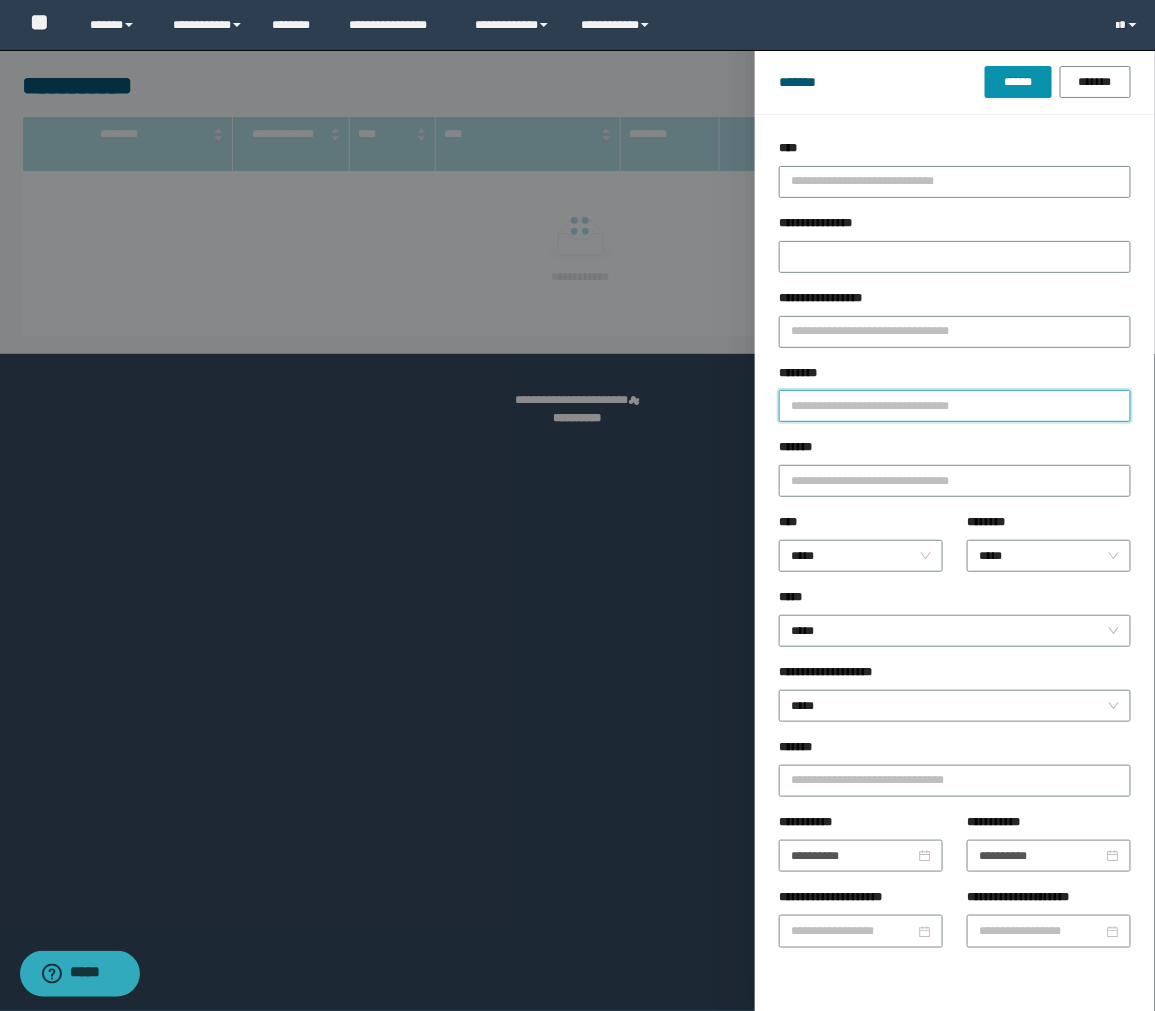 type on "********" 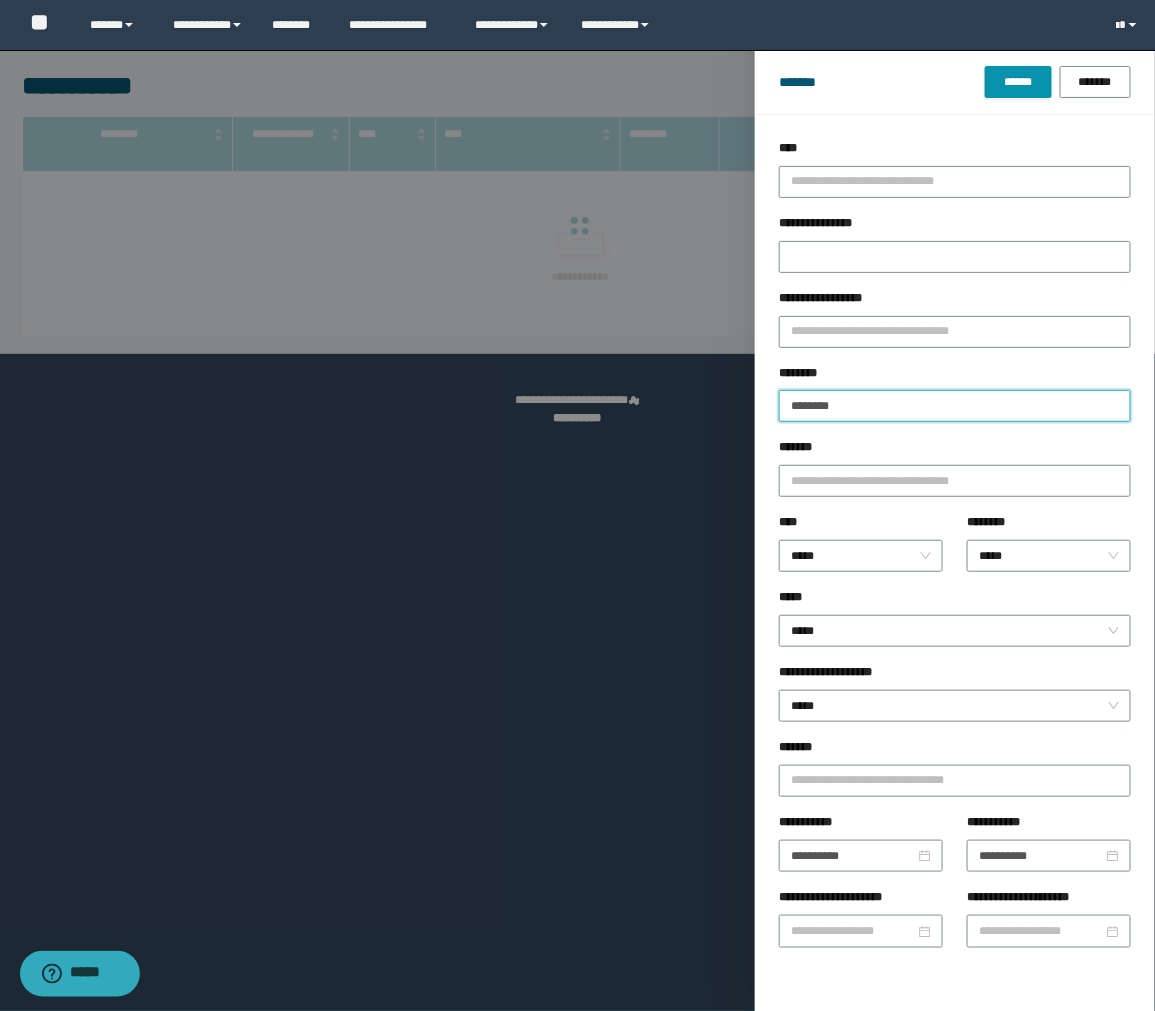 type 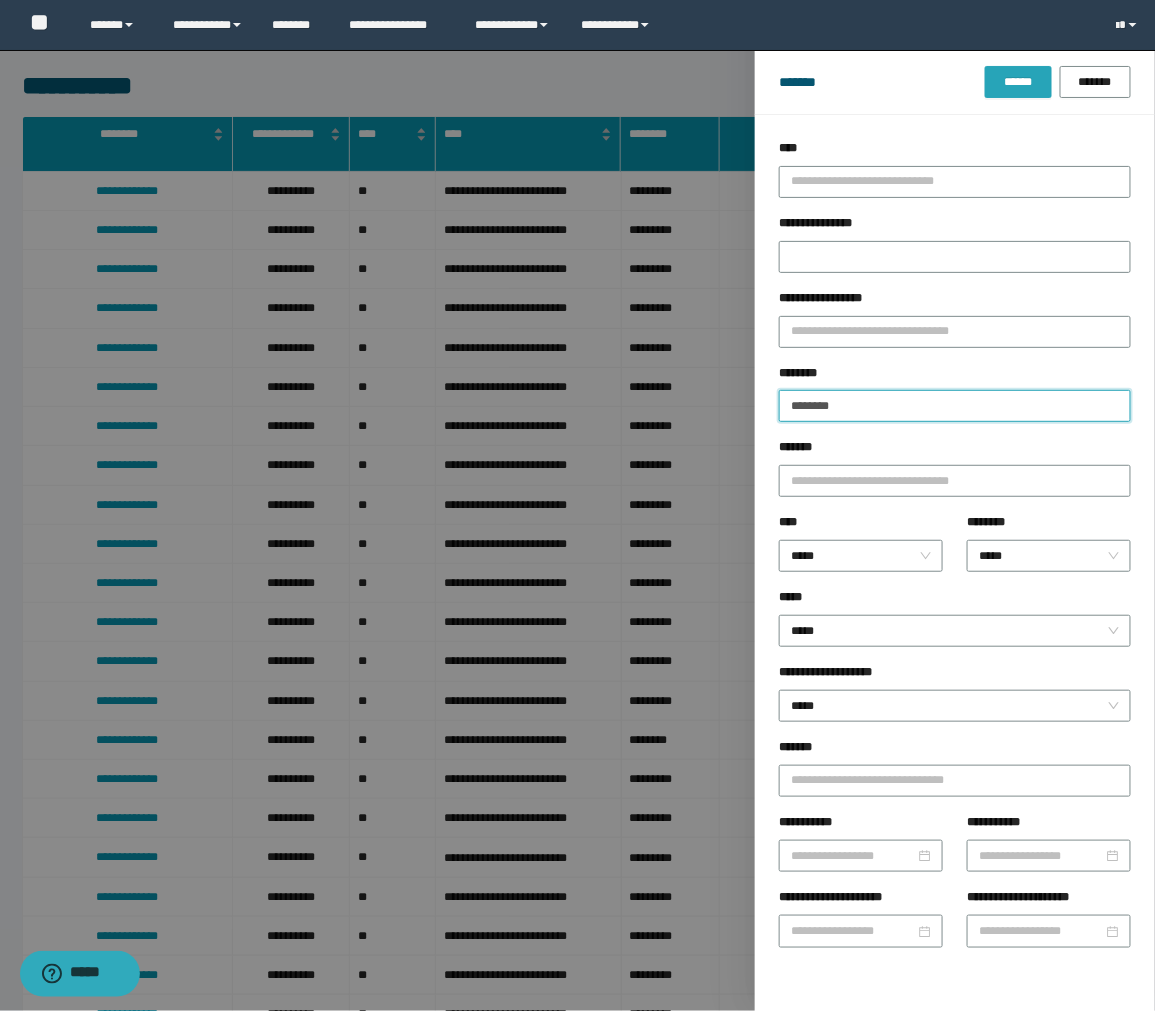 type on "********" 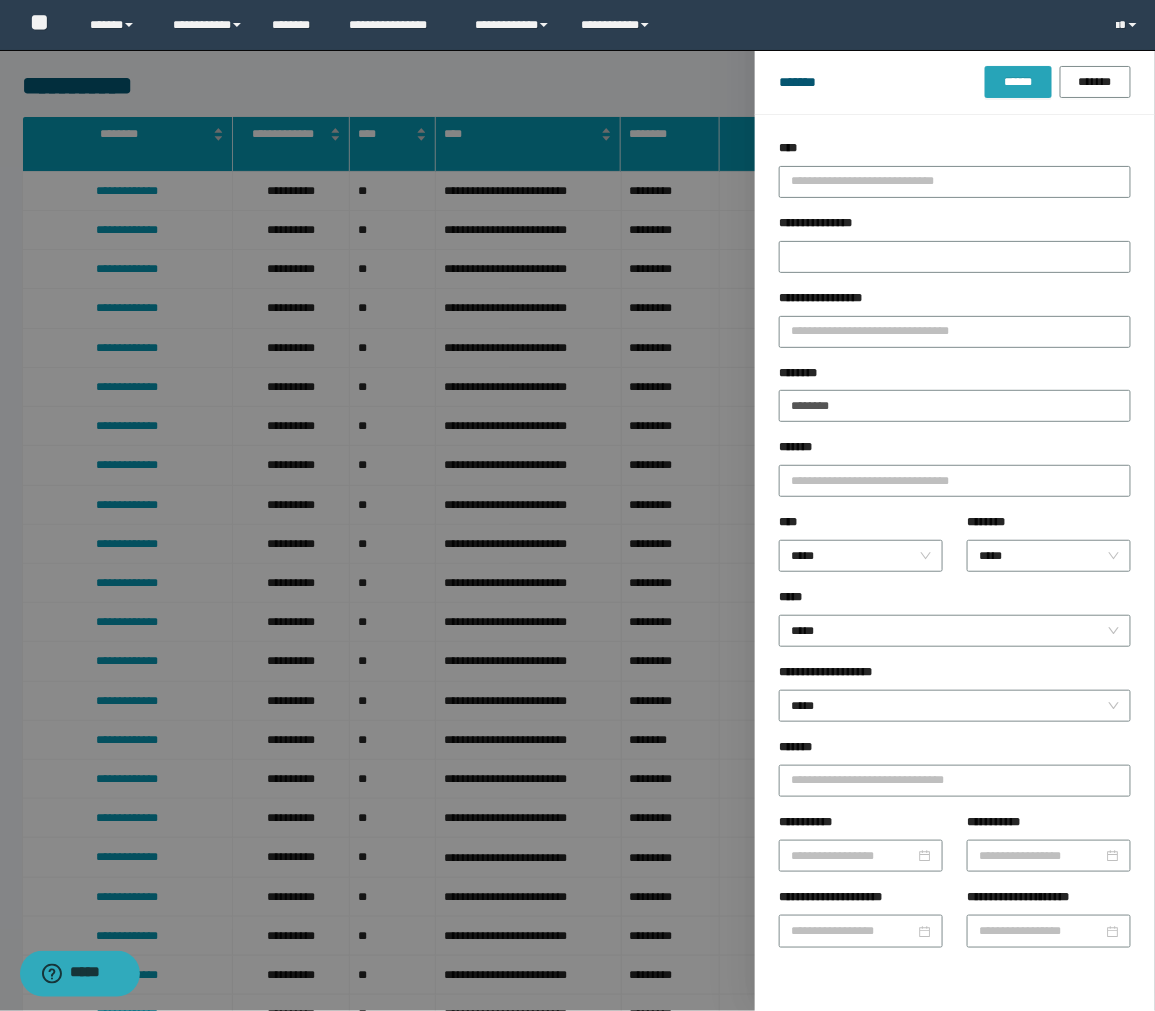 click on "******" at bounding box center (1018, 82) 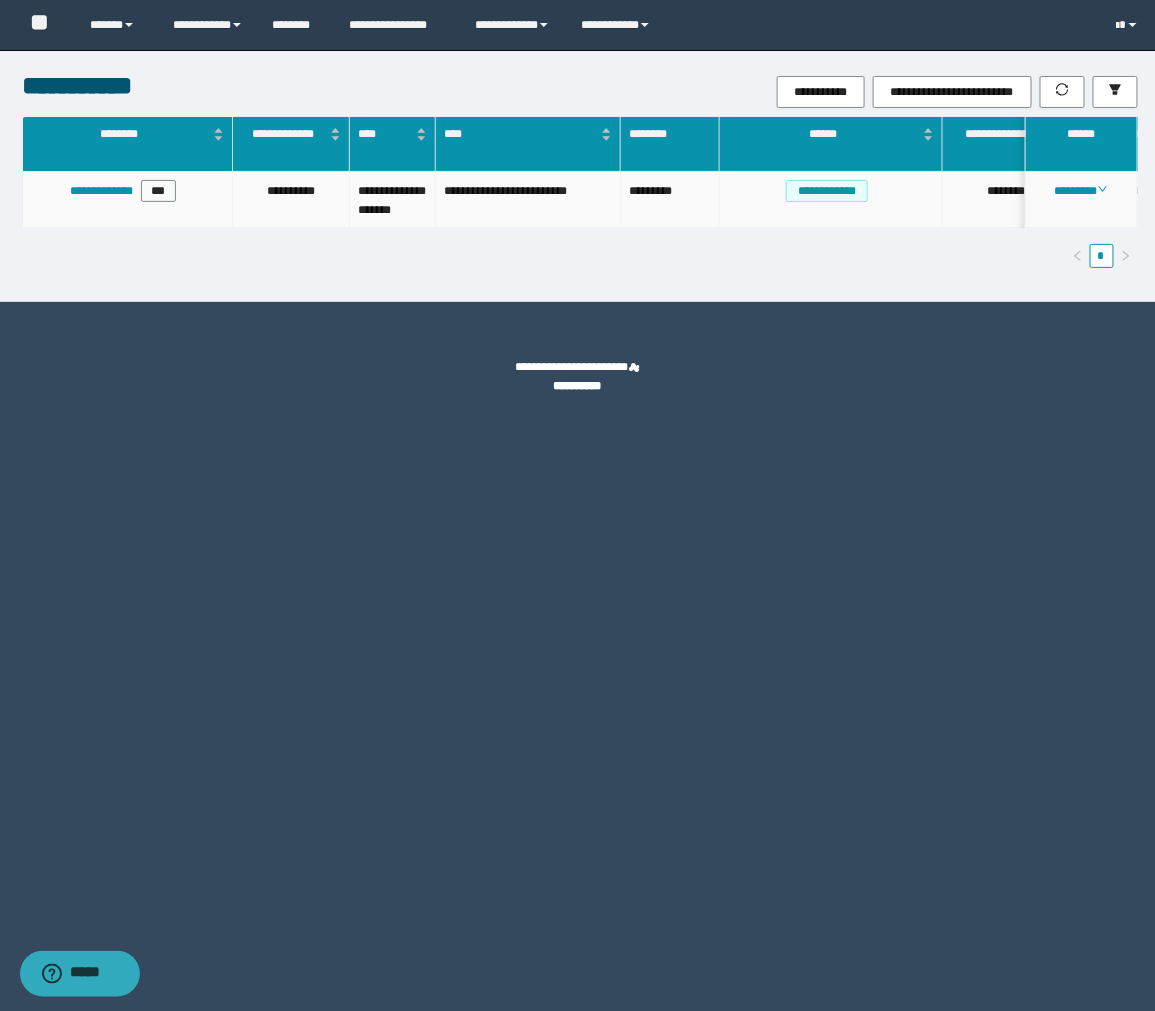 click on "********" at bounding box center [1081, 200] 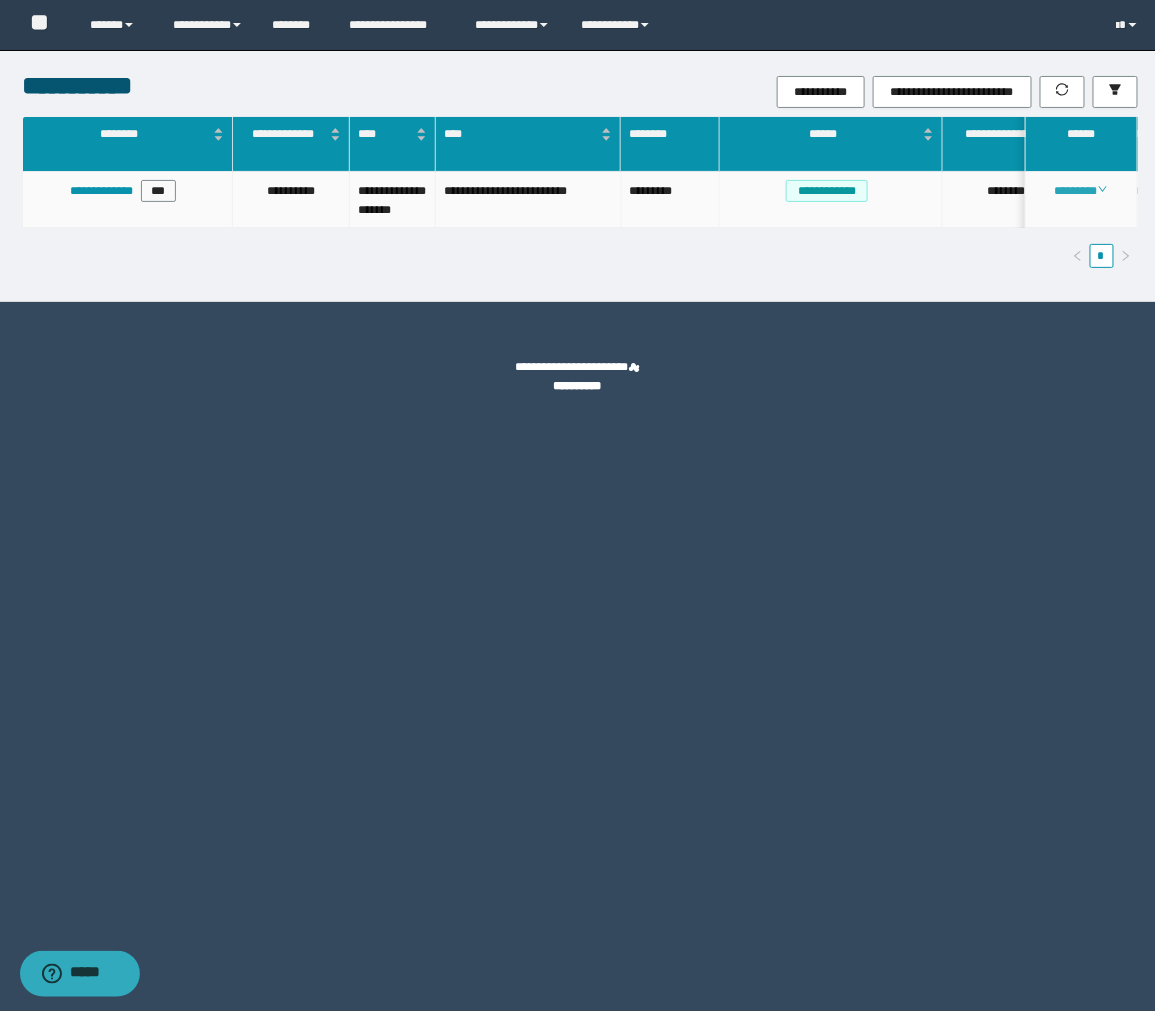 click on "********" at bounding box center [1081, 191] 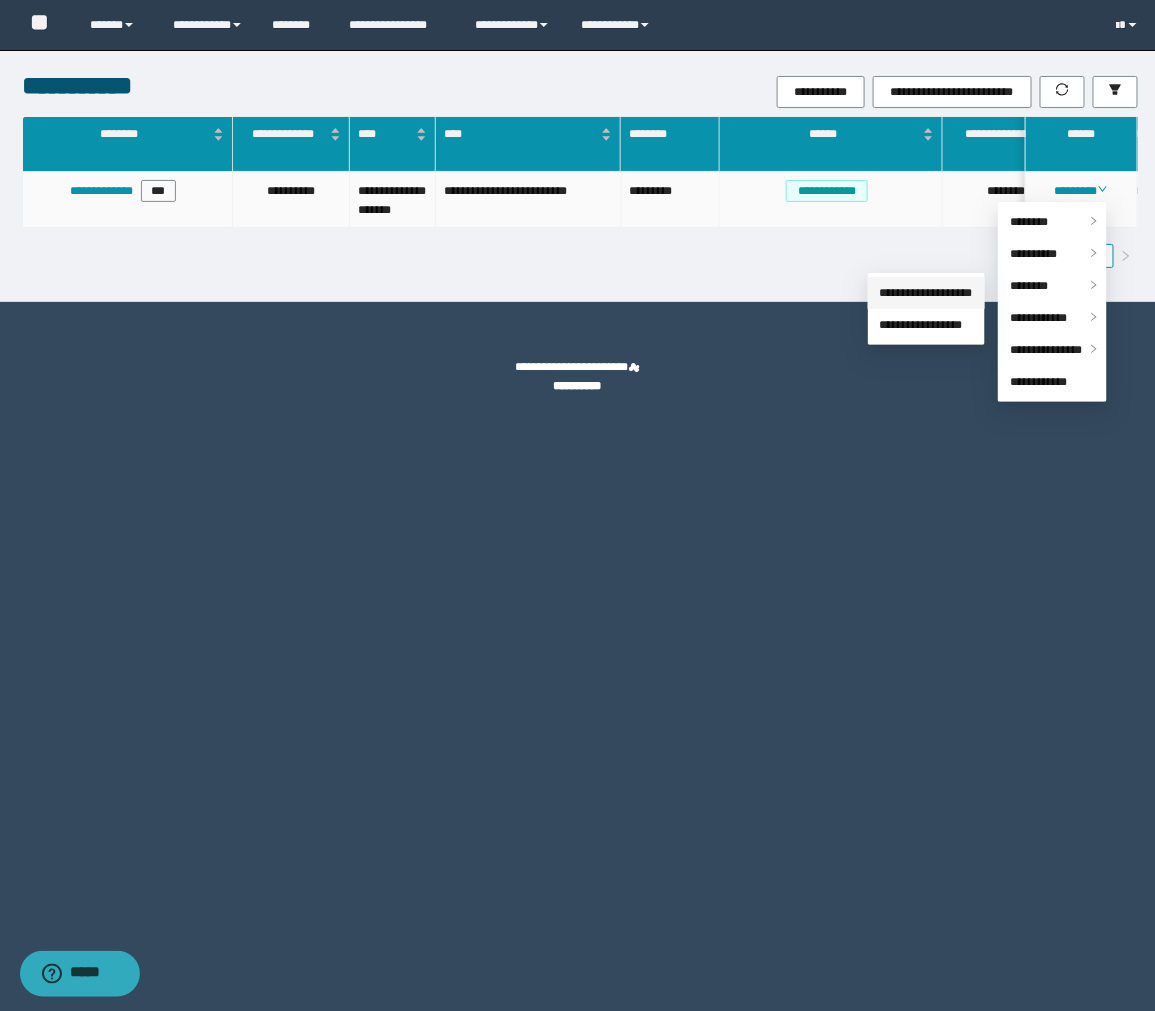 click on "**********" at bounding box center [926, 293] 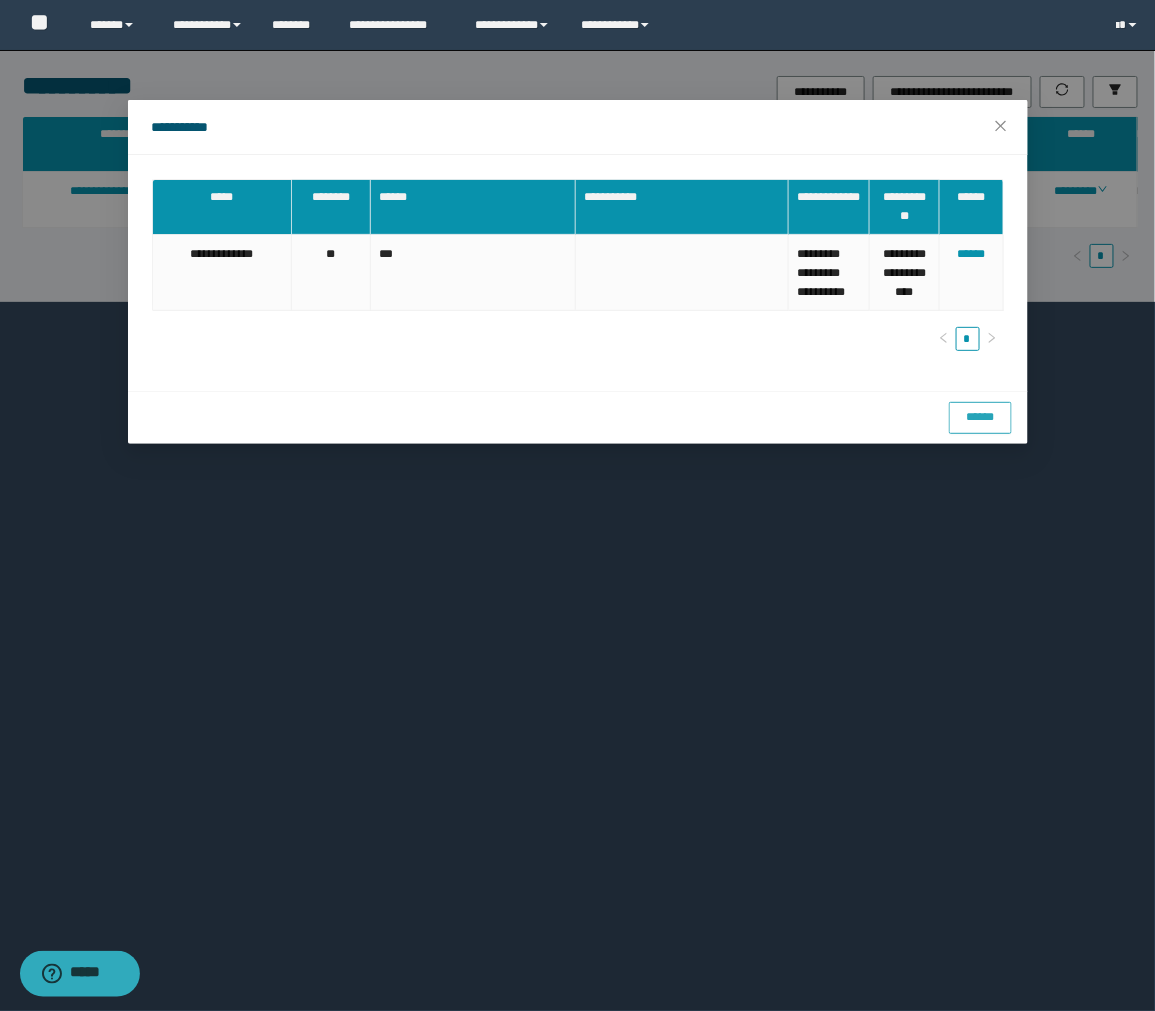 click on "******" at bounding box center (980, 417) 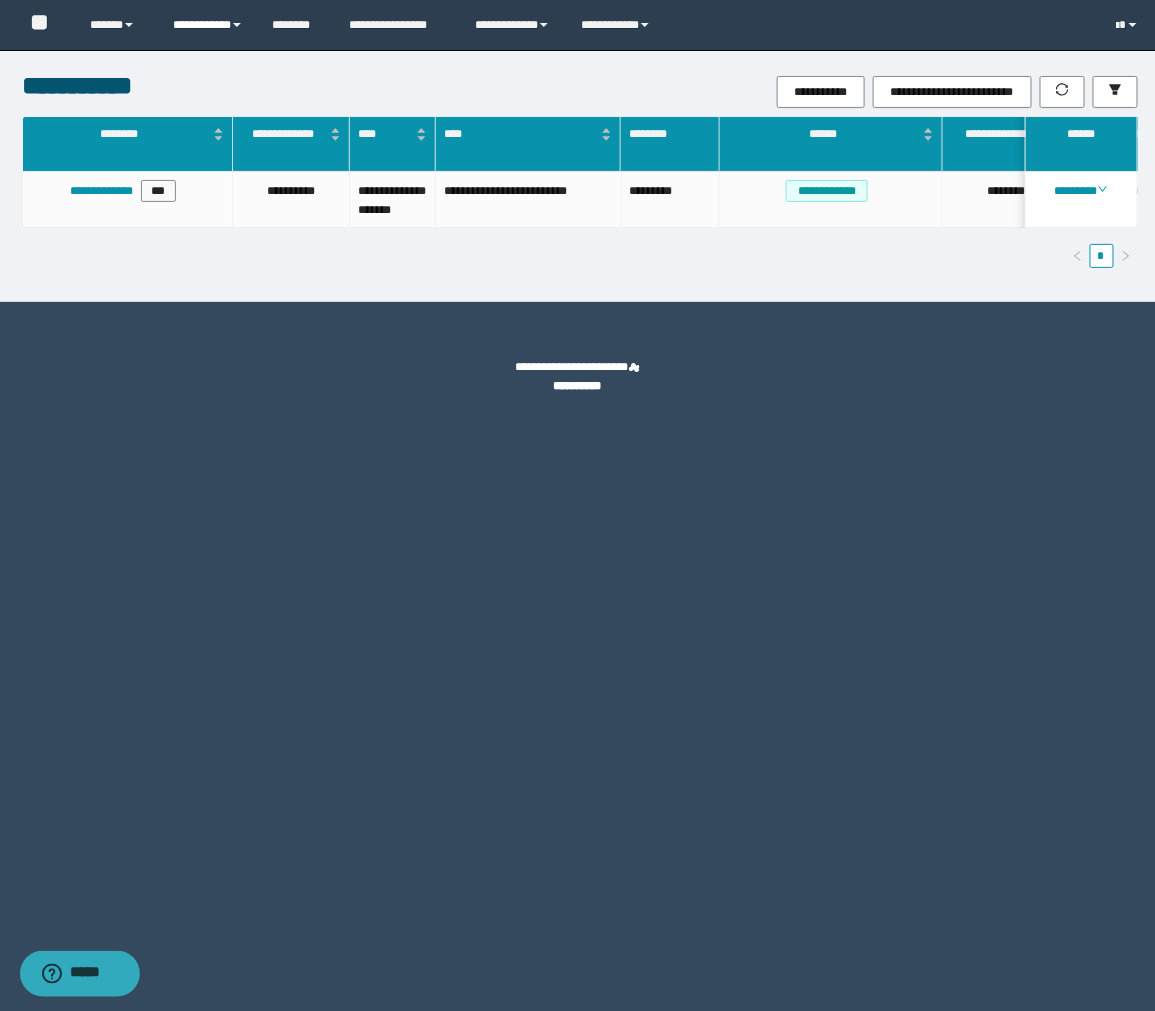 click on "**********" at bounding box center [207, 25] 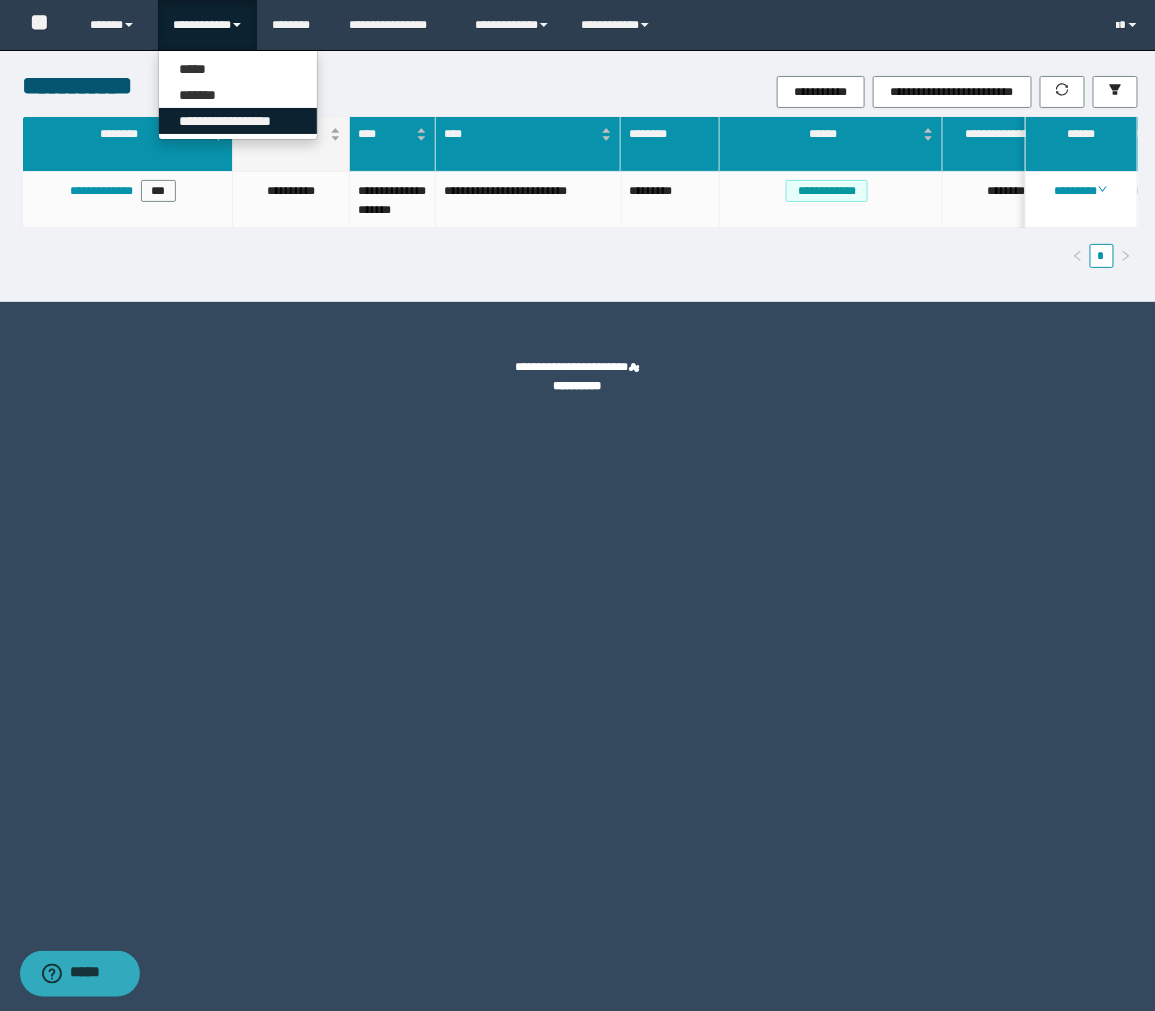 click on "**********" at bounding box center (238, 121) 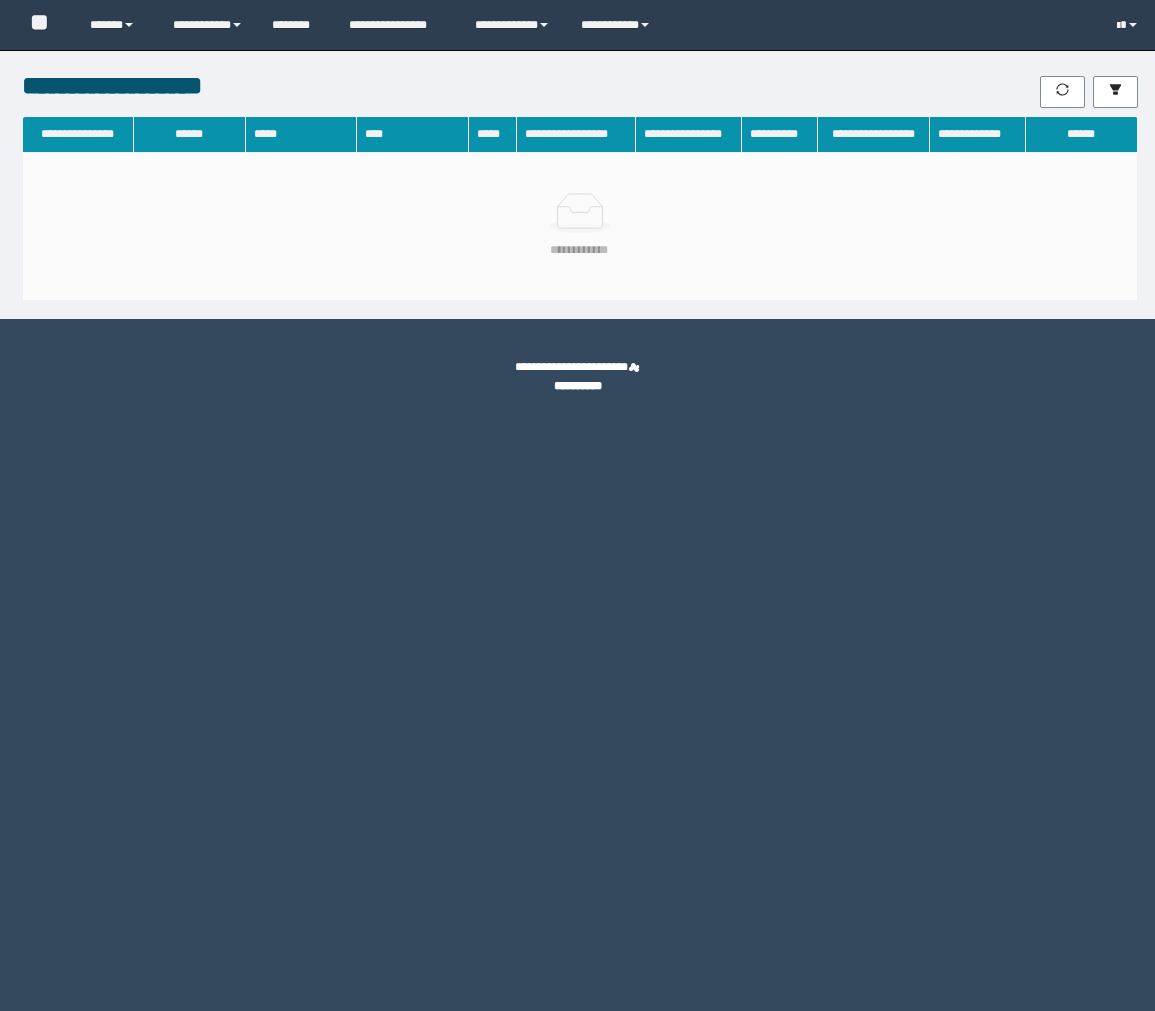 scroll, scrollTop: 0, scrollLeft: 0, axis: both 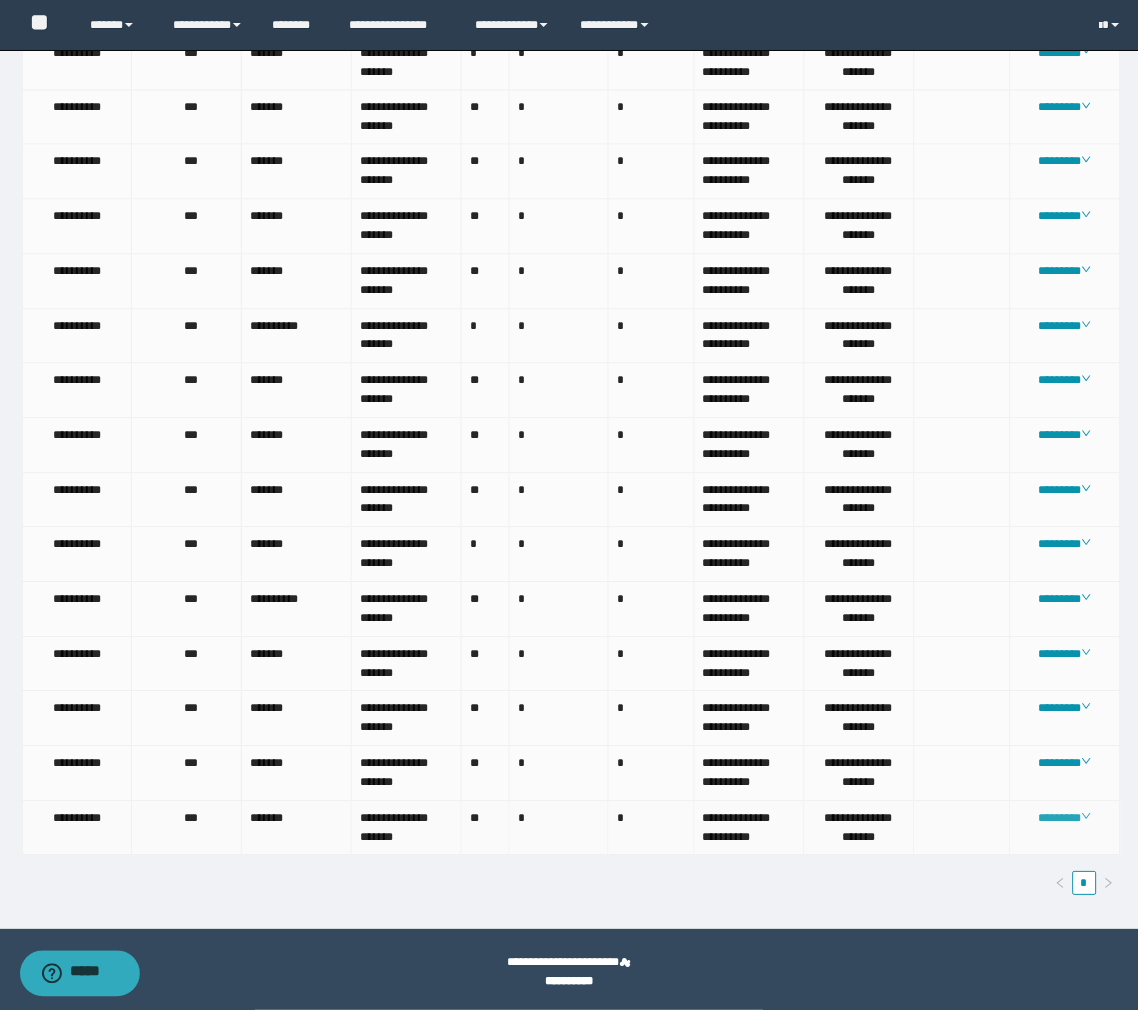 click on "********" at bounding box center [1065, 819] 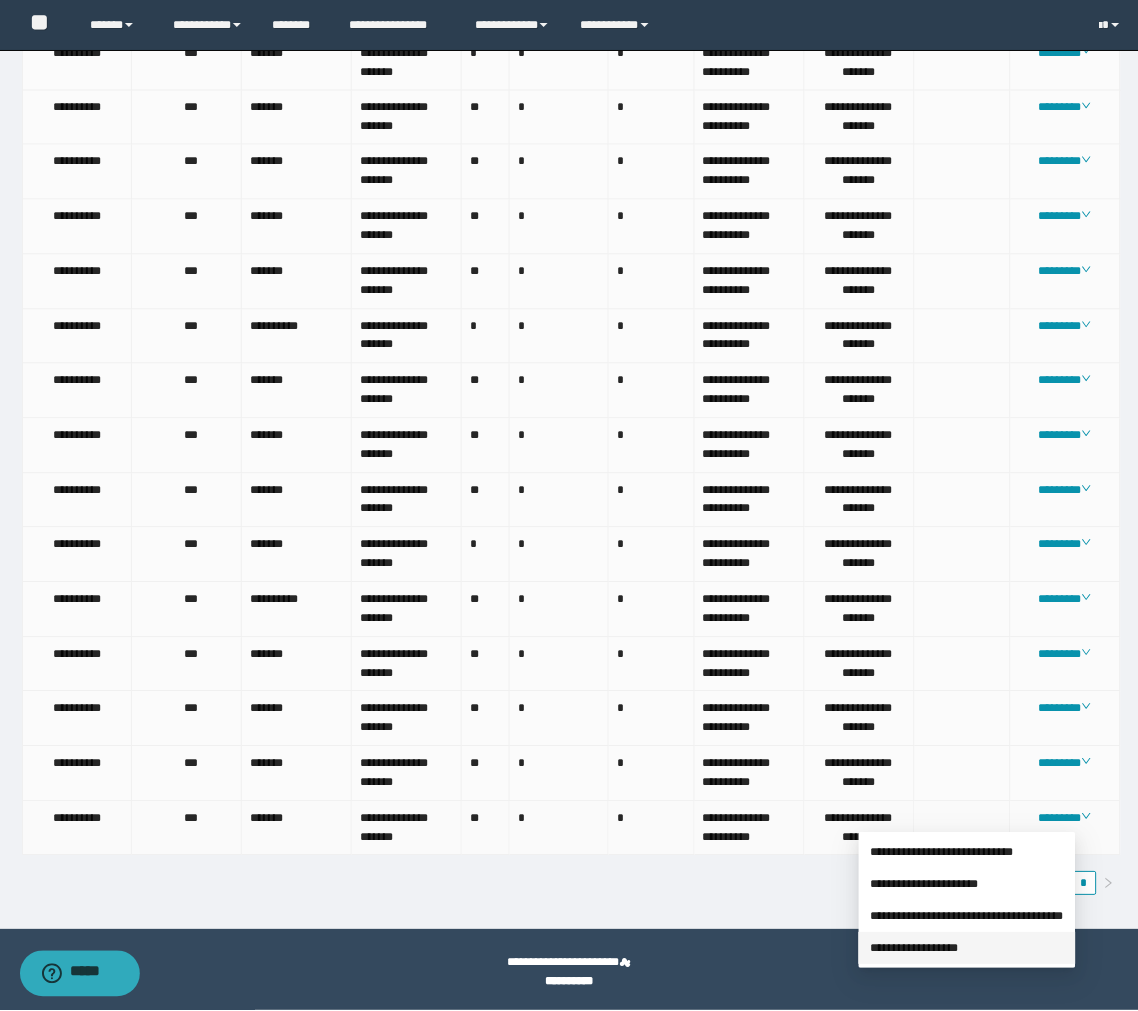 click on "**********" at bounding box center (915, 949) 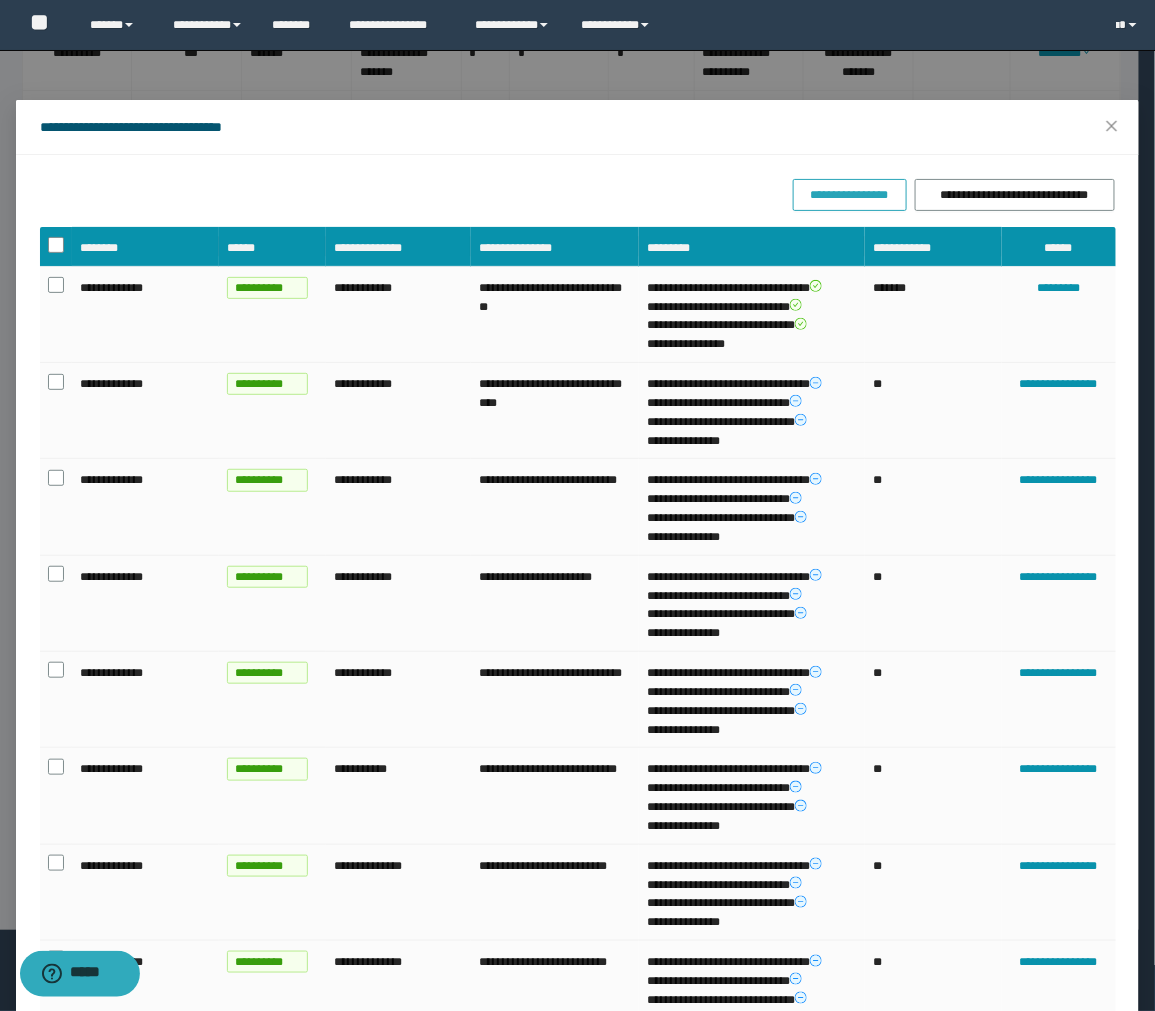 click on "**********" at bounding box center [849, 195] 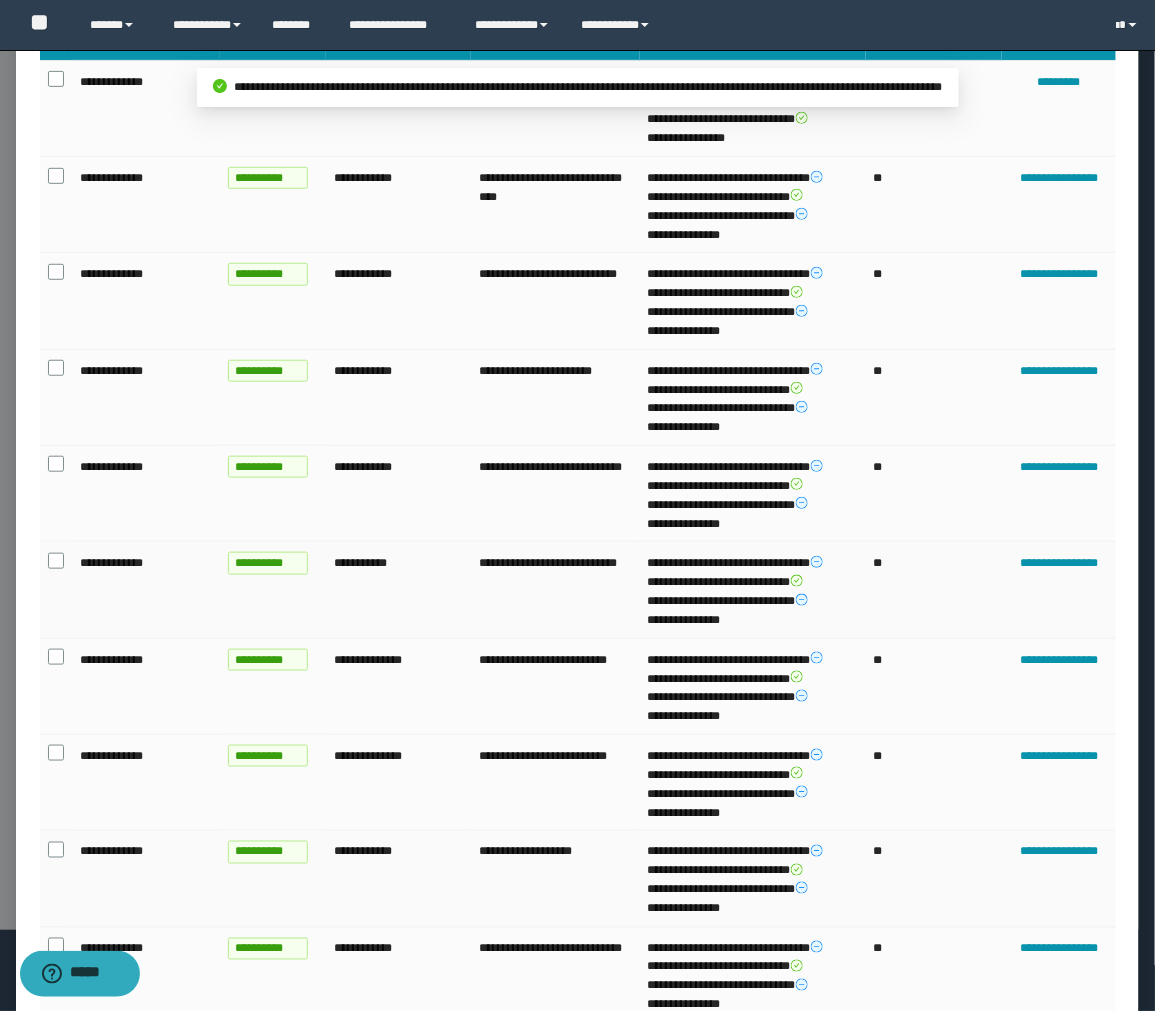 scroll, scrollTop: 363, scrollLeft: 0, axis: vertical 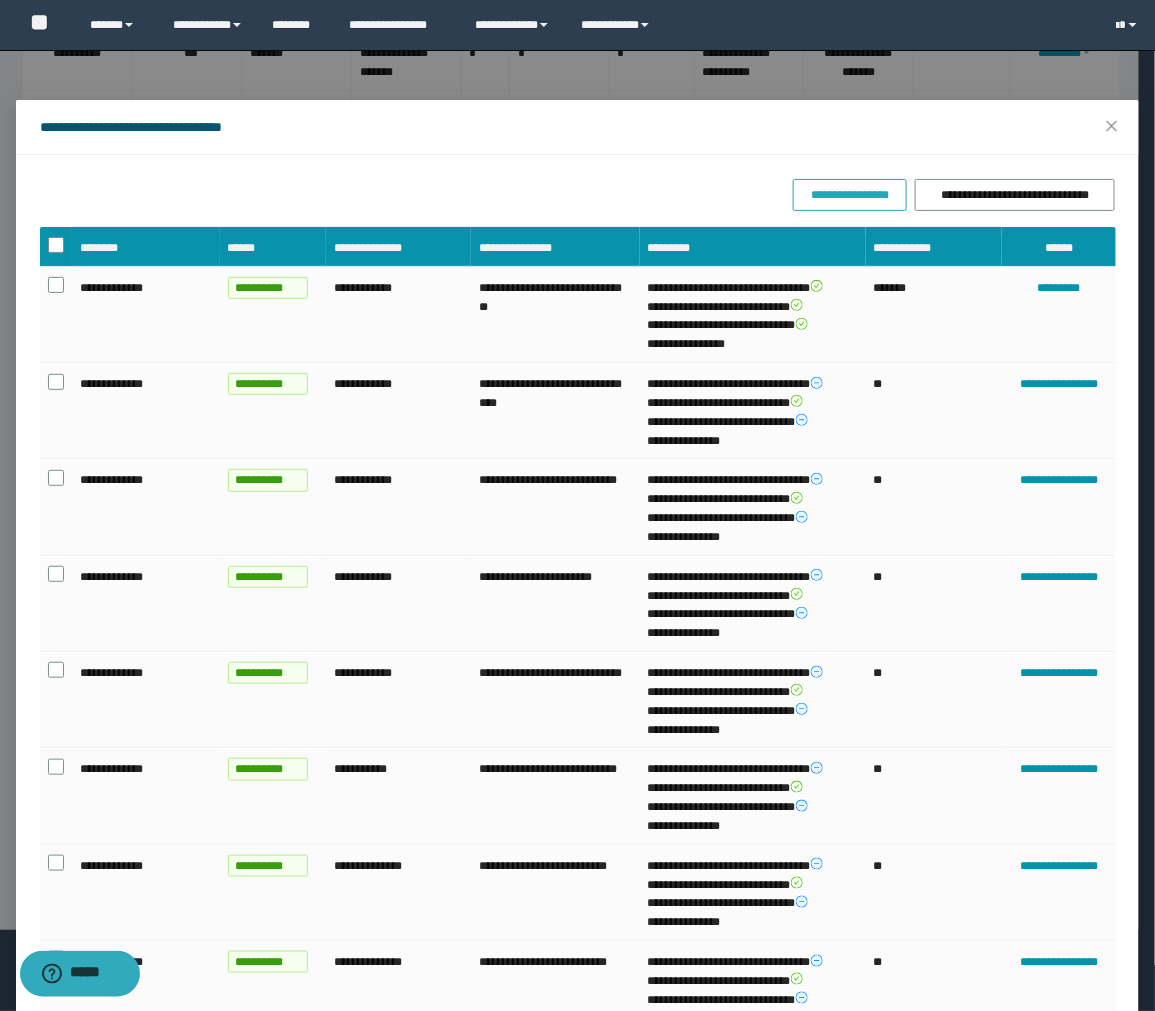click on "**********" at bounding box center (849, 195) 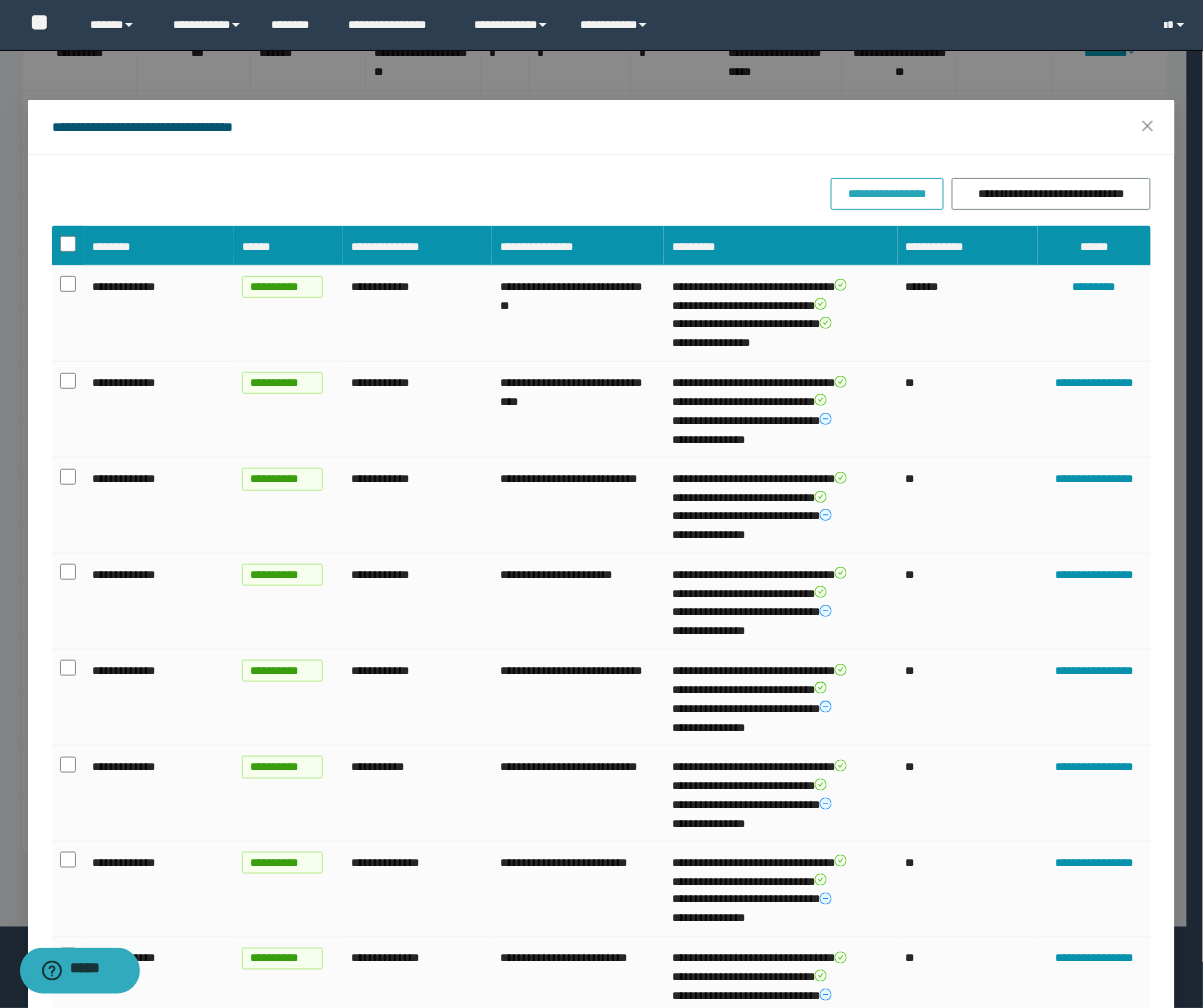 click on "**********" at bounding box center (887, 194) 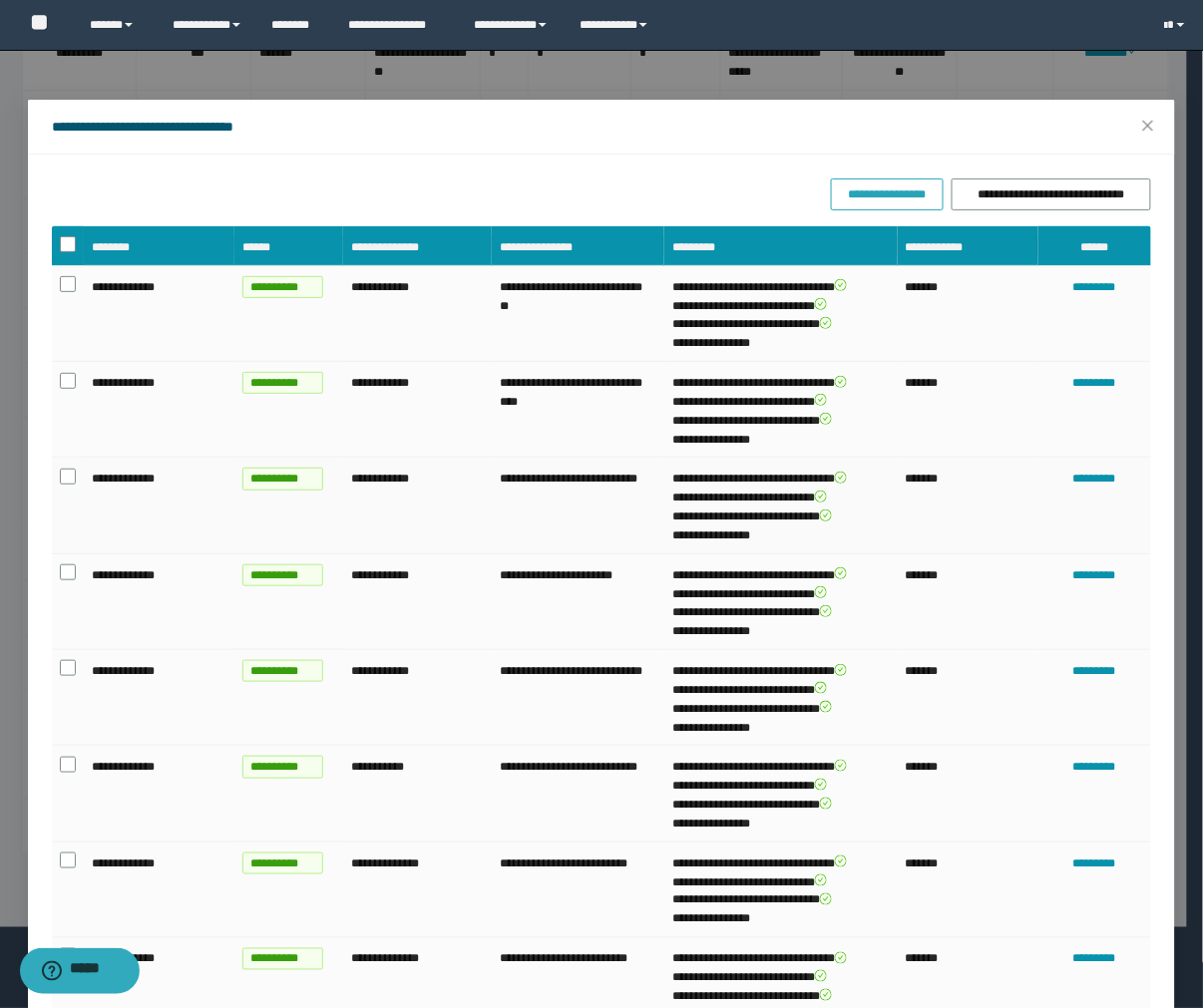 scroll, scrollTop: 362, scrollLeft: 0, axis: vertical 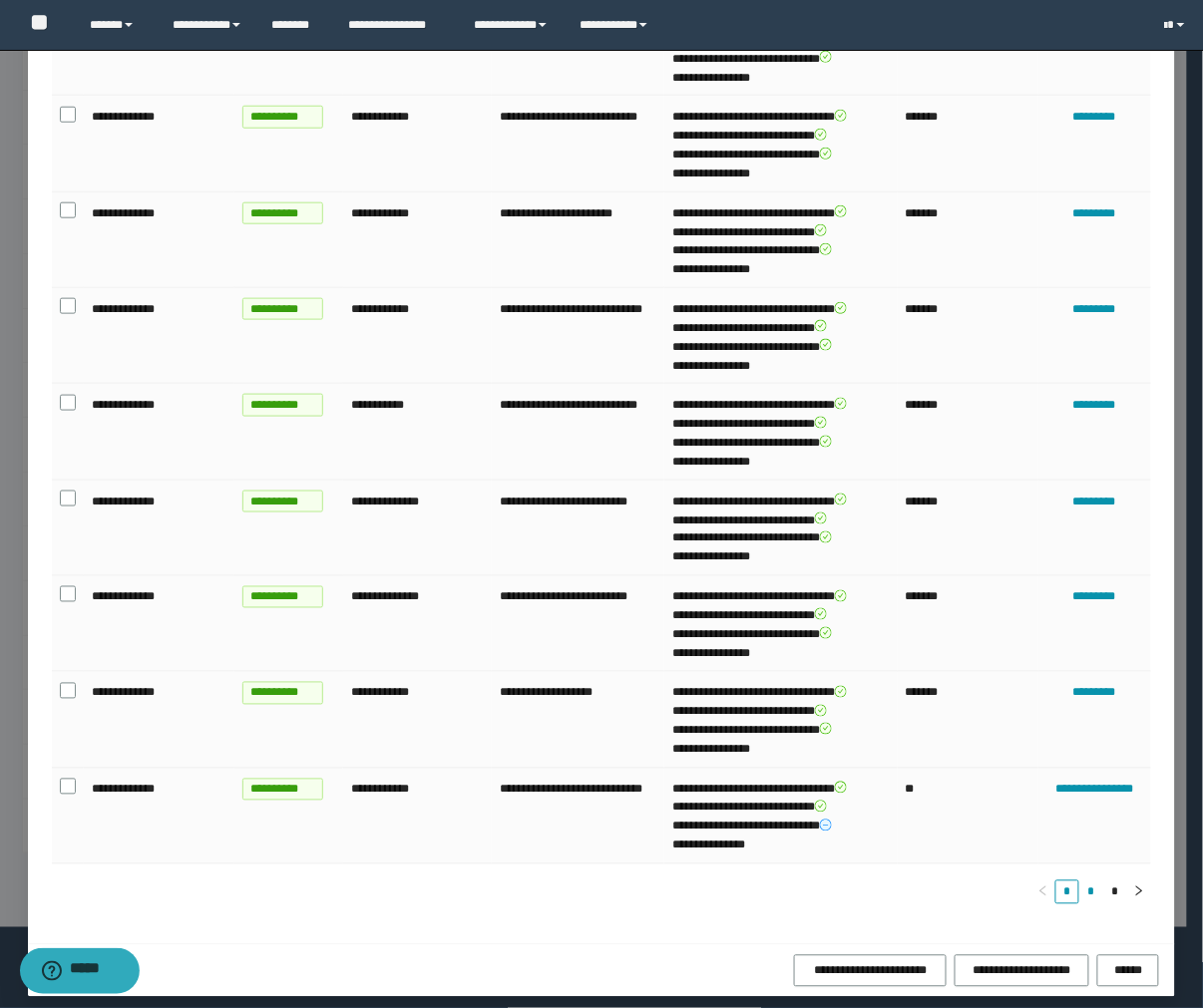 click on "*" at bounding box center [1091, 892] 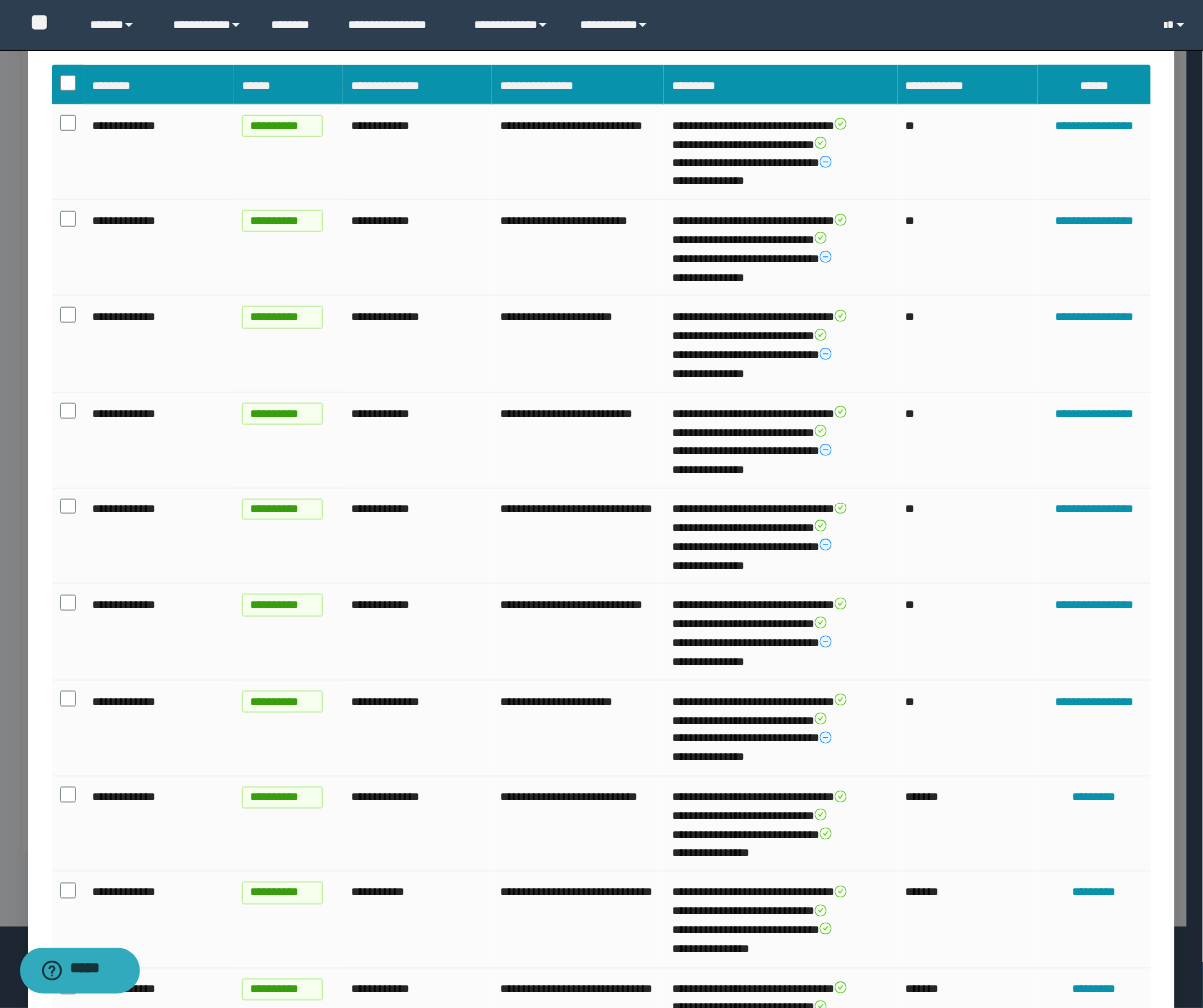 scroll, scrollTop: 0, scrollLeft: 0, axis: both 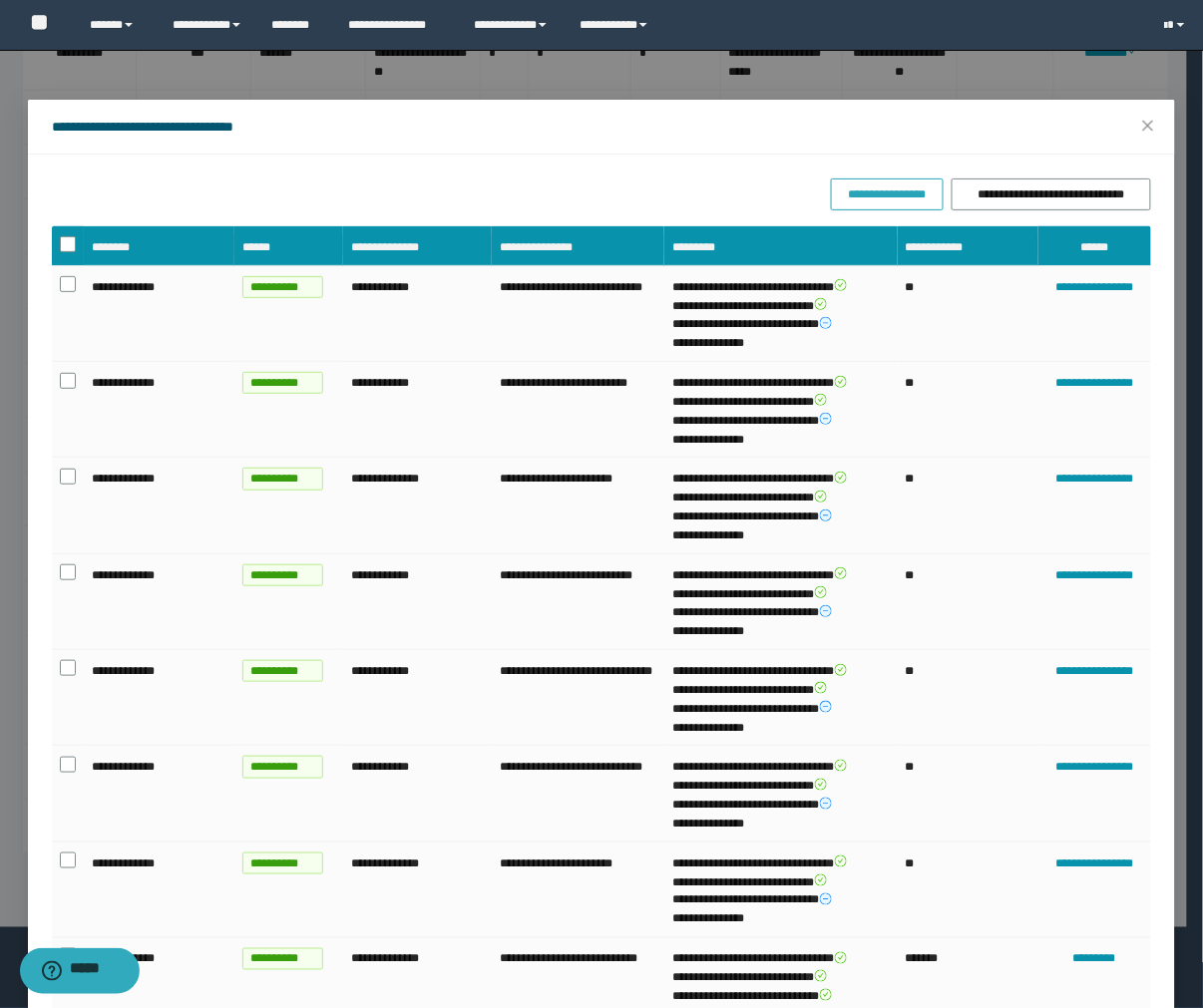 click on "**********" at bounding box center (887, 194) 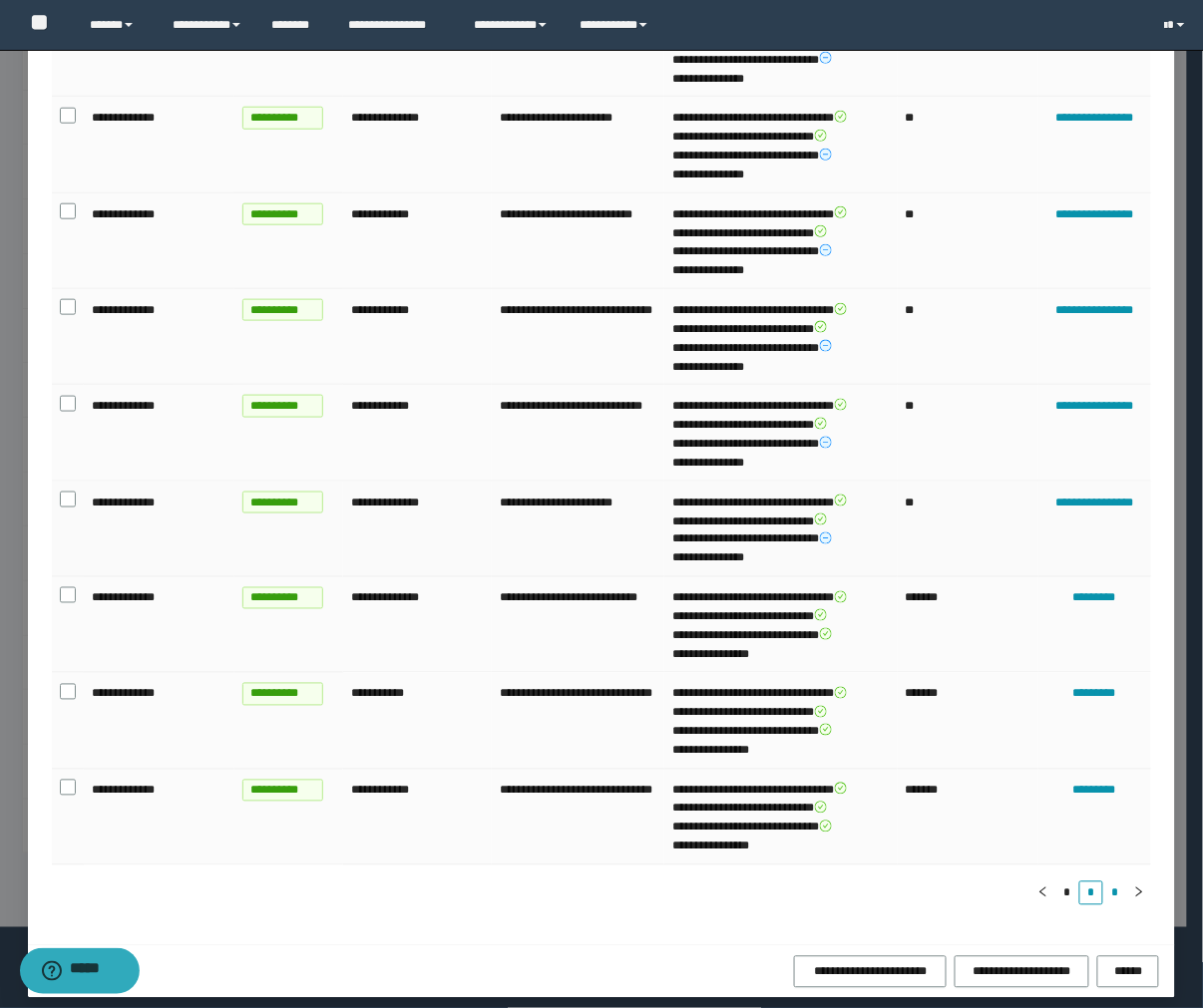 scroll, scrollTop: 362, scrollLeft: 0, axis: vertical 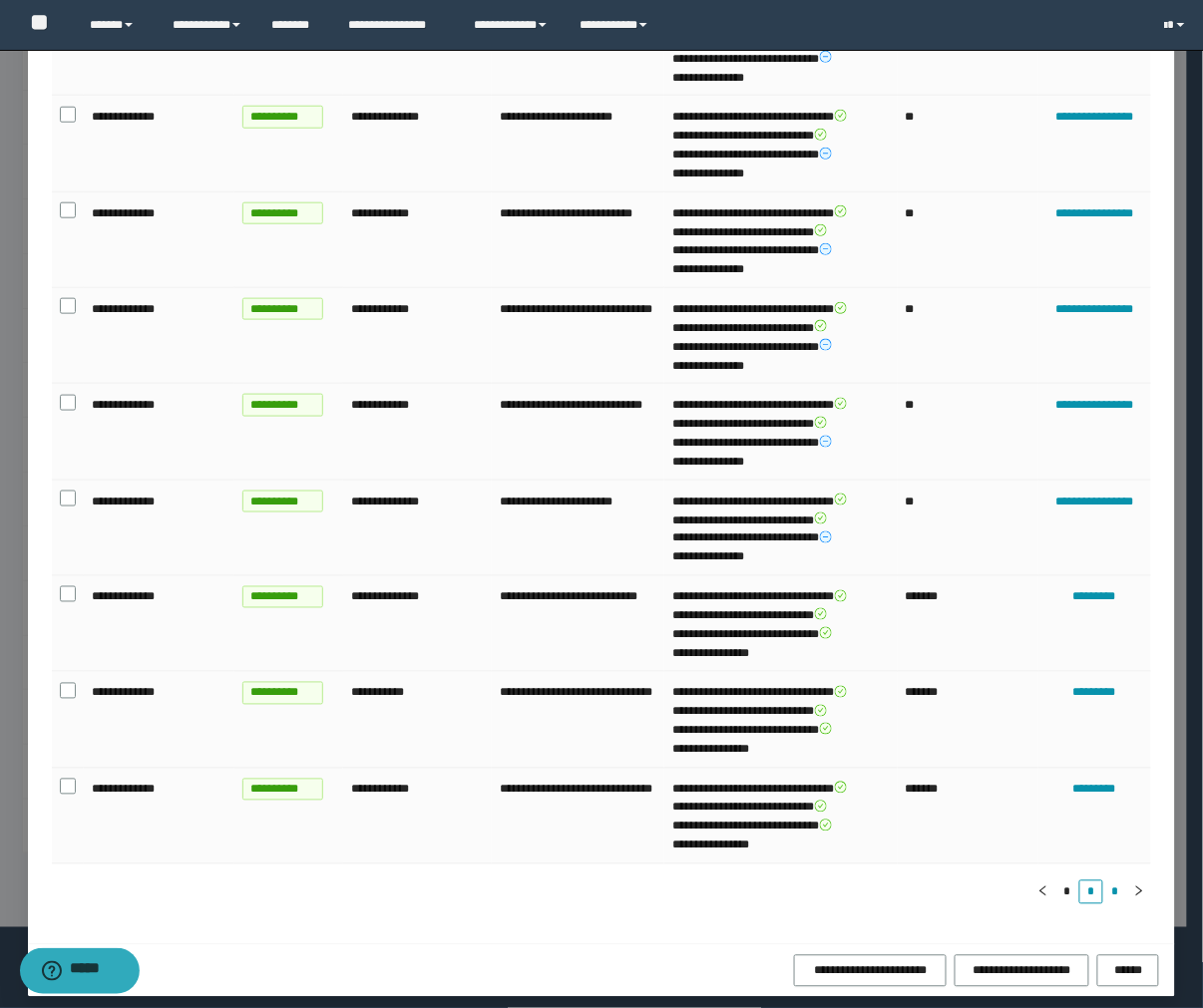 click on "*" at bounding box center [1115, 892] 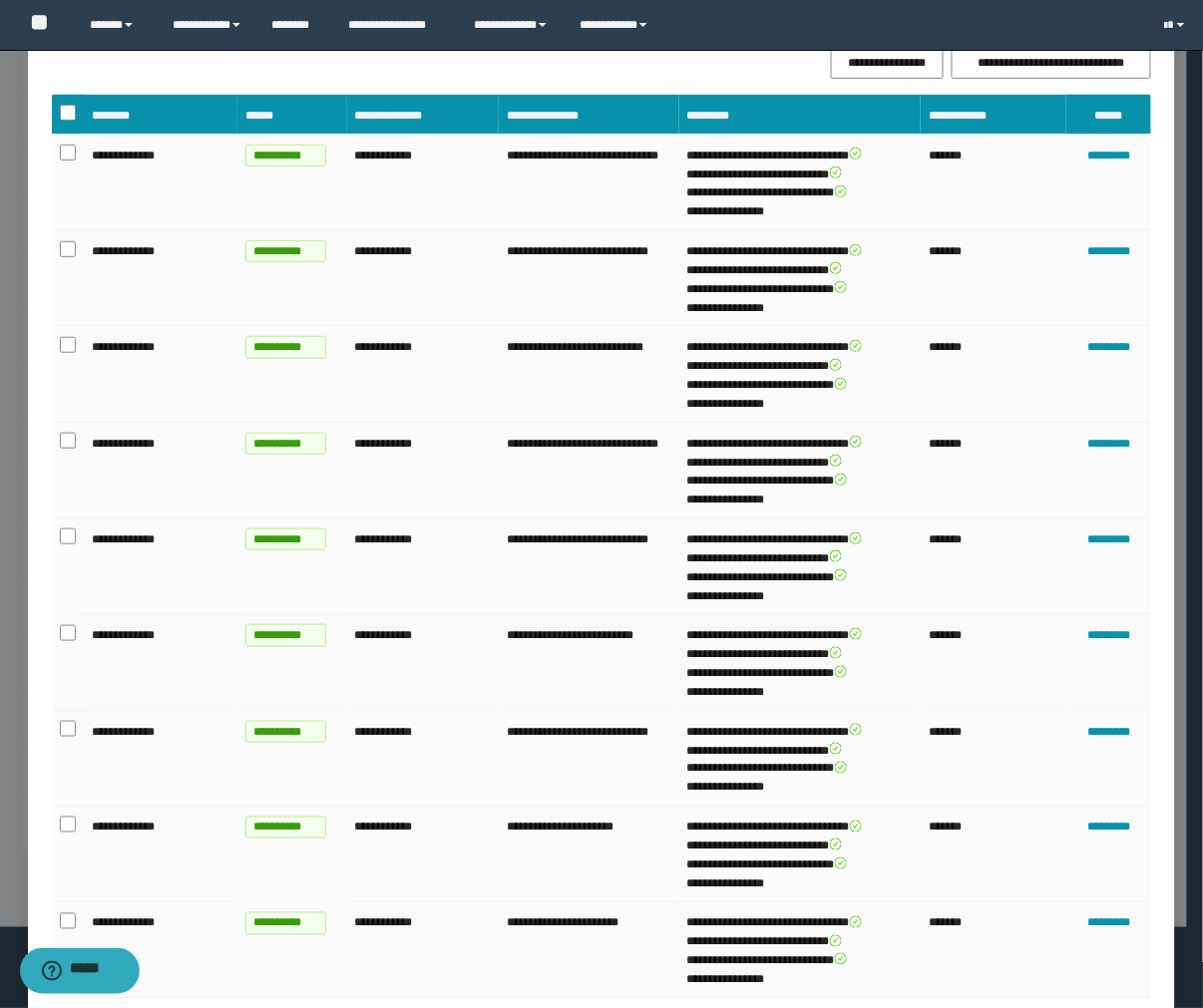 scroll, scrollTop: 266, scrollLeft: 0, axis: vertical 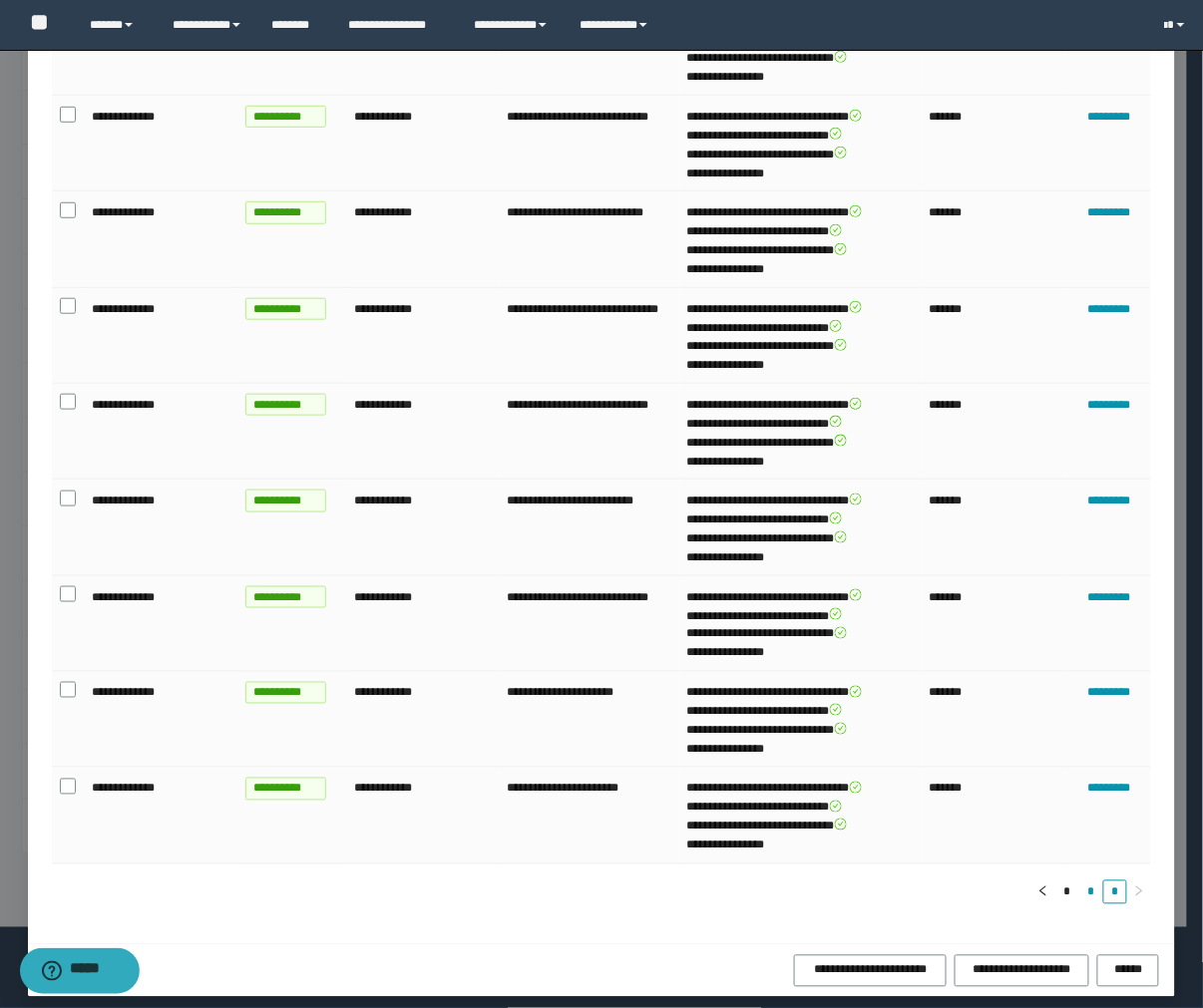 click on "*" at bounding box center (1091, 892) 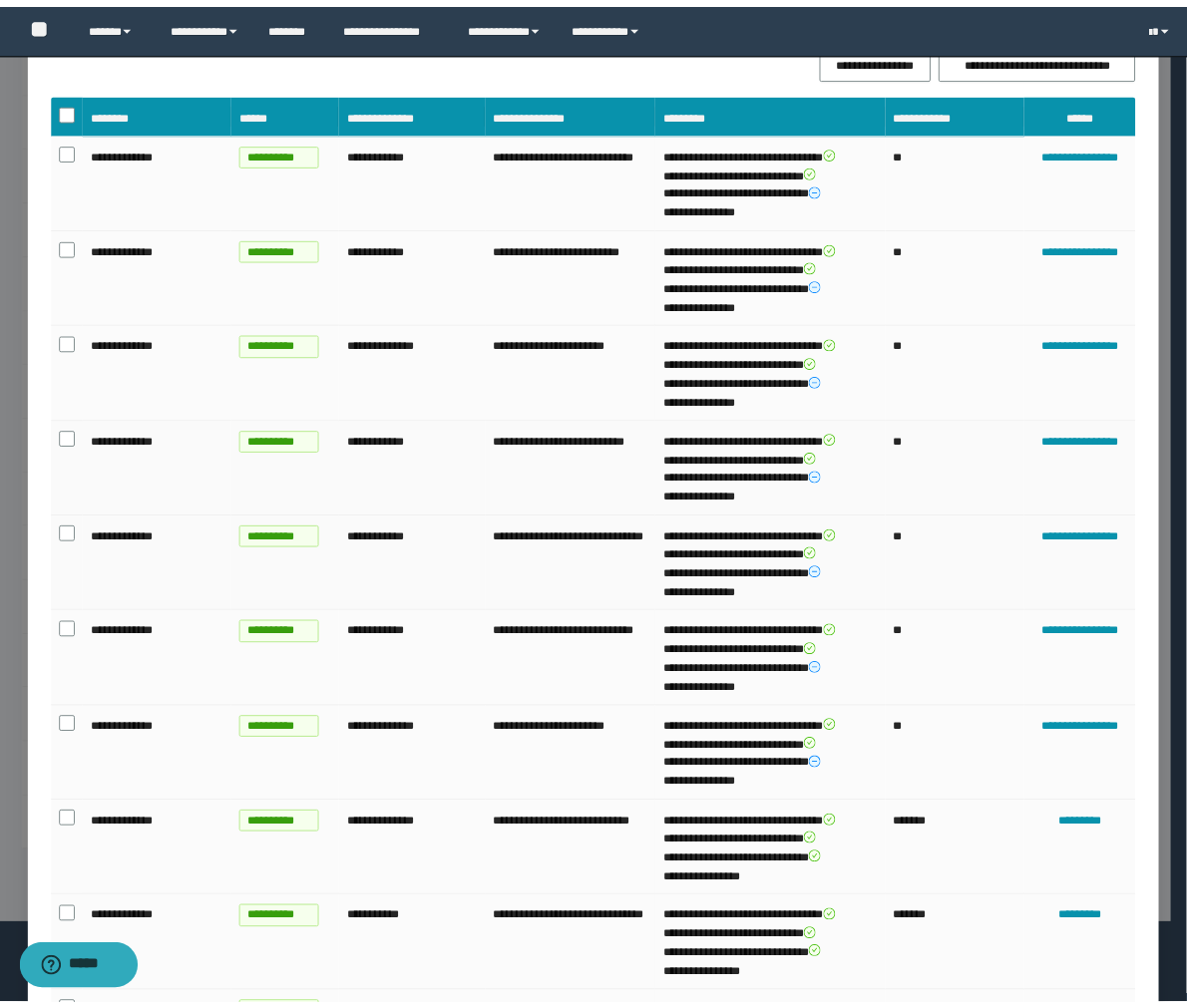 scroll, scrollTop: 0, scrollLeft: 0, axis: both 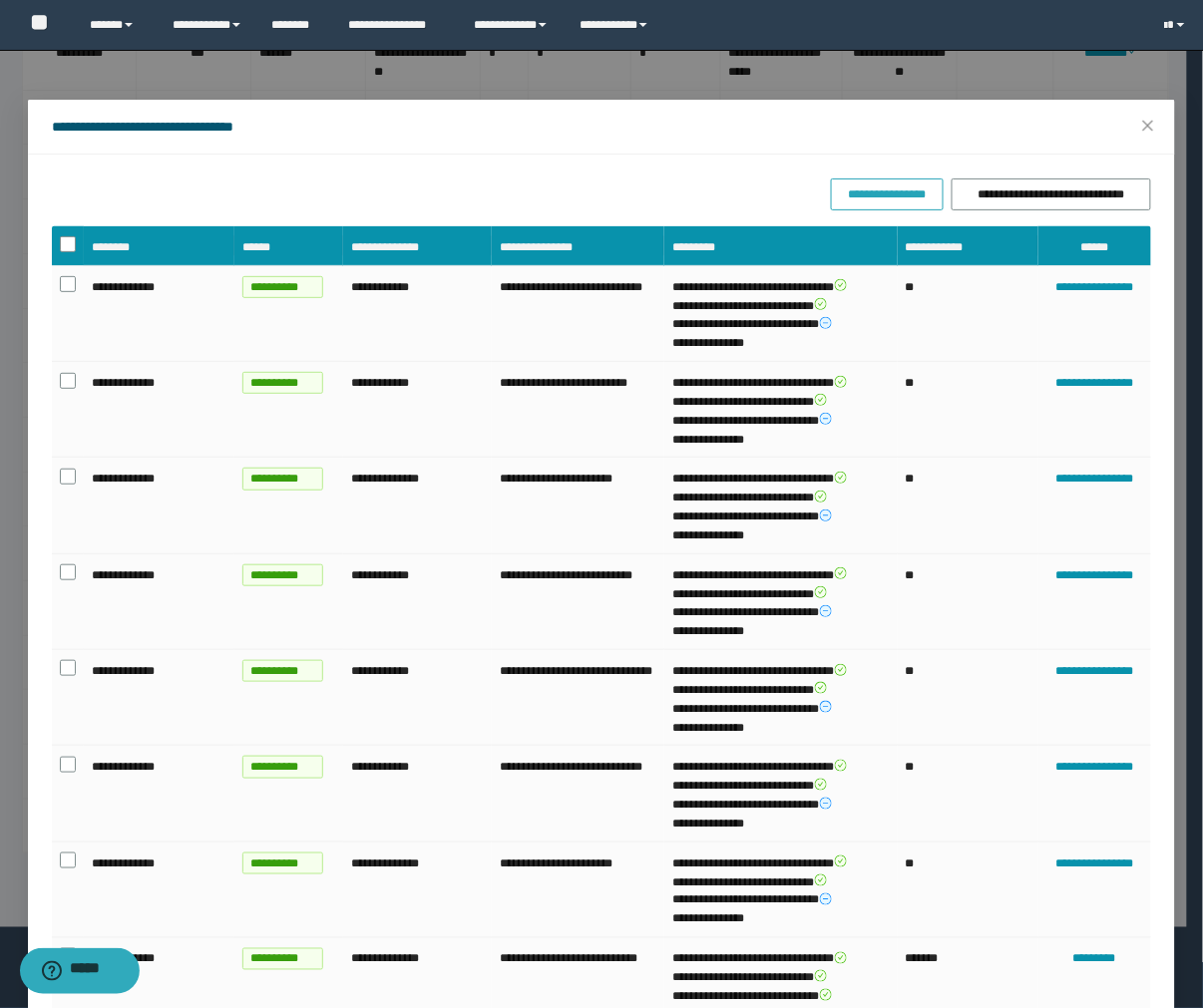click on "**********" at bounding box center [887, 194] 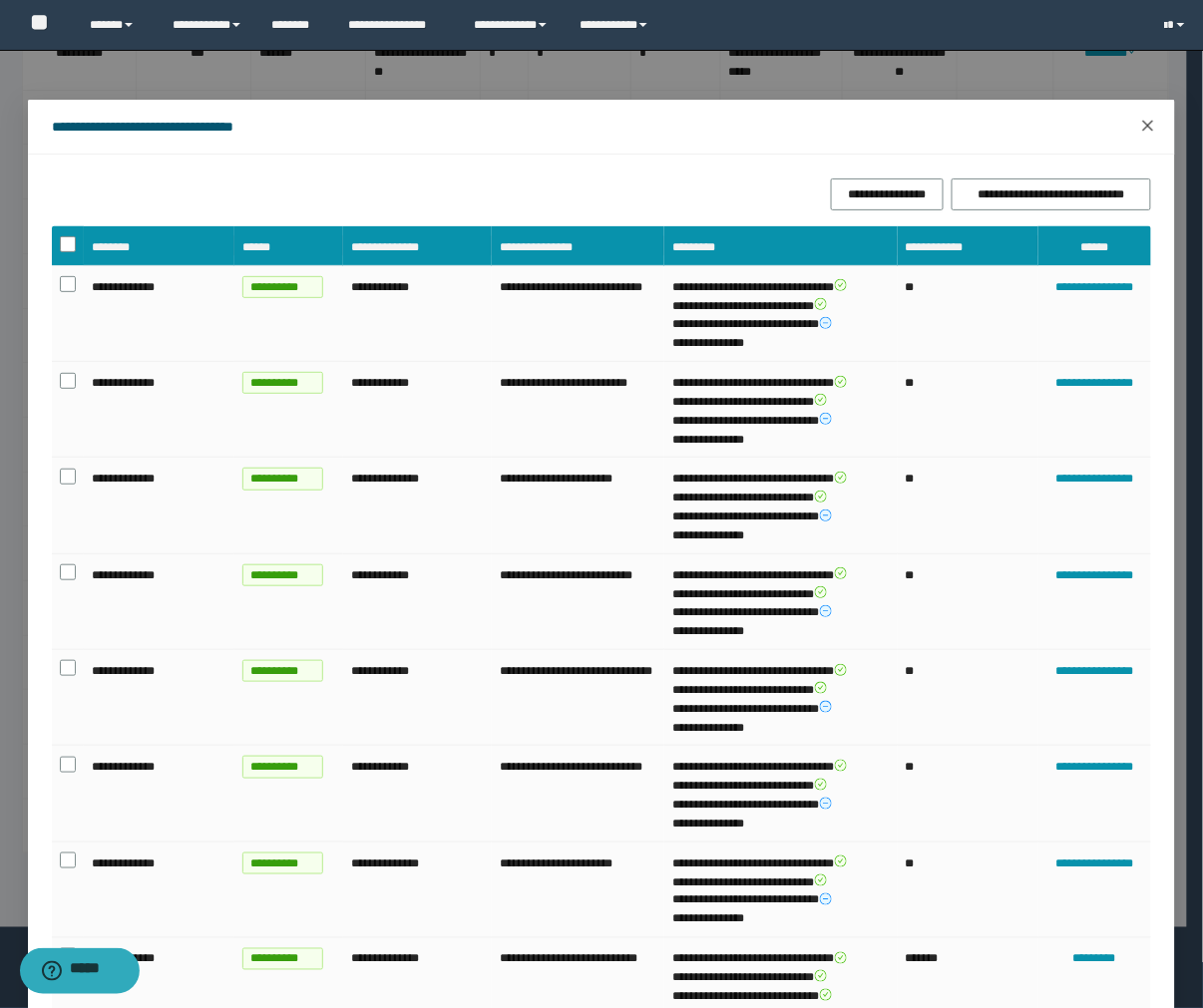 click 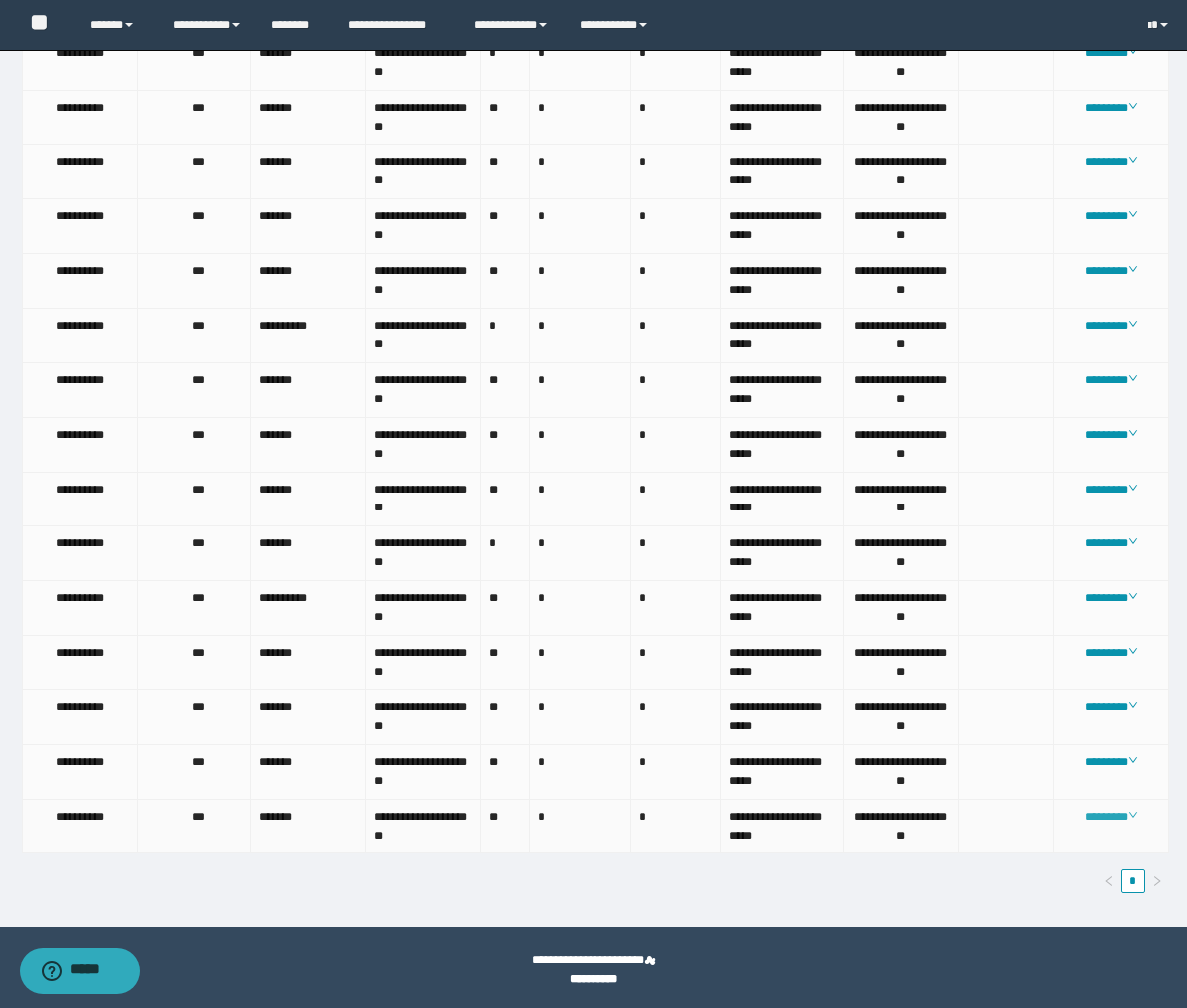click on "********" at bounding box center (1111, 817) 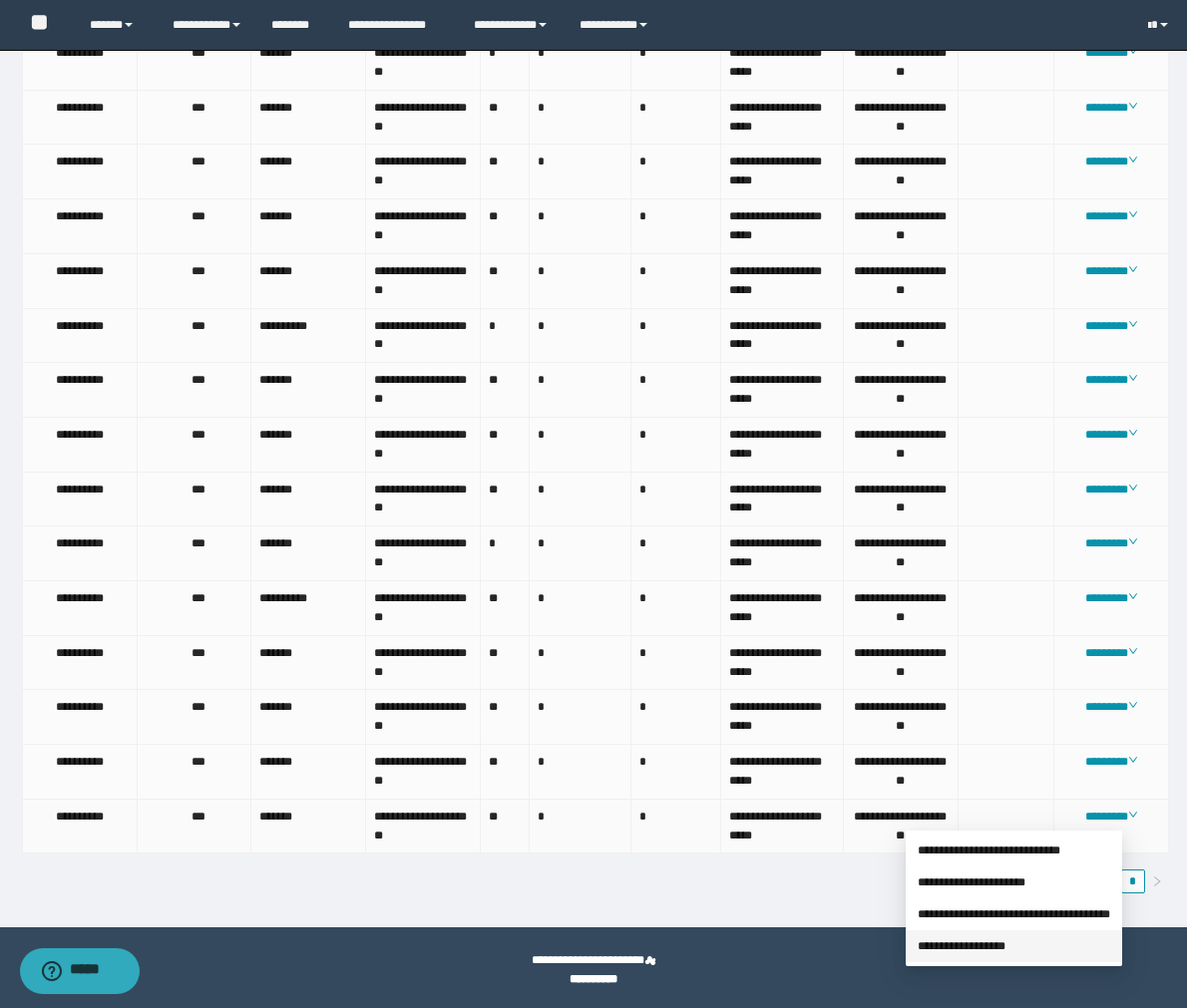 click on "**********" at bounding box center (962, 946) 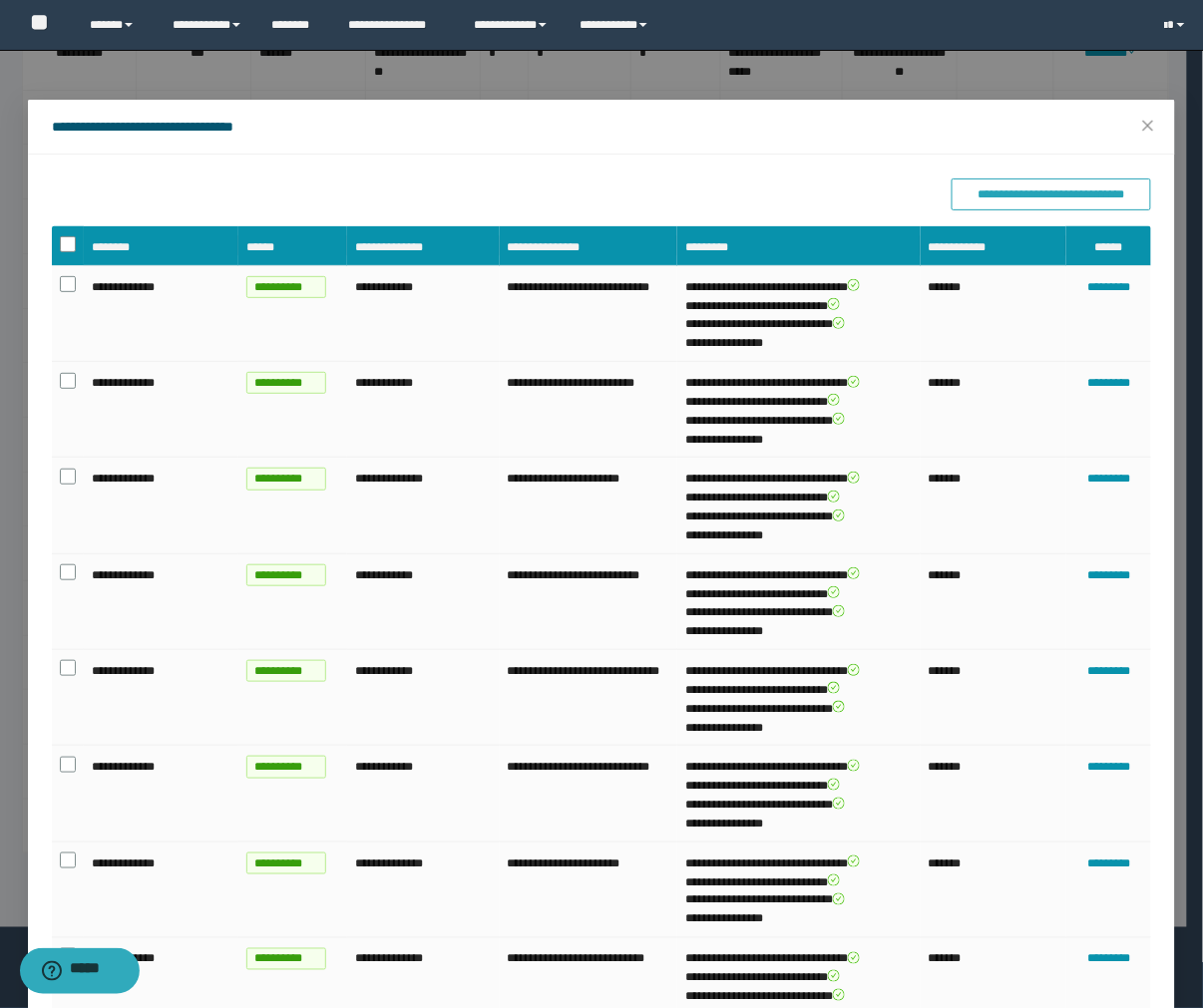 click on "**********" at bounding box center [1051, 194] 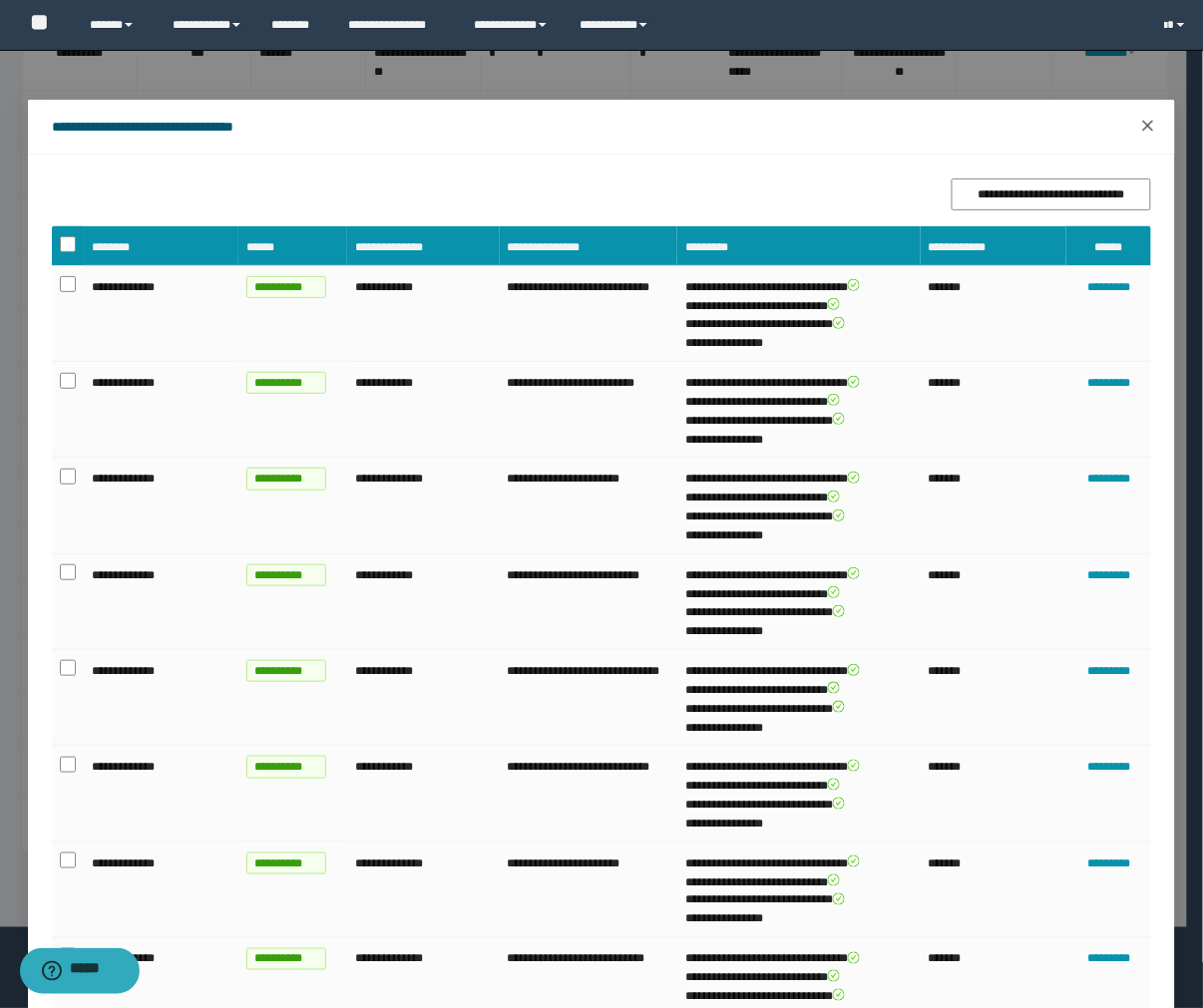 click 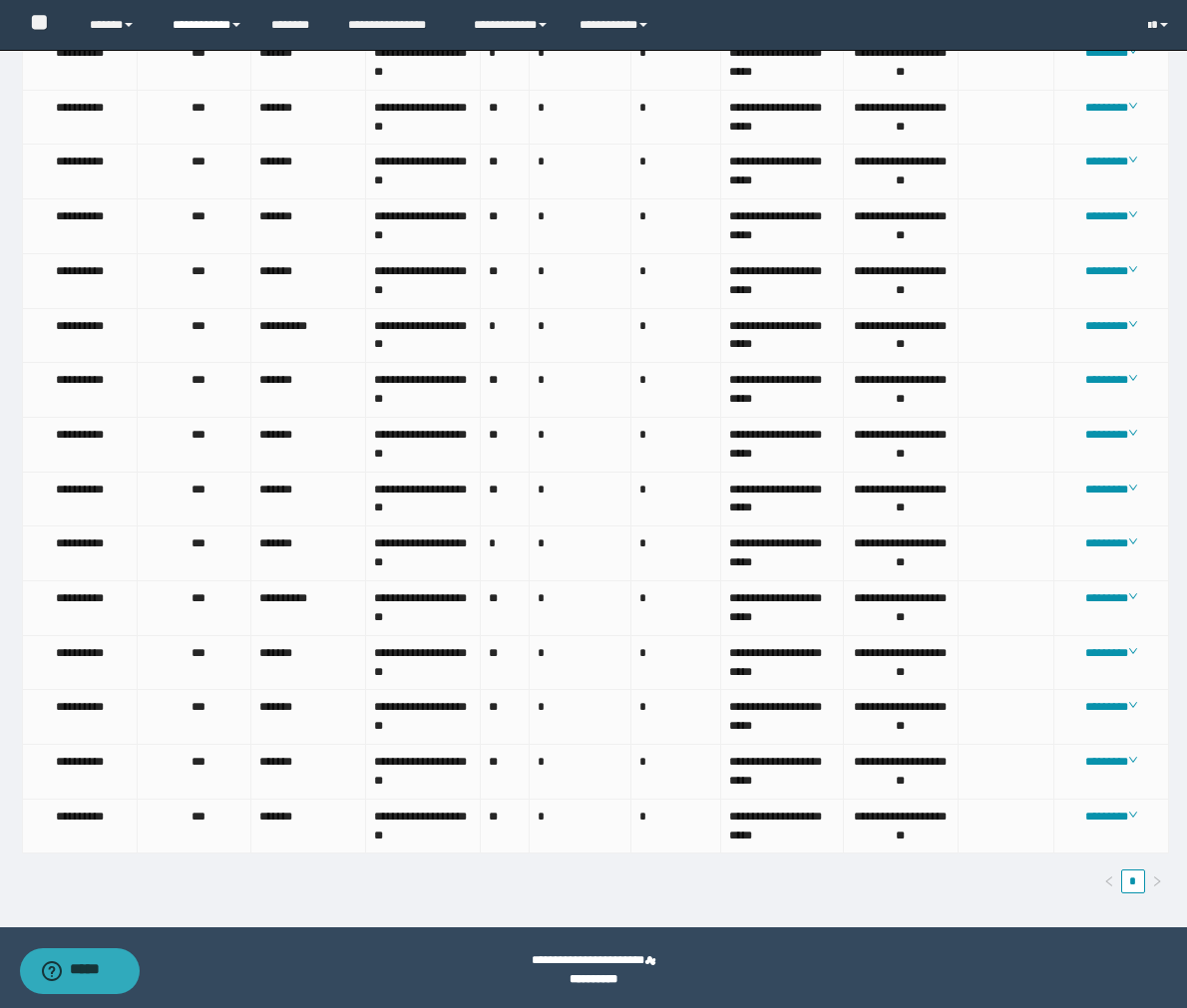 drag, startPoint x: 224, startPoint y: 17, endPoint x: 239, endPoint y: 34, distance: 22.671568 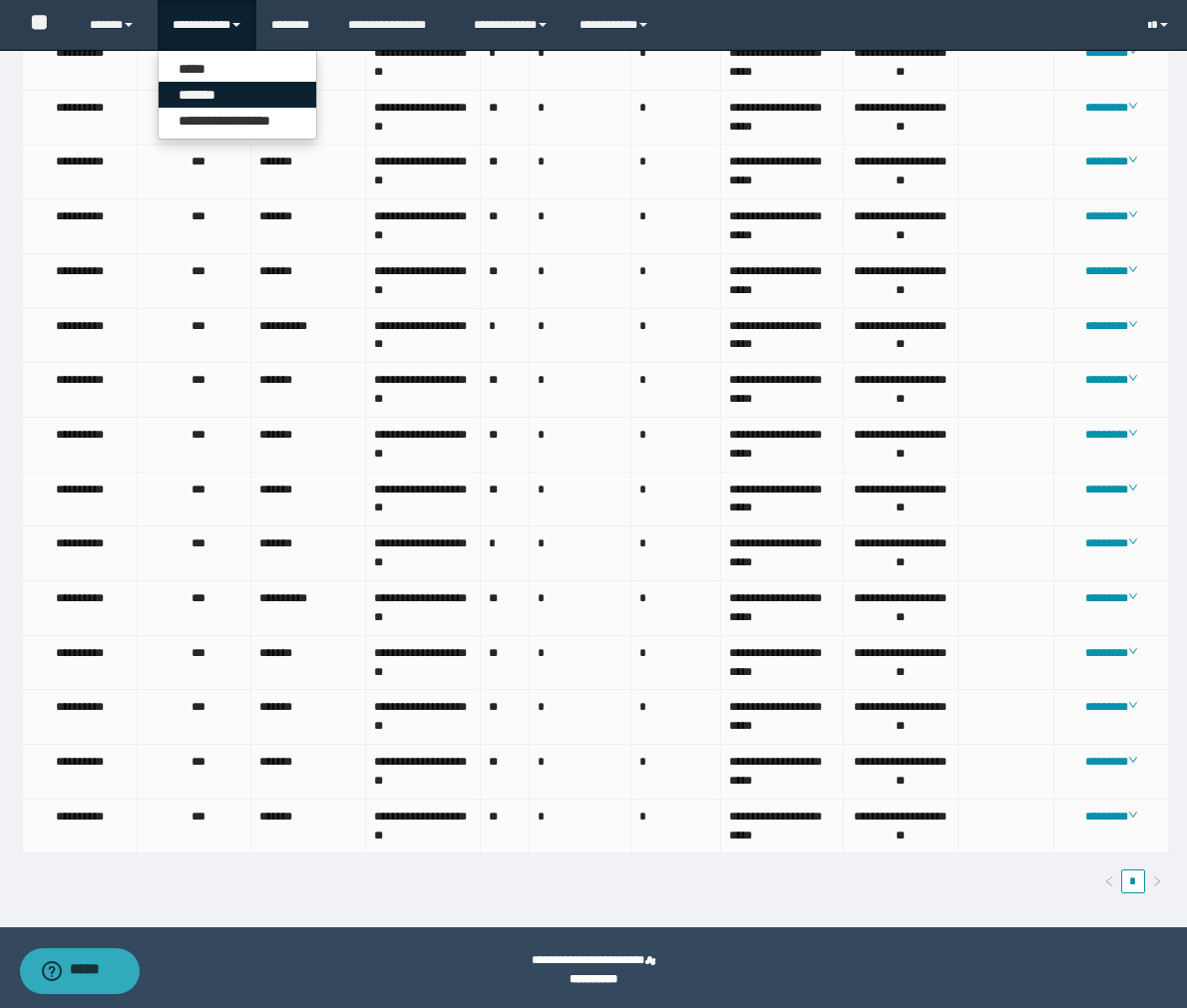 click on "*******" at bounding box center (237, 95) 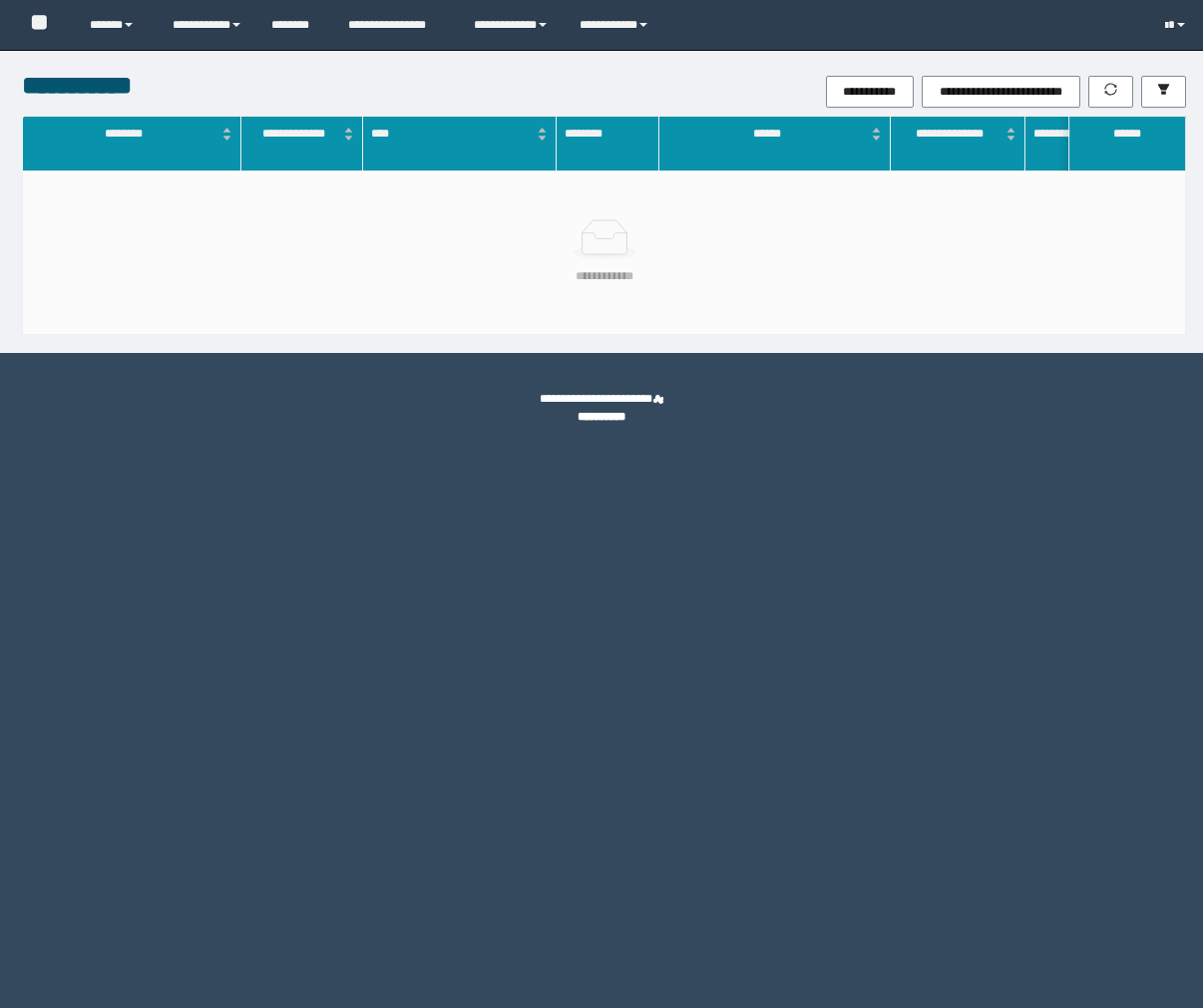 scroll, scrollTop: 0, scrollLeft: 0, axis: both 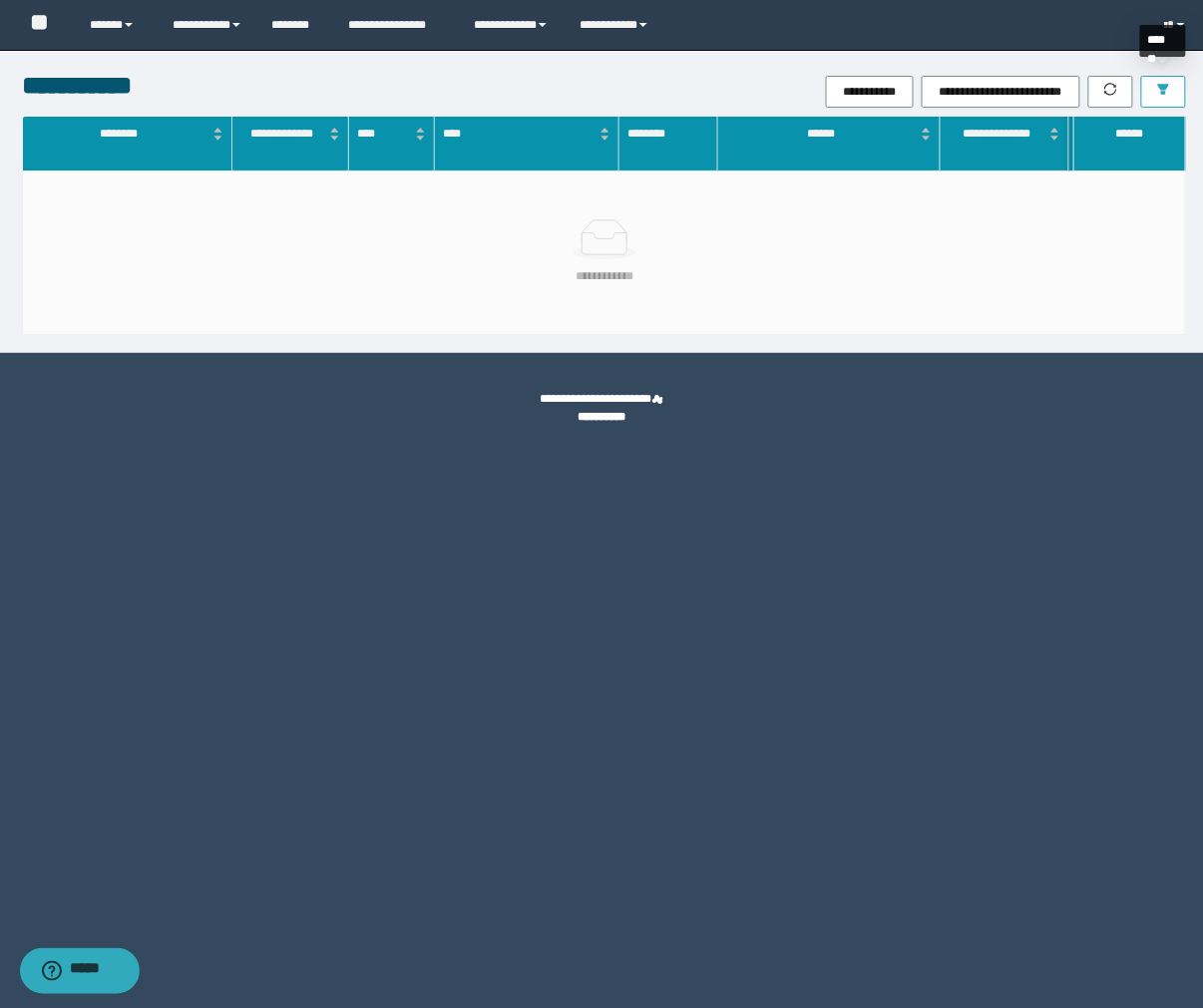 drag, startPoint x: 1173, startPoint y: 78, endPoint x: 1111, endPoint y: 32, distance: 77.201036 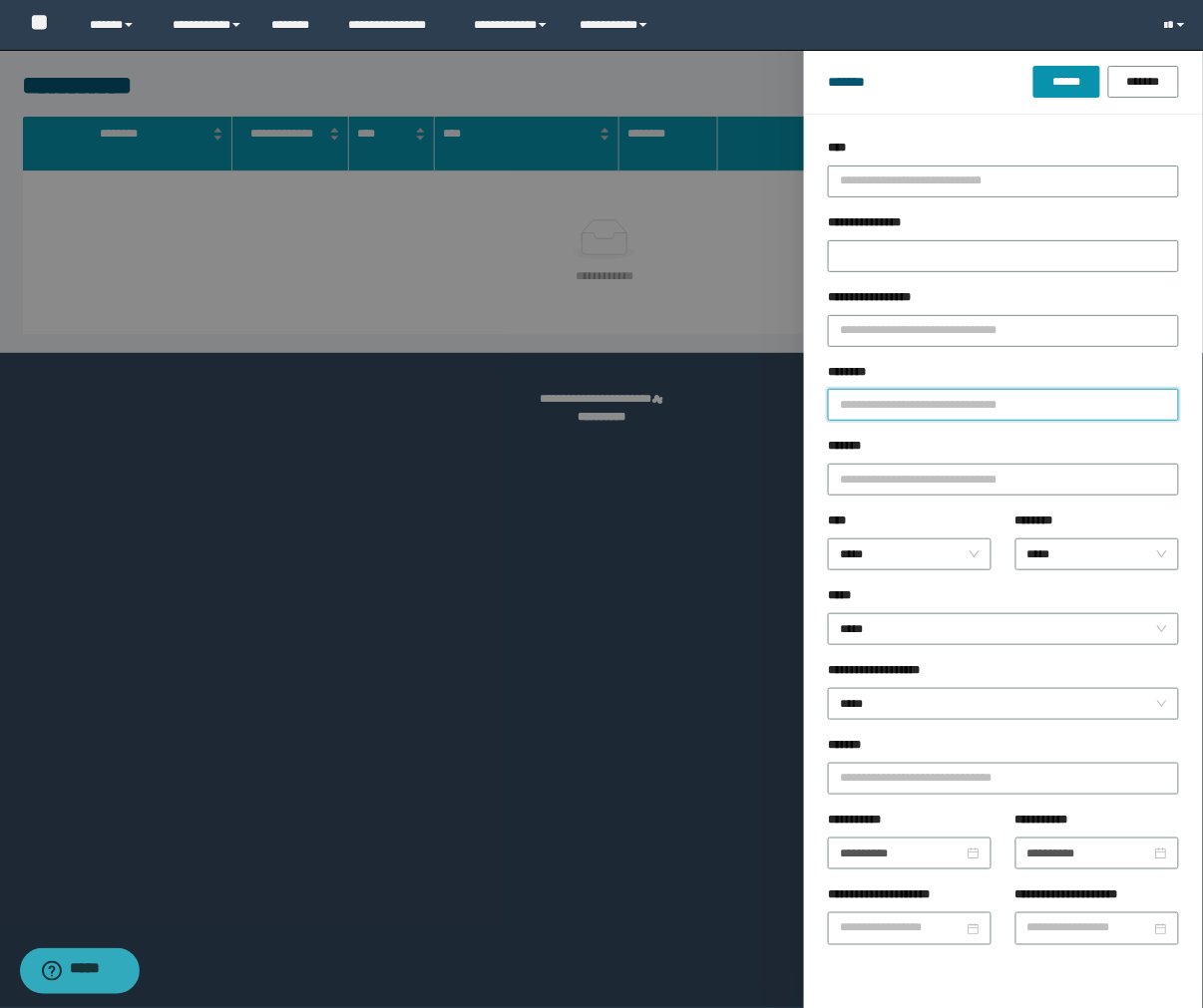 drag, startPoint x: 906, startPoint y: 407, endPoint x: 932, endPoint y: 391, distance: 30.528675 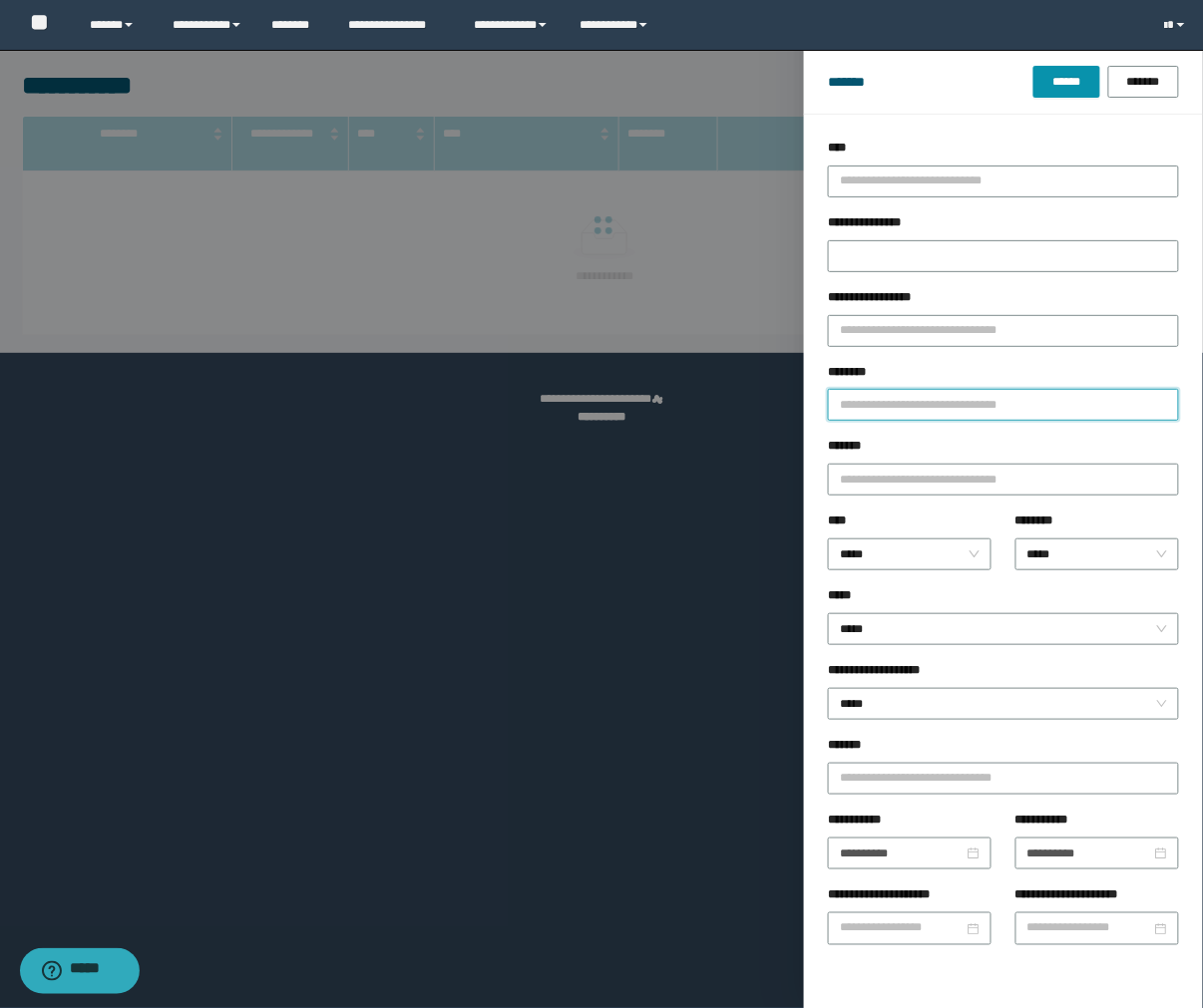 paste on "********" 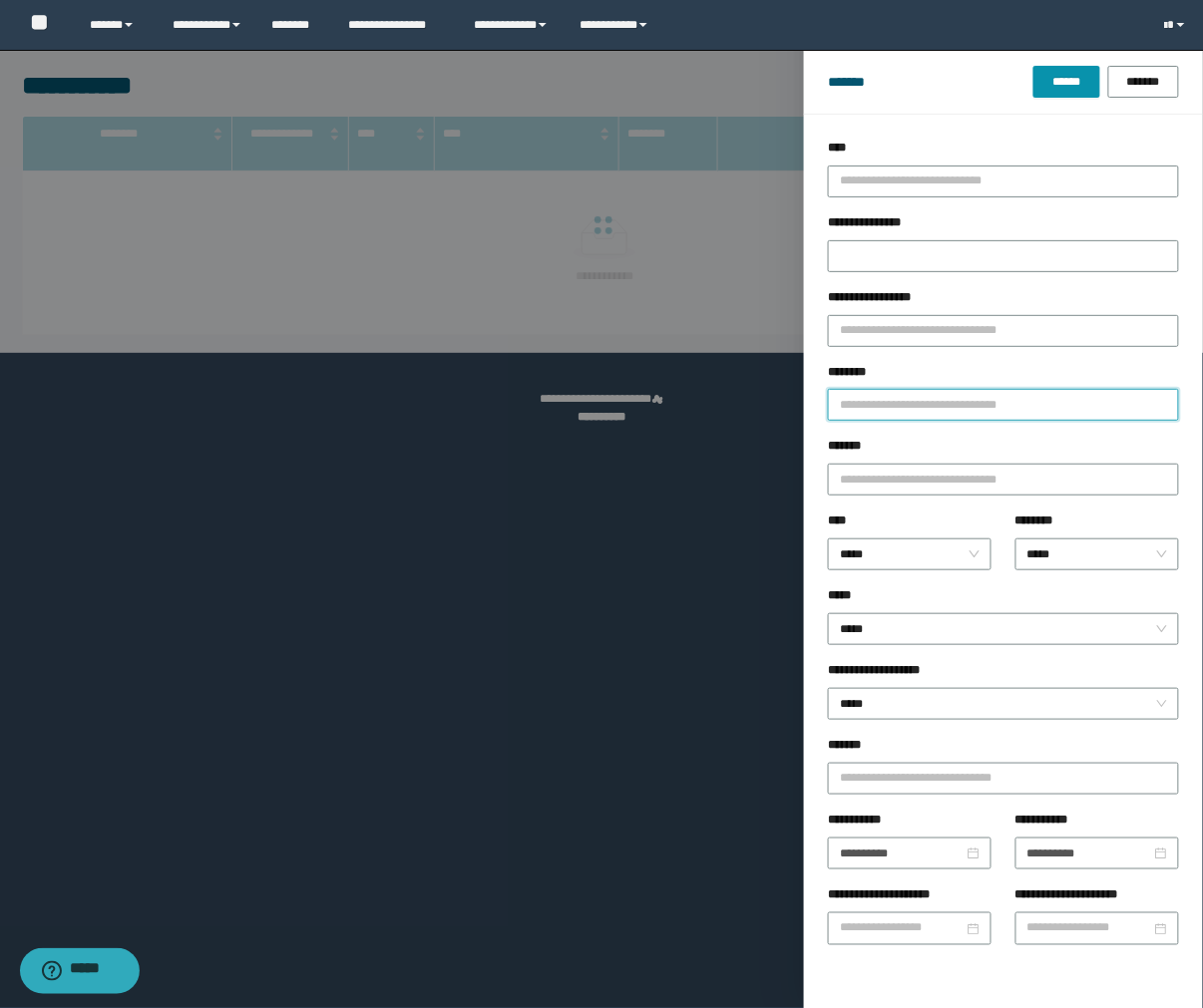 type on "********" 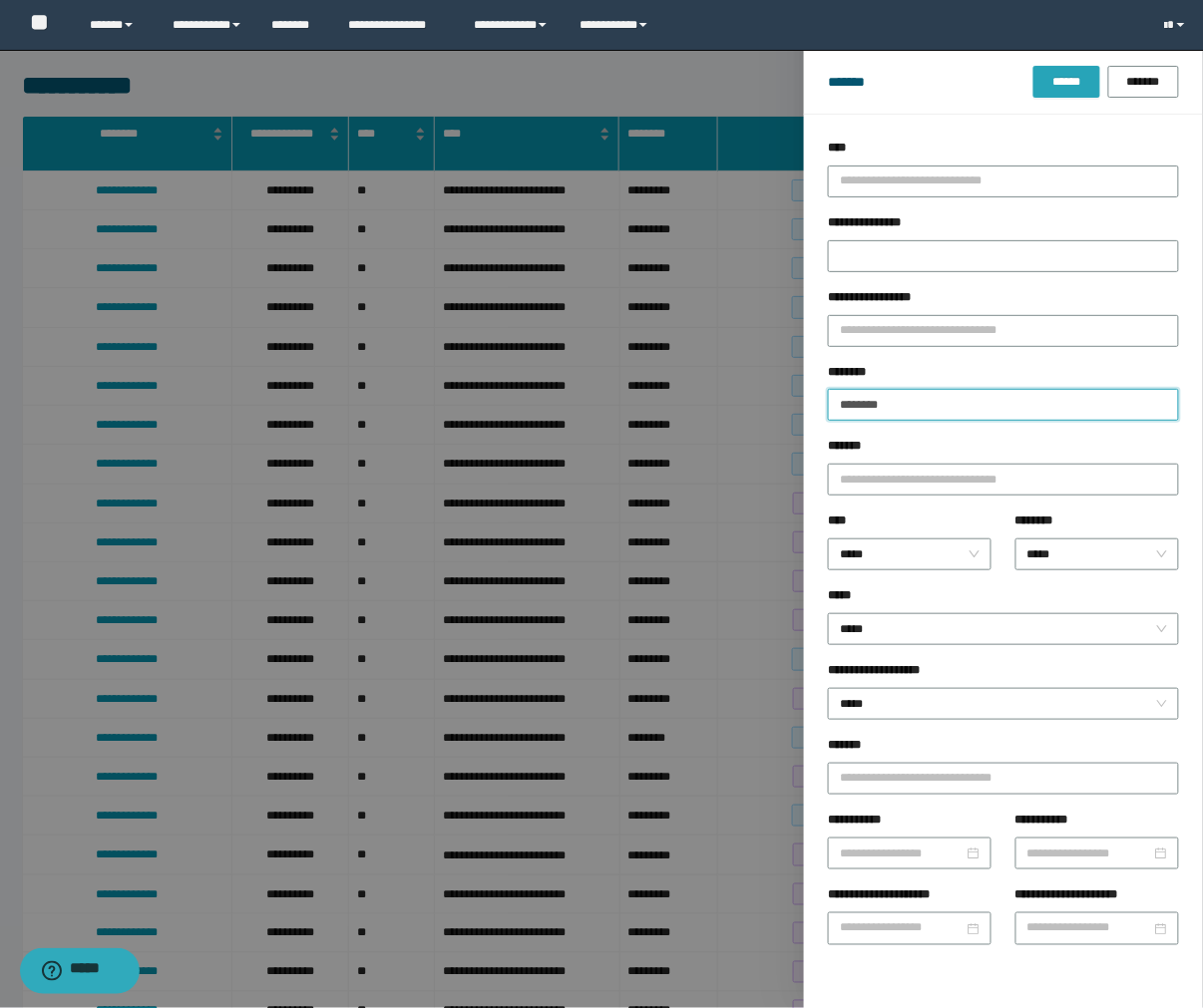 type on "********" 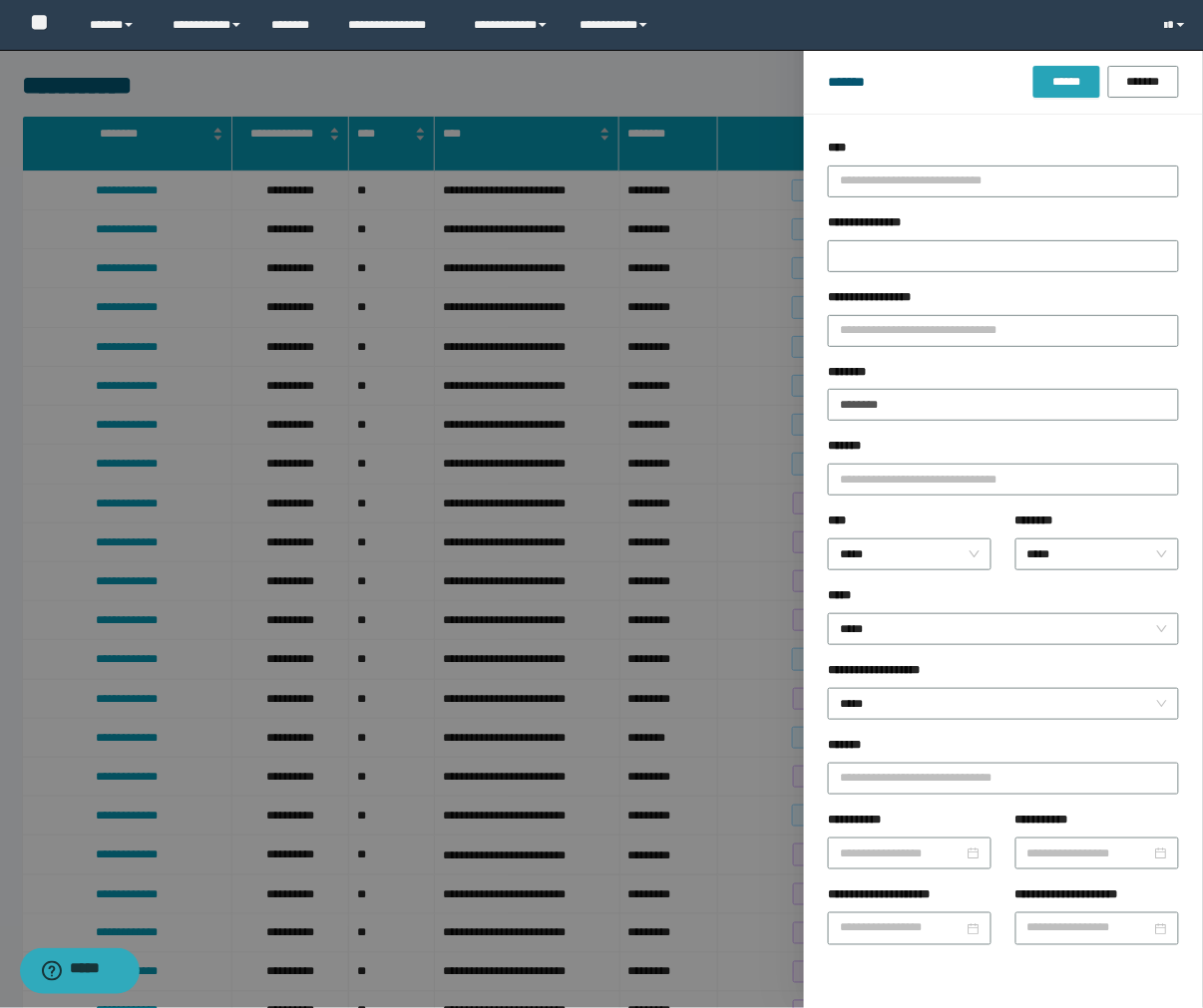 click on "******" at bounding box center [1066, 82] 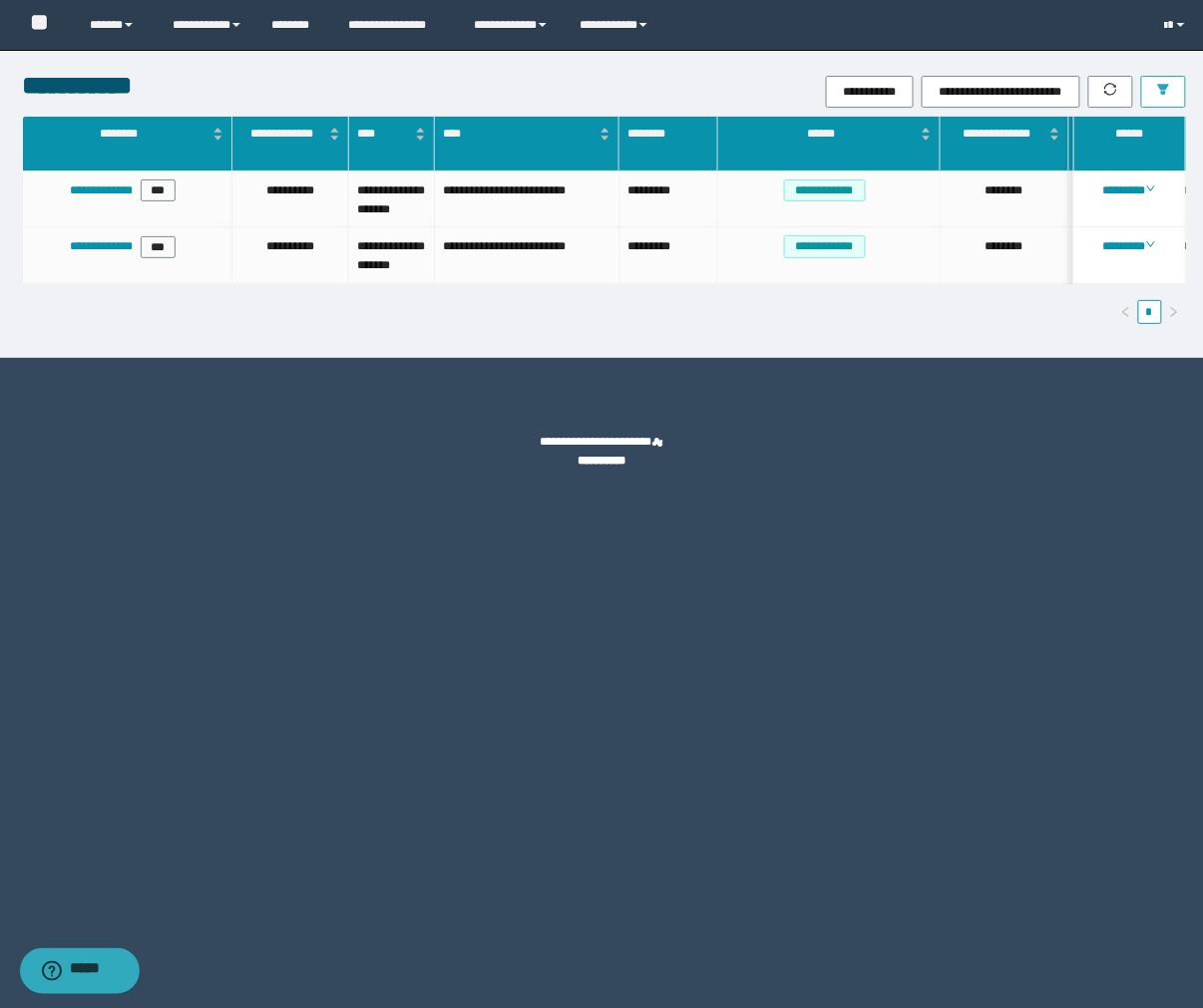 scroll, scrollTop: 0, scrollLeft: 157, axis: horizontal 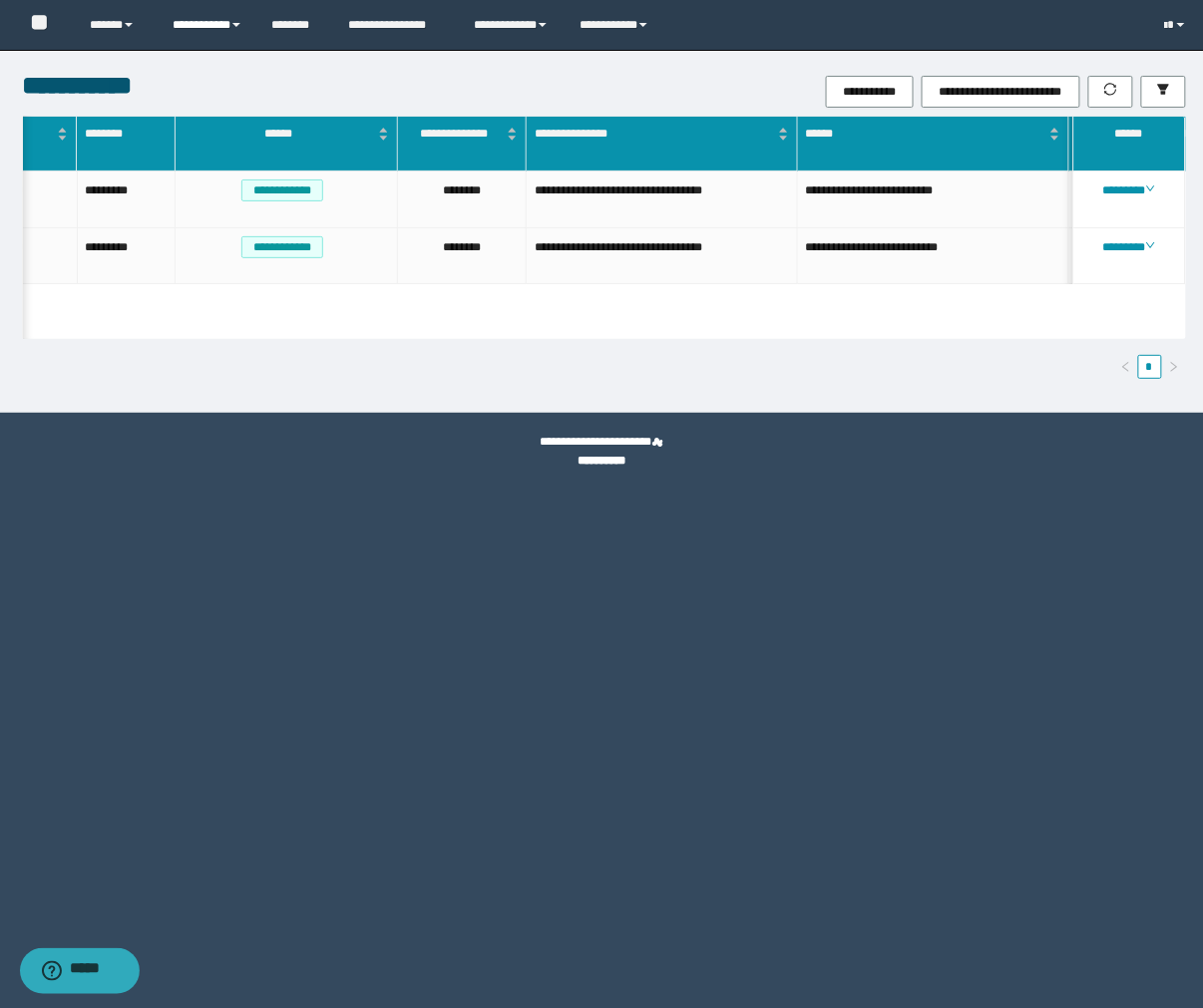 click on "**********" at bounding box center (206, 25) 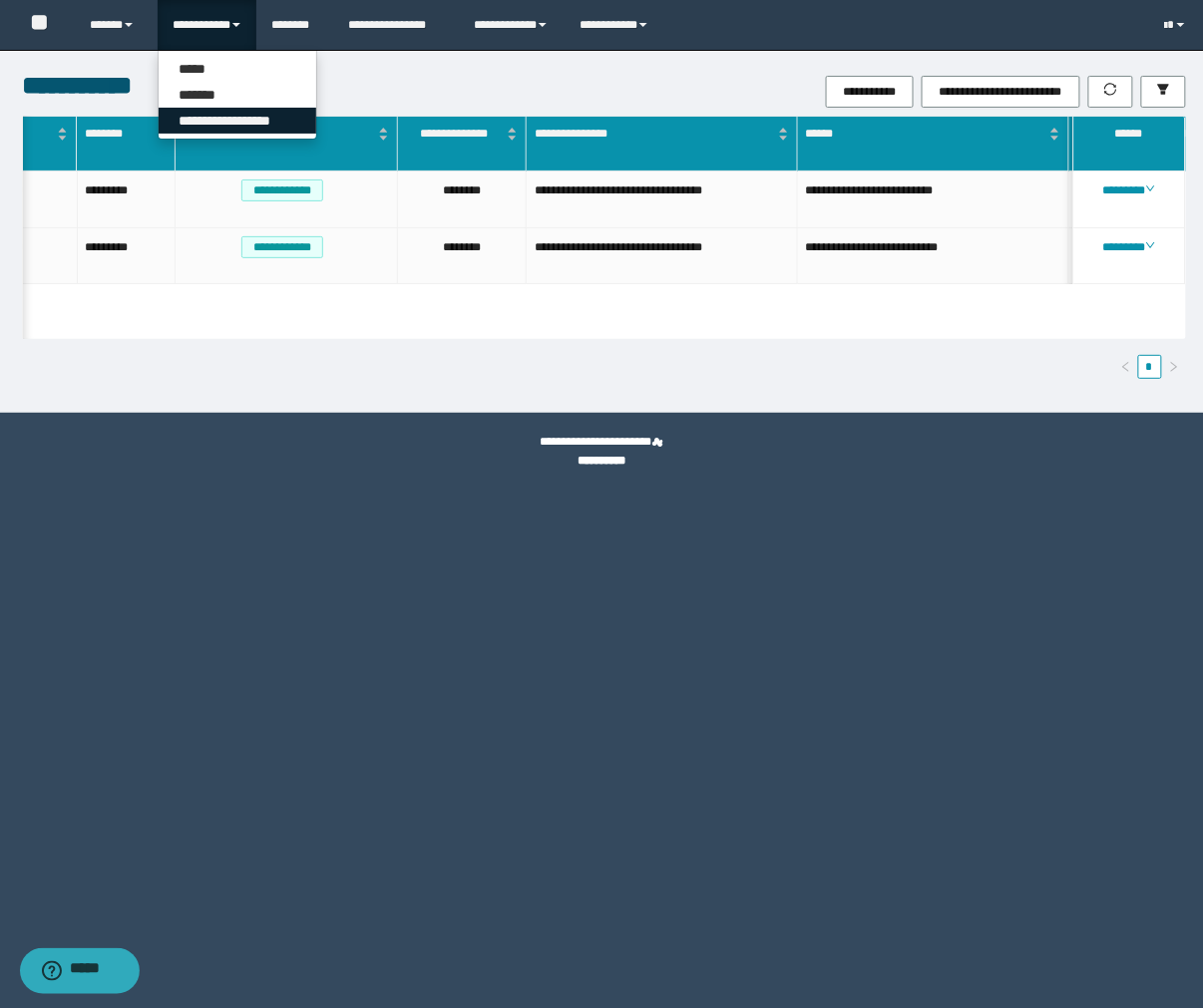 click on "**********" at bounding box center [237, 121] 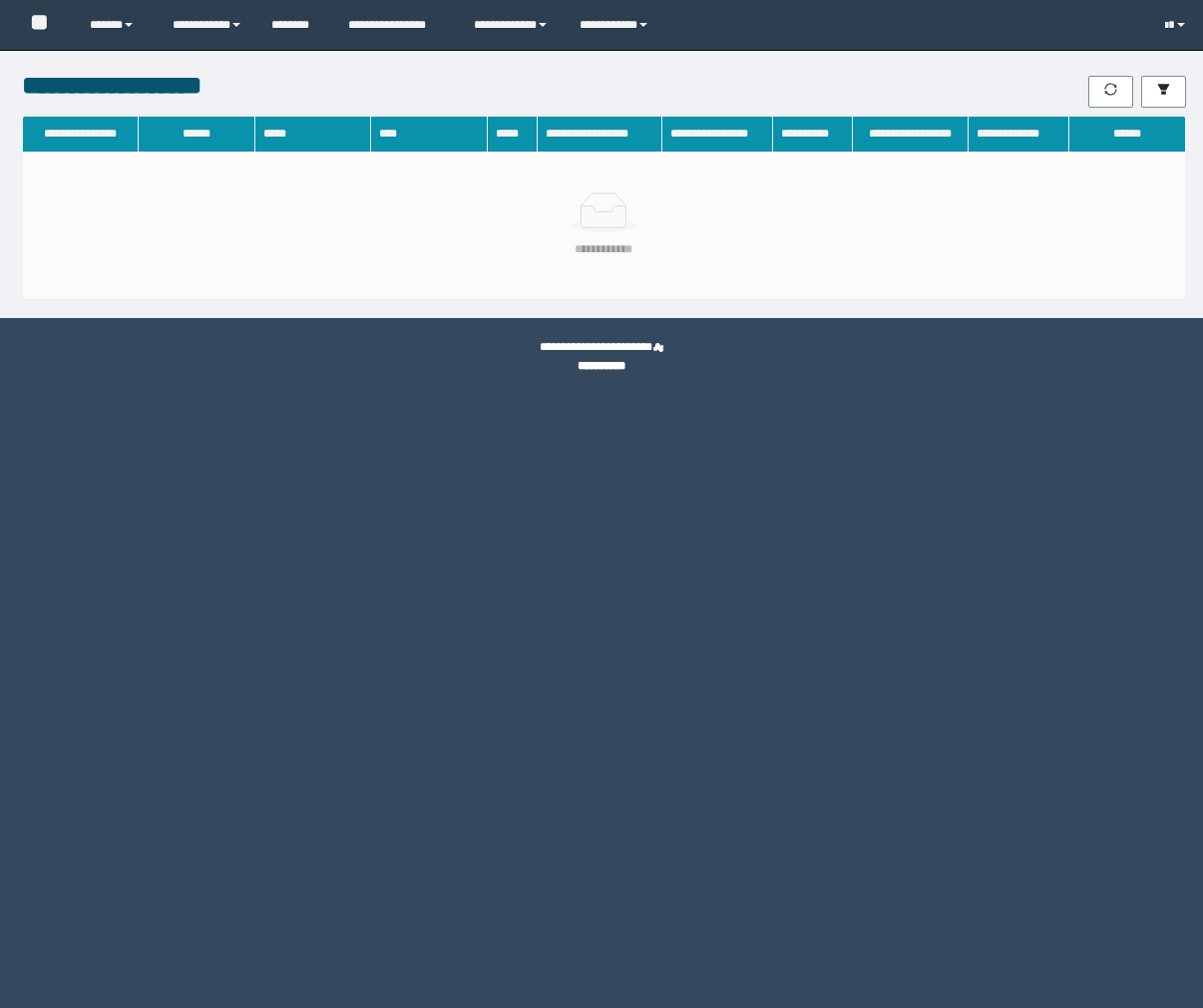 scroll, scrollTop: 0, scrollLeft: 0, axis: both 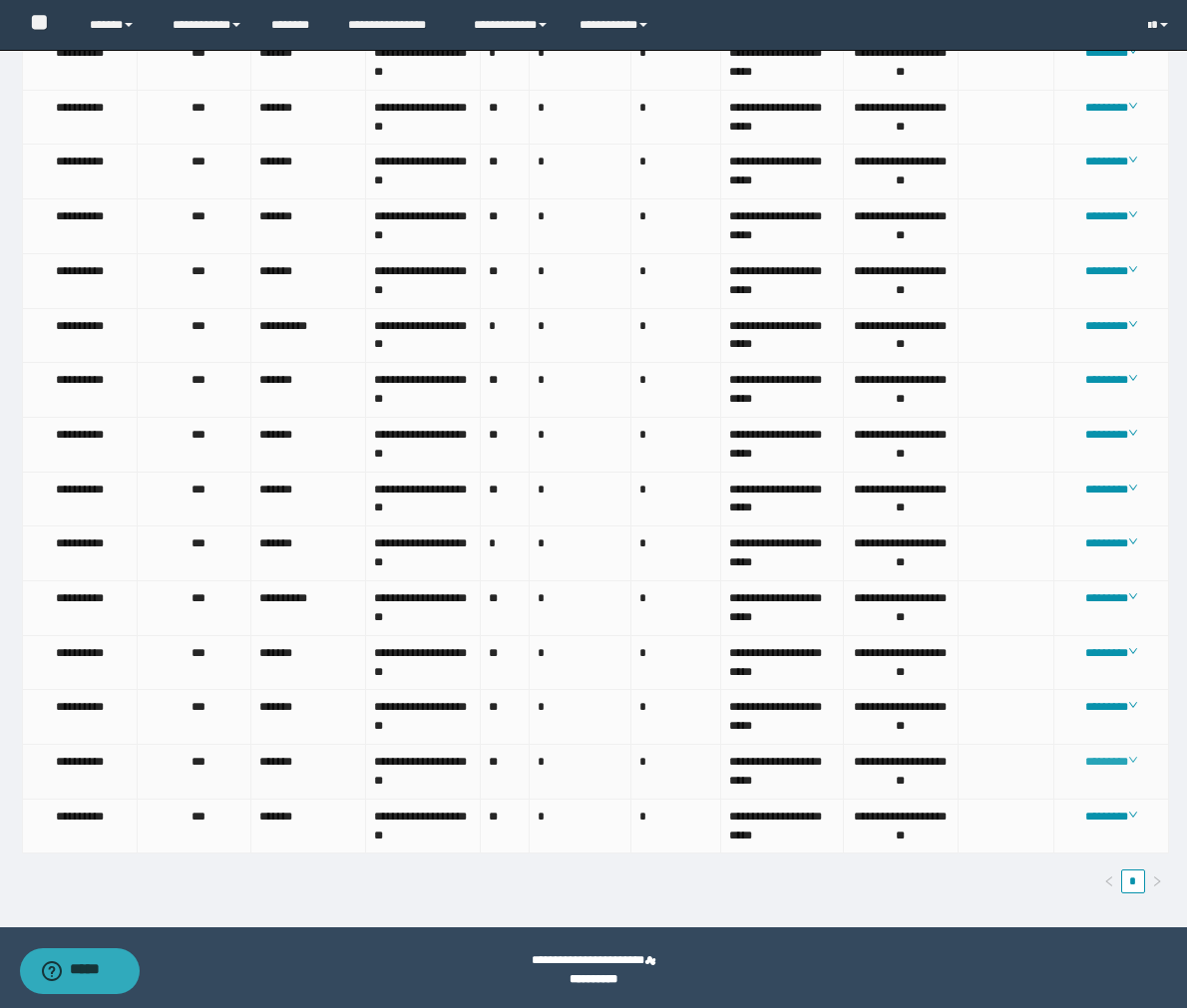 click on "********" at bounding box center [1111, 762] 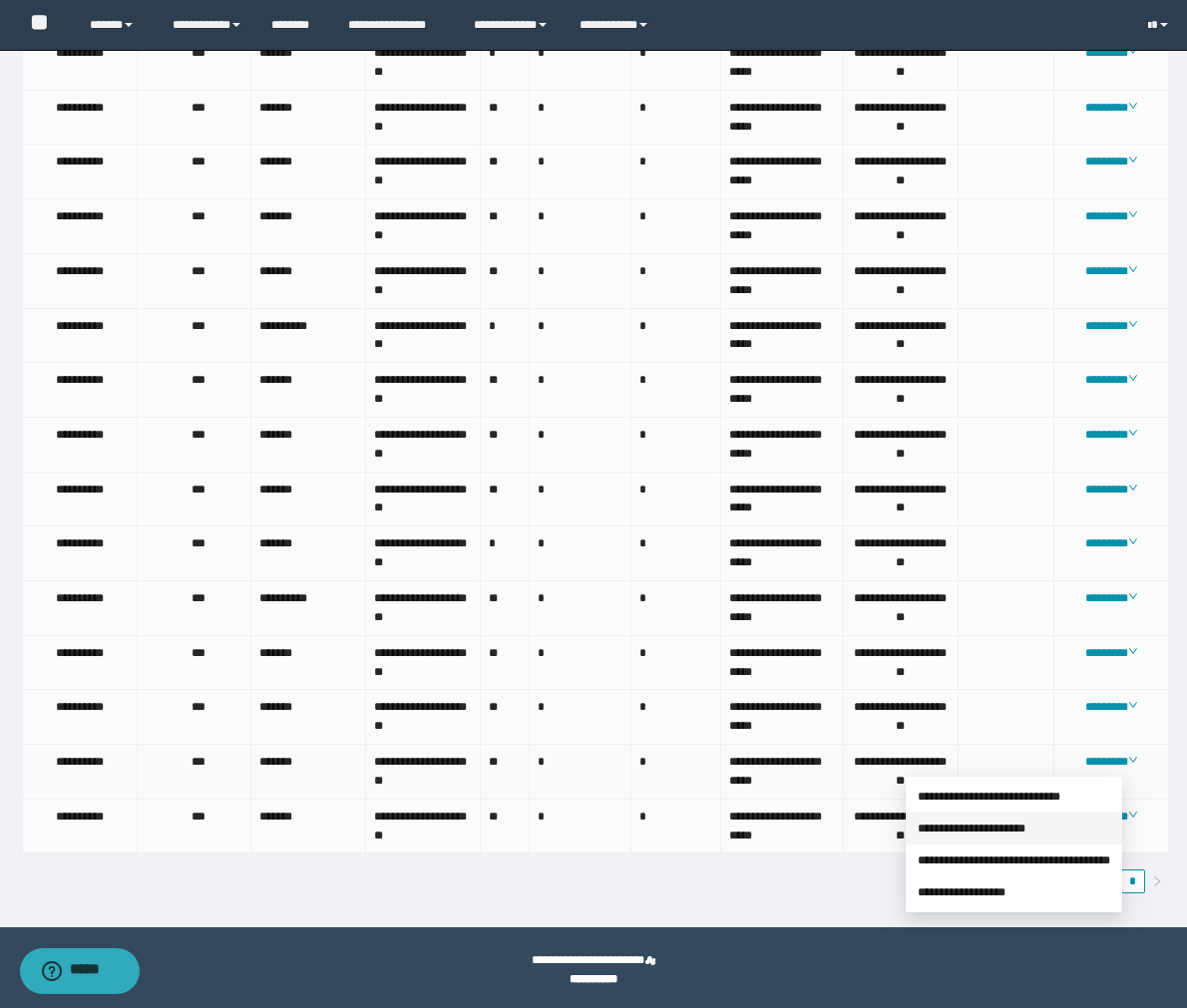 click on "**********" at bounding box center (972, 829) 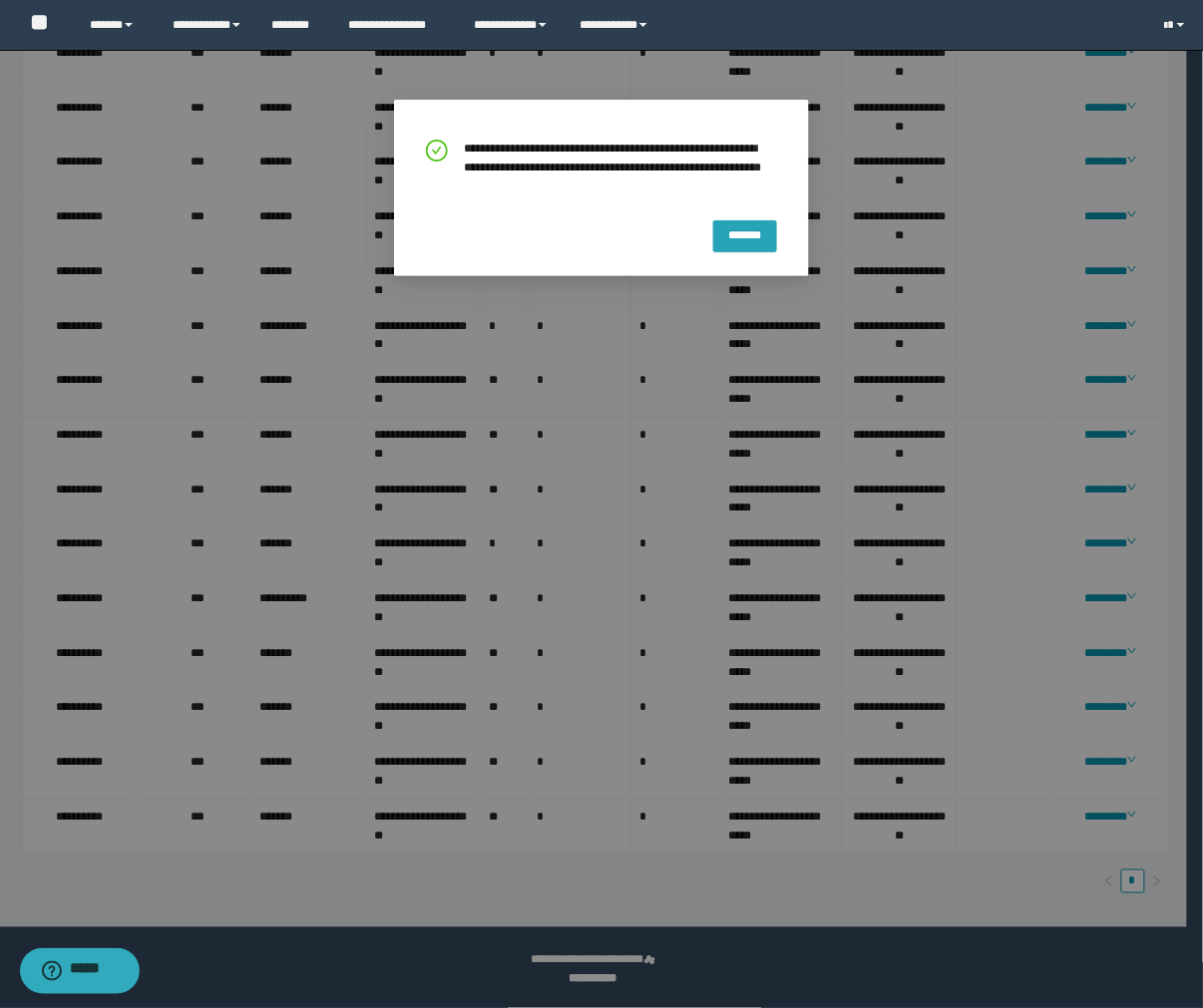 click on "*******" at bounding box center (745, 233) 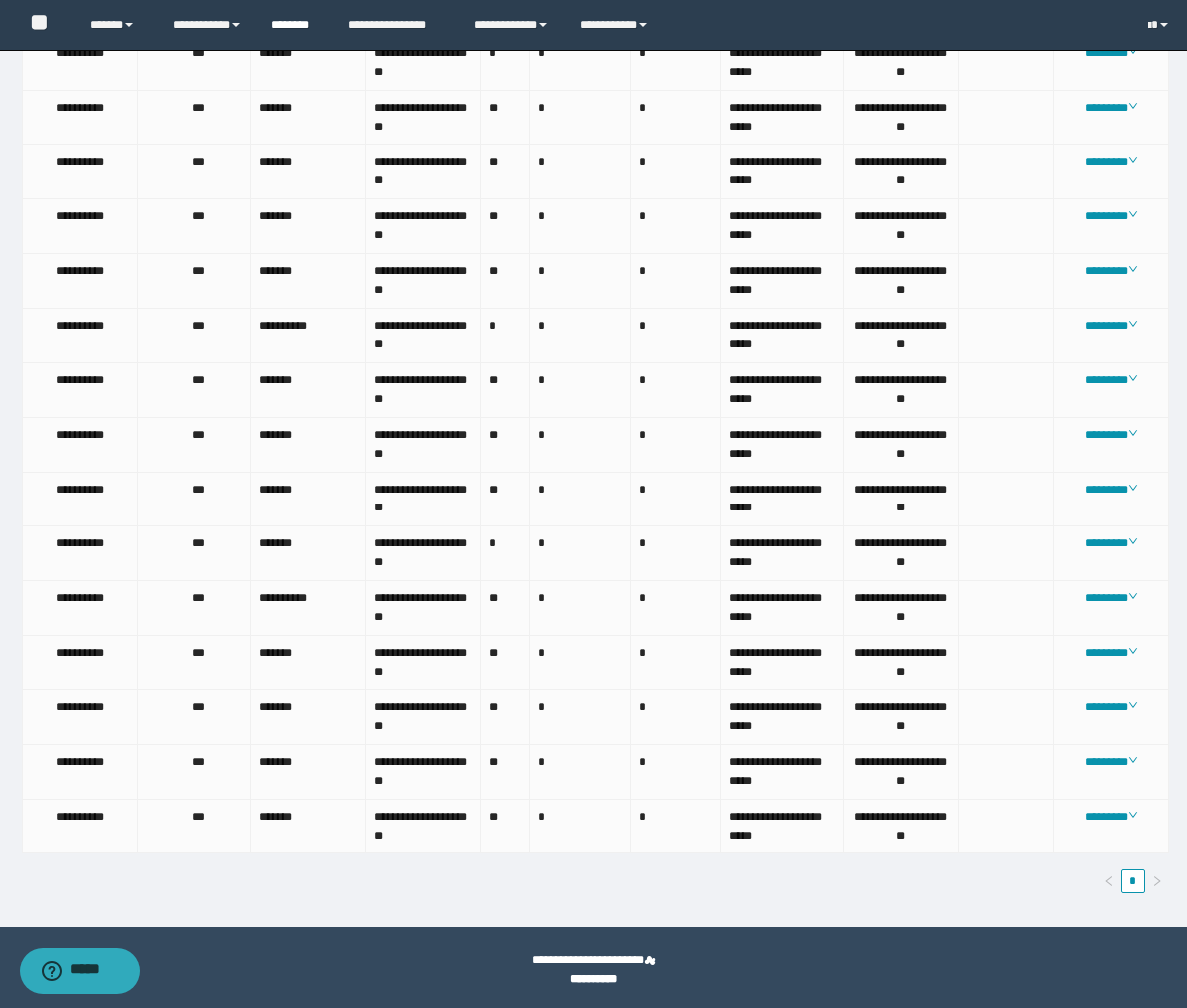 click on "********" at bounding box center [294, 25] 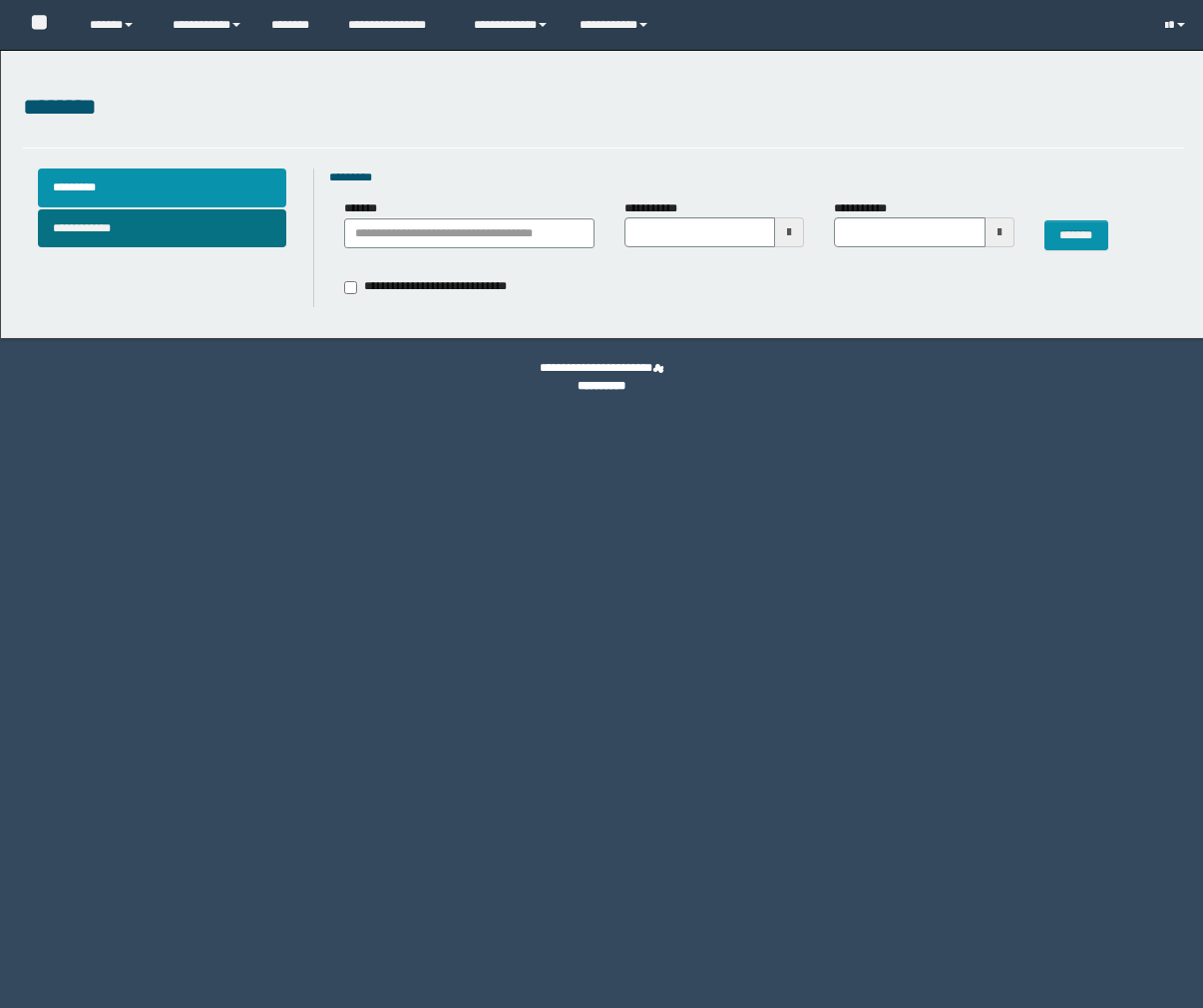 scroll, scrollTop: 0, scrollLeft: 0, axis: both 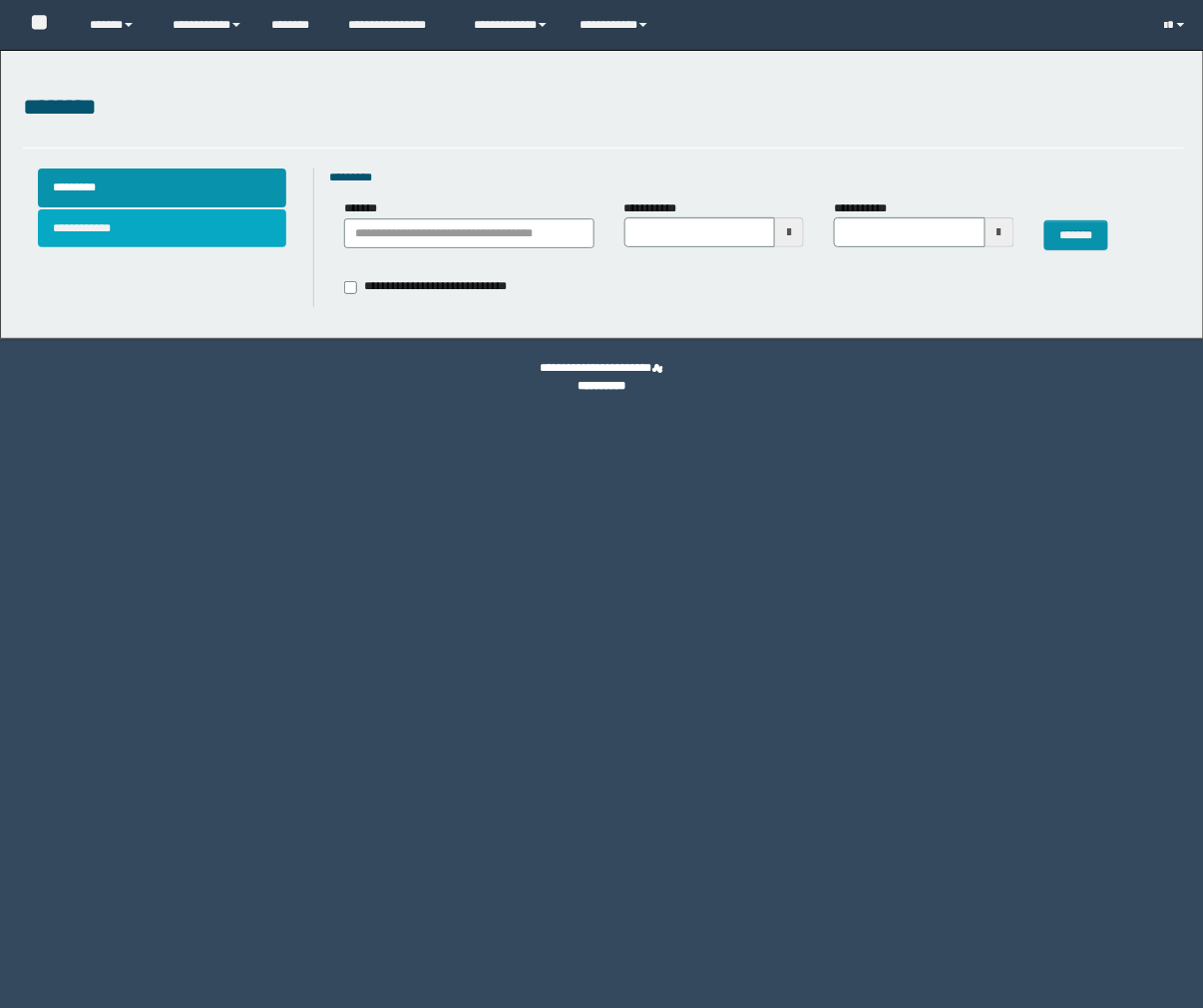 click on "**********" at bounding box center [162, 228] 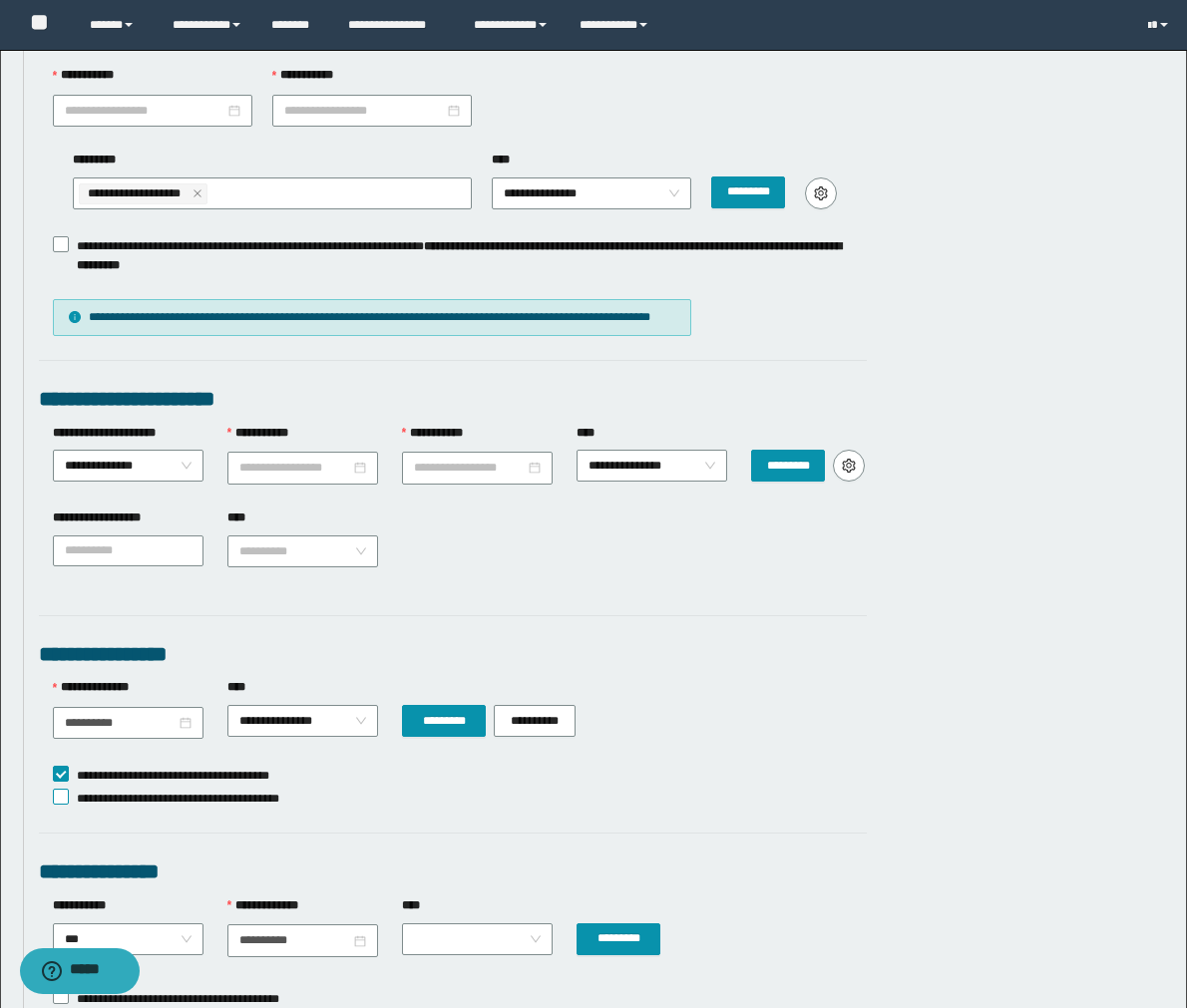 scroll, scrollTop: 221, scrollLeft: 0, axis: vertical 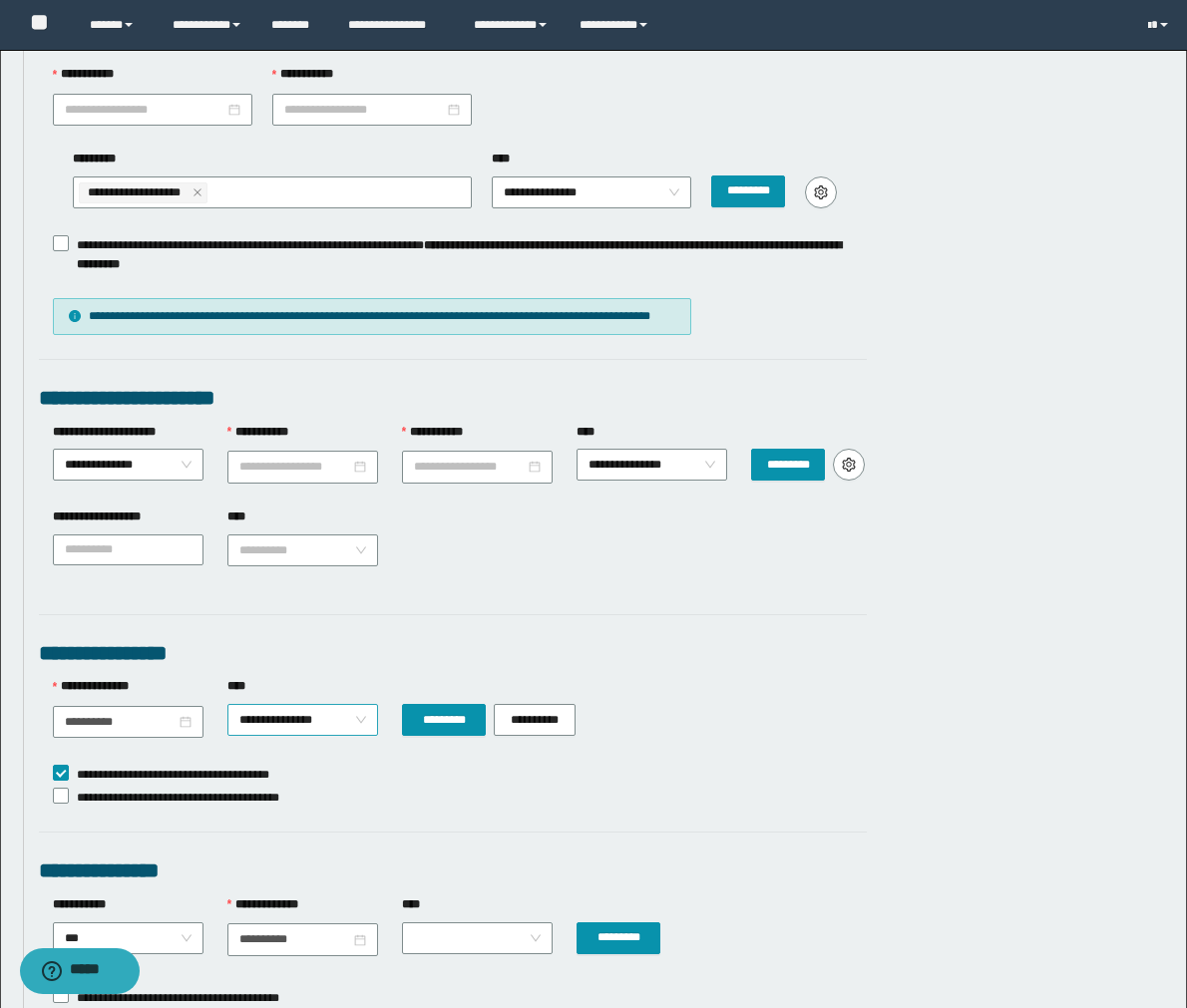 click on "**********" at bounding box center [302, 720] 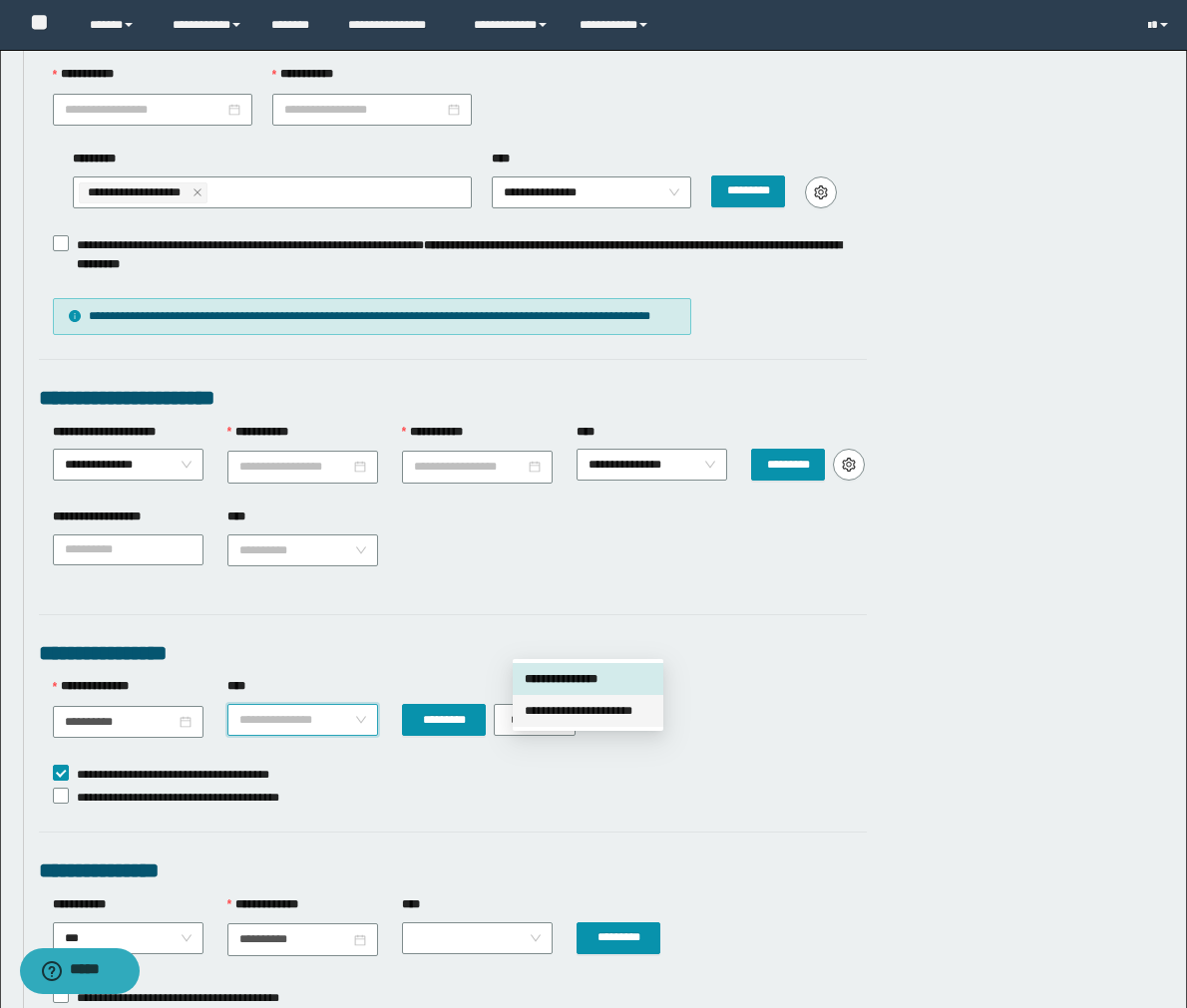 drag, startPoint x: 575, startPoint y: 708, endPoint x: 635, endPoint y: 711, distance: 60.074953 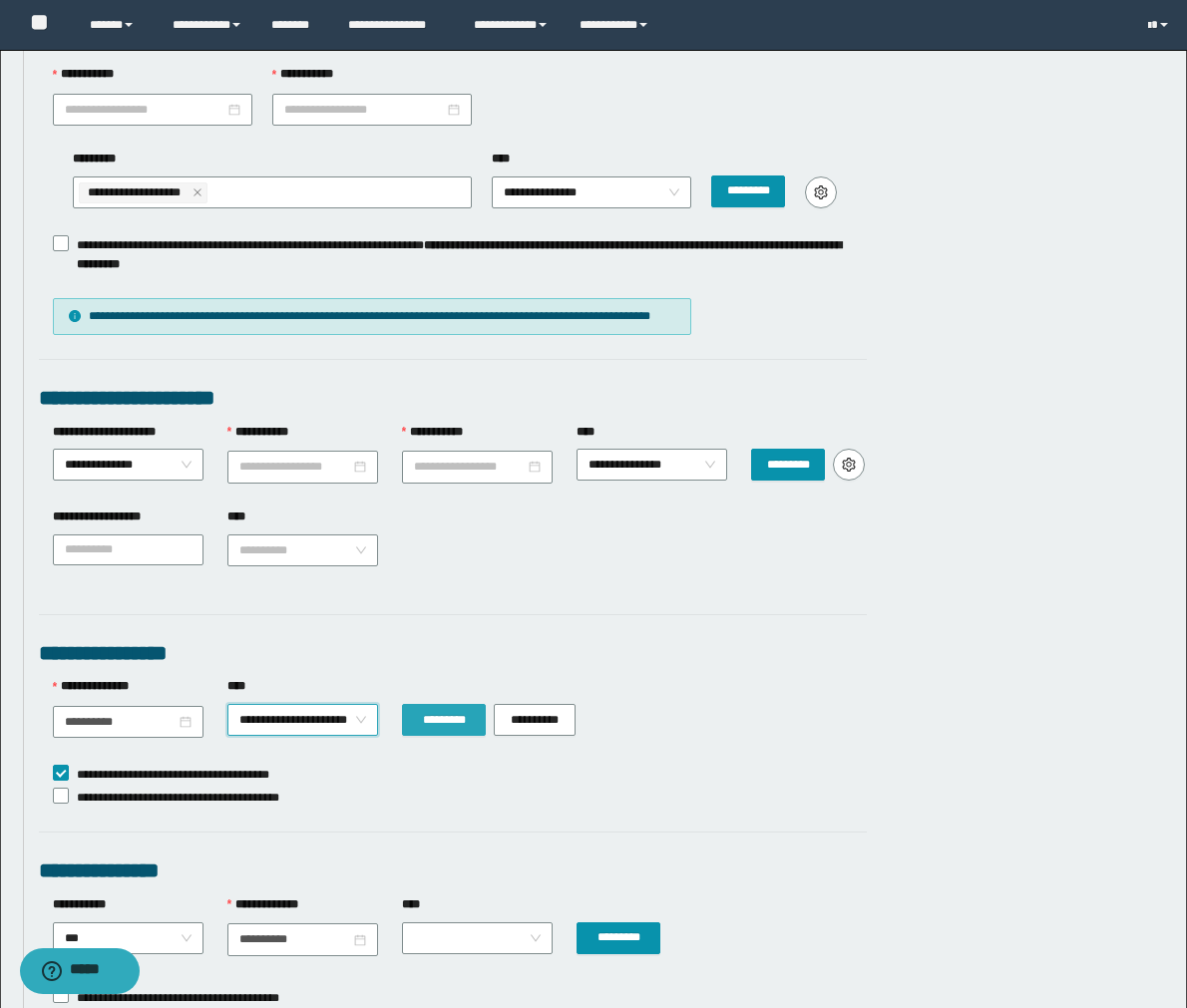 click on "*********" at bounding box center [444, 720] 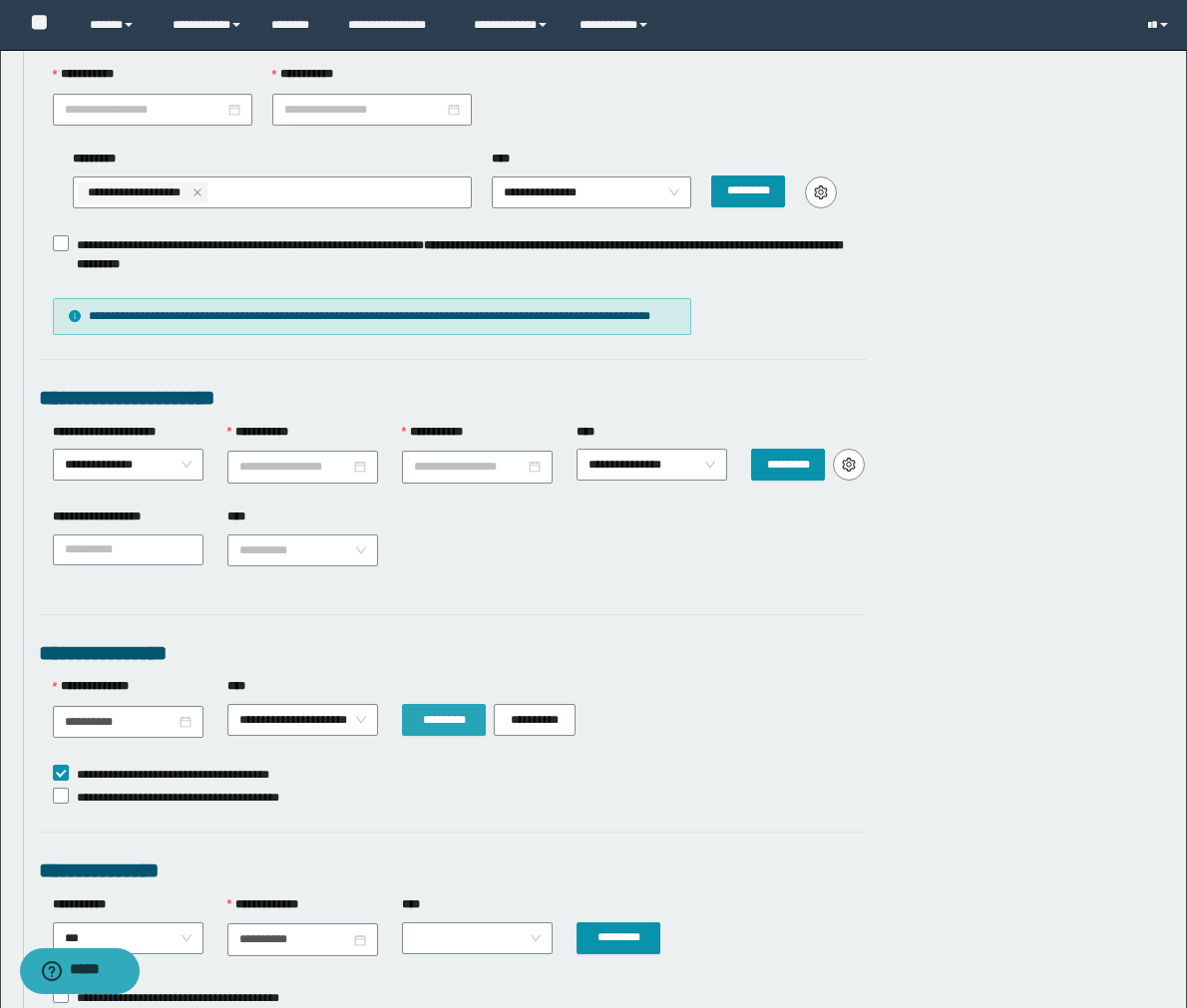 scroll, scrollTop: 553, scrollLeft: 0, axis: vertical 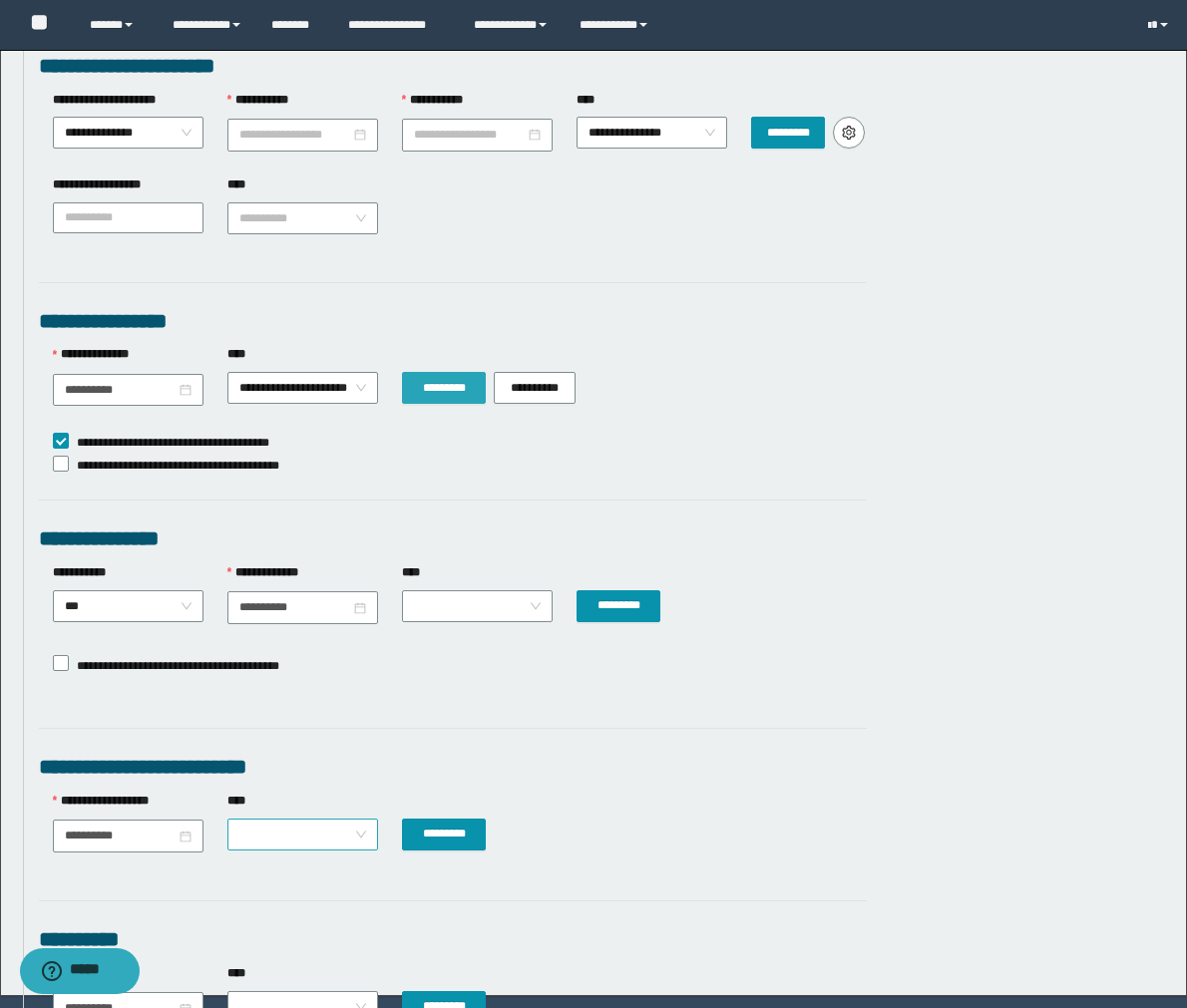 click at bounding box center [302, 835] 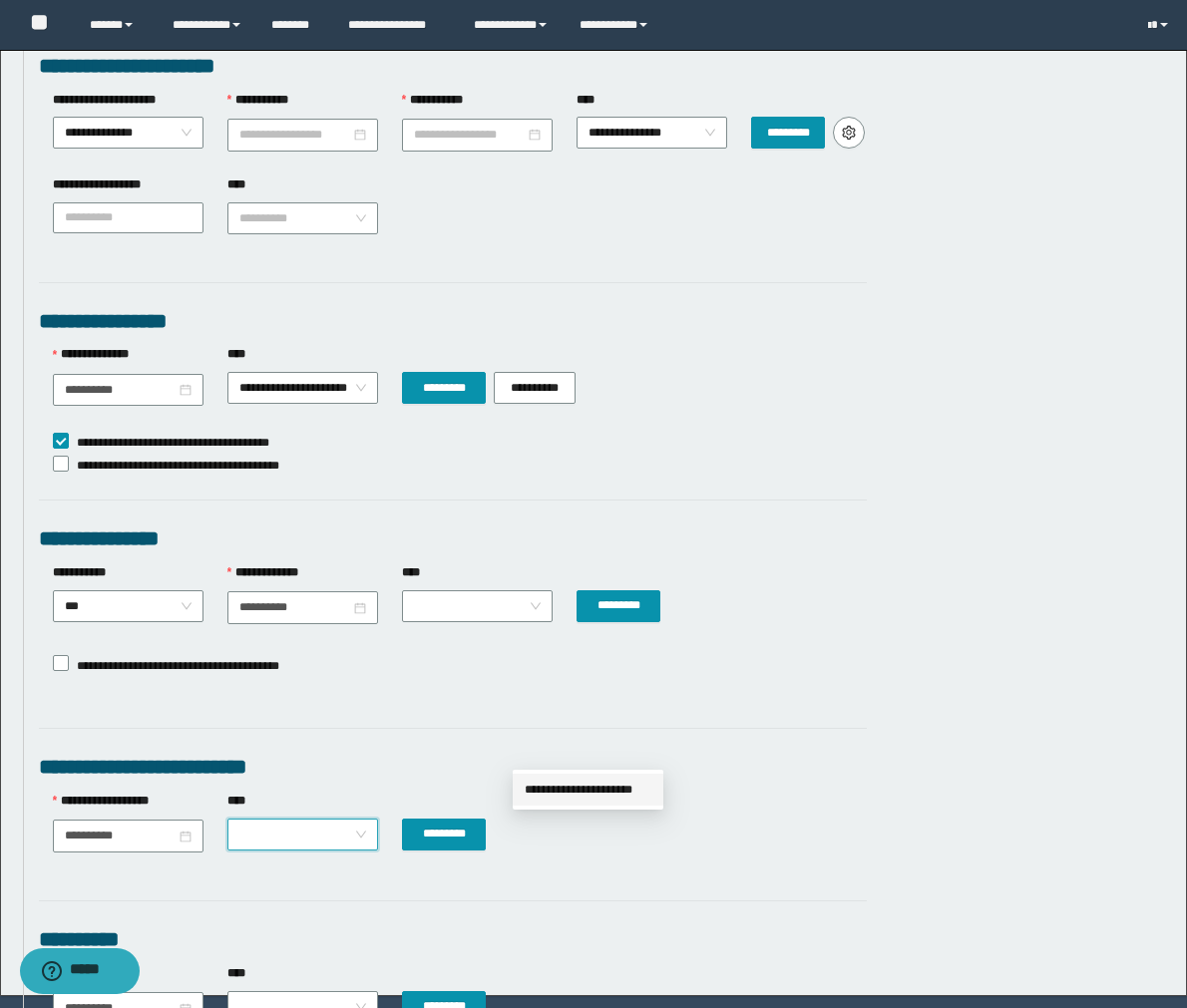 click on "**********" at bounding box center (588, 790) 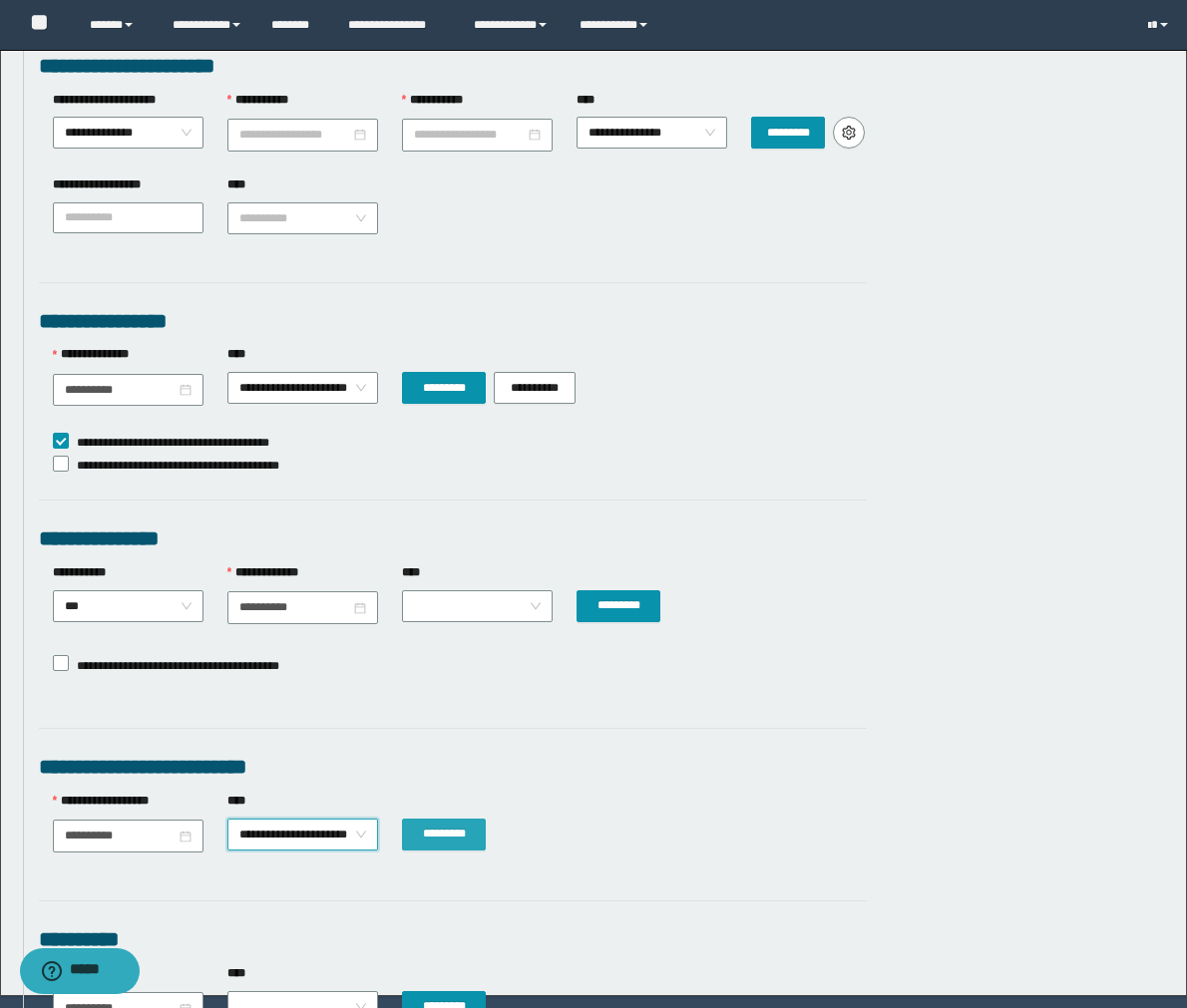 click on "*********" at bounding box center (444, 834) 